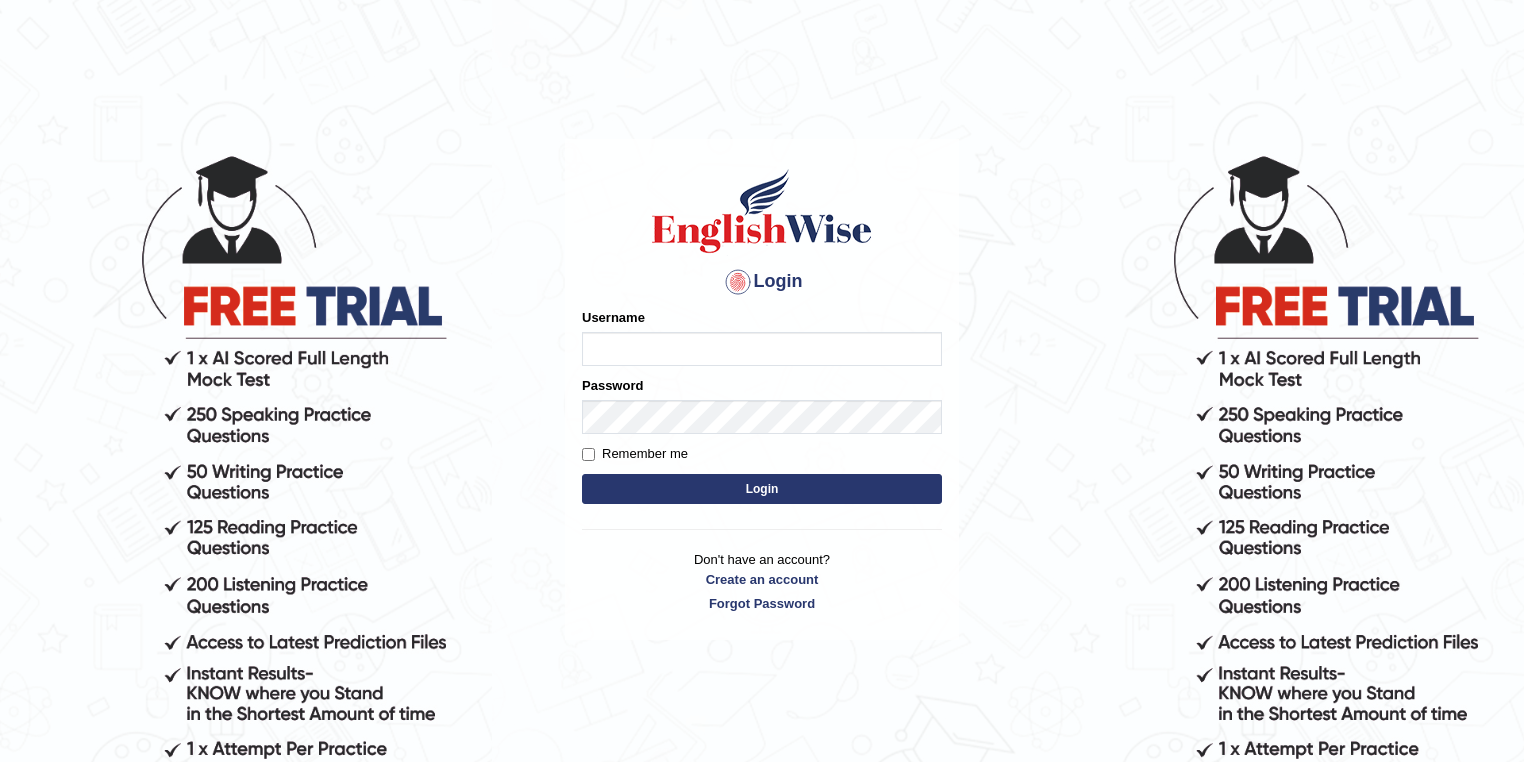 scroll, scrollTop: 0, scrollLeft: 0, axis: both 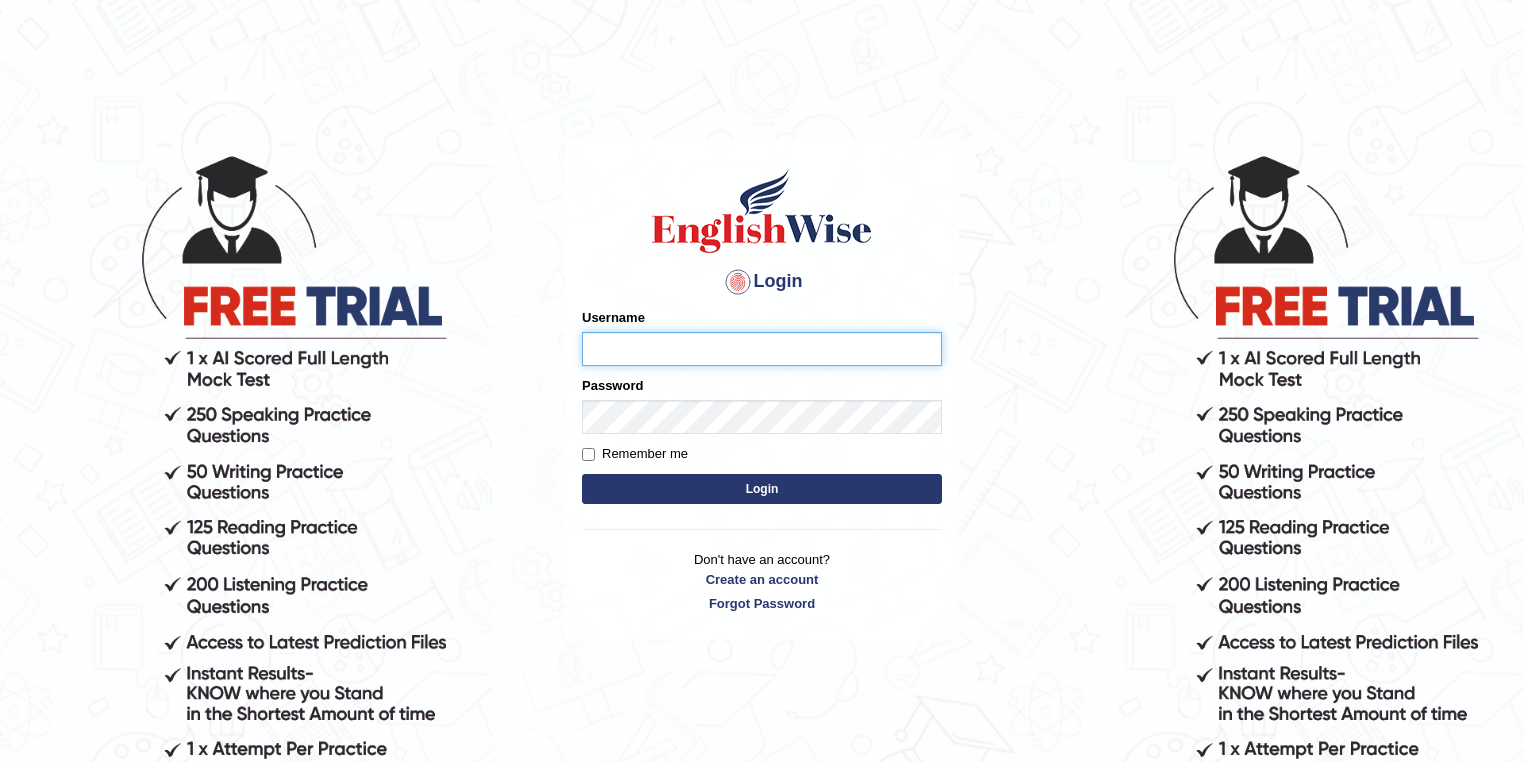 click on "Username" at bounding box center (762, 349) 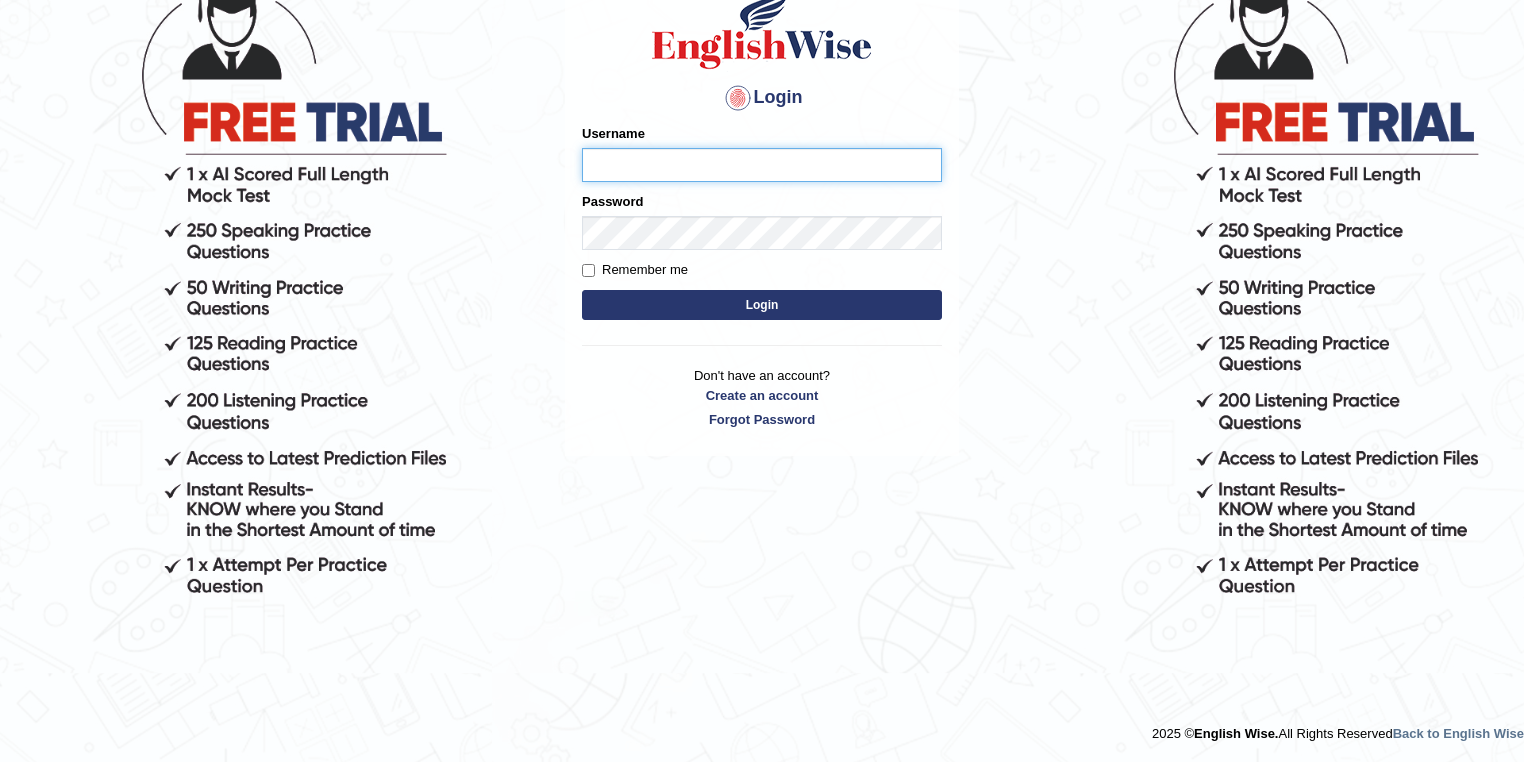 scroll, scrollTop: 0, scrollLeft: 0, axis: both 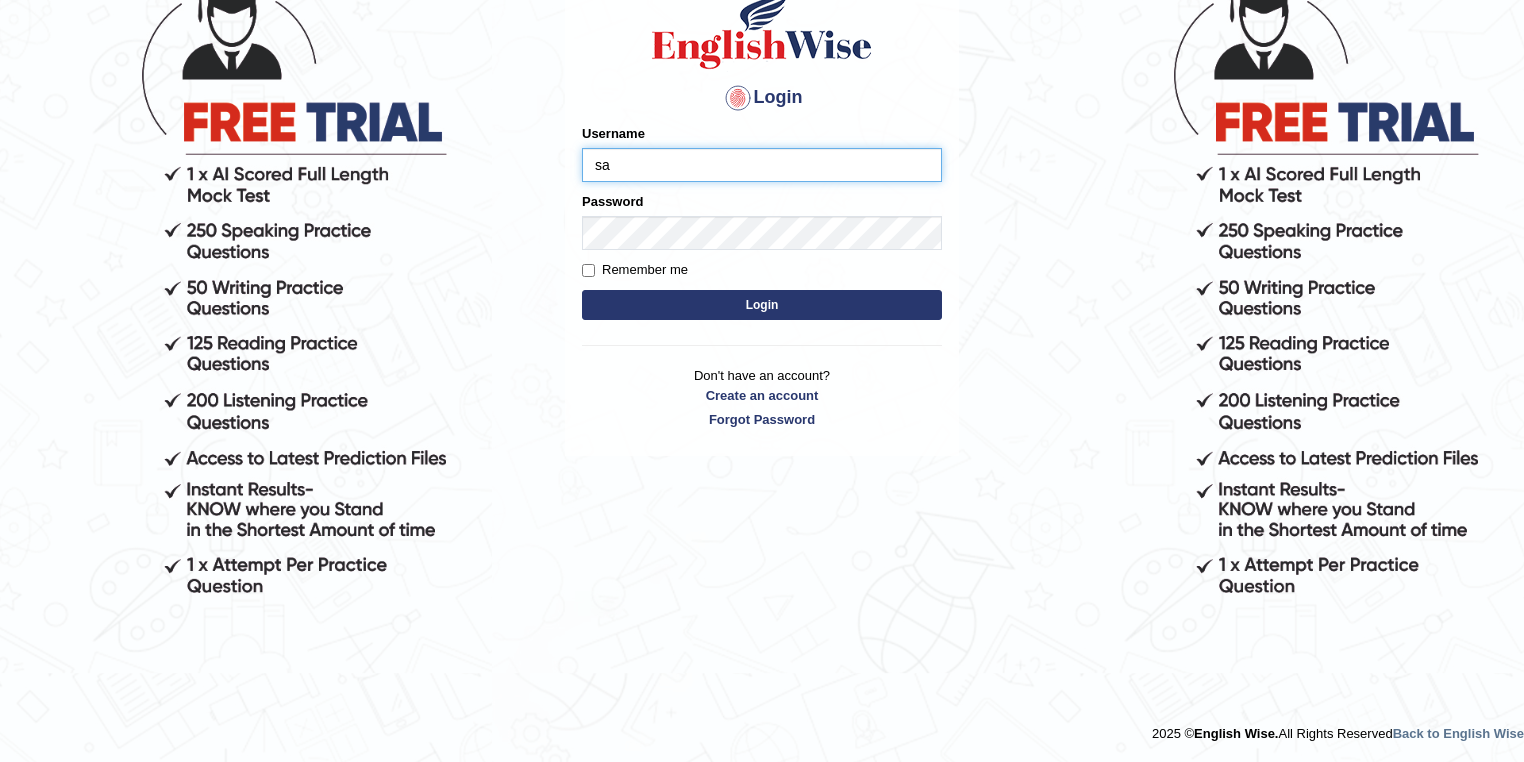 type on "samjoon" 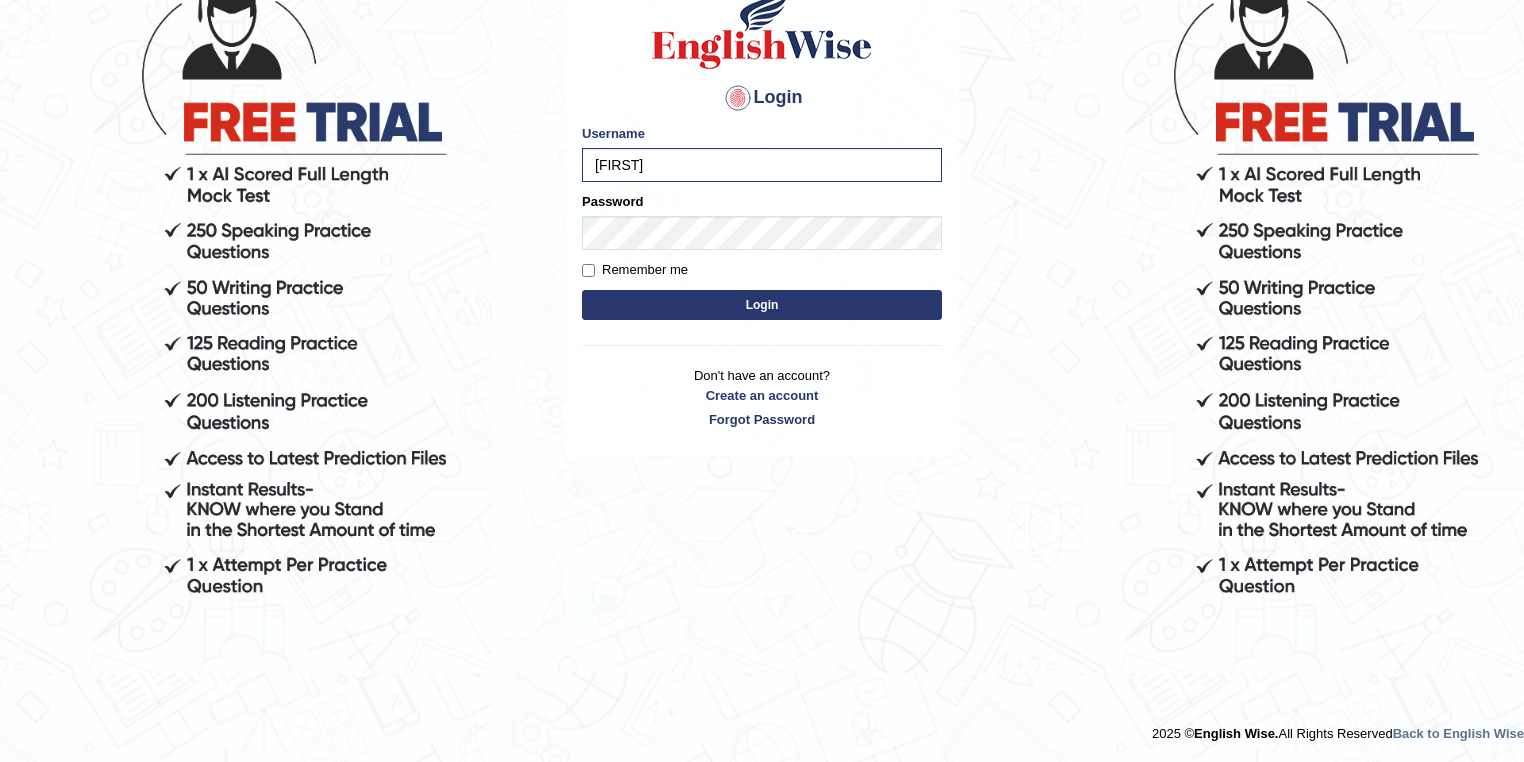 click on "Login" at bounding box center [762, 305] 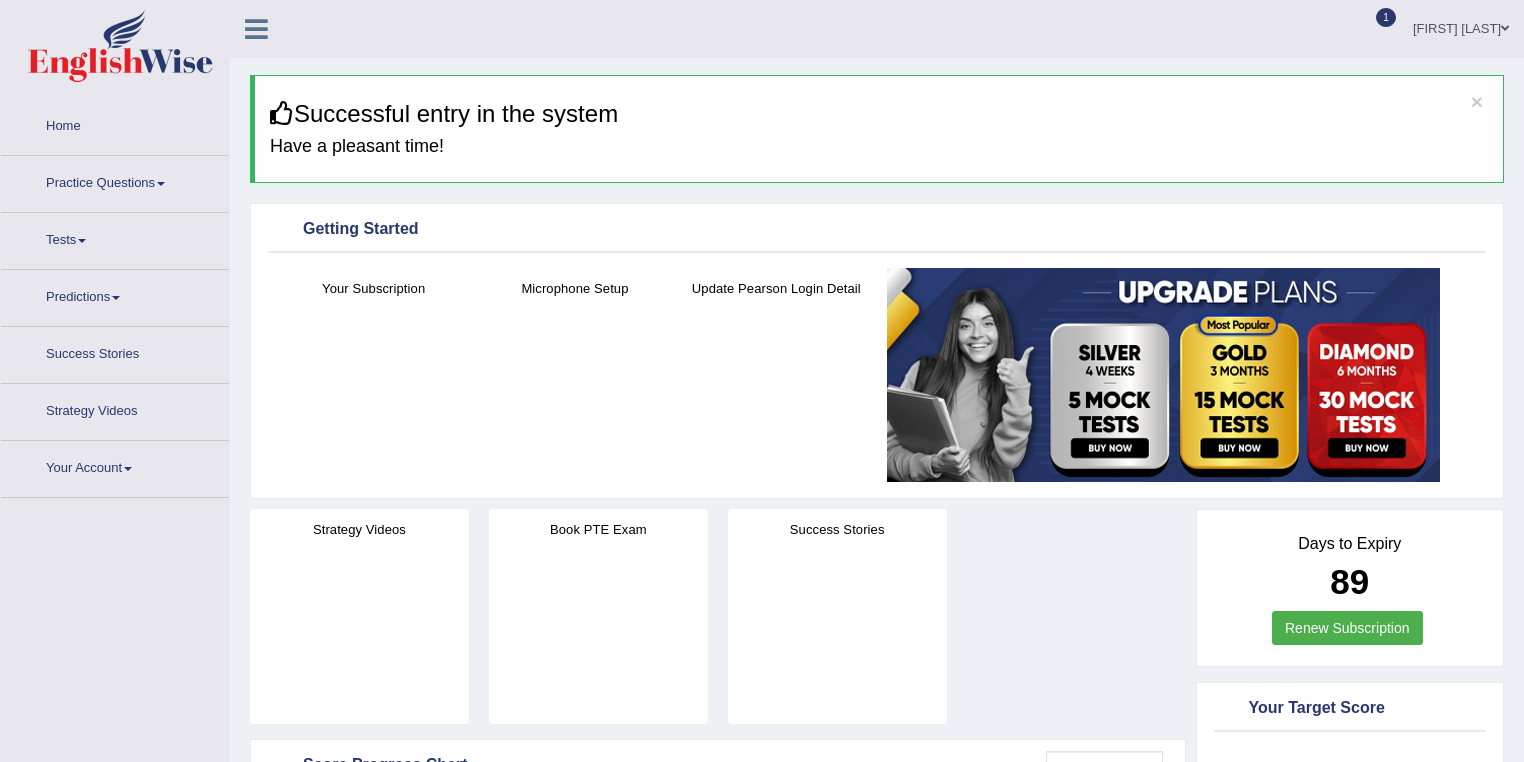 scroll, scrollTop: 0, scrollLeft: 0, axis: both 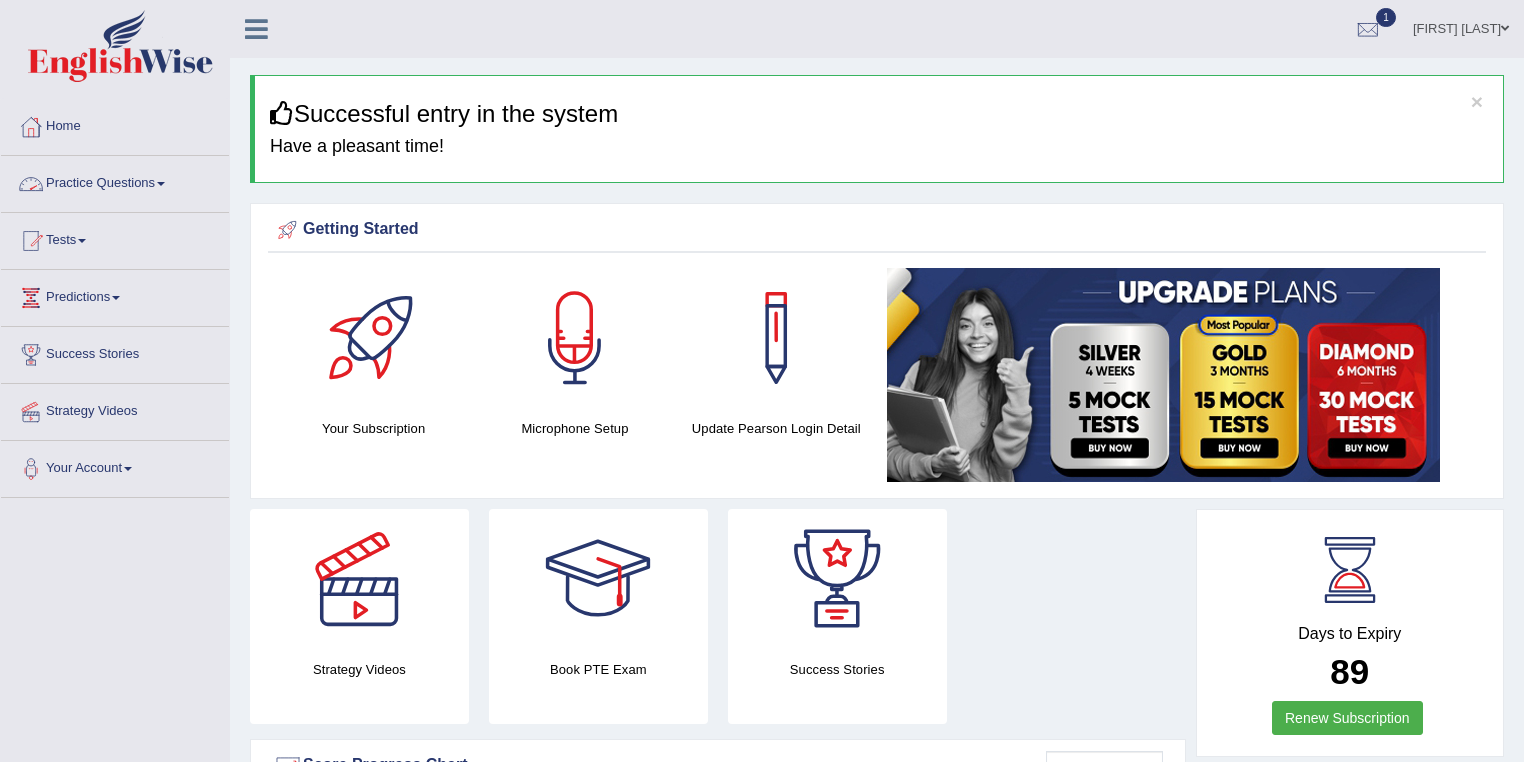 click on "Practice Questions" at bounding box center (115, 181) 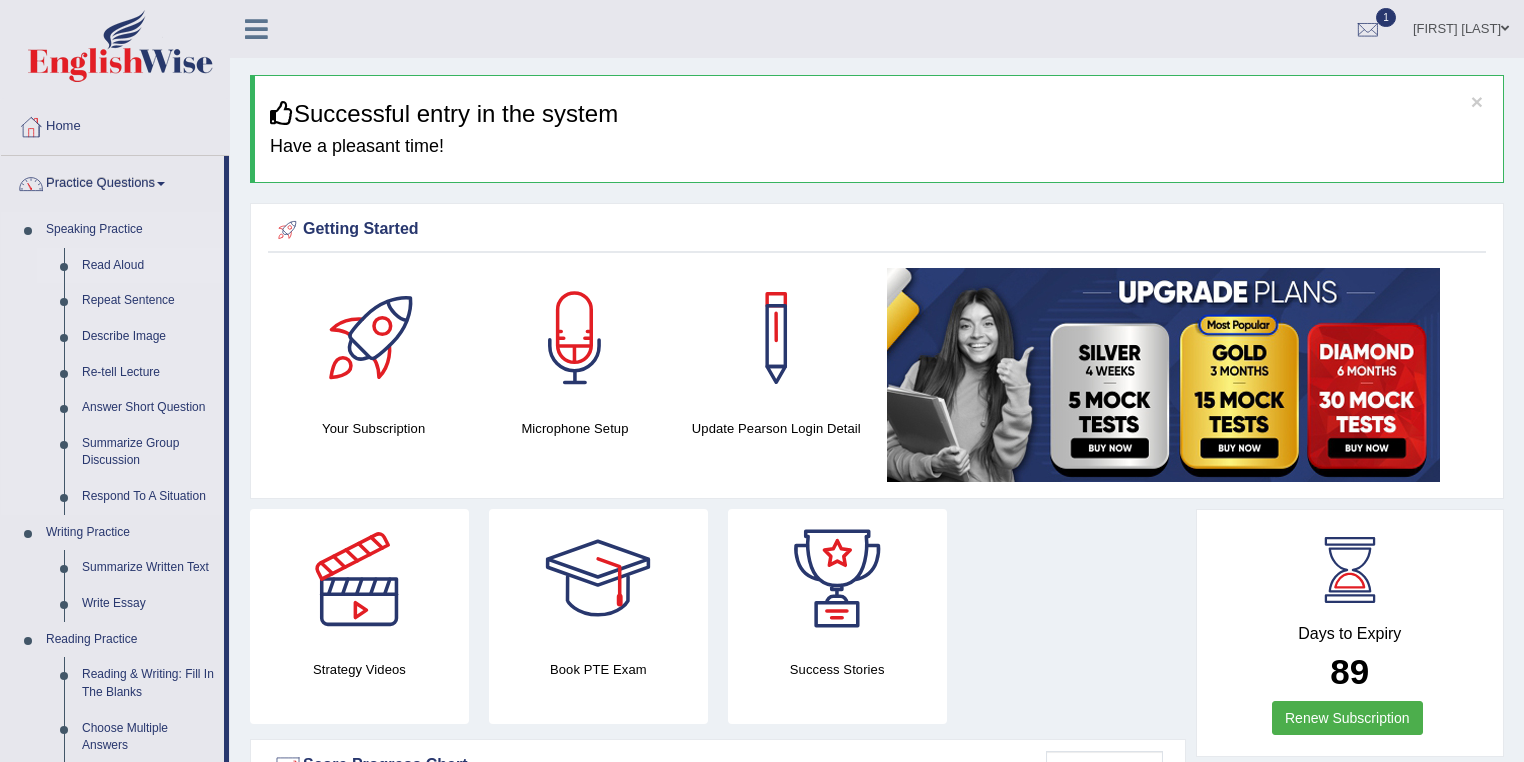 click on "Read Aloud" at bounding box center [148, 266] 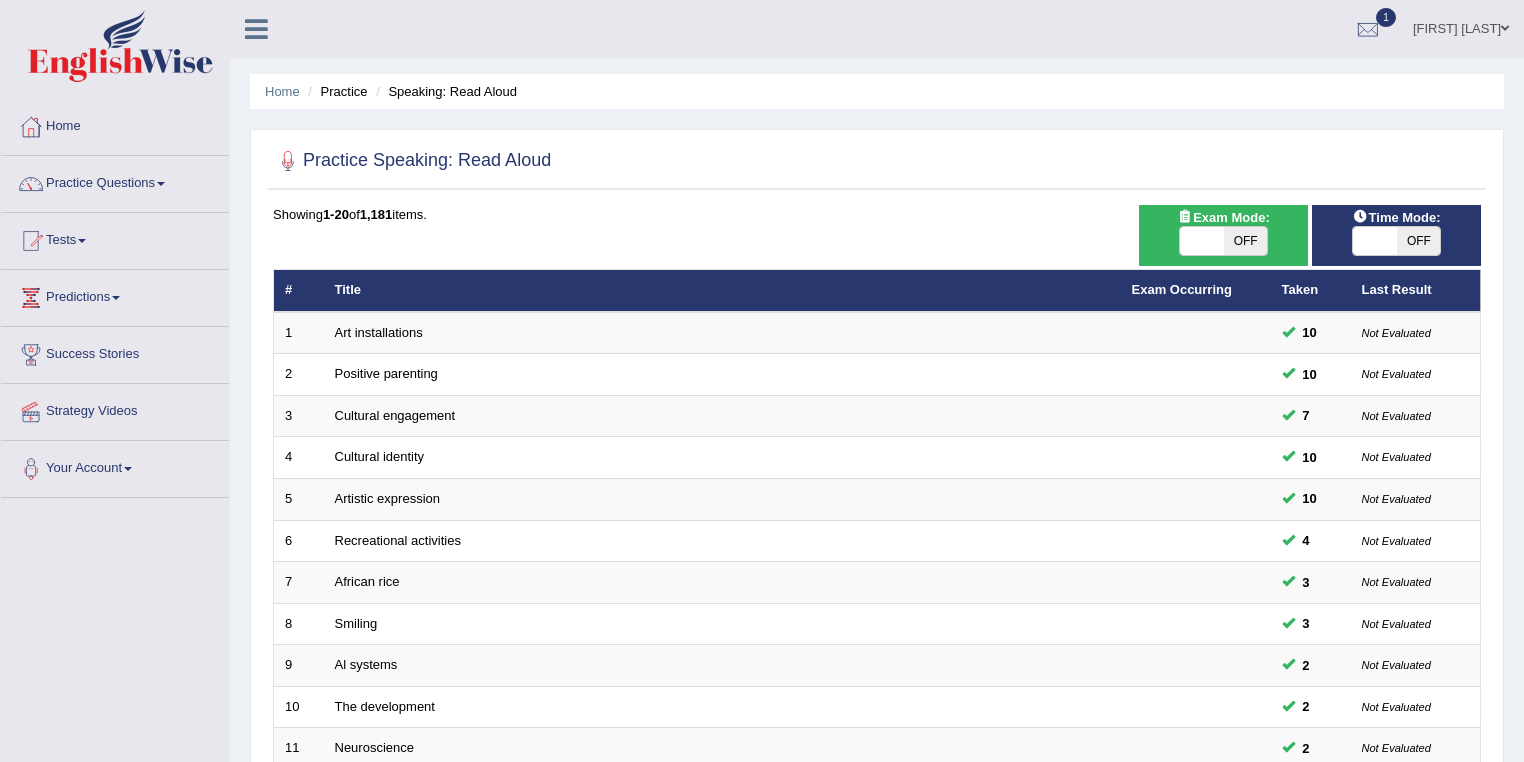 scroll, scrollTop: 556, scrollLeft: 0, axis: vertical 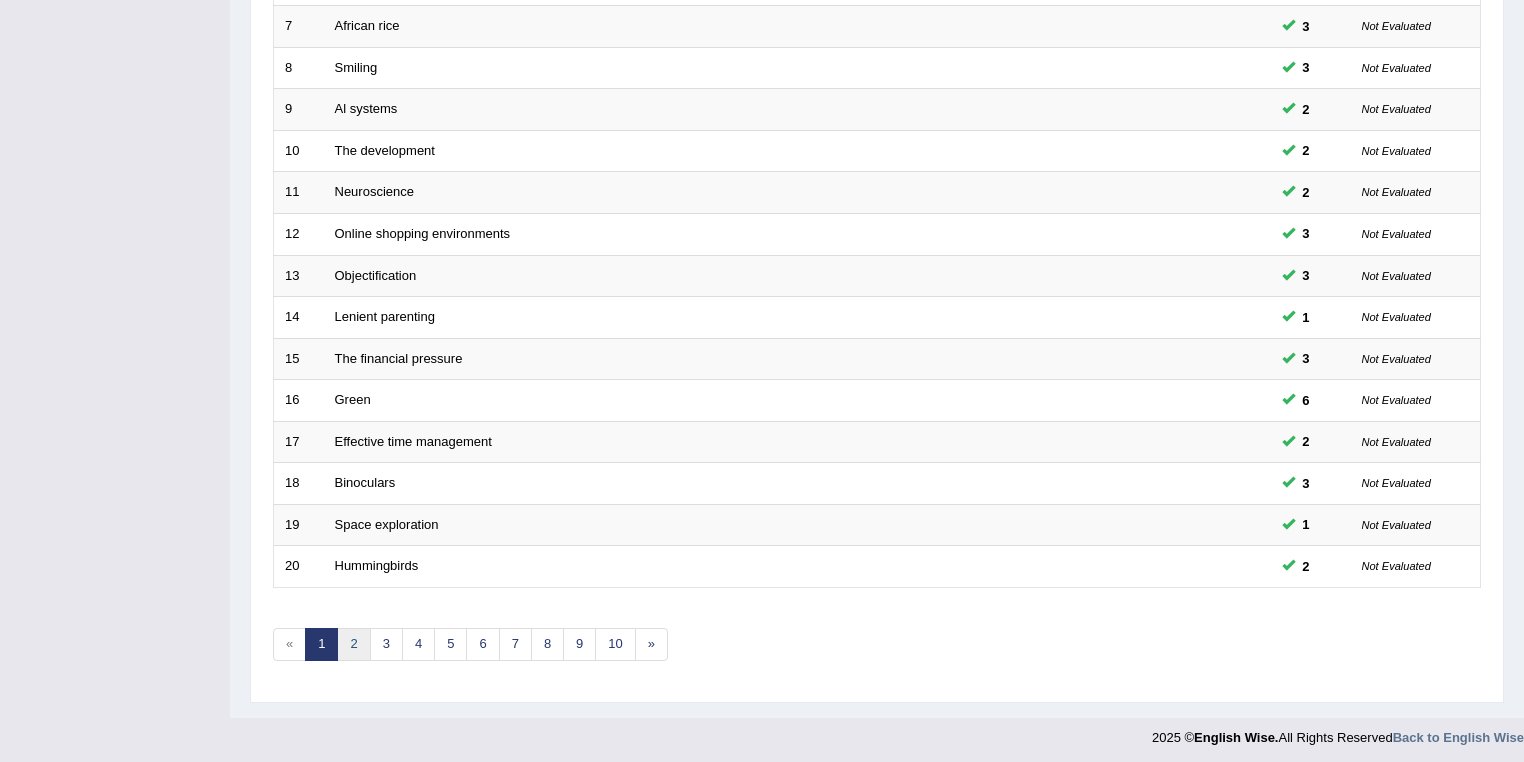 click on "2" at bounding box center [353, 644] 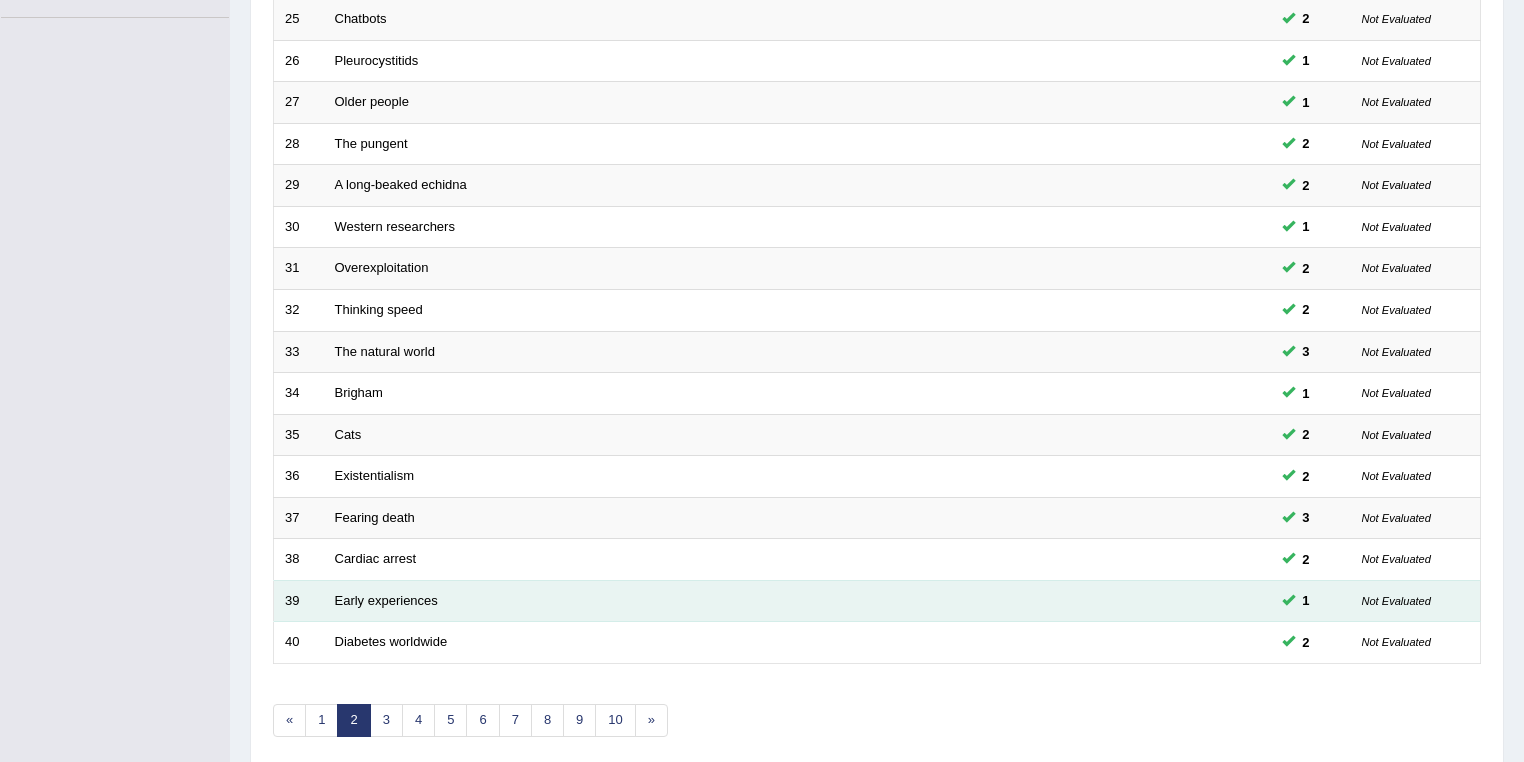 scroll, scrollTop: 480, scrollLeft: 0, axis: vertical 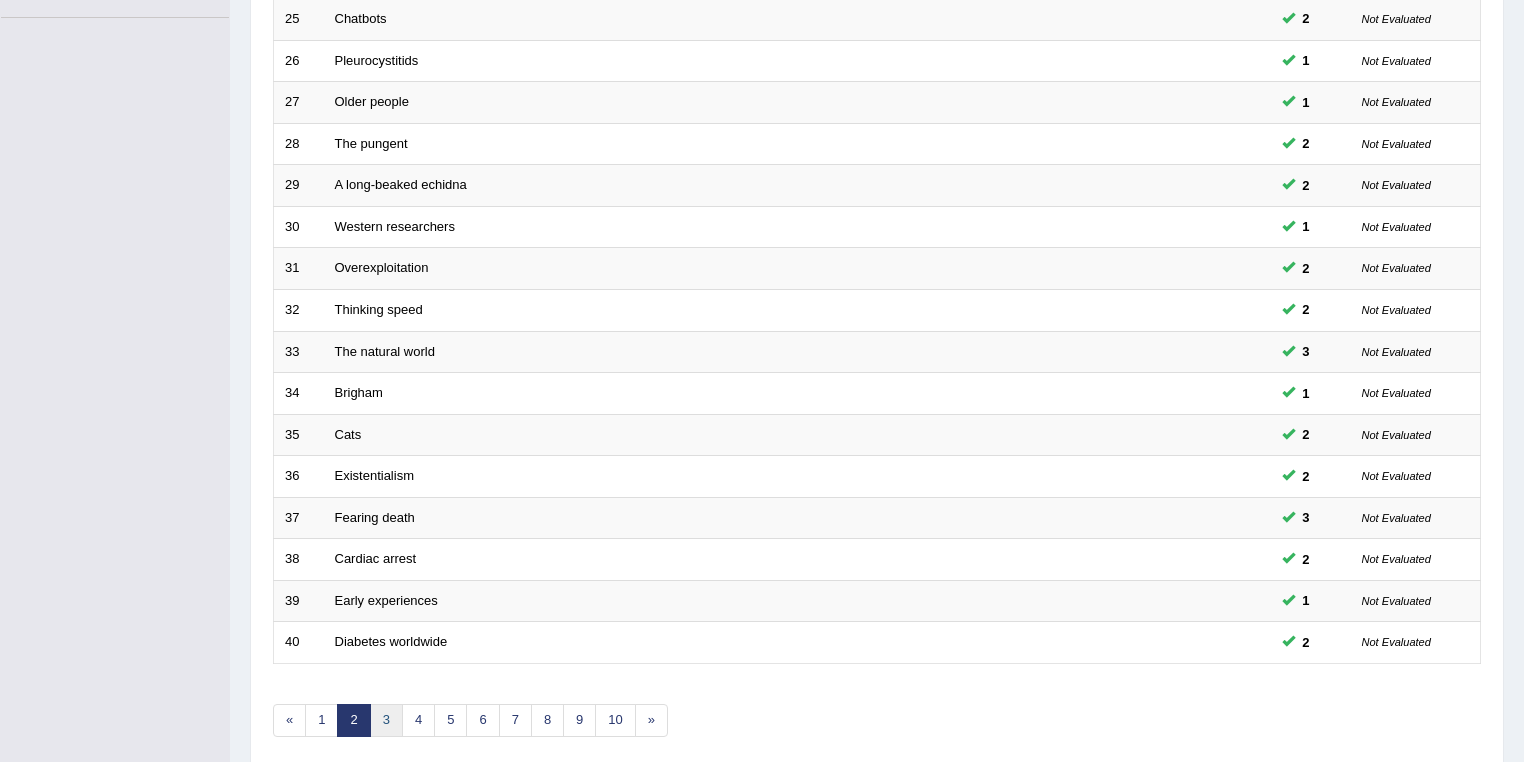 click on "3" at bounding box center (386, 720) 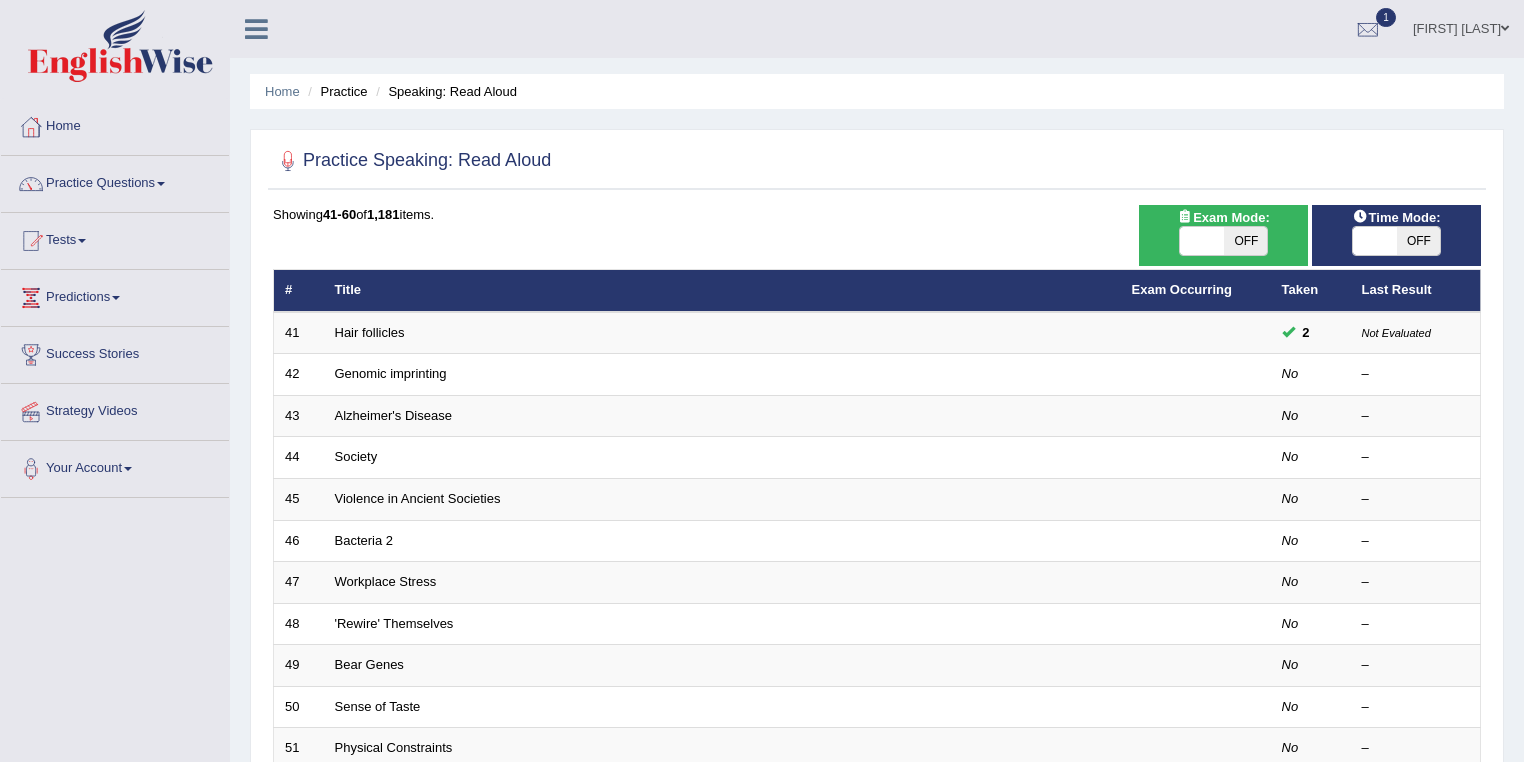 scroll, scrollTop: 80, scrollLeft: 0, axis: vertical 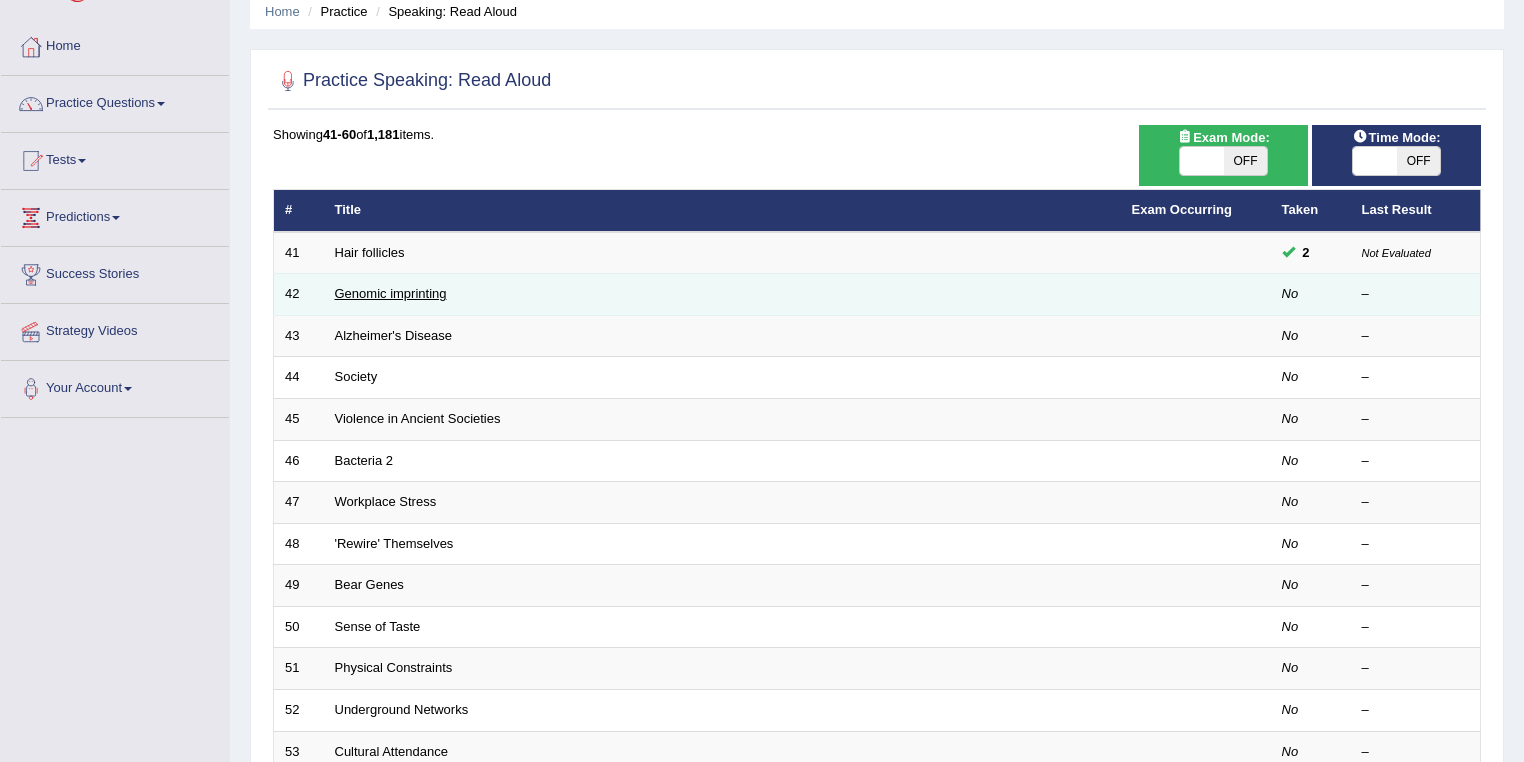 click on "Genomic imprinting" at bounding box center [391, 293] 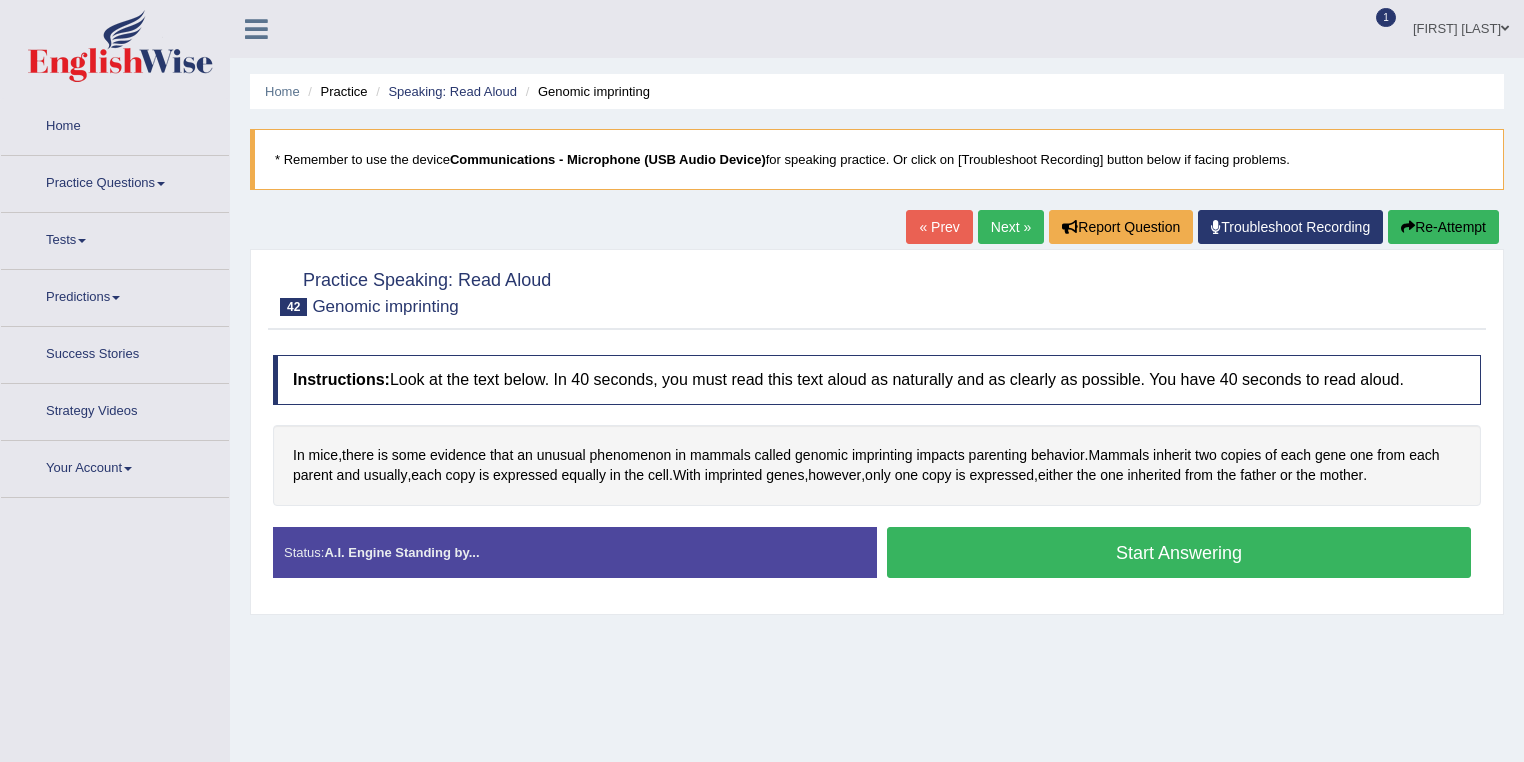 scroll, scrollTop: 0, scrollLeft: 0, axis: both 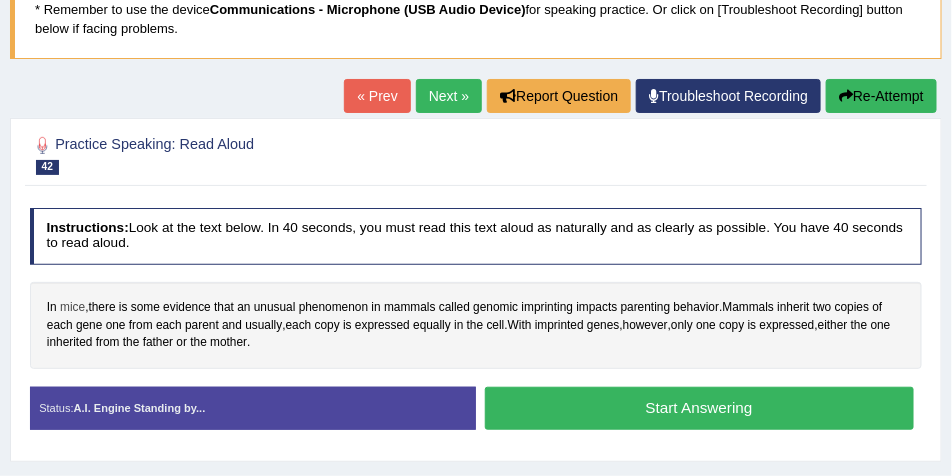 click on "mice" at bounding box center (72, 308) 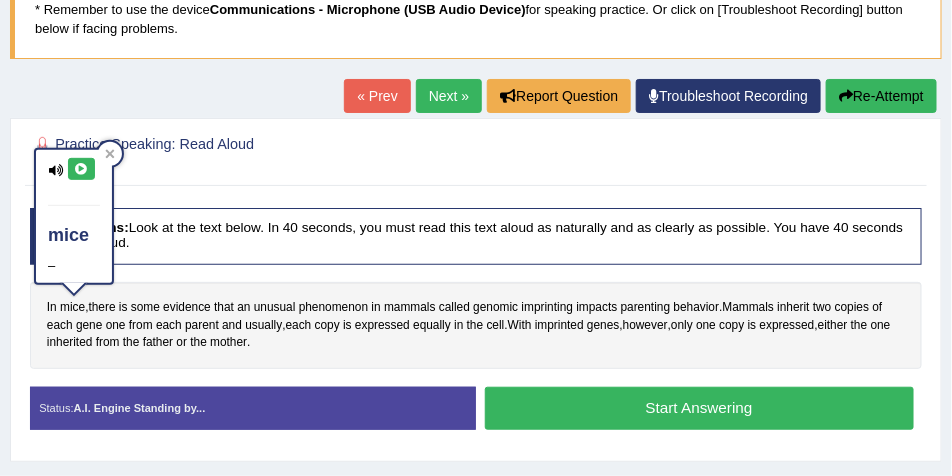 click at bounding box center (81, 169) 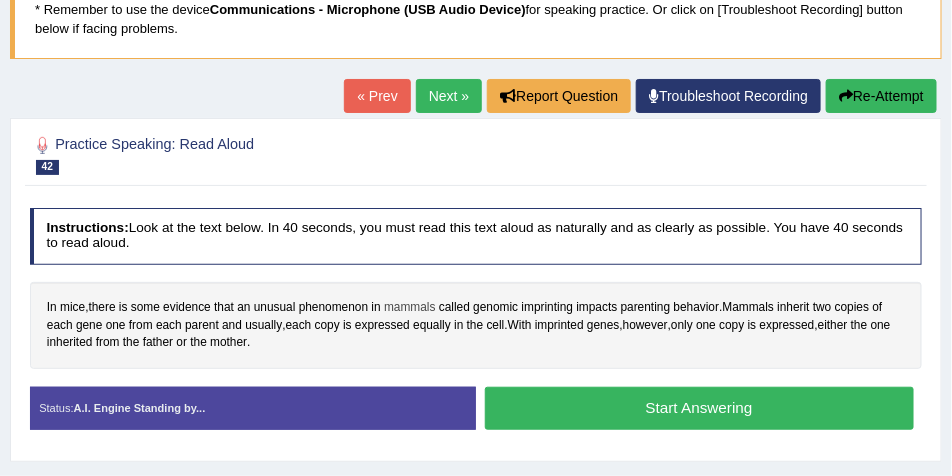 click on "mammals" at bounding box center [410, 308] 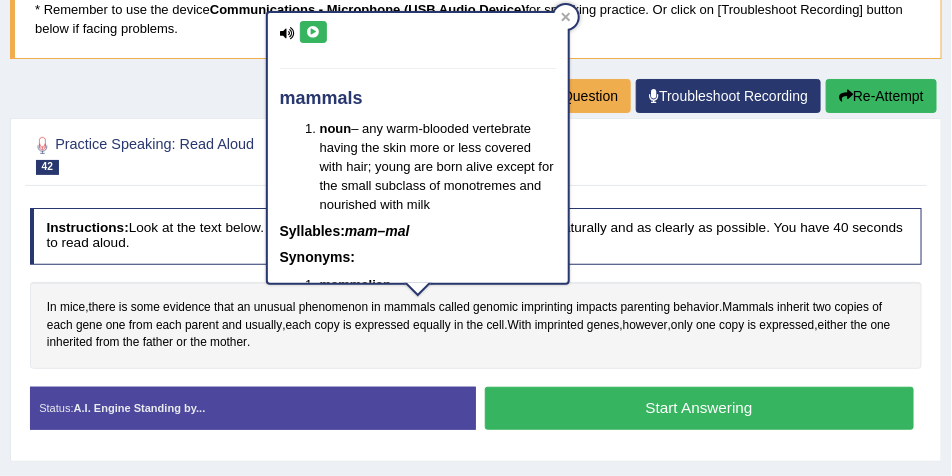 click at bounding box center [313, 32] 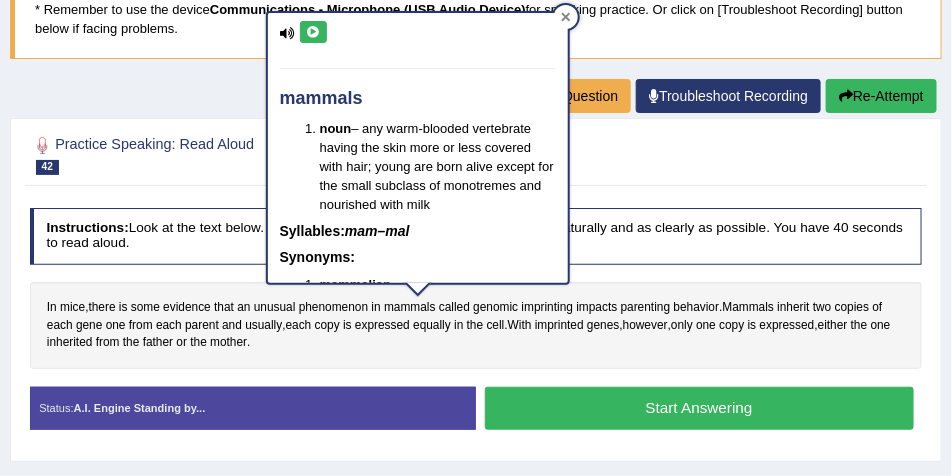 click 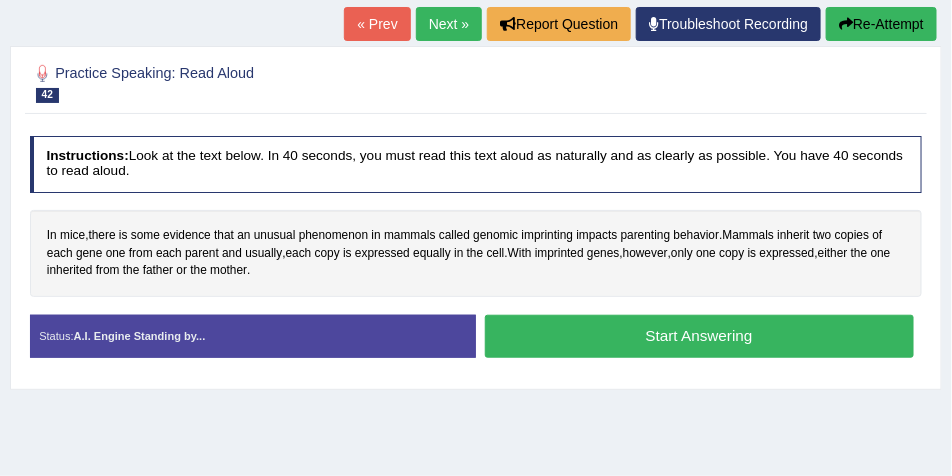 scroll, scrollTop: 200, scrollLeft: 0, axis: vertical 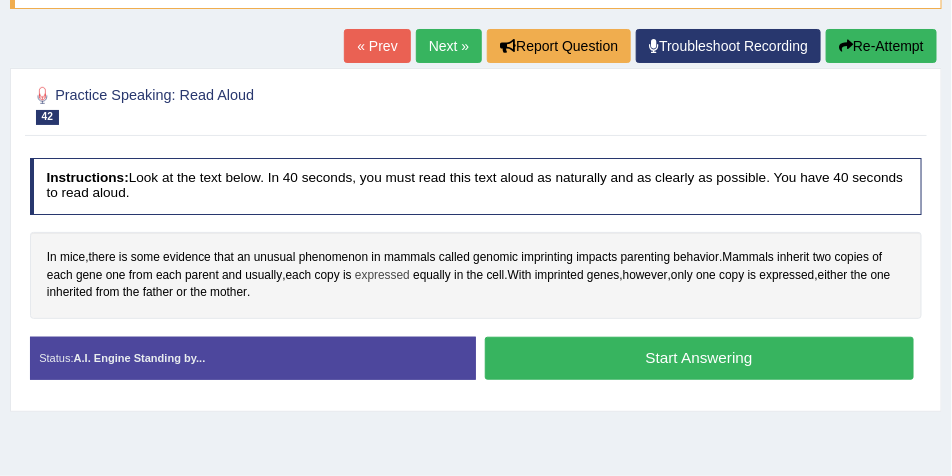 click on "expressed" at bounding box center (382, 276) 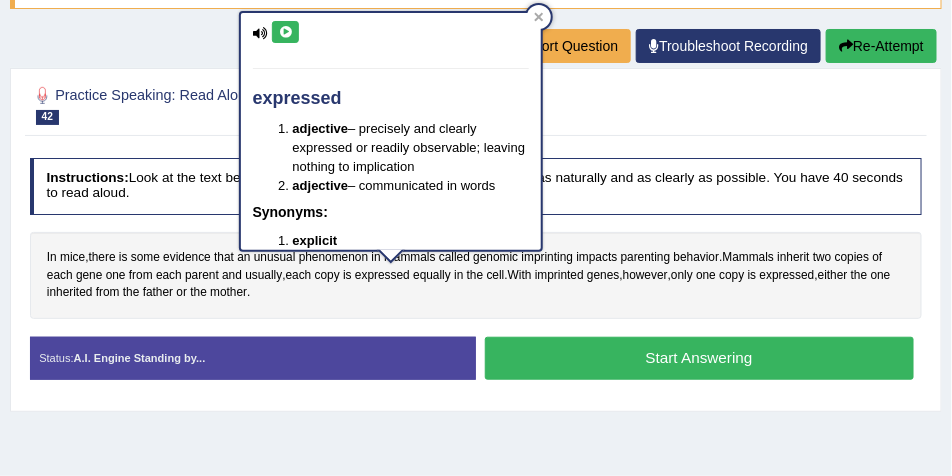 click at bounding box center (285, 32) 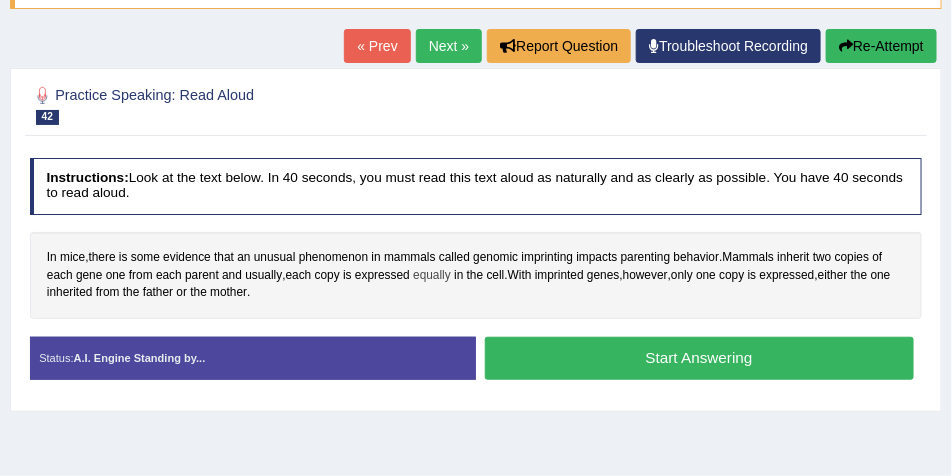 click on "equally" at bounding box center (432, 276) 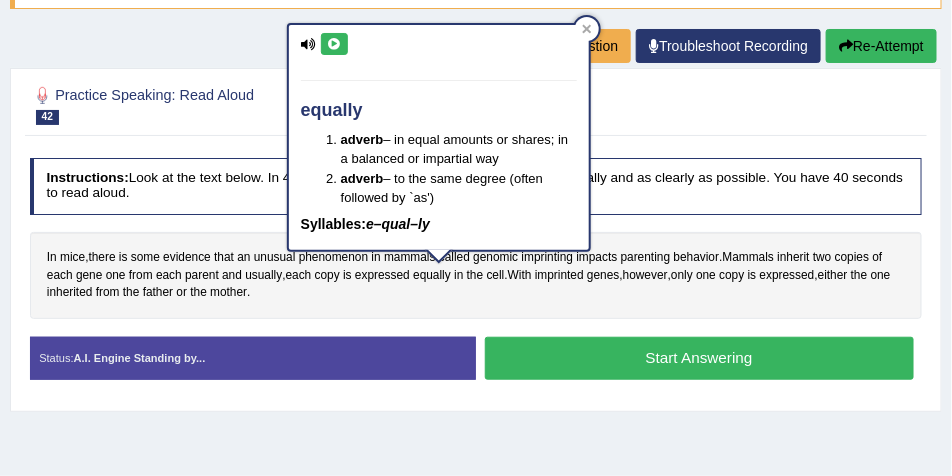 click at bounding box center [334, 44] 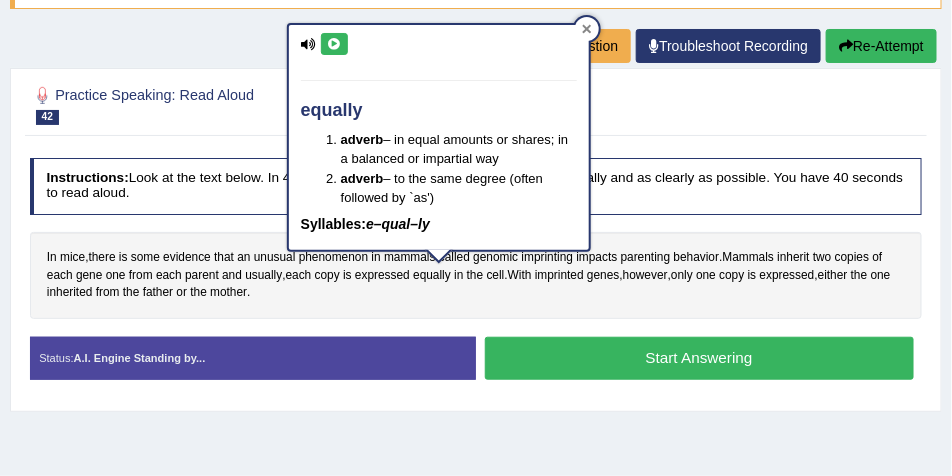 click 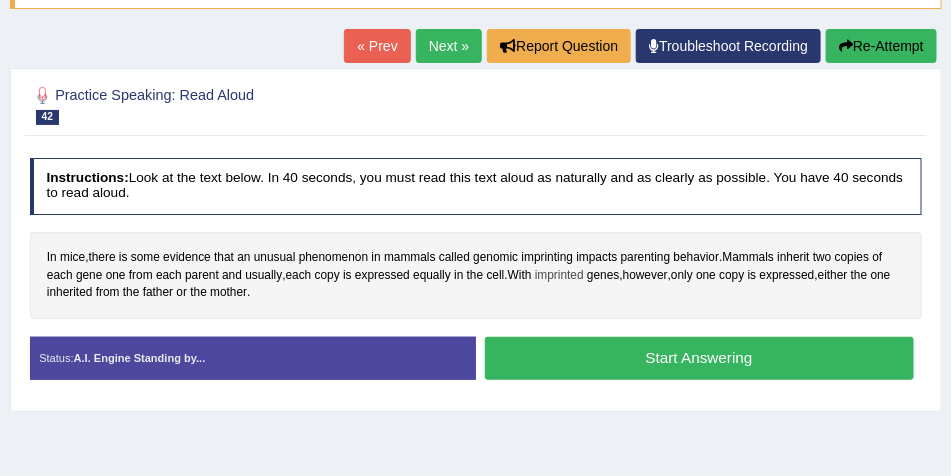 click on "imprinted" at bounding box center (559, 276) 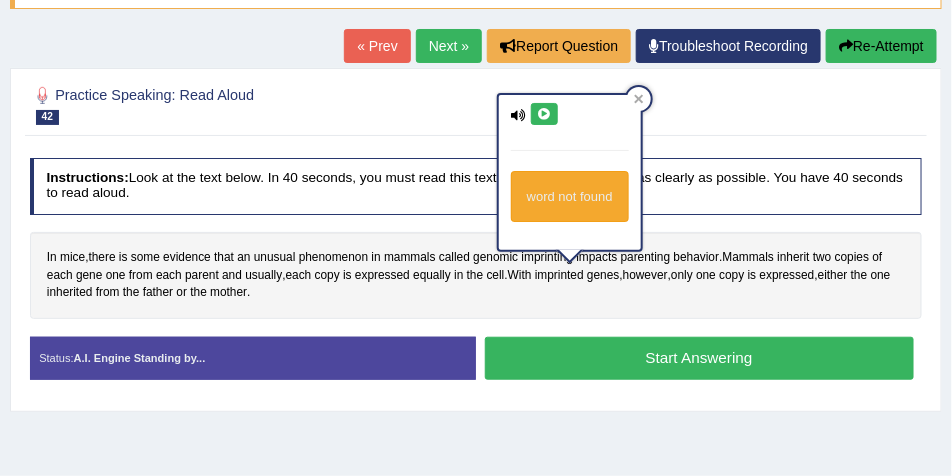 click at bounding box center (544, 114) 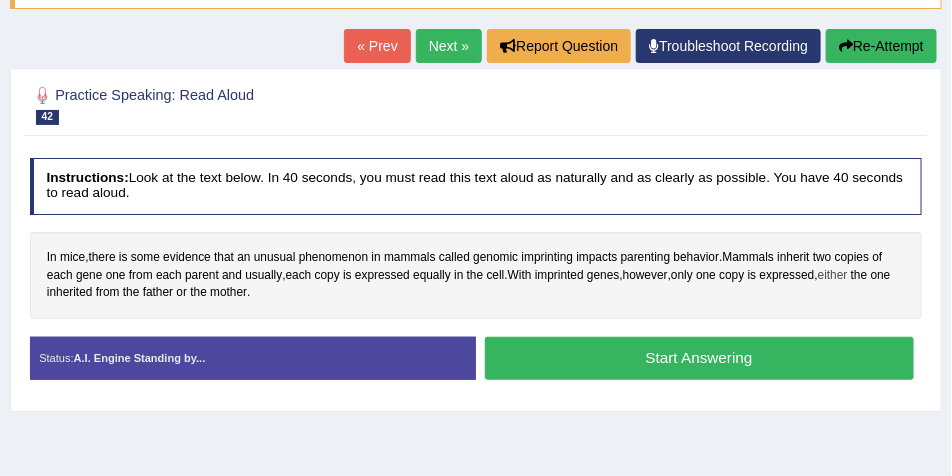 click on "either" at bounding box center [833, 276] 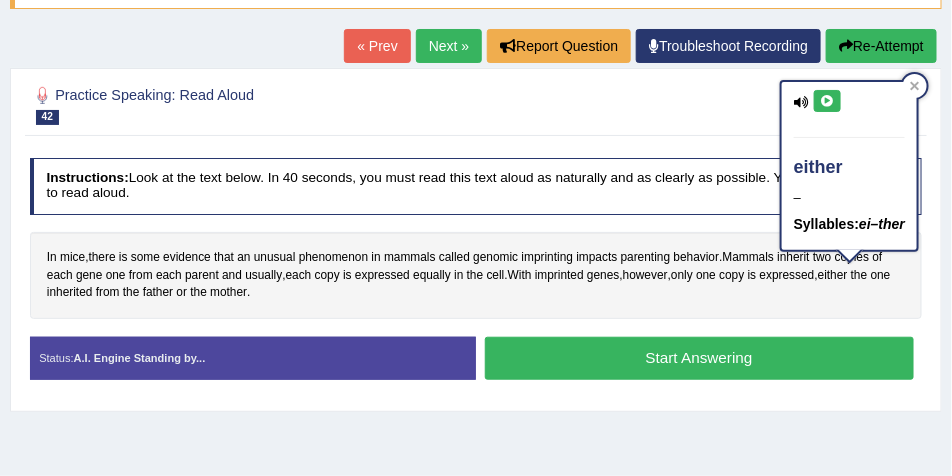 click at bounding box center [827, 101] 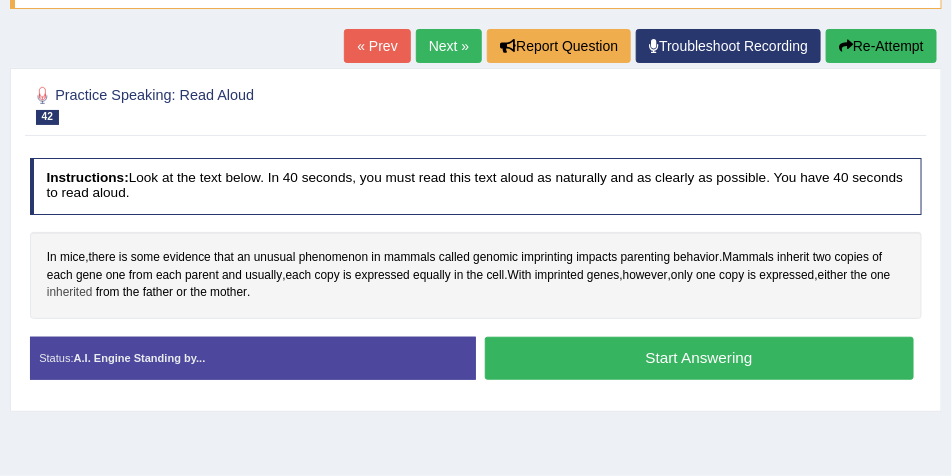 click on "inherited" at bounding box center [70, 293] 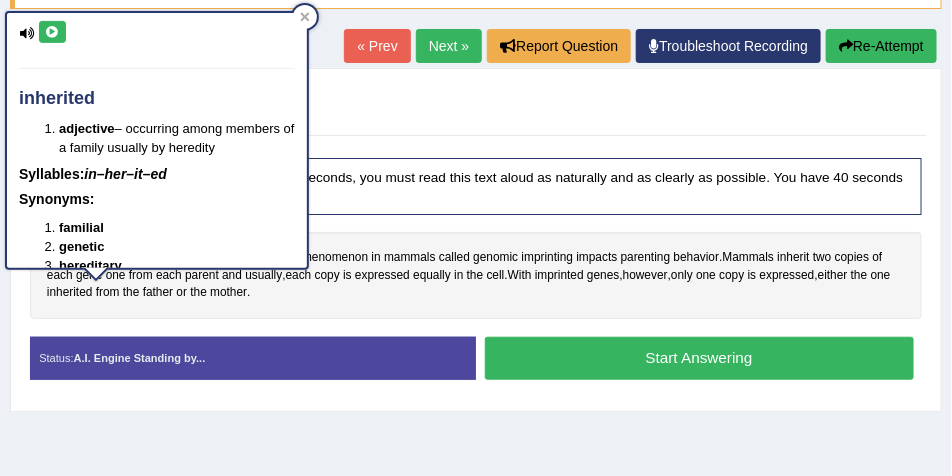 click at bounding box center [52, 32] 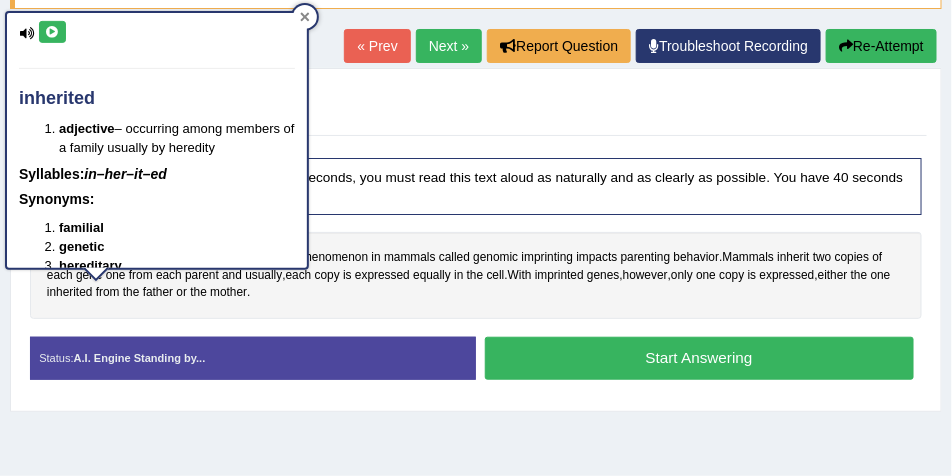 click at bounding box center [305, 17] 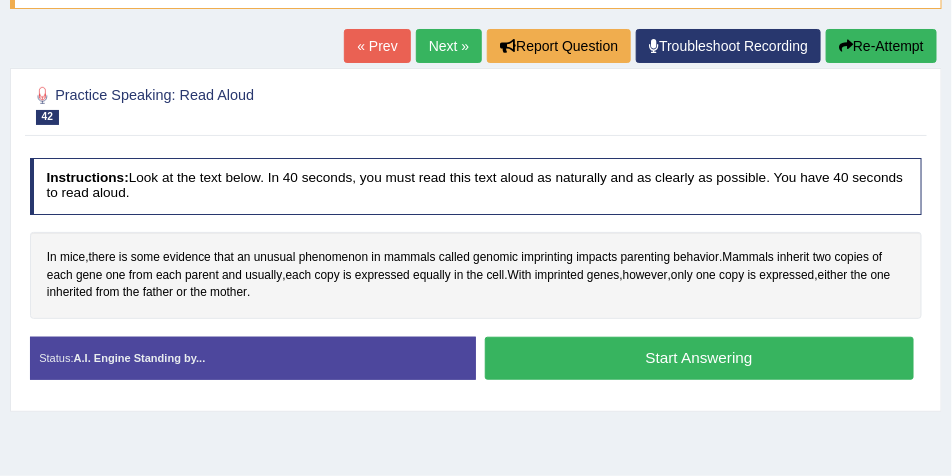click on "Start Answering" at bounding box center (699, 358) 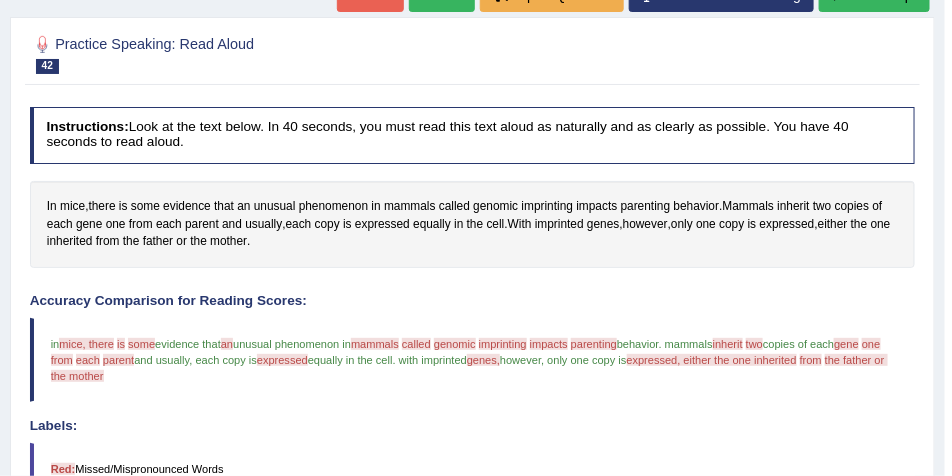 scroll, scrollTop: 250, scrollLeft: 0, axis: vertical 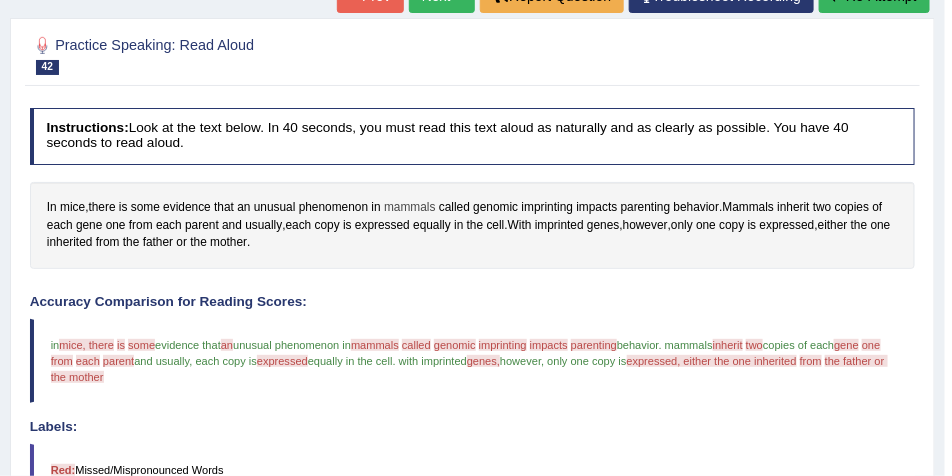 click on "mammals" at bounding box center [410, 208] 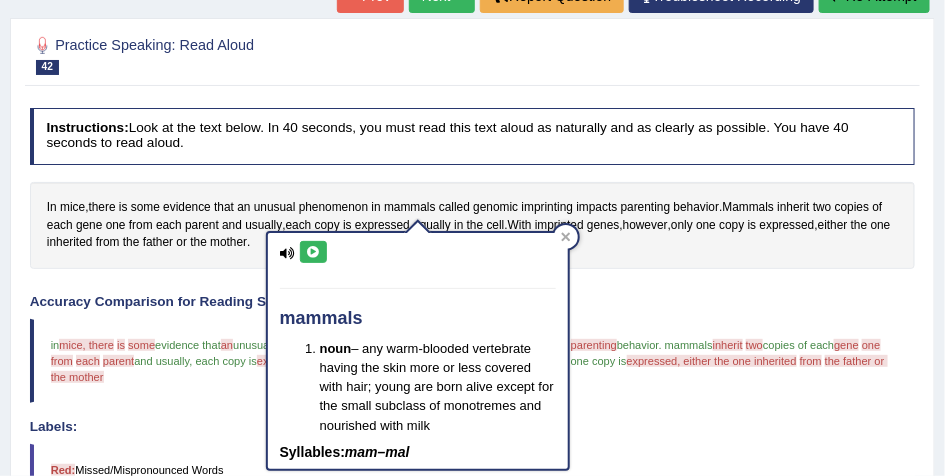 click at bounding box center (313, 252) 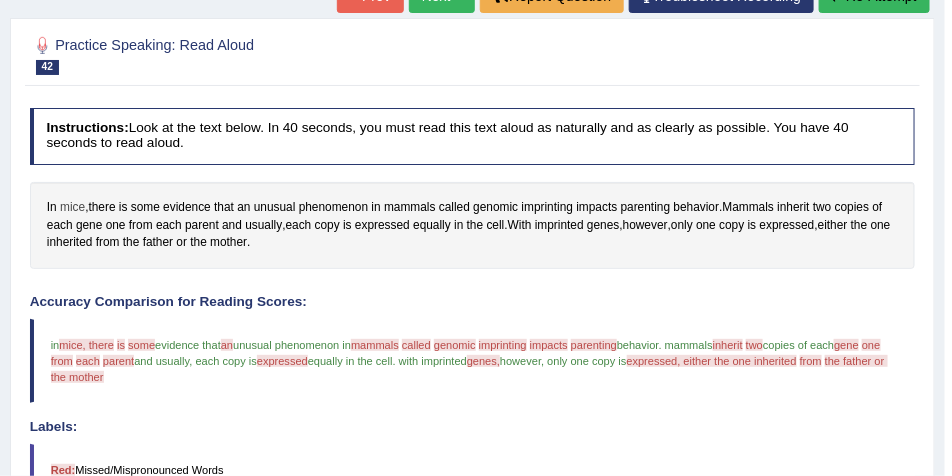 click on "mice" at bounding box center [72, 208] 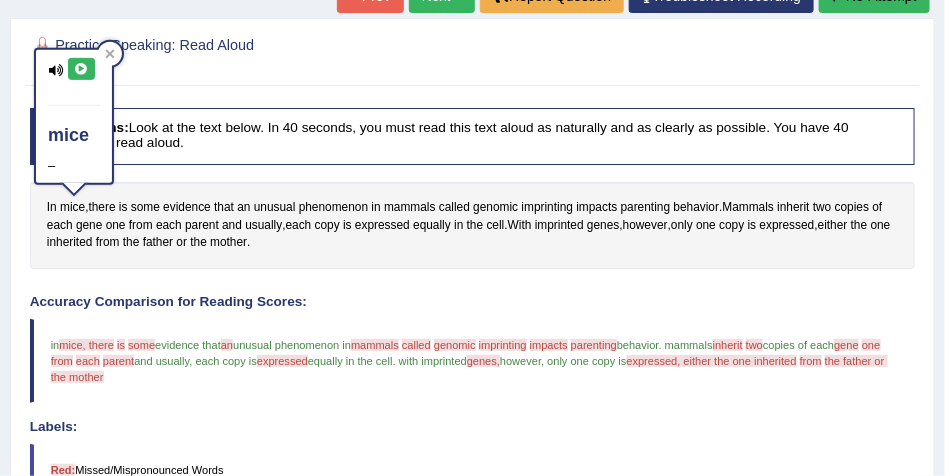 click at bounding box center (81, 69) 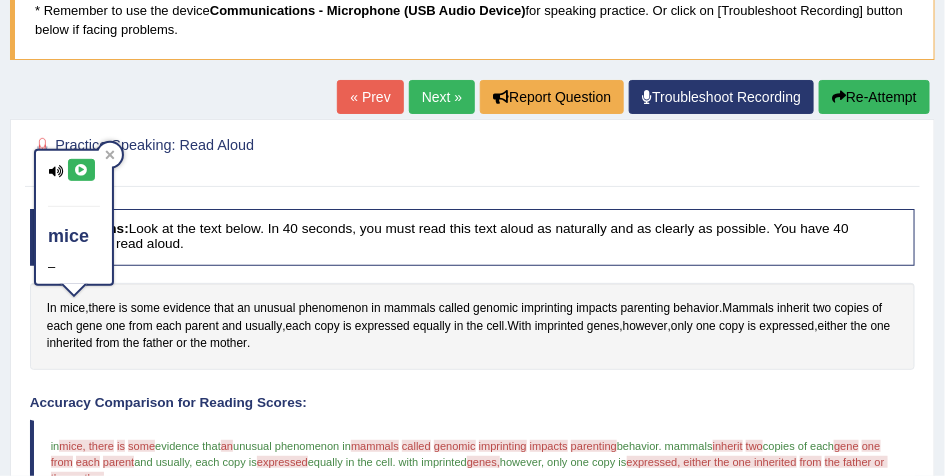 scroll, scrollTop: 350, scrollLeft: 0, axis: vertical 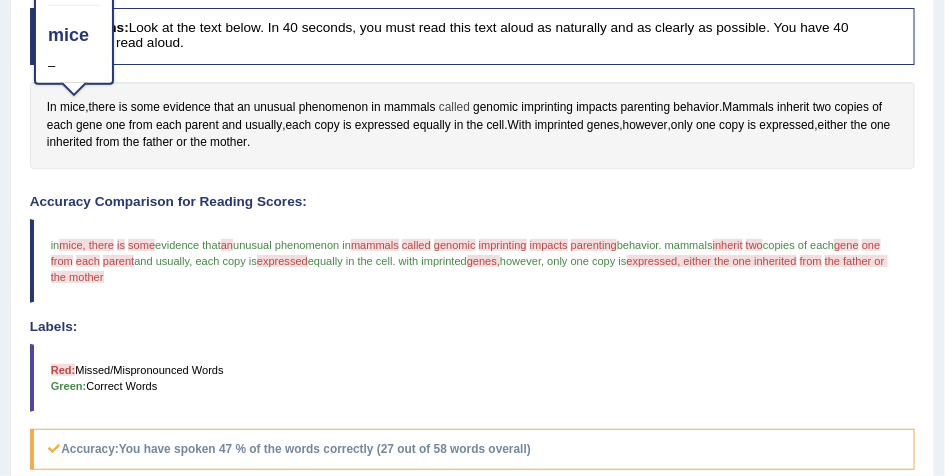 click on "called" at bounding box center (454, 108) 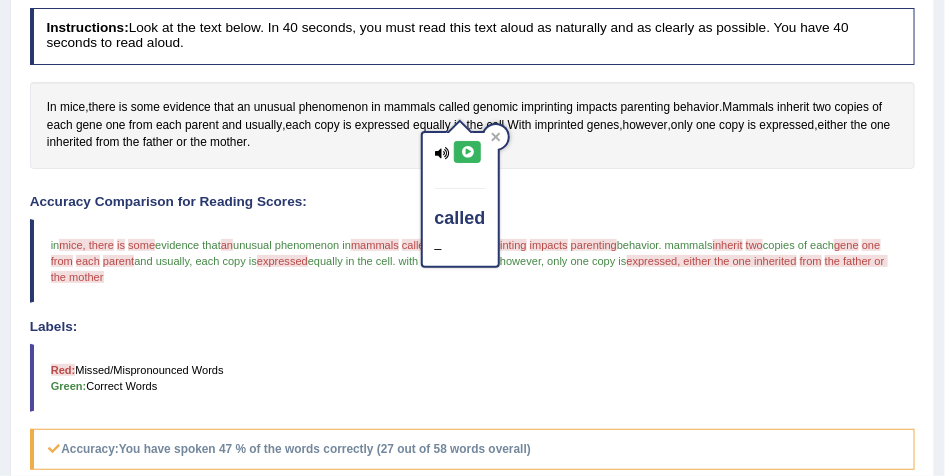 click at bounding box center [467, 152] 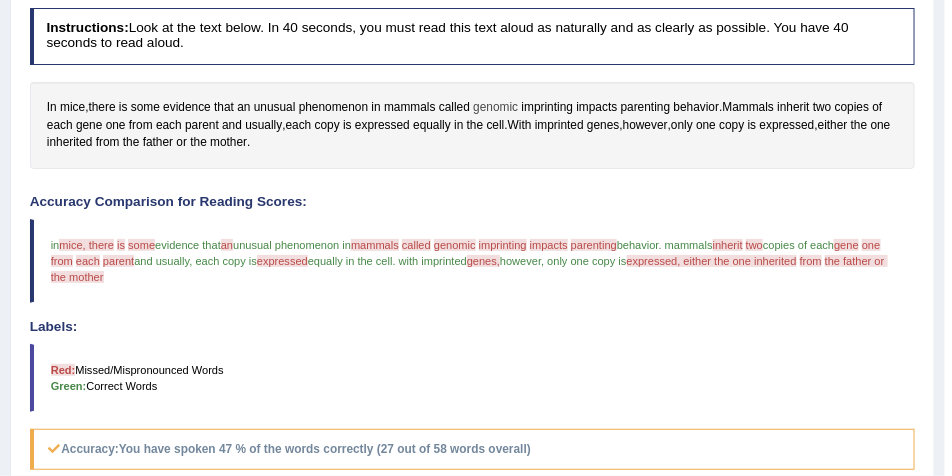 click on "genomic" at bounding box center [495, 108] 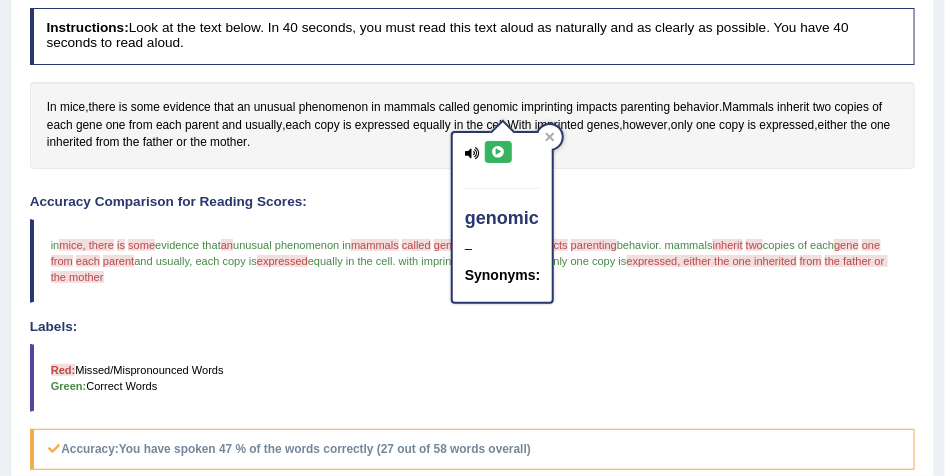 click at bounding box center (498, 152) 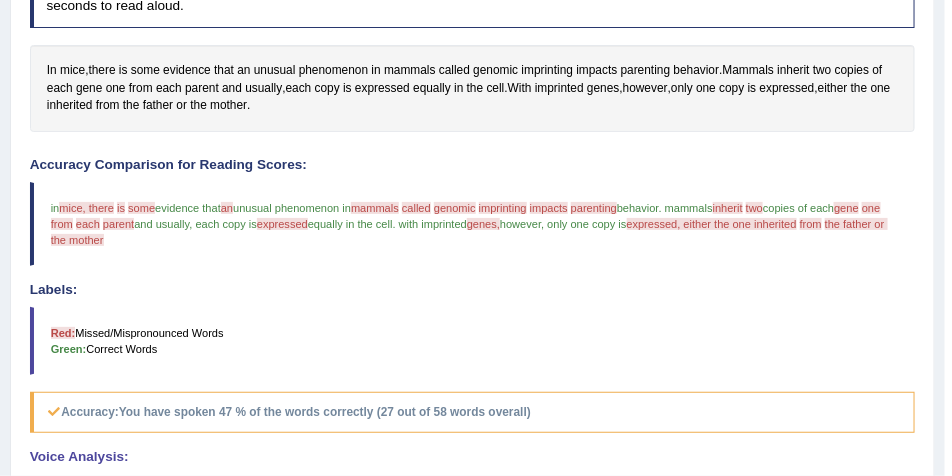 scroll, scrollTop: 200, scrollLeft: 0, axis: vertical 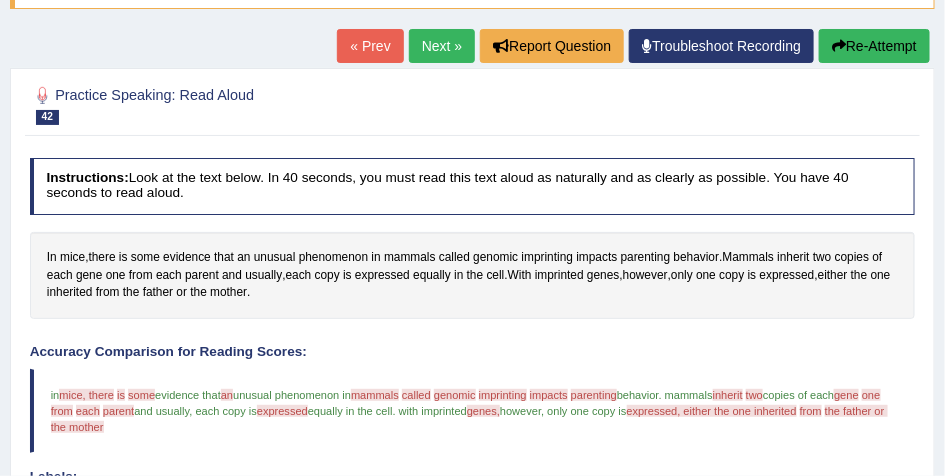 click on "Next »" at bounding box center (442, 46) 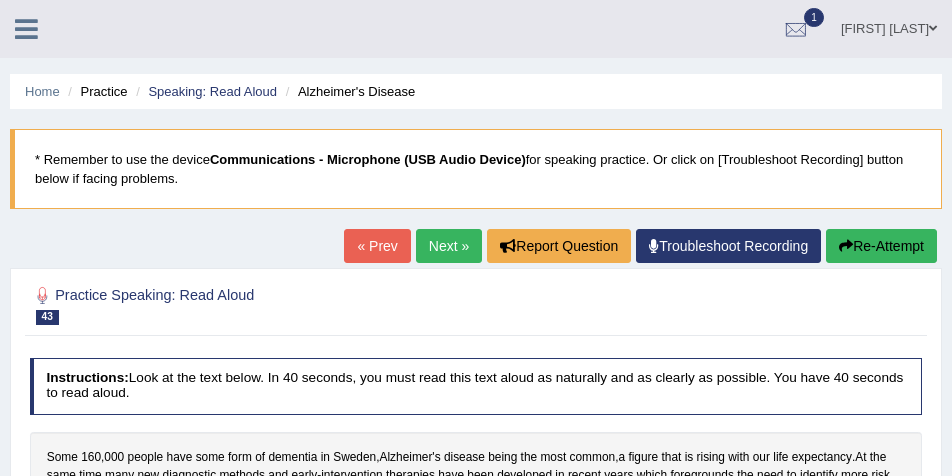 scroll, scrollTop: 150, scrollLeft: 0, axis: vertical 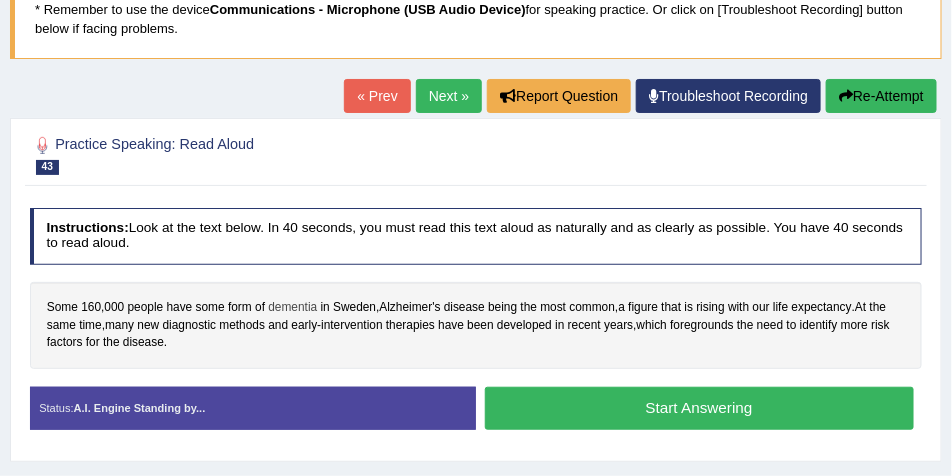 click on "dementia" at bounding box center (292, 308) 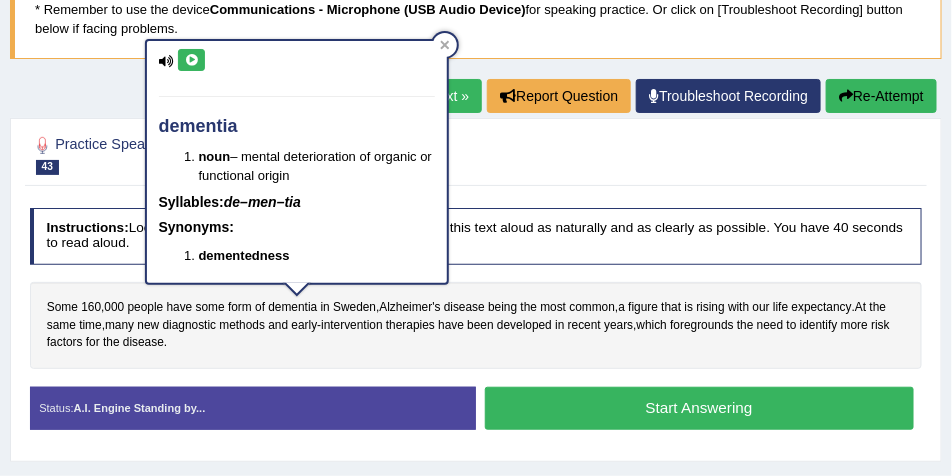 click at bounding box center (191, 60) 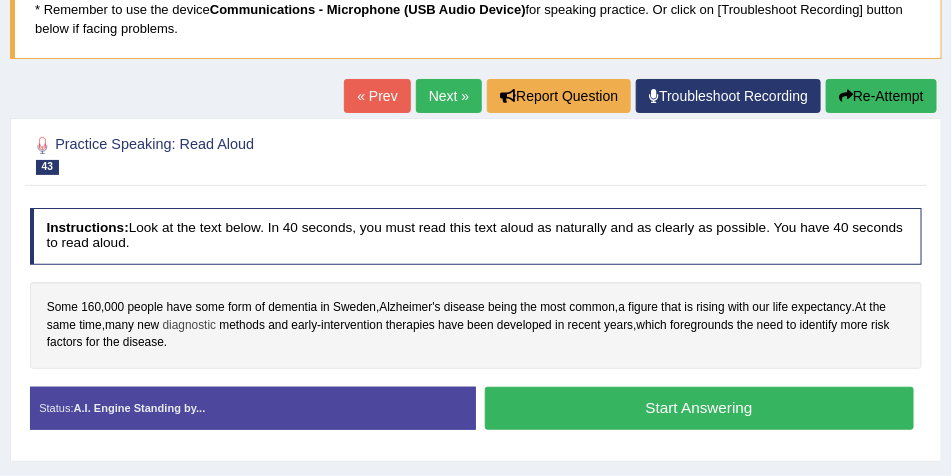 click on "diagnostic" at bounding box center (190, 326) 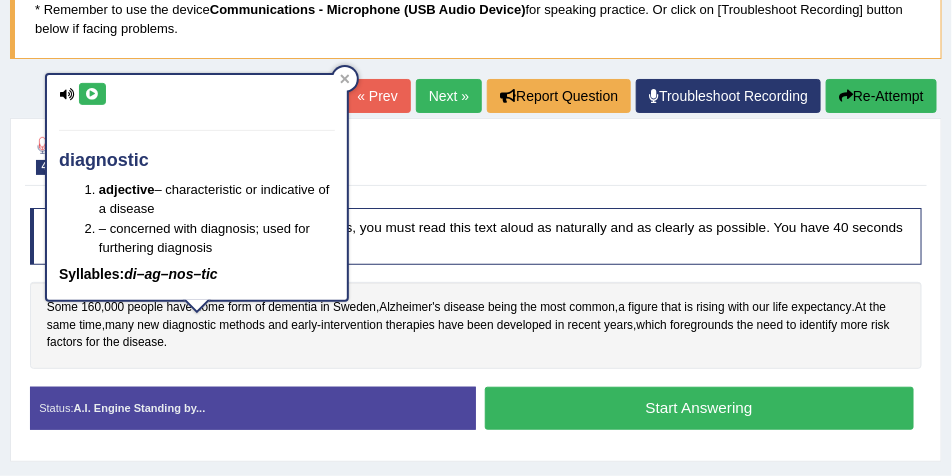 click at bounding box center (92, 94) 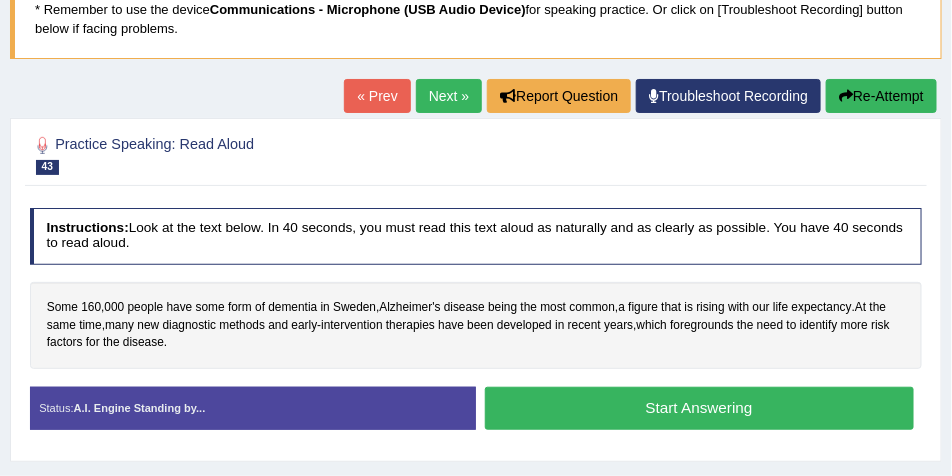 click on "Start Answering" at bounding box center [699, 408] 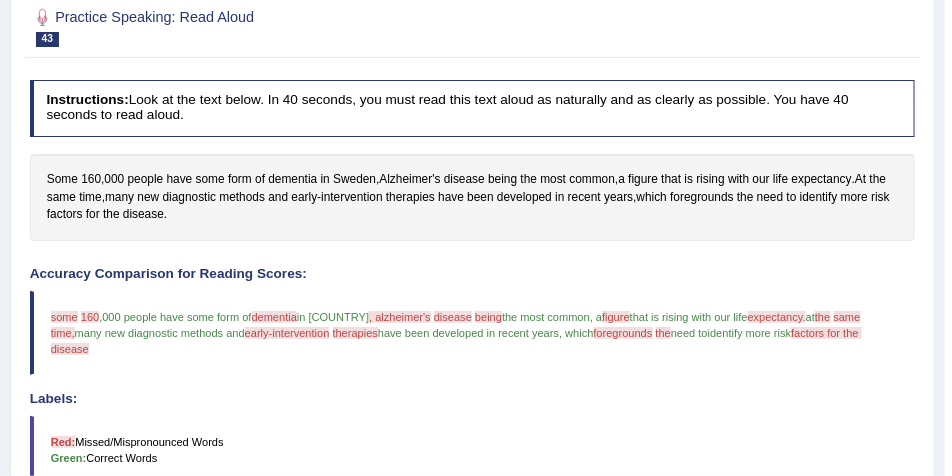 scroll, scrollTop: 38, scrollLeft: 0, axis: vertical 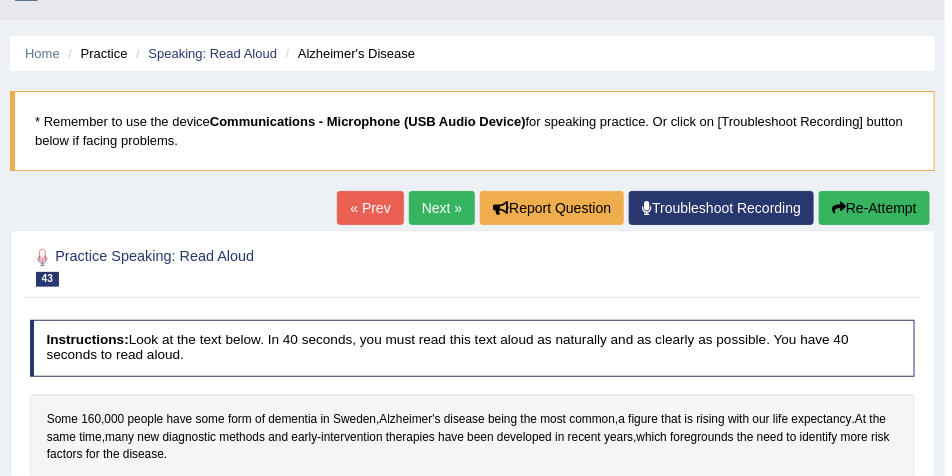 click on "Next »" at bounding box center (442, 208) 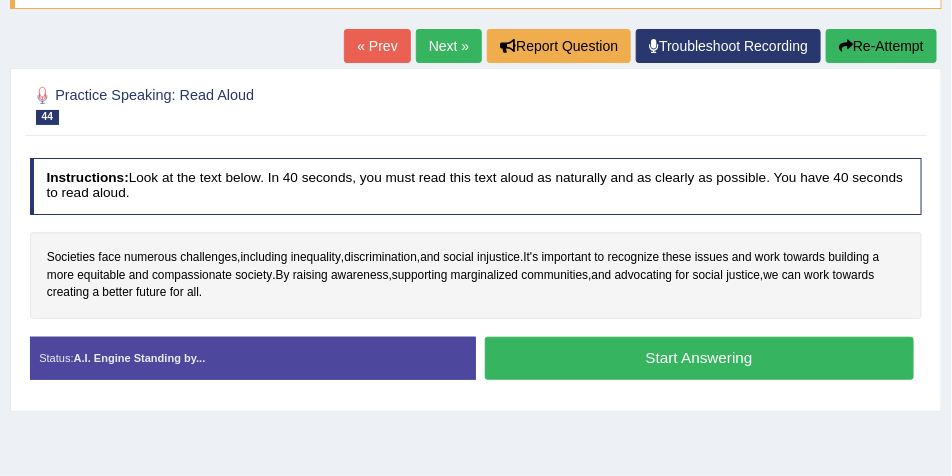 scroll, scrollTop: 0, scrollLeft: 0, axis: both 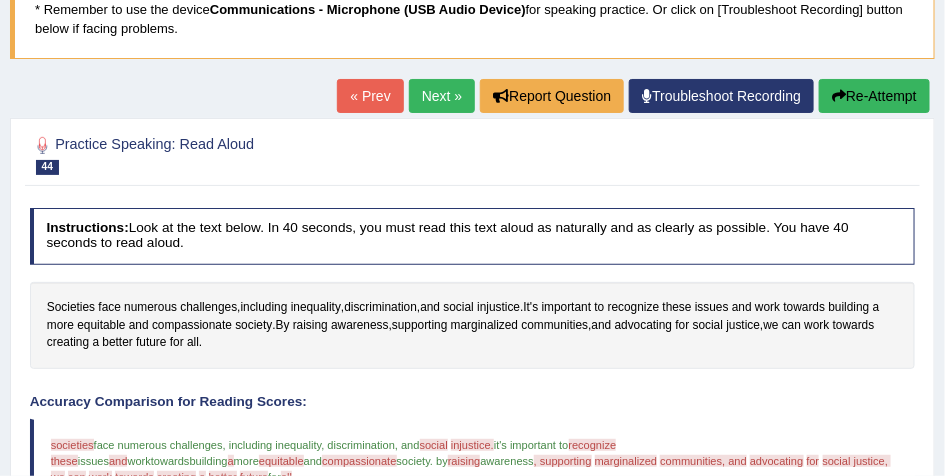 click on "Practice Speaking: Read Aloud
44
Society" at bounding box center [304, 154] 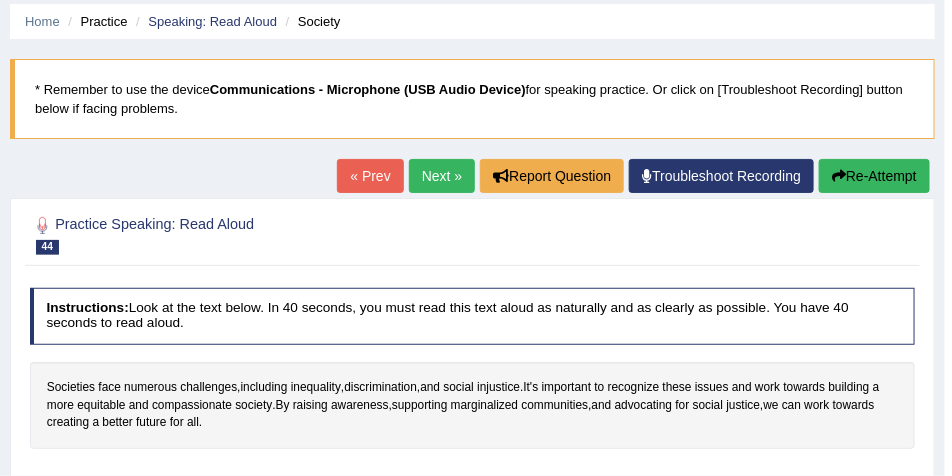 scroll, scrollTop: 0, scrollLeft: 0, axis: both 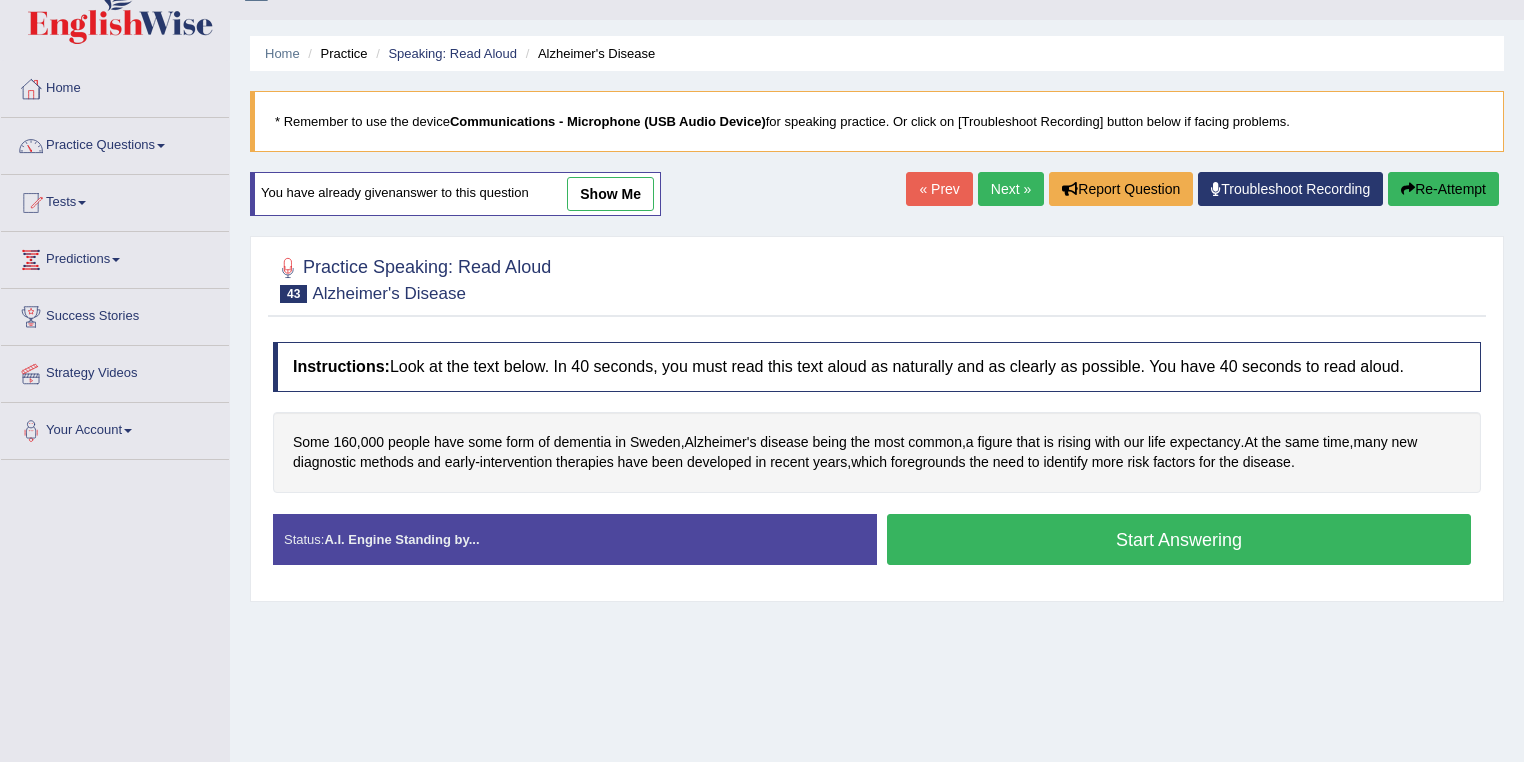 click on "Practice Questions" at bounding box center [115, 143] 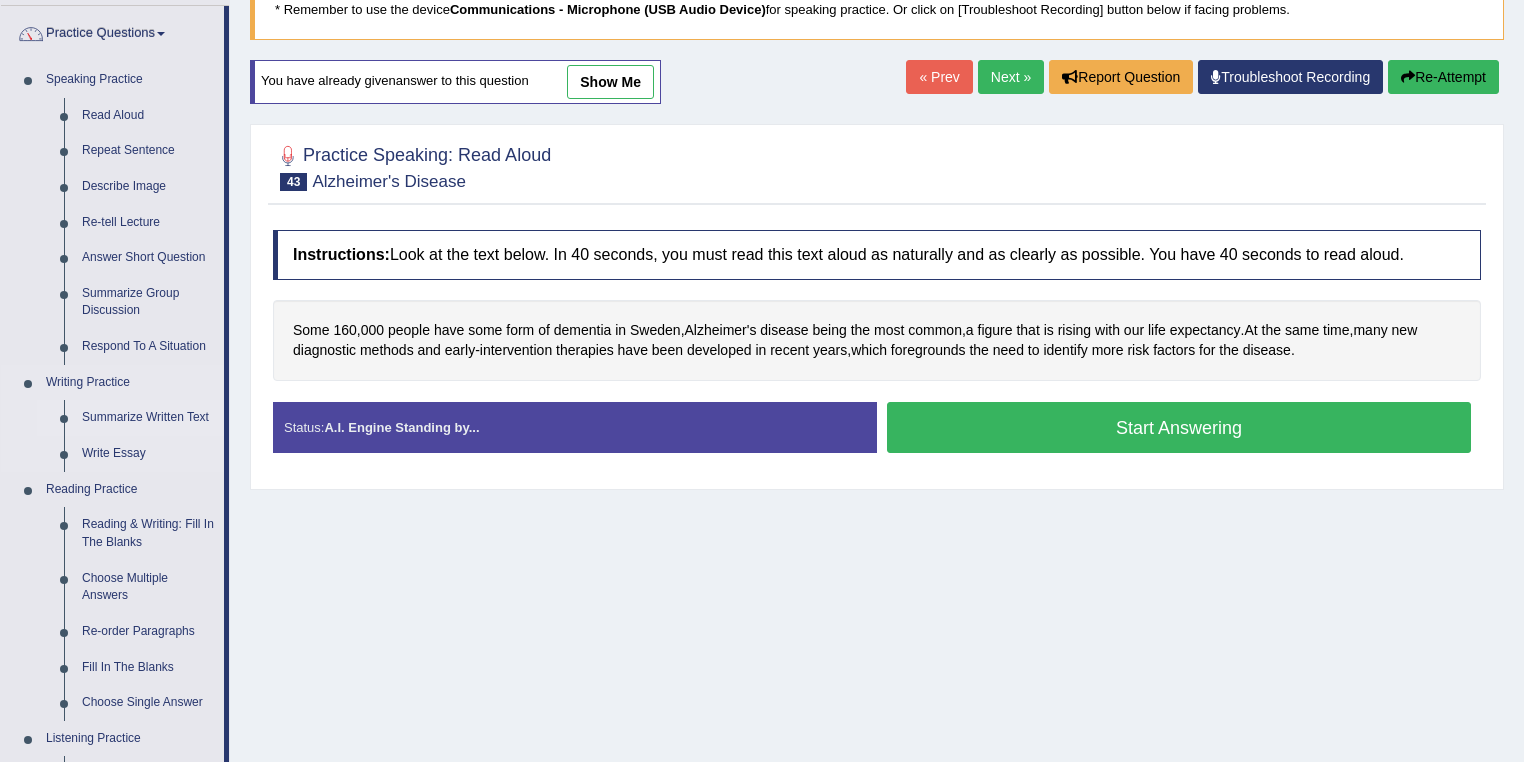 scroll, scrollTop: 118, scrollLeft: 0, axis: vertical 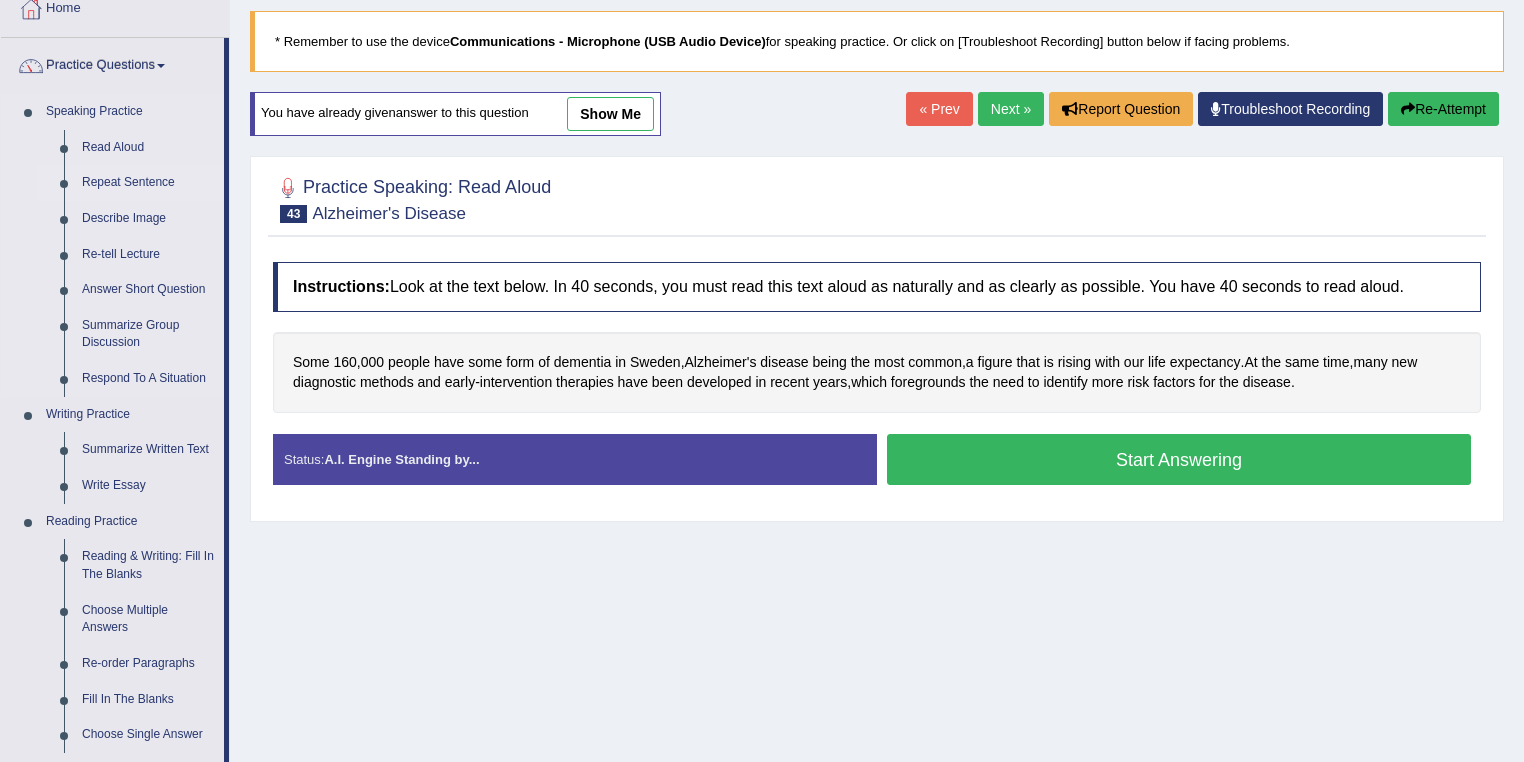 click on "Repeat Sentence" at bounding box center (148, 183) 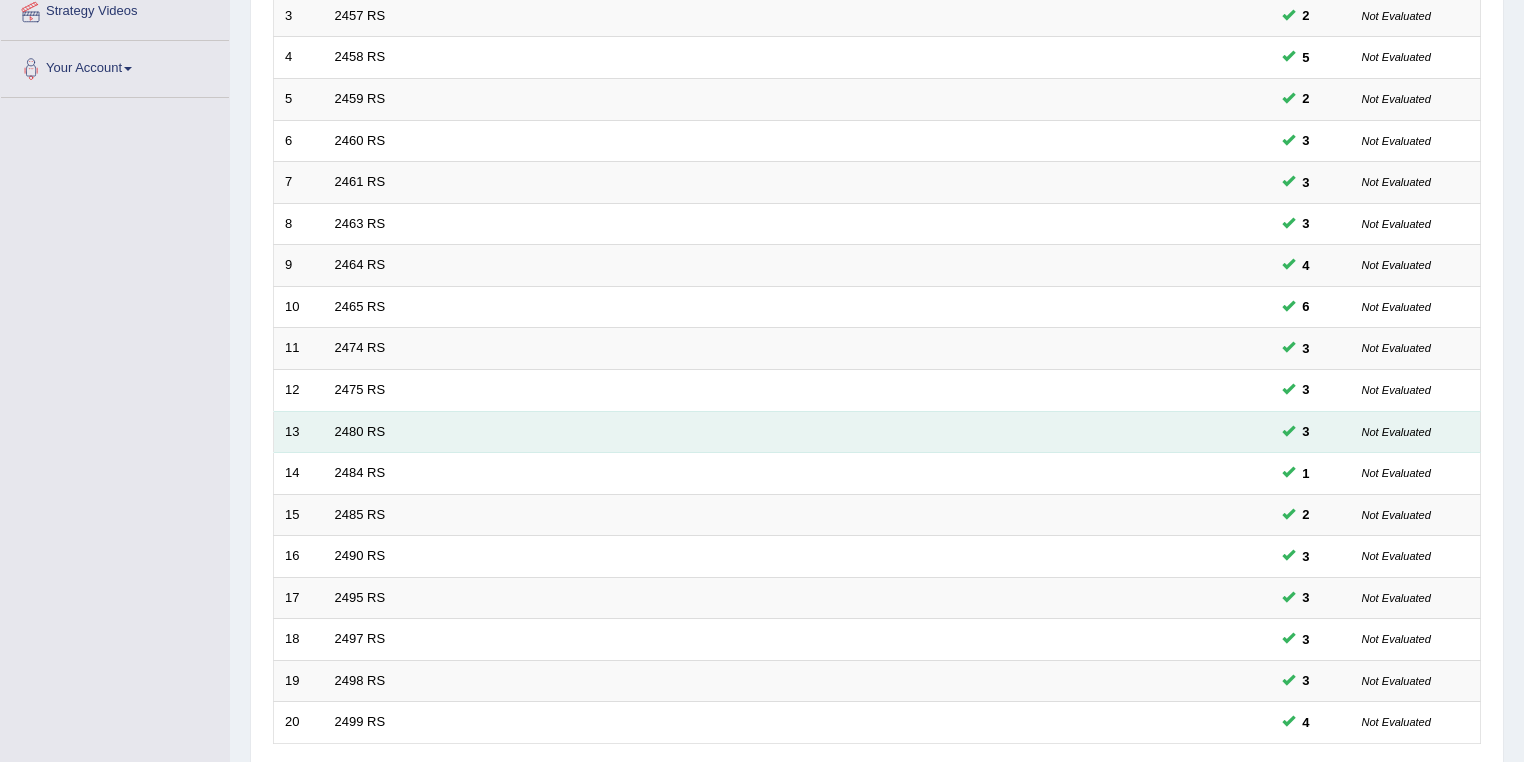 scroll, scrollTop: 0, scrollLeft: 0, axis: both 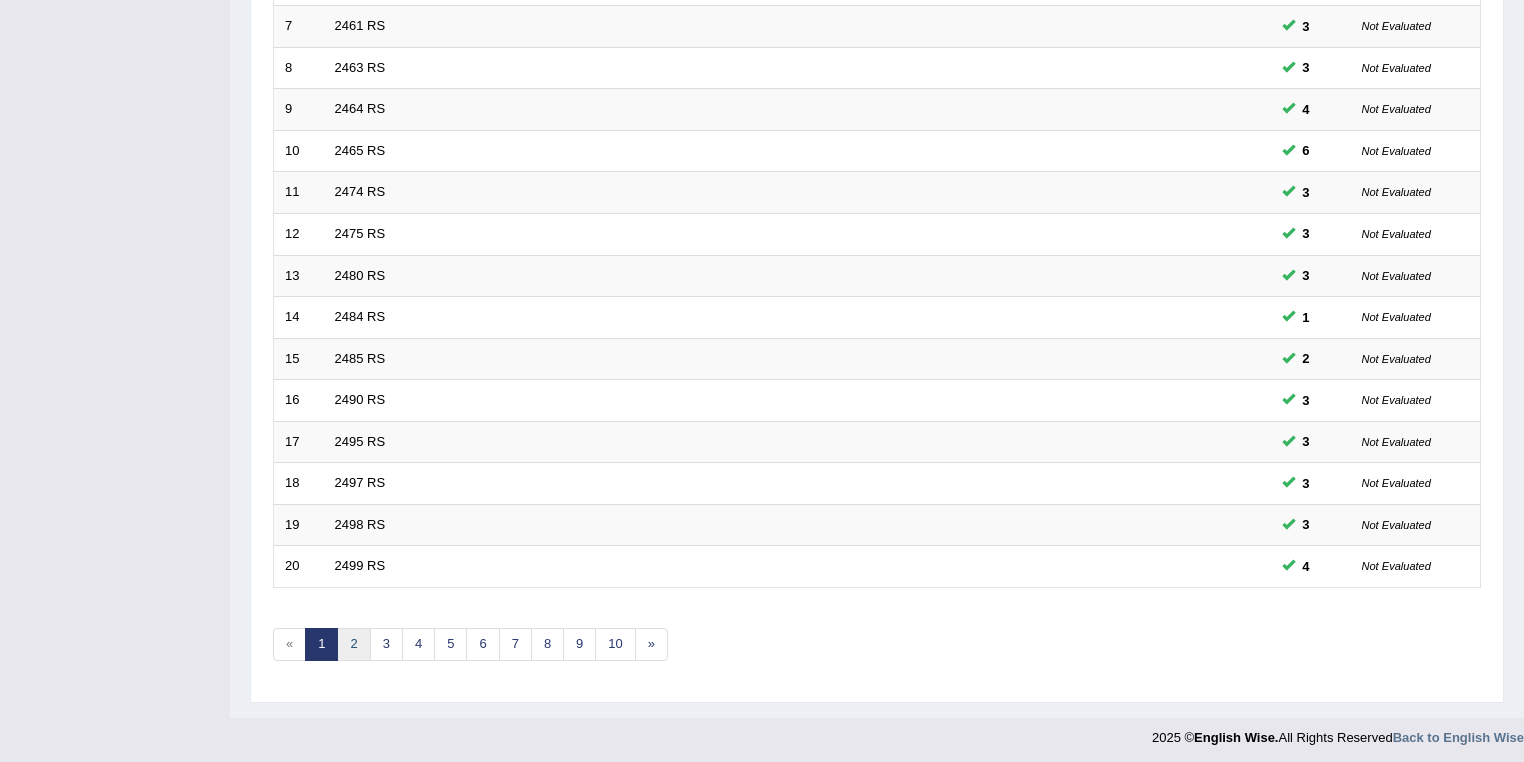 click on "2" at bounding box center [353, 644] 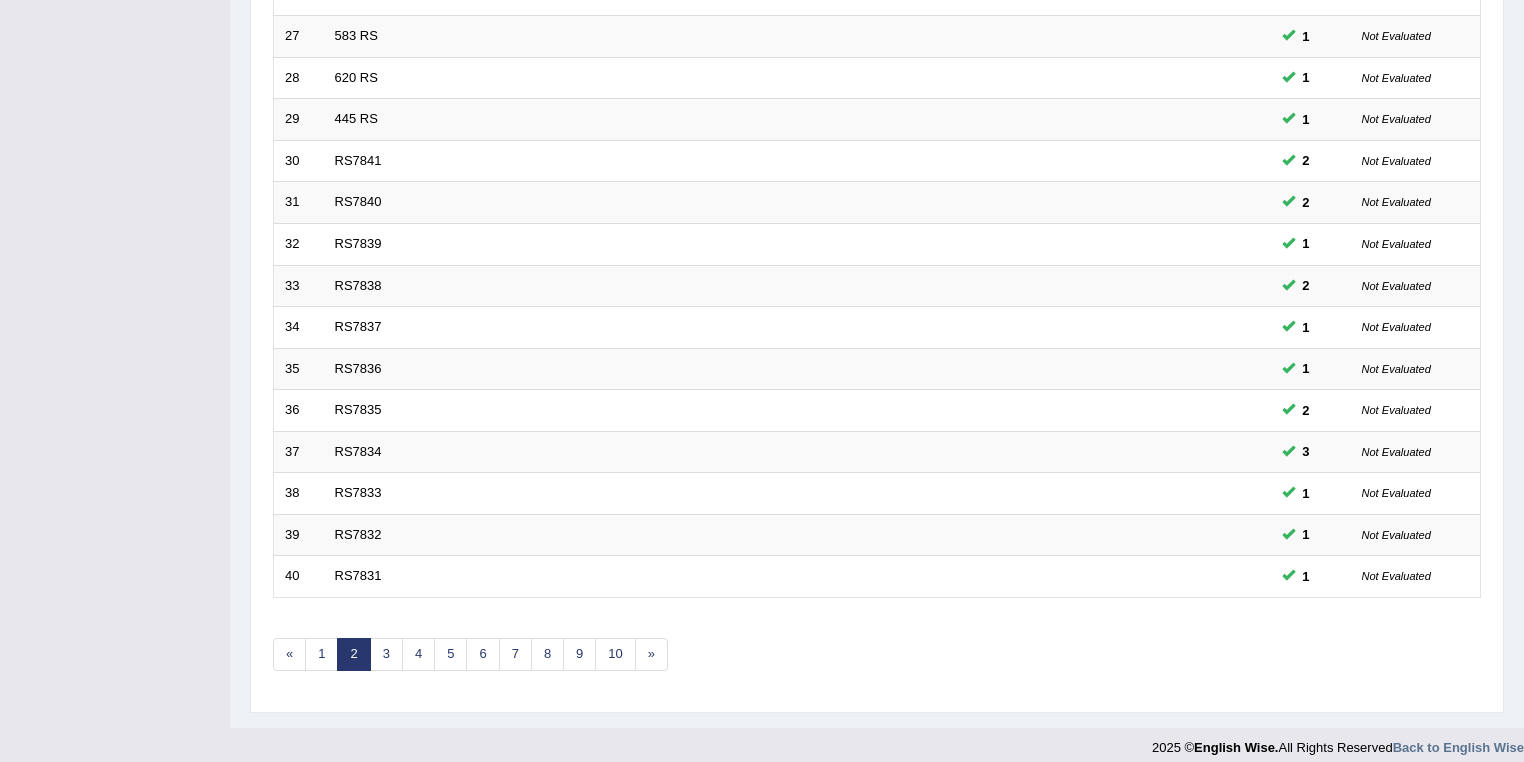 scroll, scrollTop: 556, scrollLeft: 0, axis: vertical 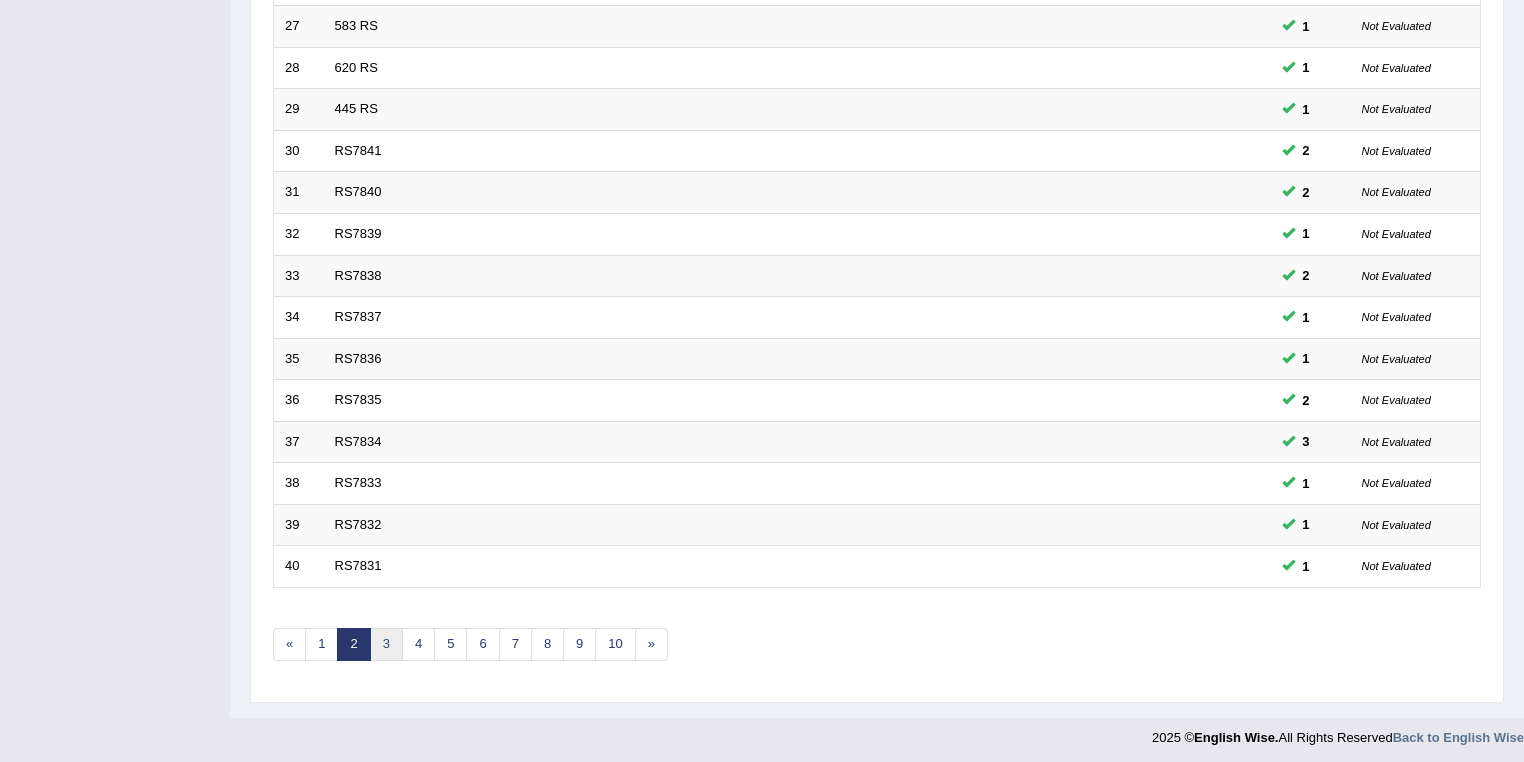 click on "3" at bounding box center [386, 644] 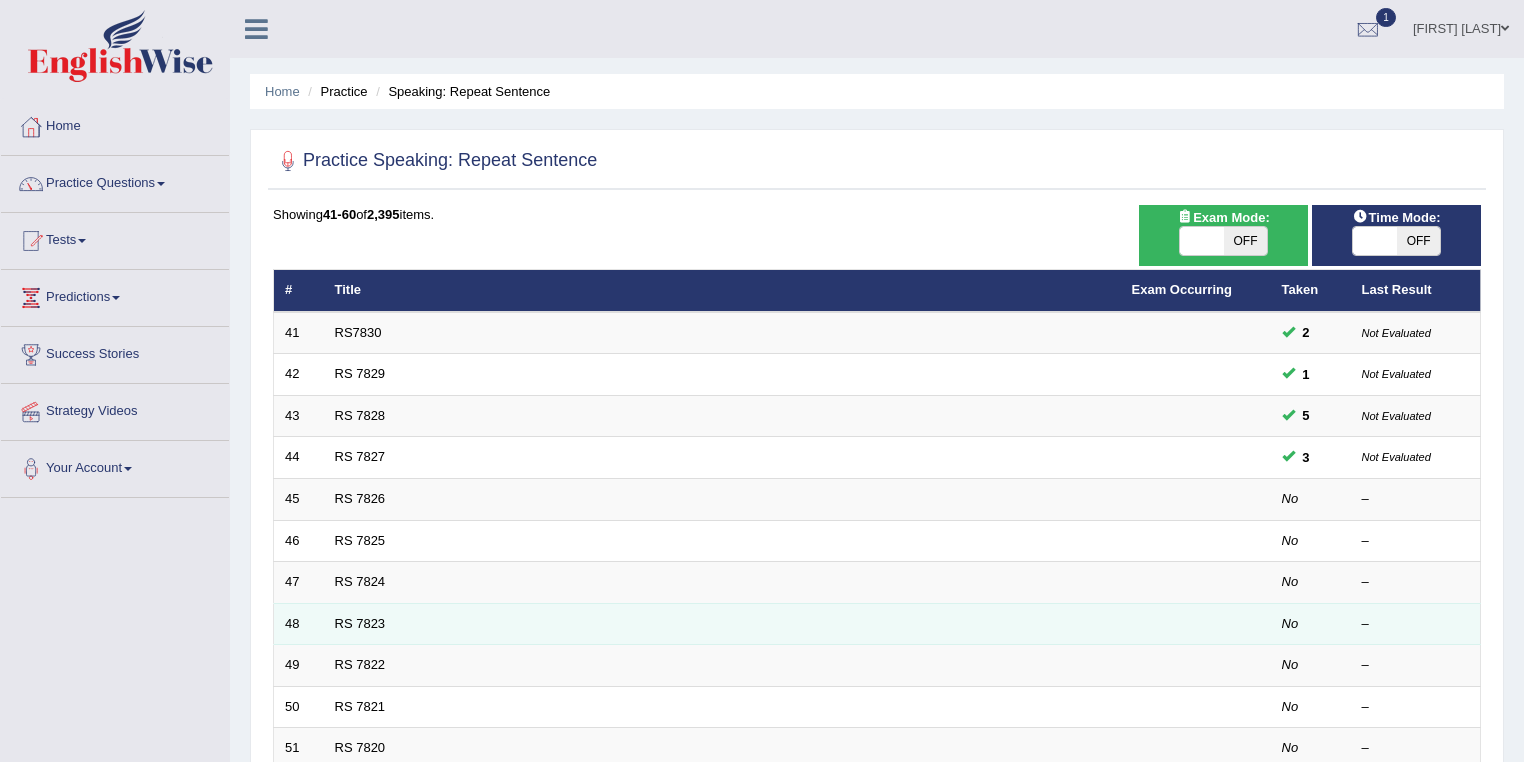 scroll, scrollTop: 0, scrollLeft: 0, axis: both 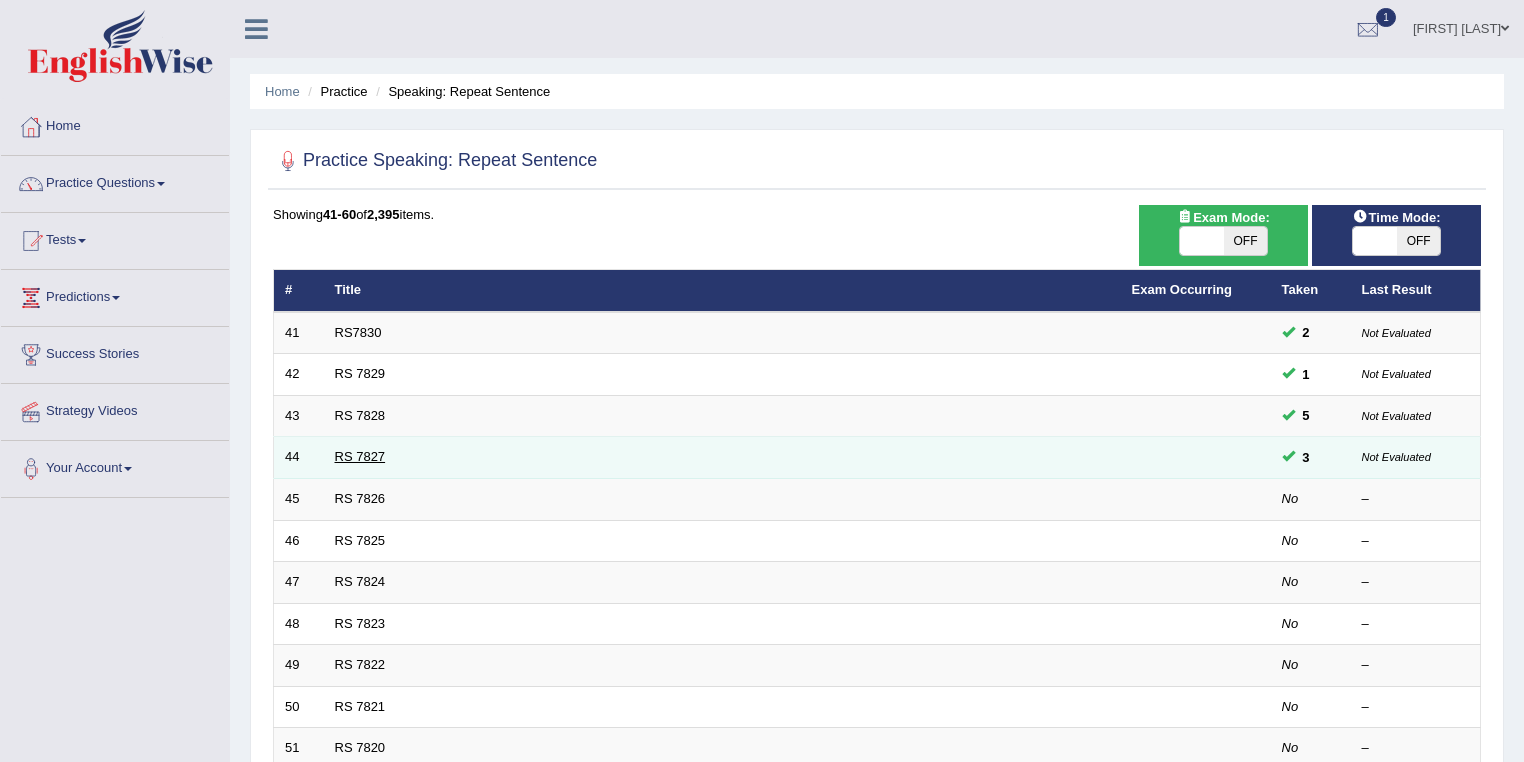 click on "RS 7827" at bounding box center (360, 456) 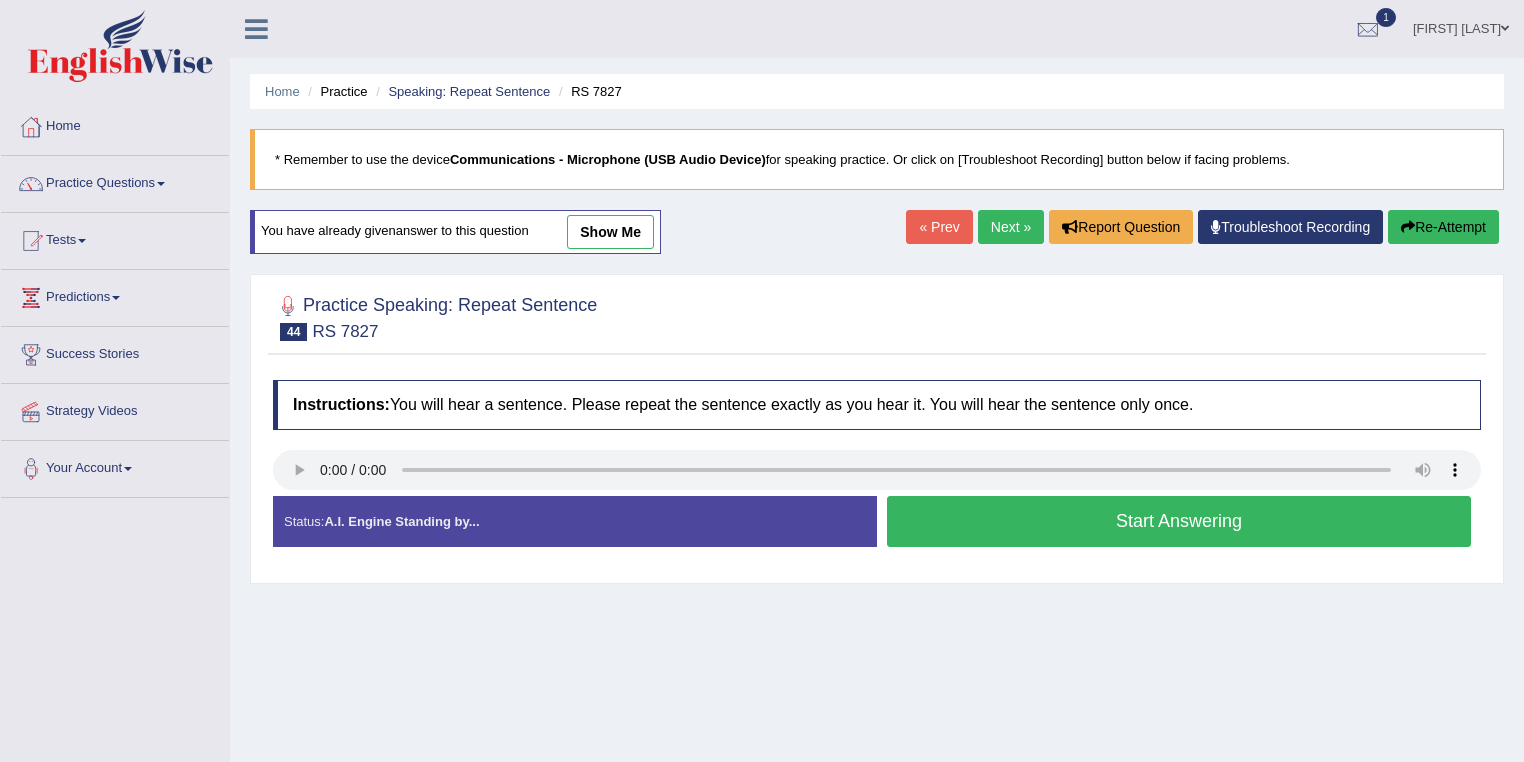 scroll, scrollTop: 0, scrollLeft: 0, axis: both 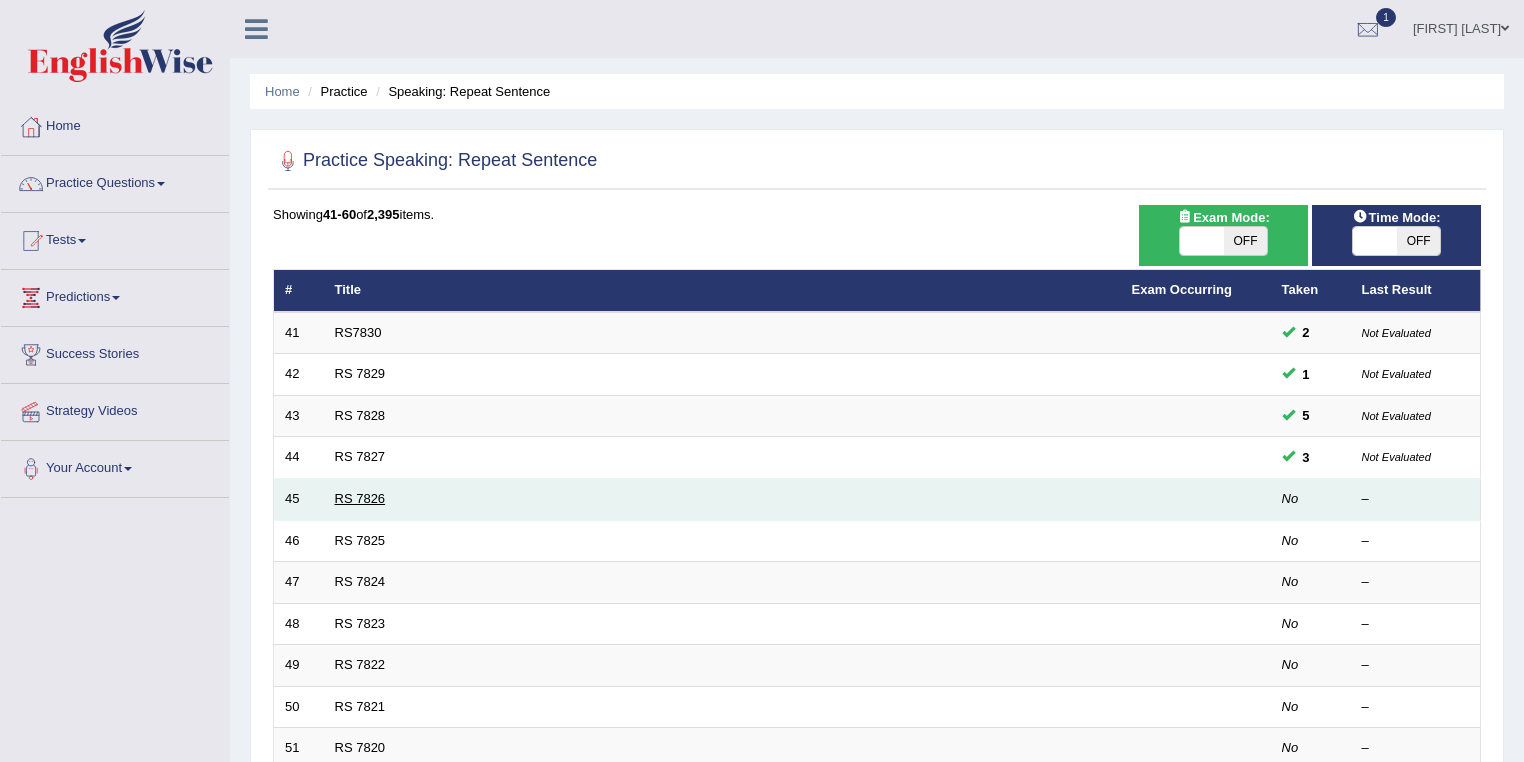 click on "RS 7826" at bounding box center (360, 498) 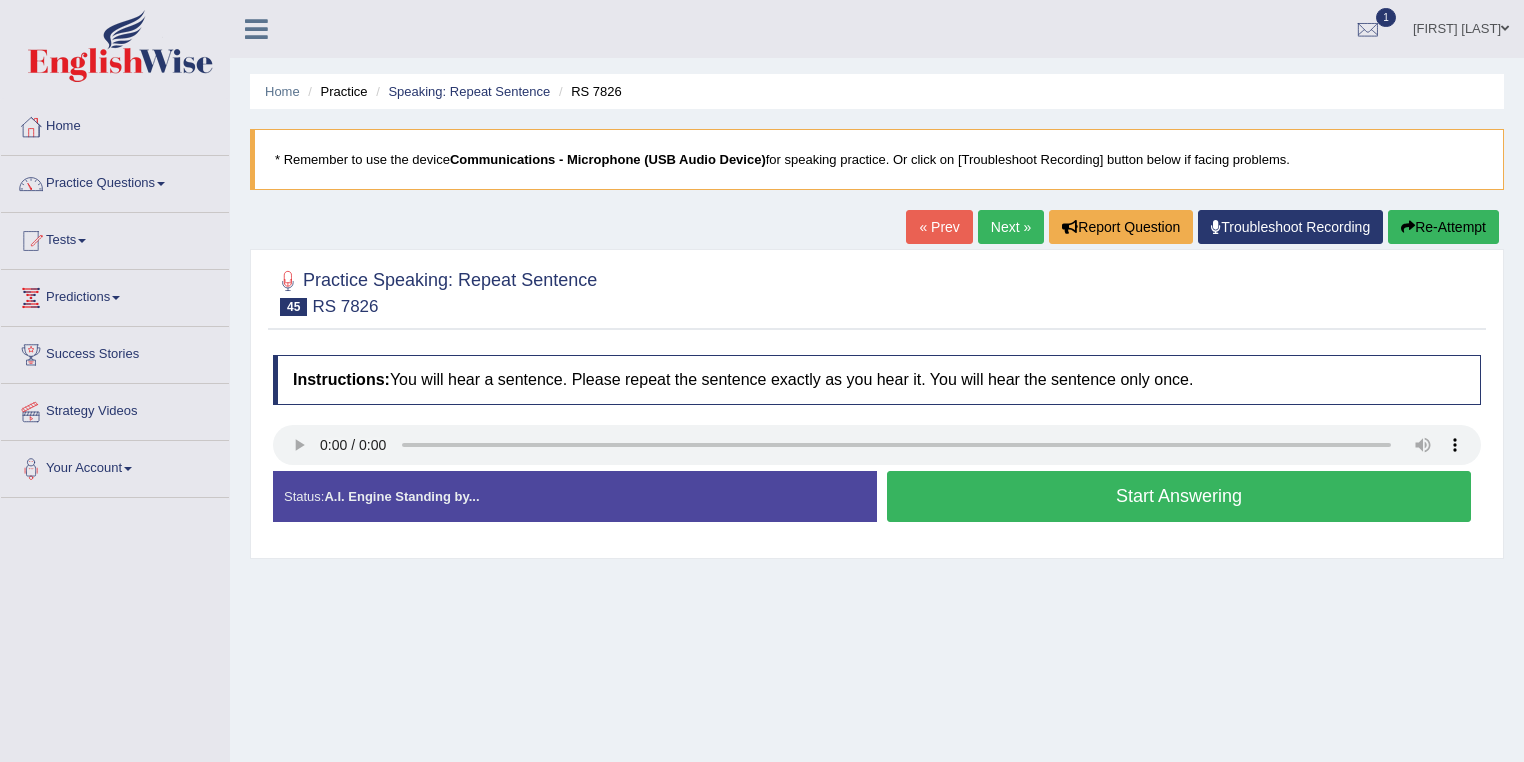 scroll, scrollTop: 0, scrollLeft: 0, axis: both 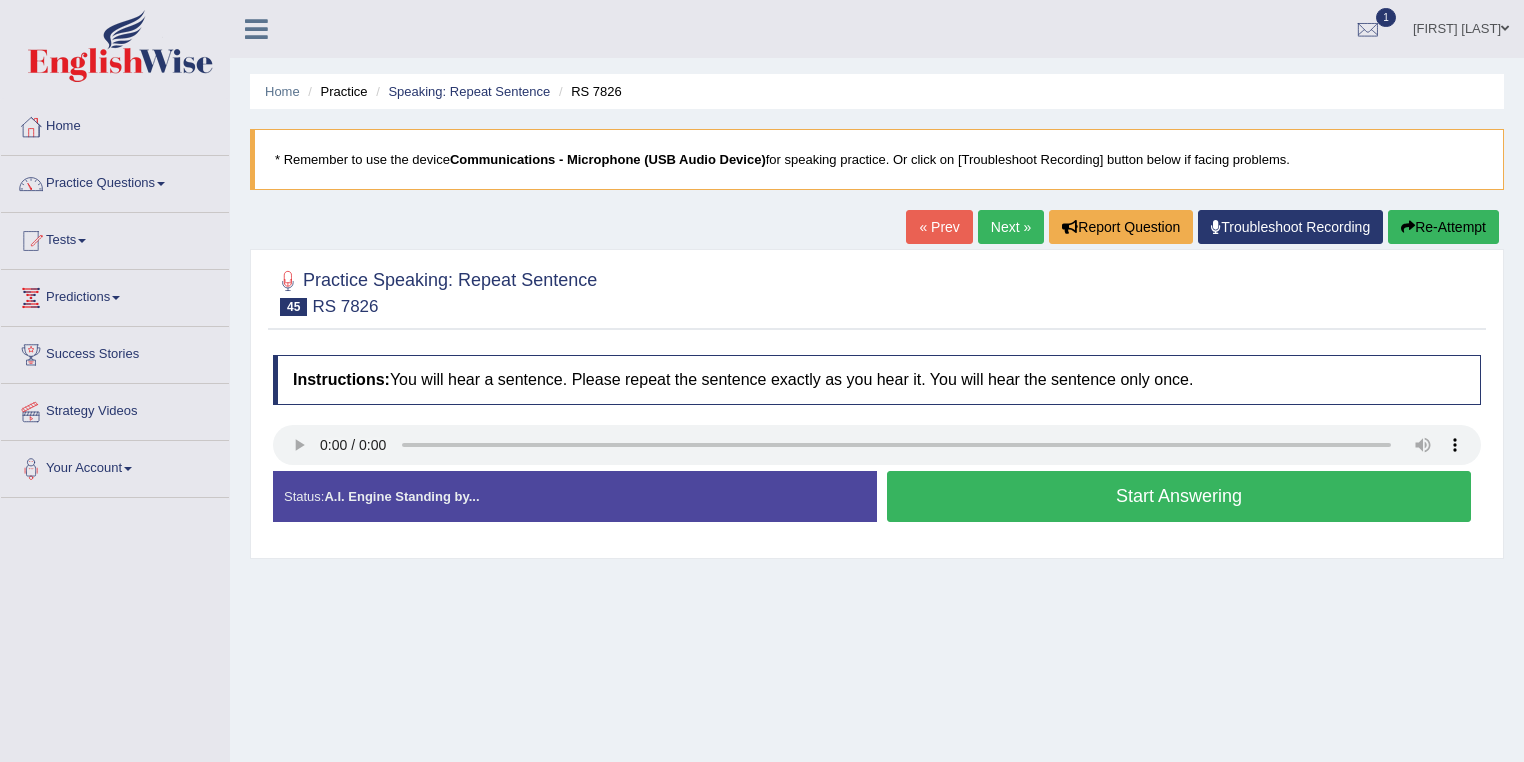 click on "Start Answering" at bounding box center (1179, 496) 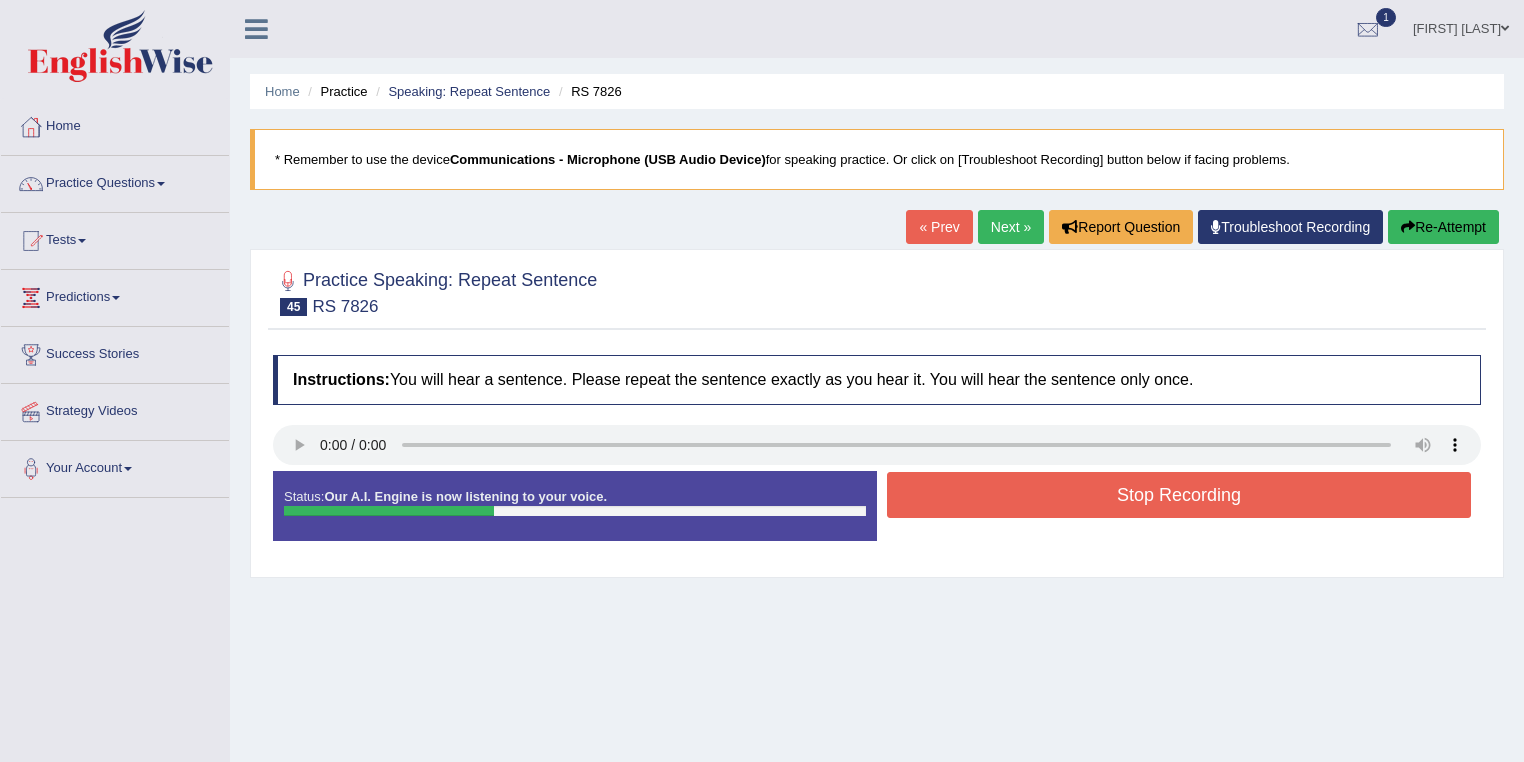 click on "Stop Recording" at bounding box center (1179, 495) 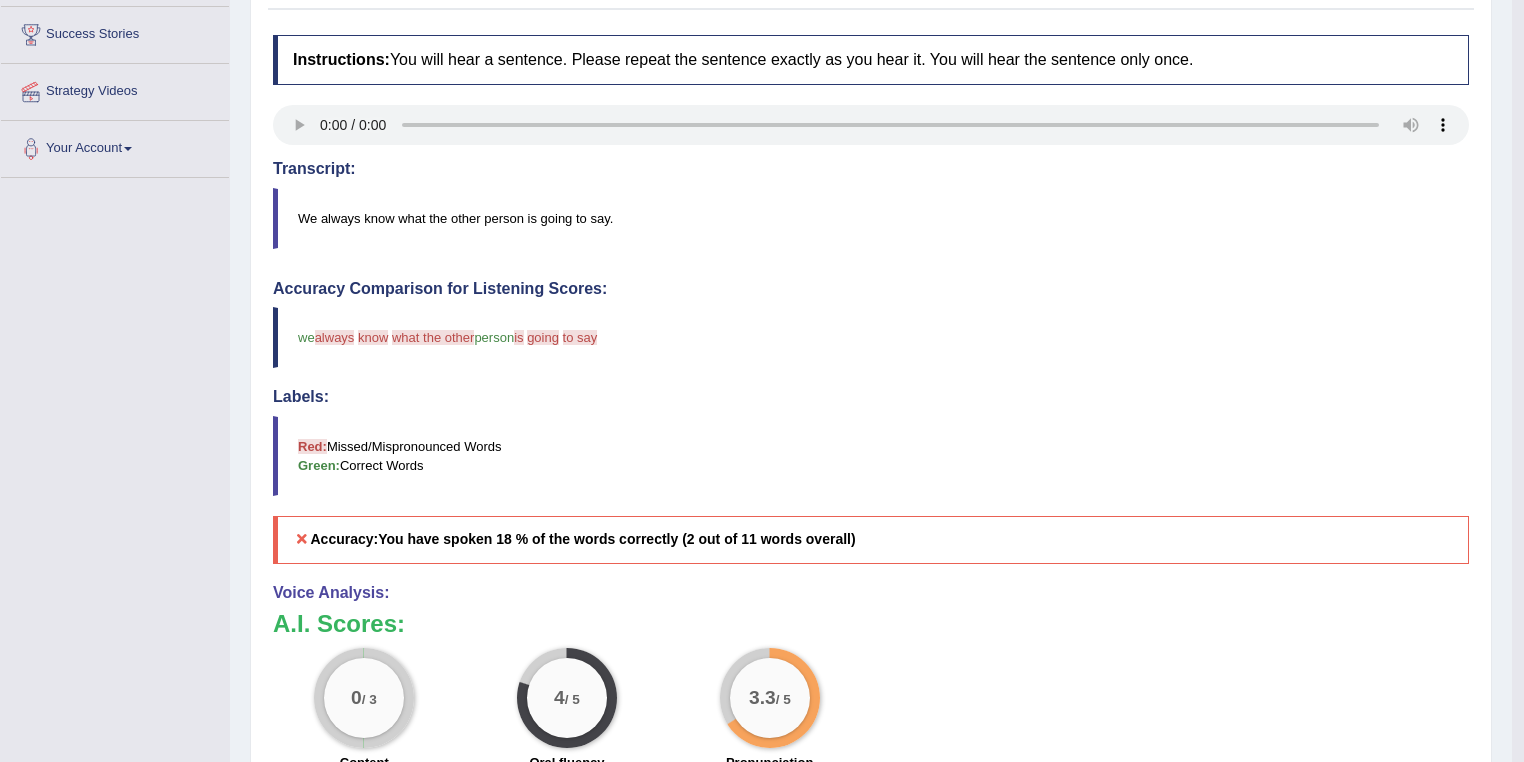 scroll, scrollTop: 240, scrollLeft: 0, axis: vertical 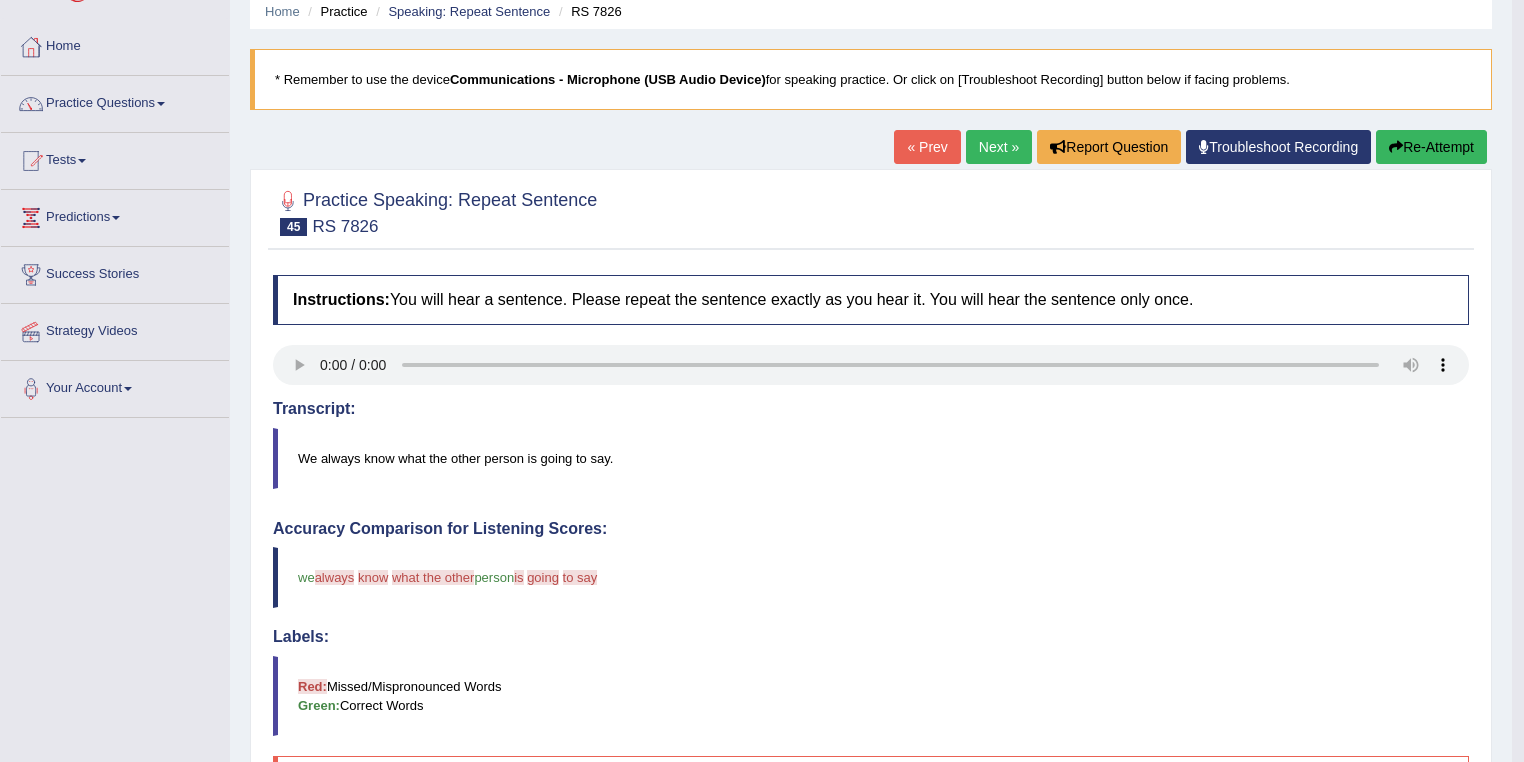 click on "Next »" at bounding box center (999, 147) 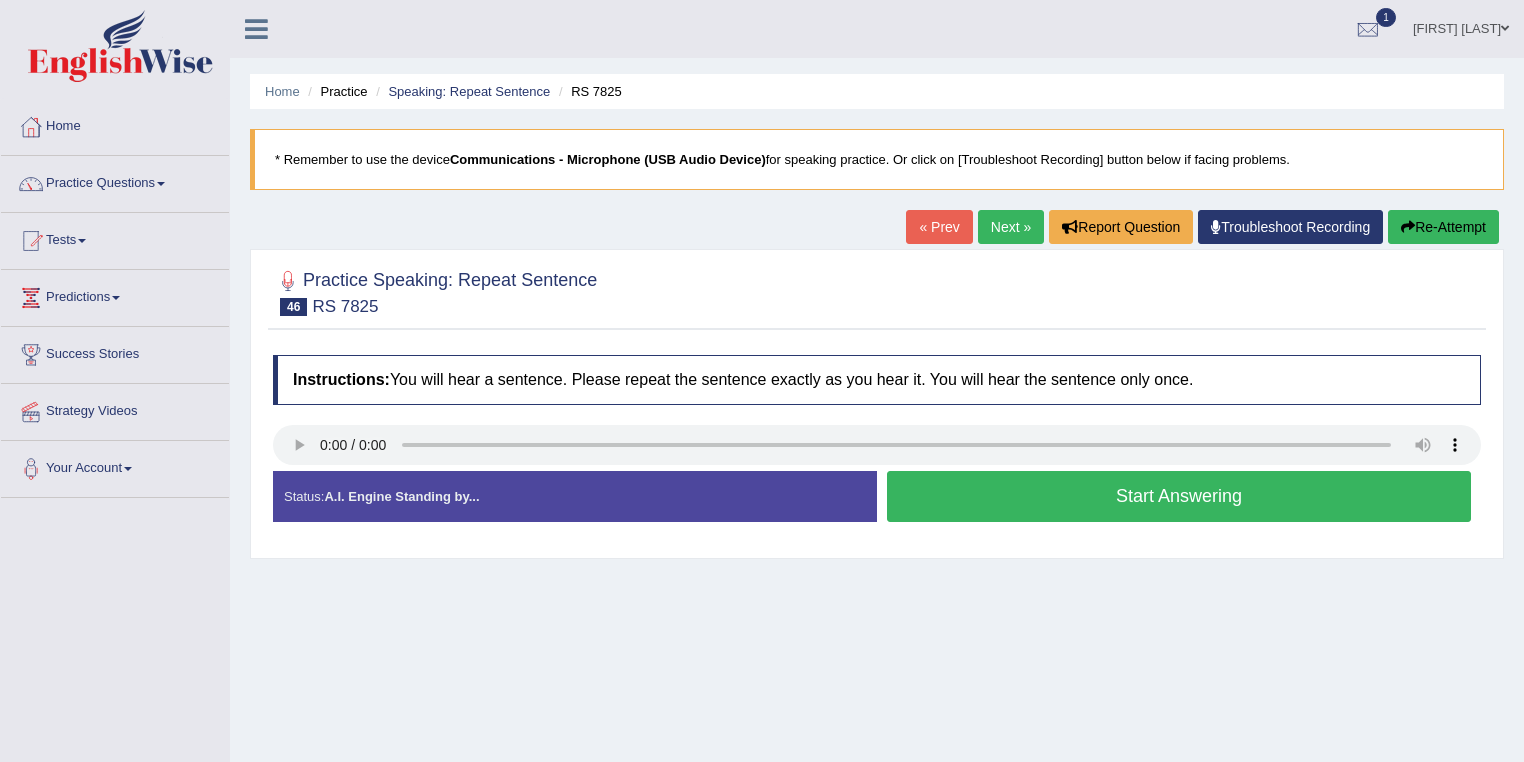 scroll, scrollTop: 0, scrollLeft: 0, axis: both 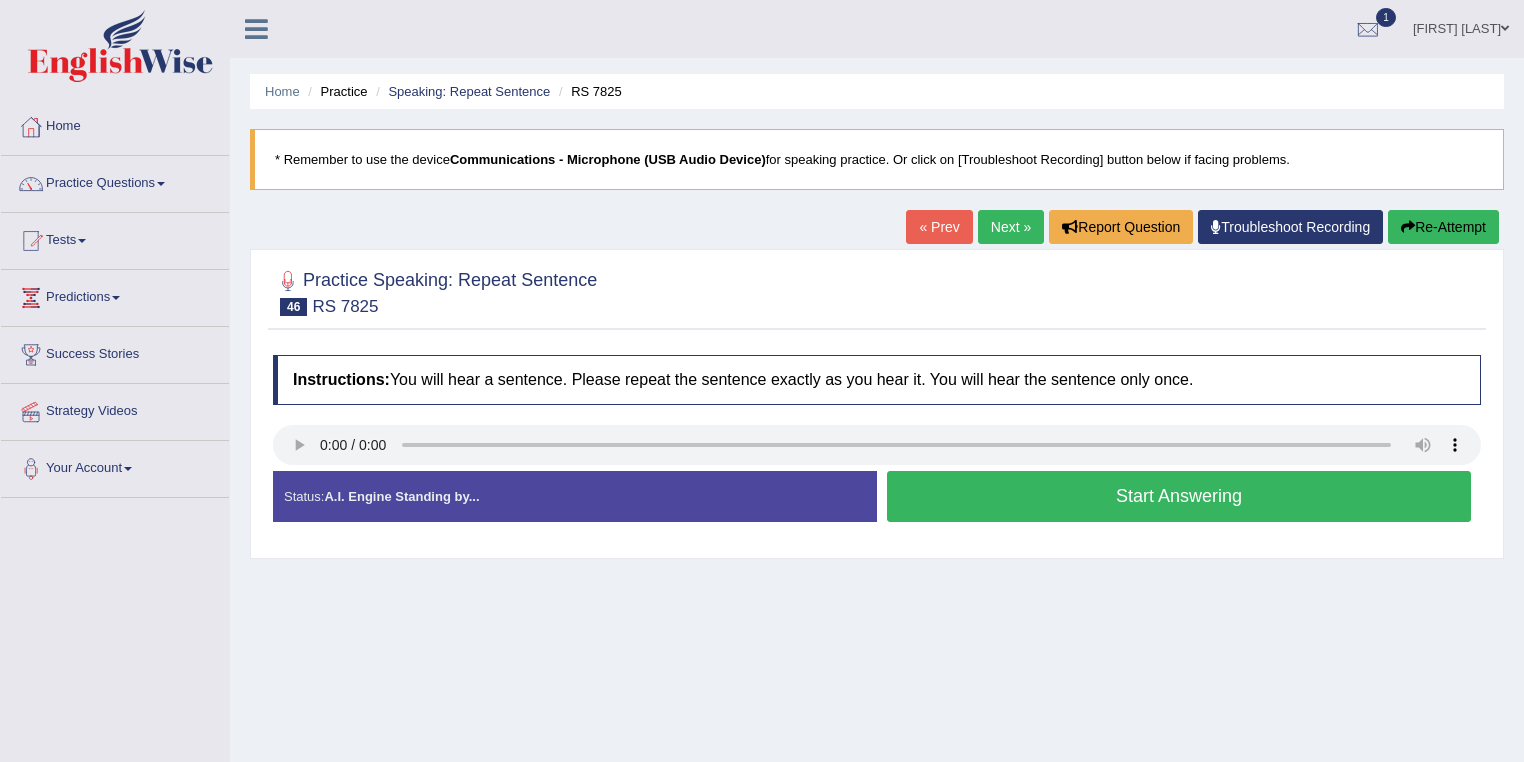 click on "Start Answering" at bounding box center [1179, 496] 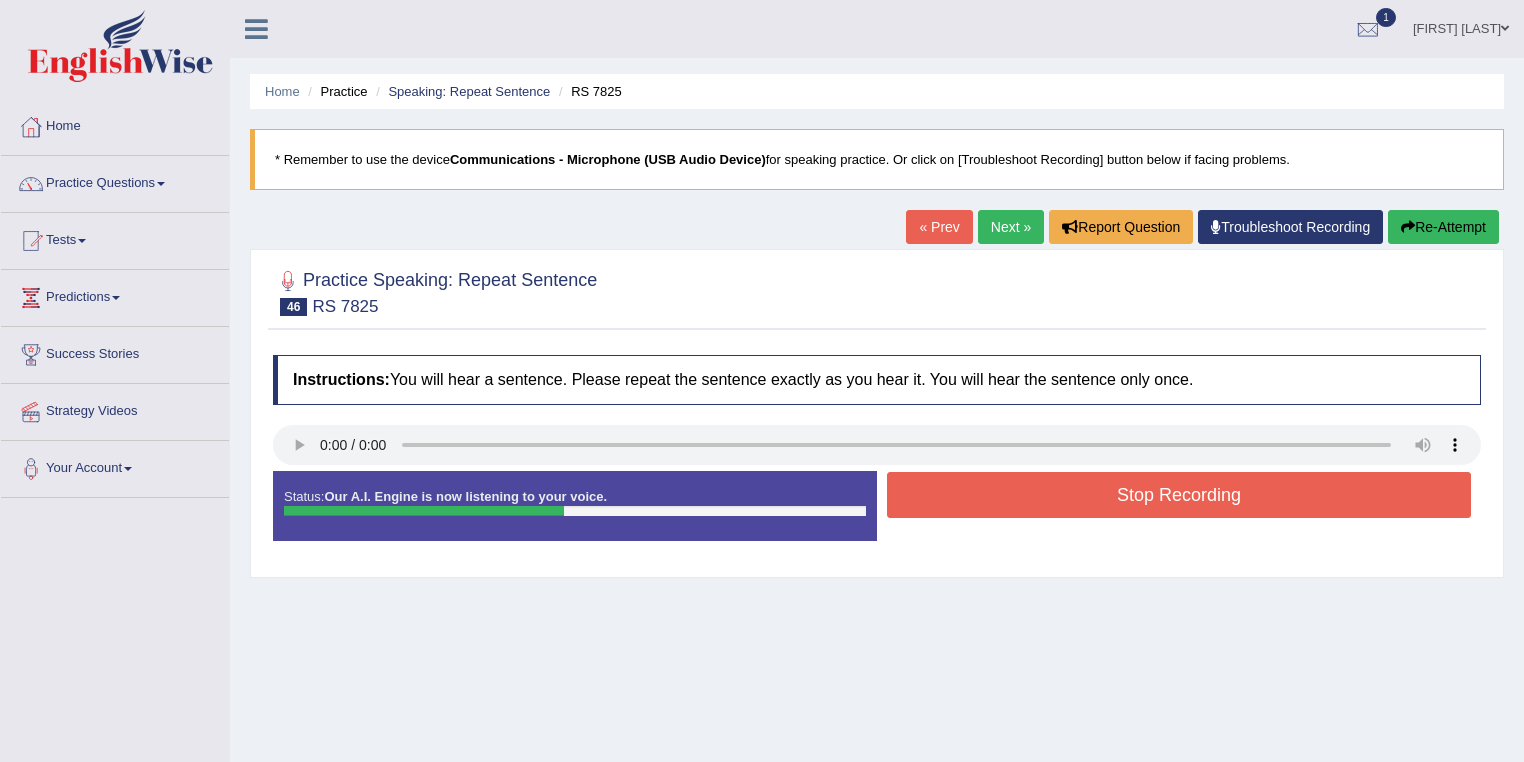 click on "Stop Recording" at bounding box center [1179, 495] 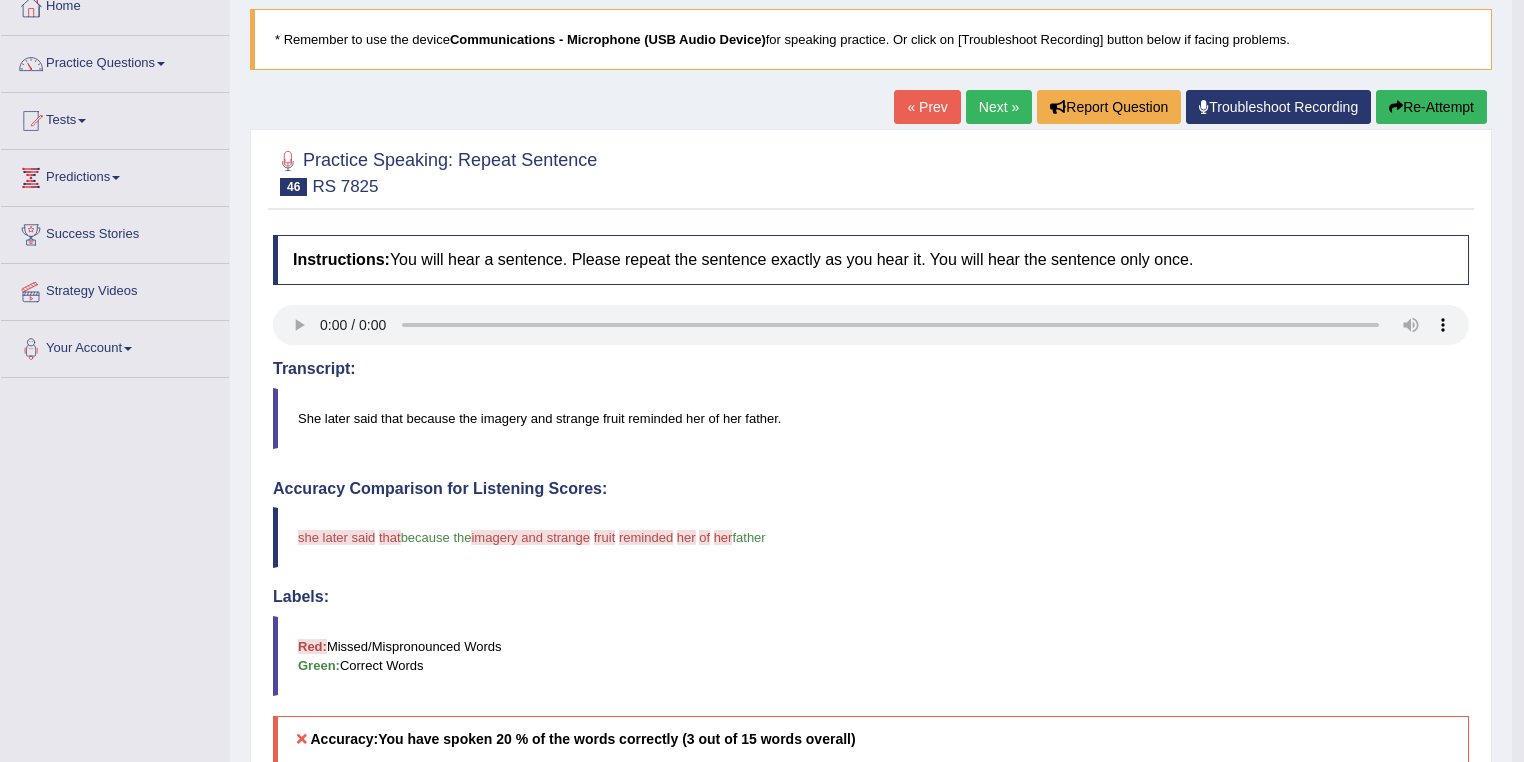scroll, scrollTop: 80, scrollLeft: 0, axis: vertical 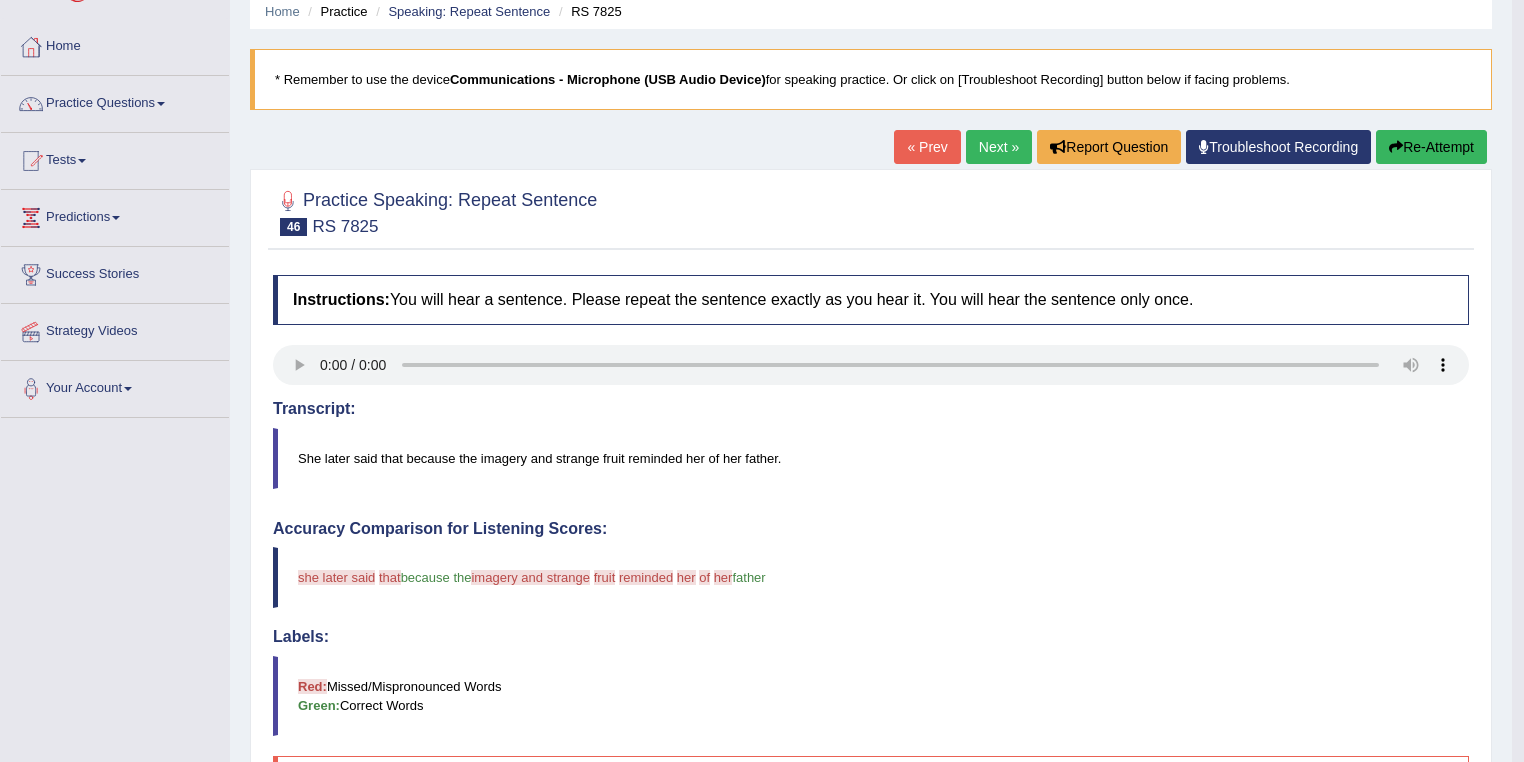 click on "Next »" at bounding box center [999, 147] 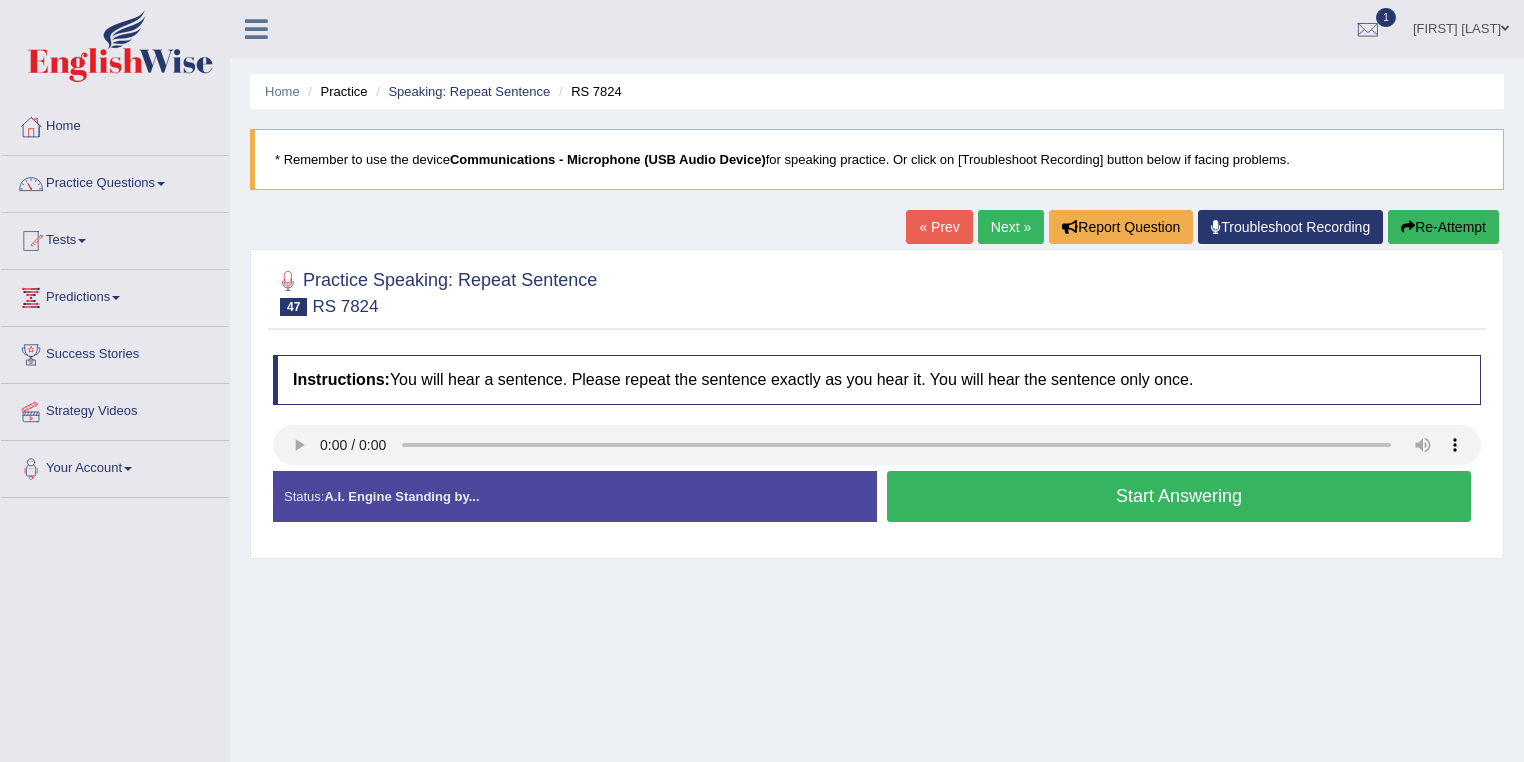 scroll, scrollTop: 0, scrollLeft: 0, axis: both 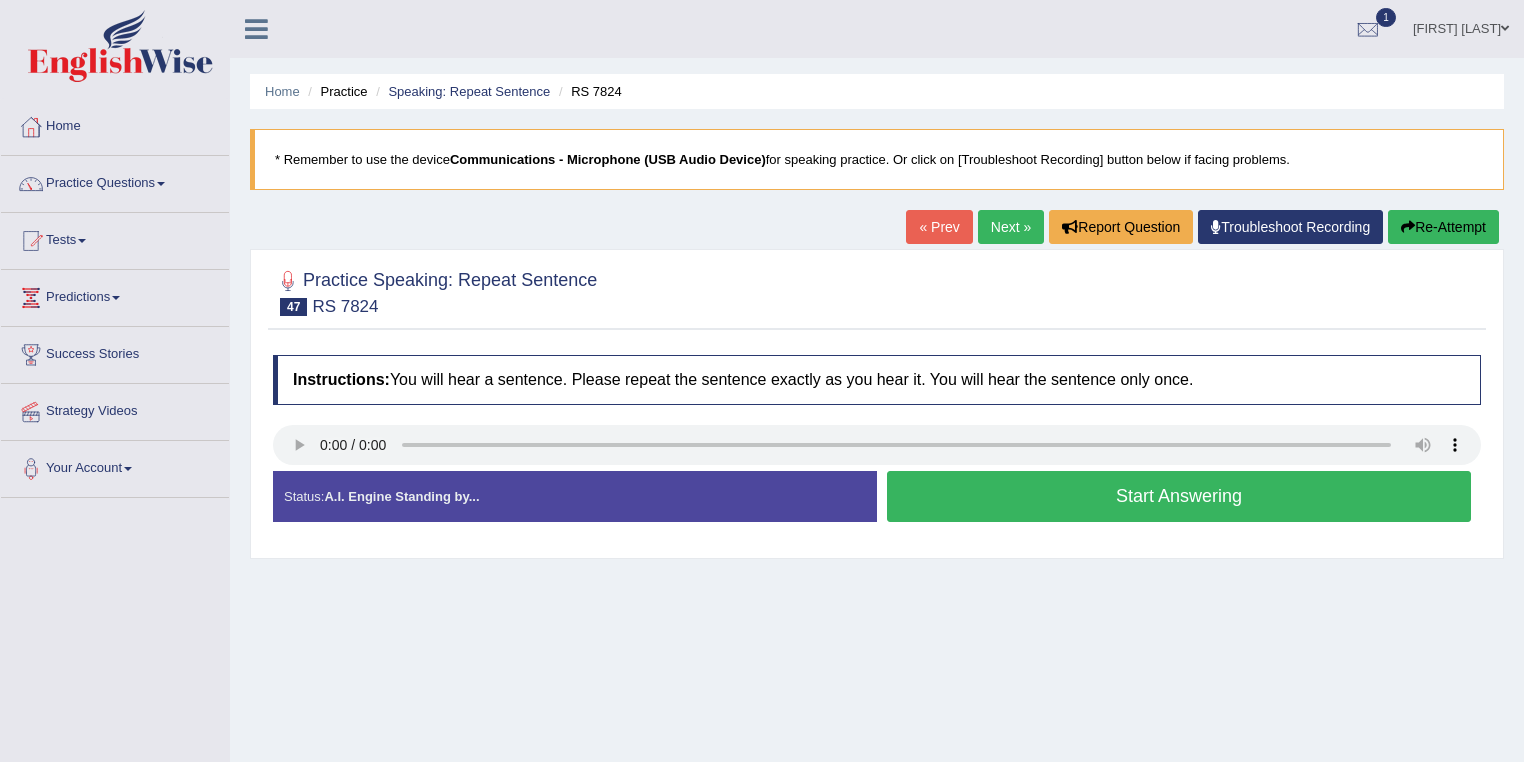 click on "Start Answering" at bounding box center [1179, 496] 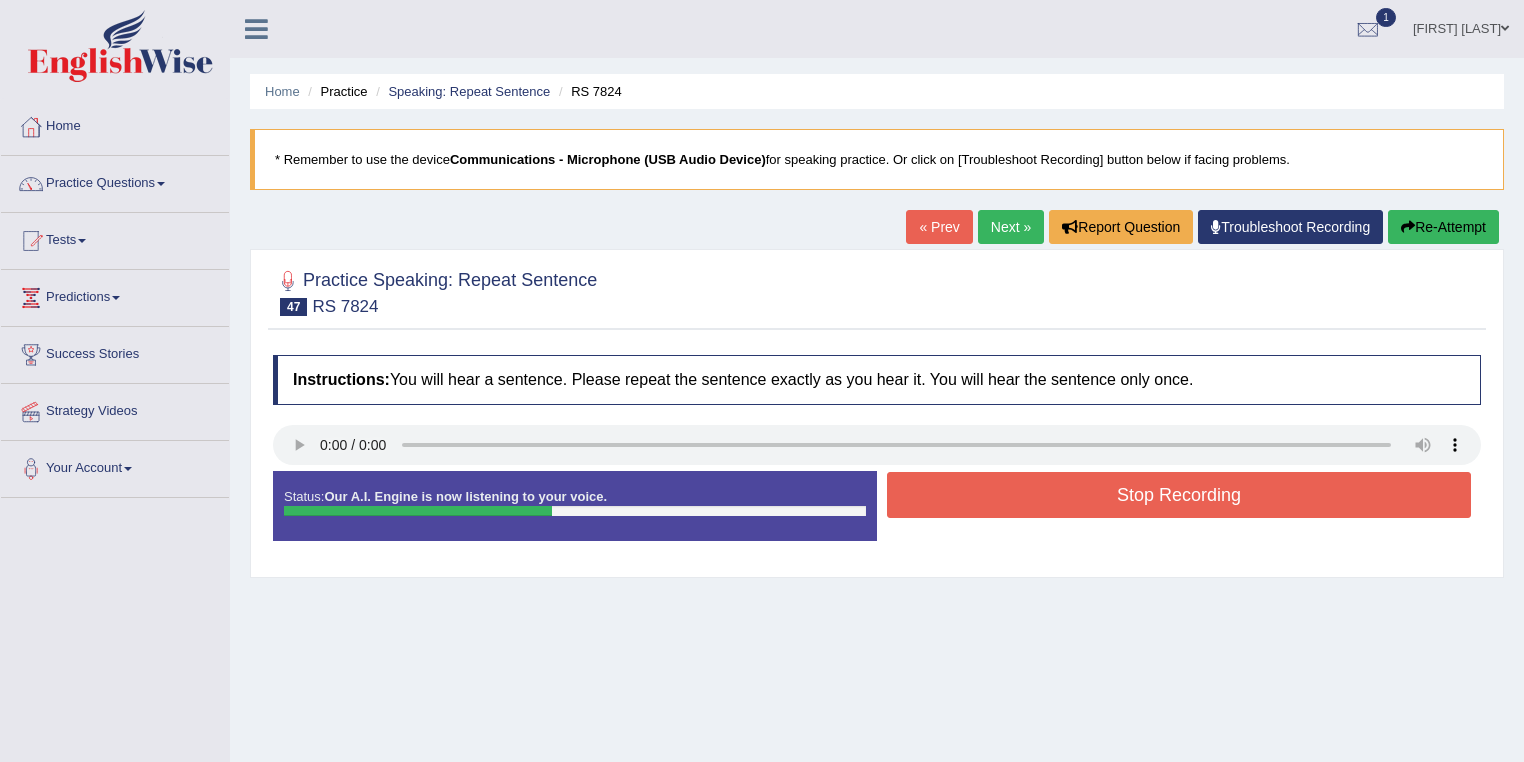 click on "Stop Recording" at bounding box center [1179, 495] 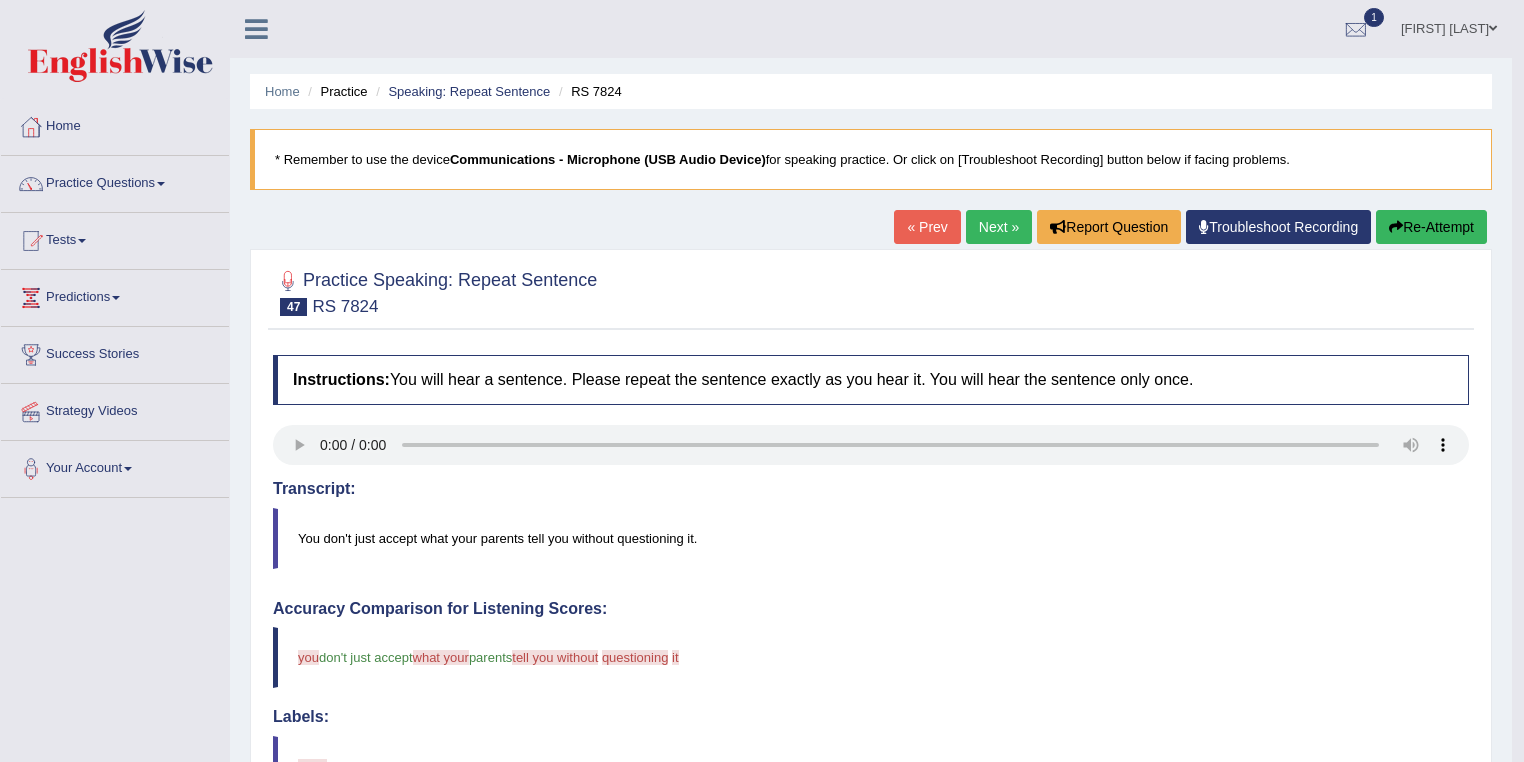 scroll, scrollTop: 0, scrollLeft: 0, axis: both 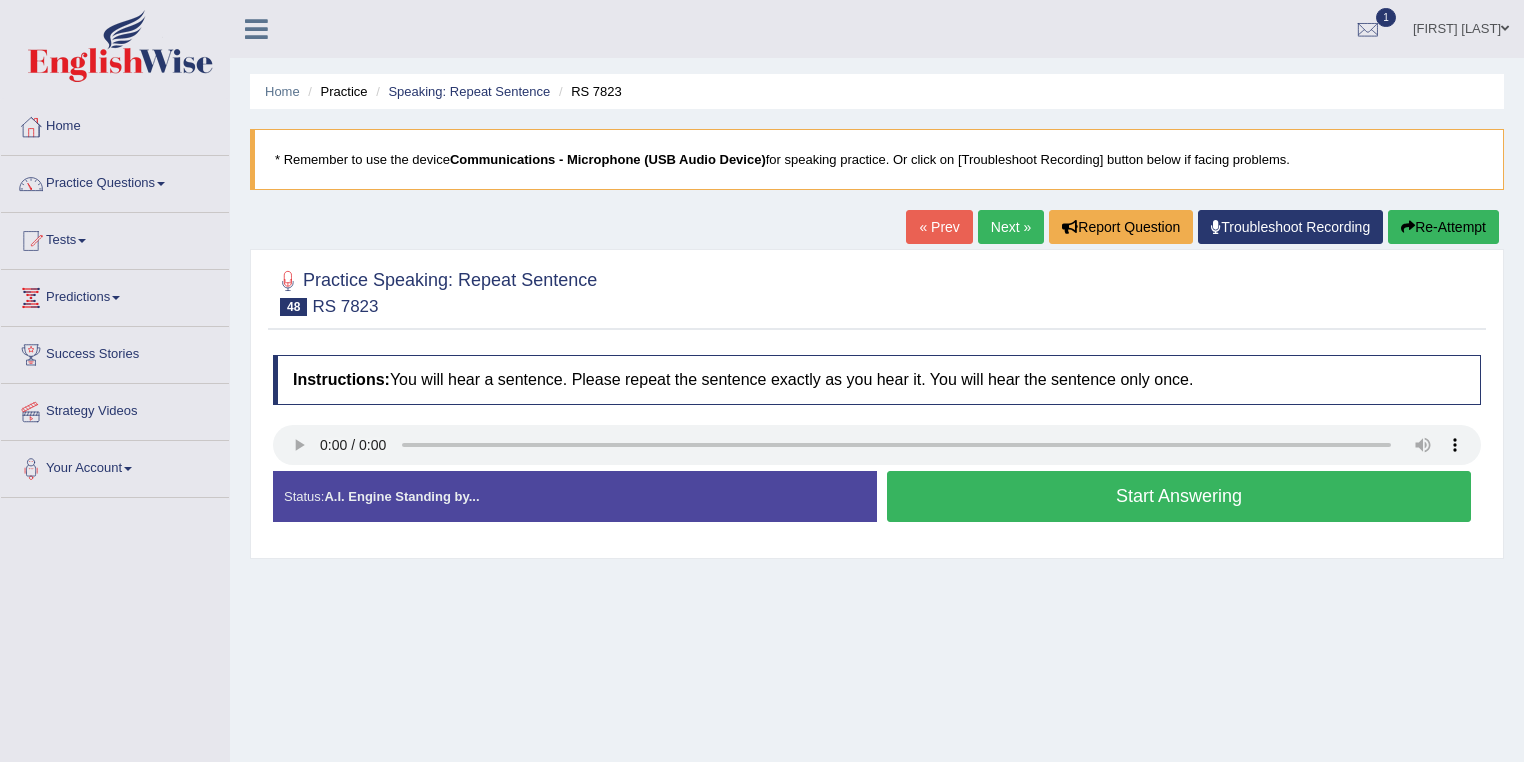 click on "Start Answering" at bounding box center (1179, 496) 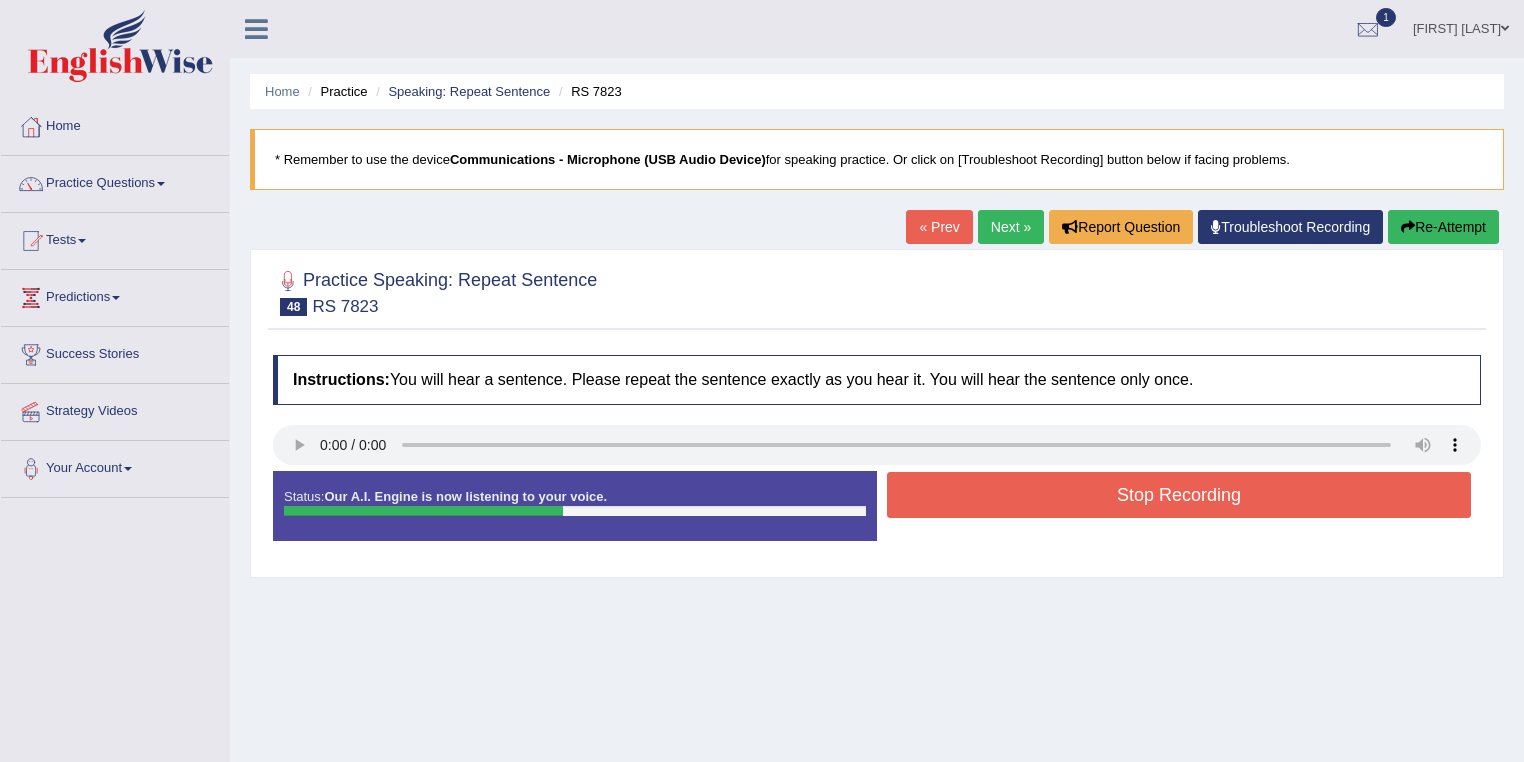 click on "Stop Recording" at bounding box center [1179, 495] 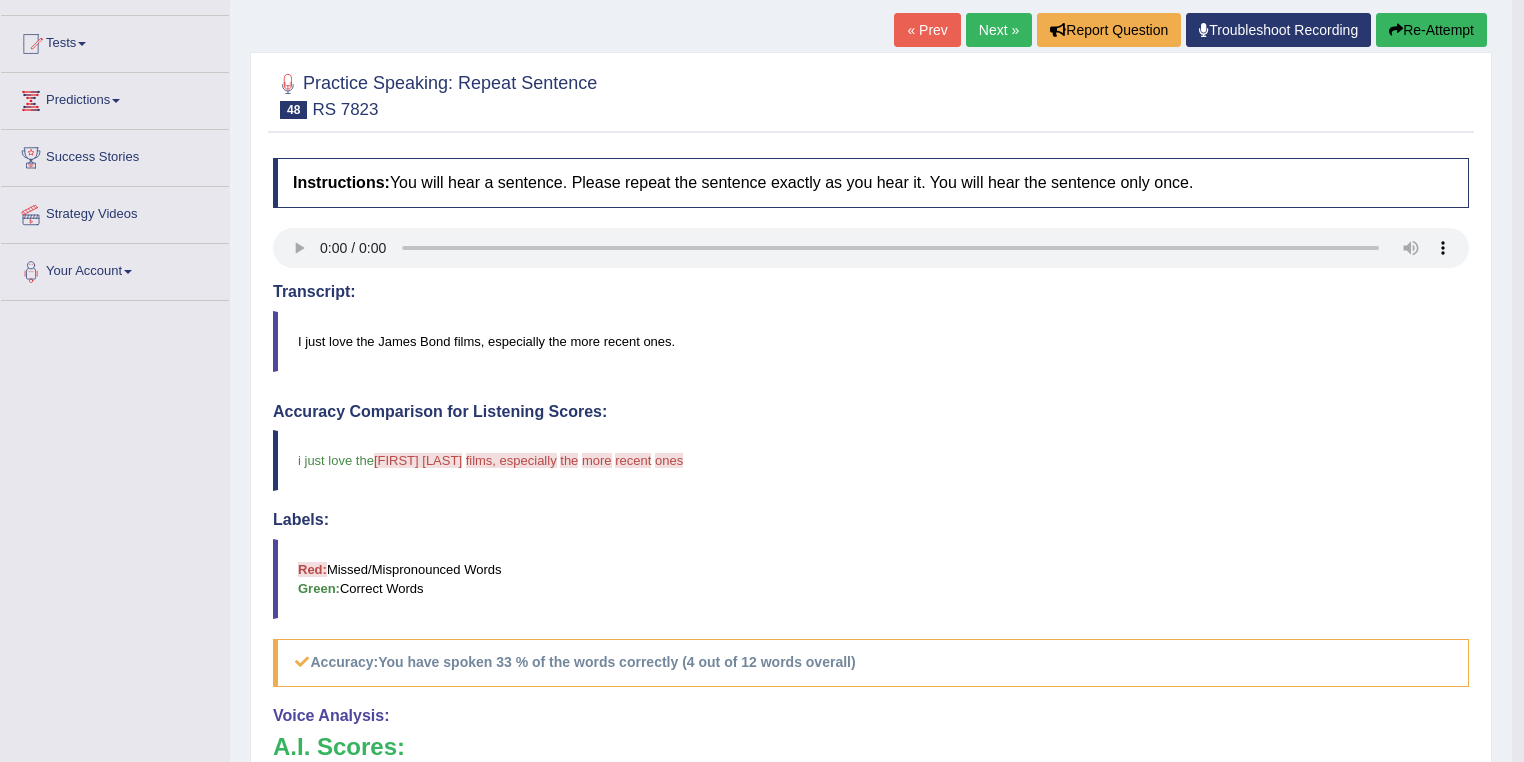 scroll, scrollTop: 160, scrollLeft: 0, axis: vertical 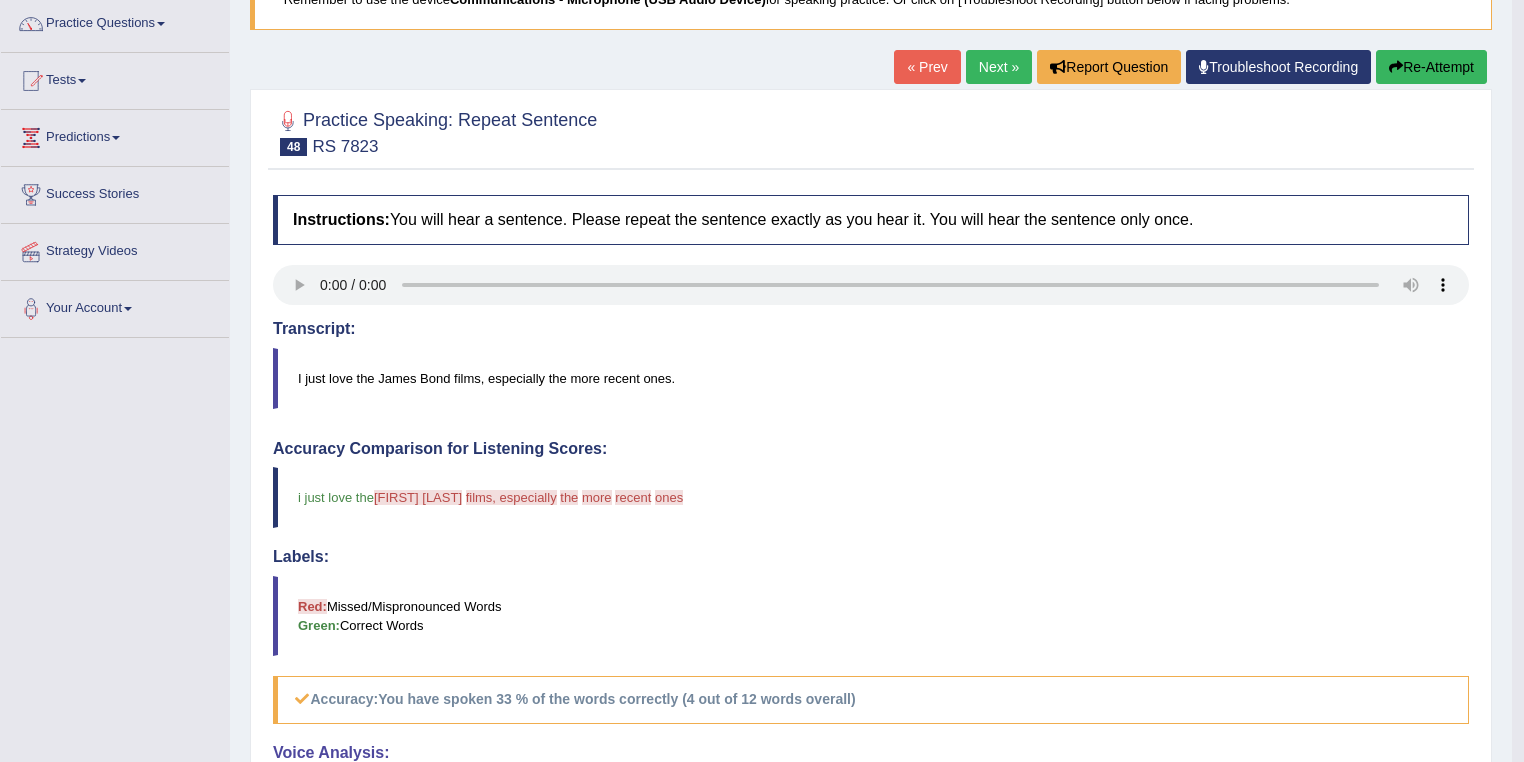 click on "Re-Attempt" at bounding box center [1431, 67] 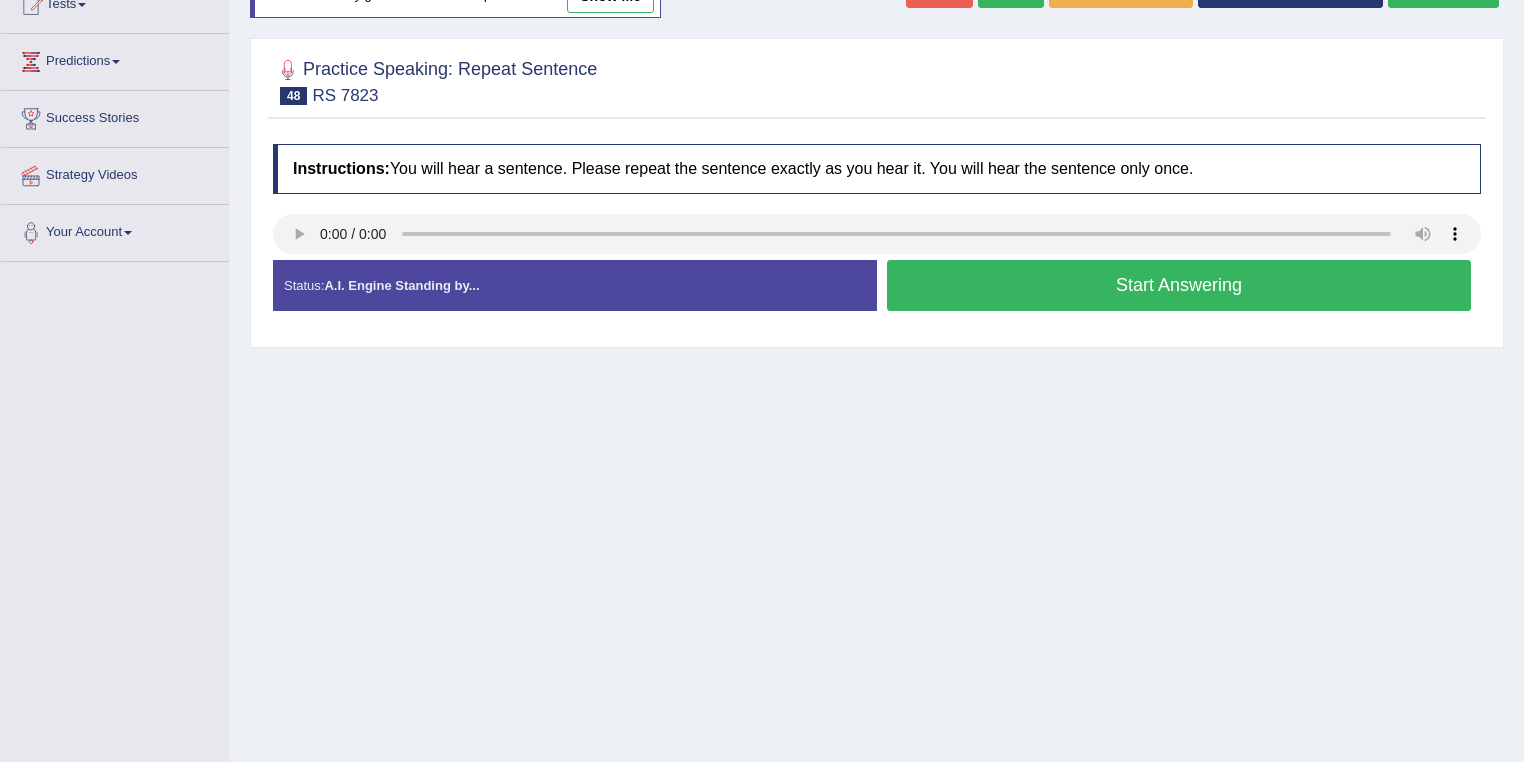 scroll, scrollTop: 0, scrollLeft: 0, axis: both 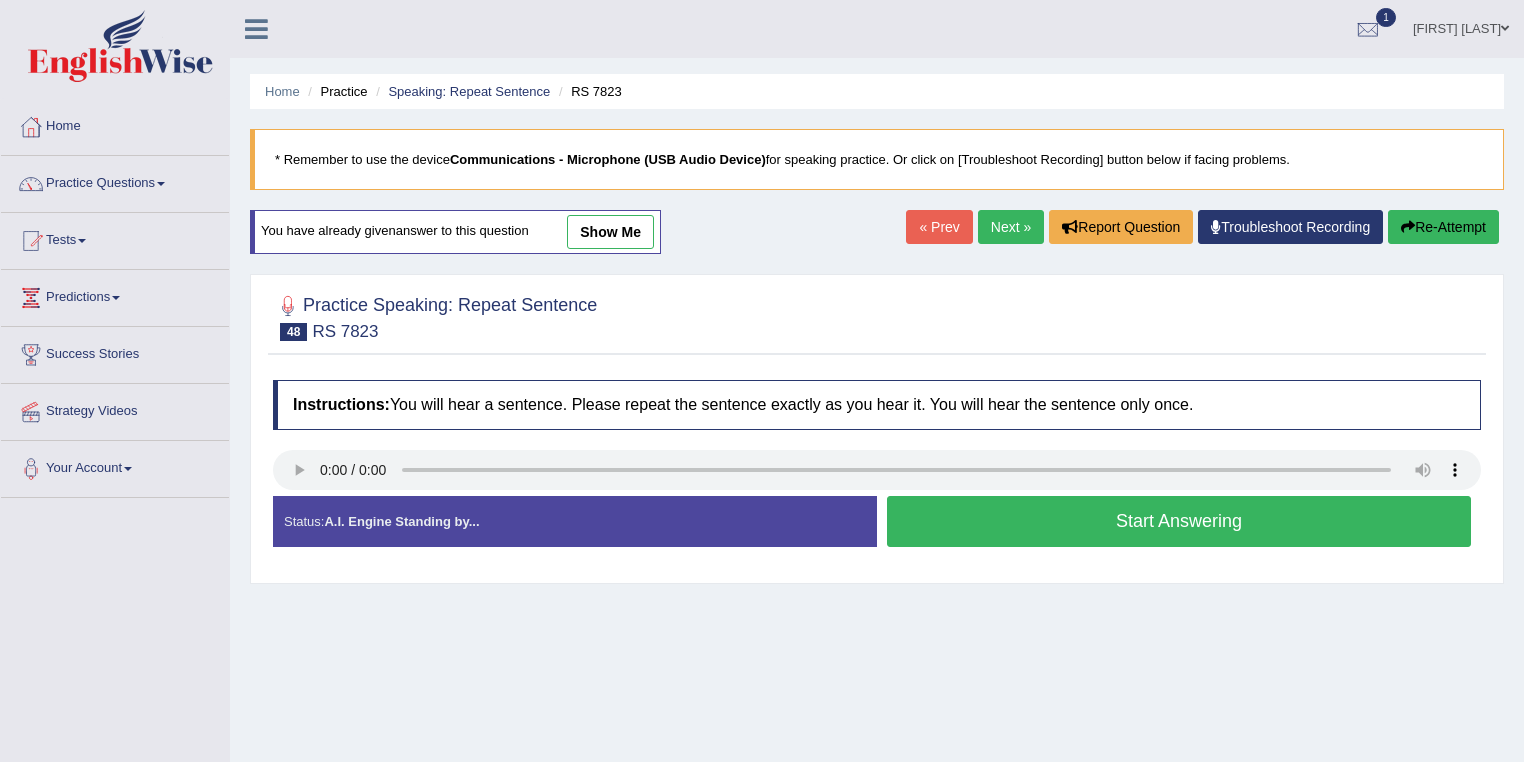 click on "Start Answering" at bounding box center (1179, 521) 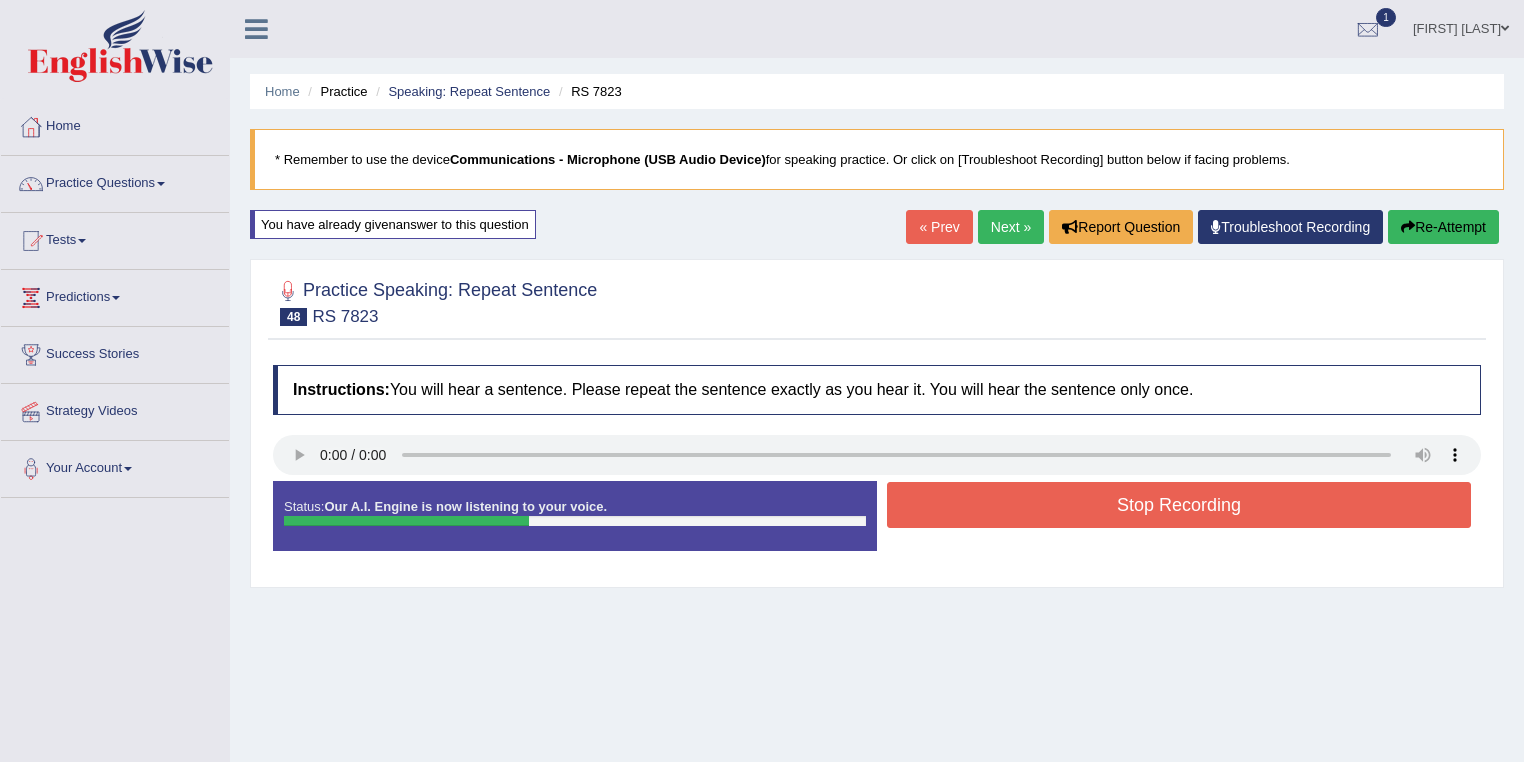 click on "Stop Recording" at bounding box center (1179, 505) 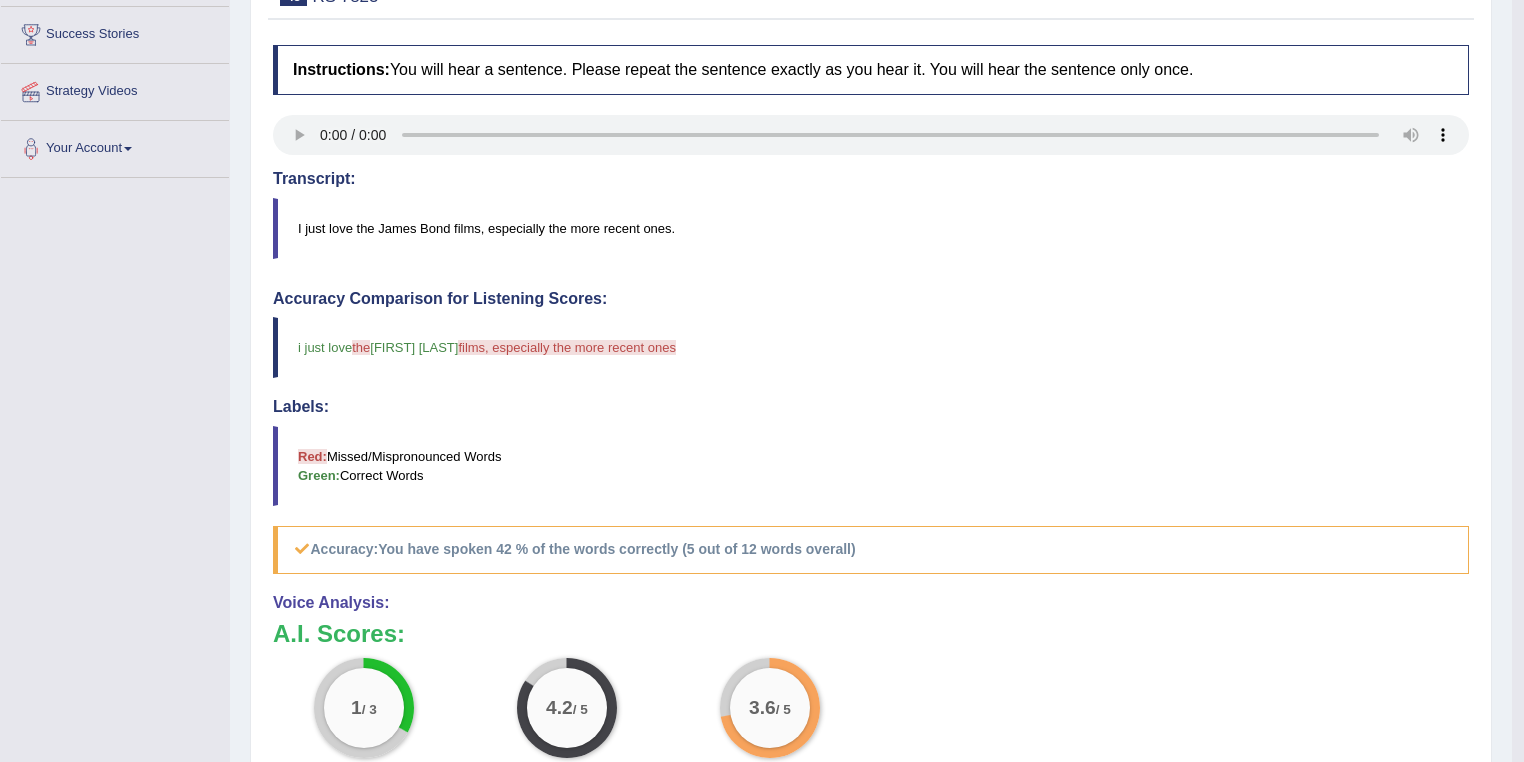 scroll, scrollTop: 0, scrollLeft: 0, axis: both 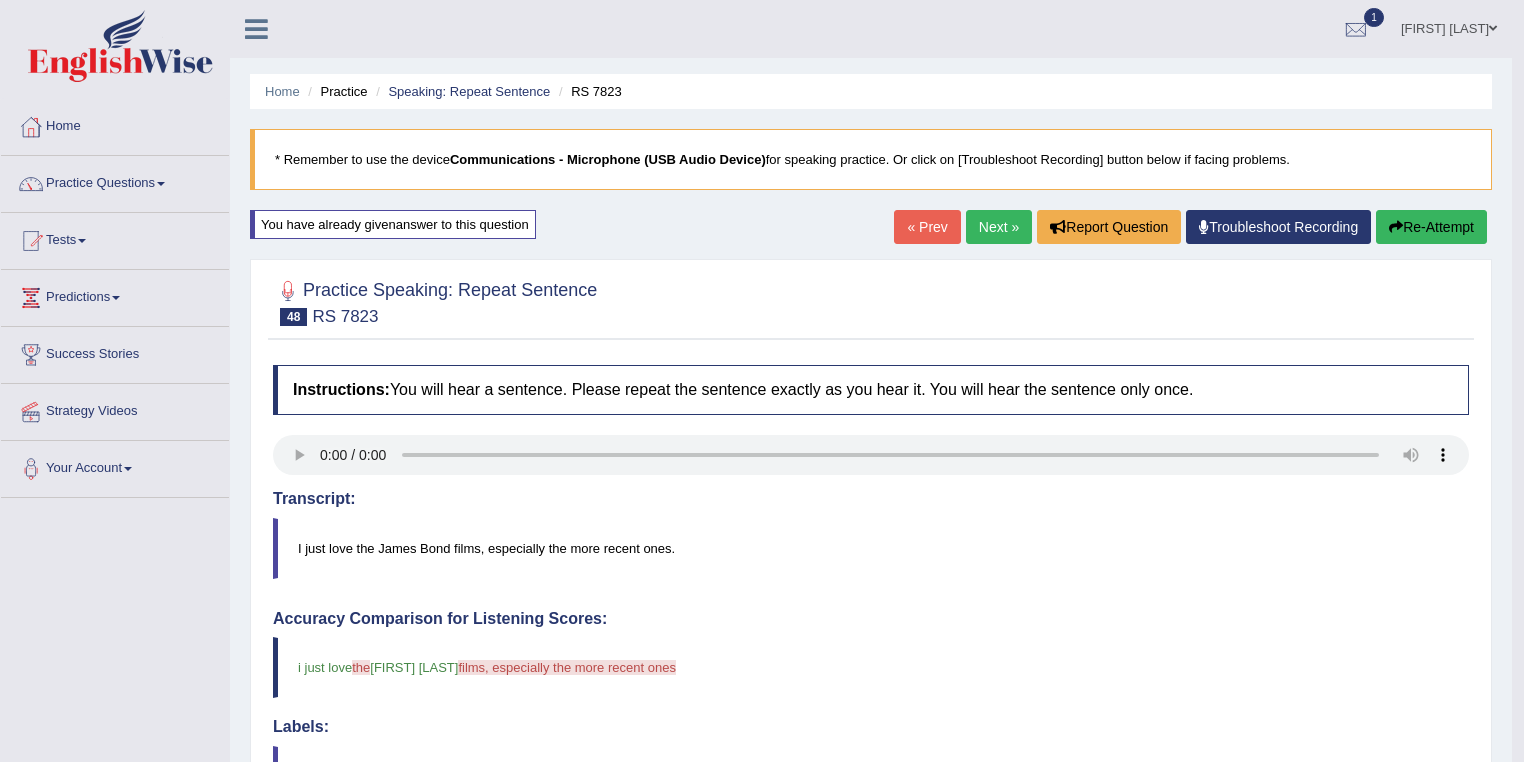 click on "Next »" at bounding box center [999, 227] 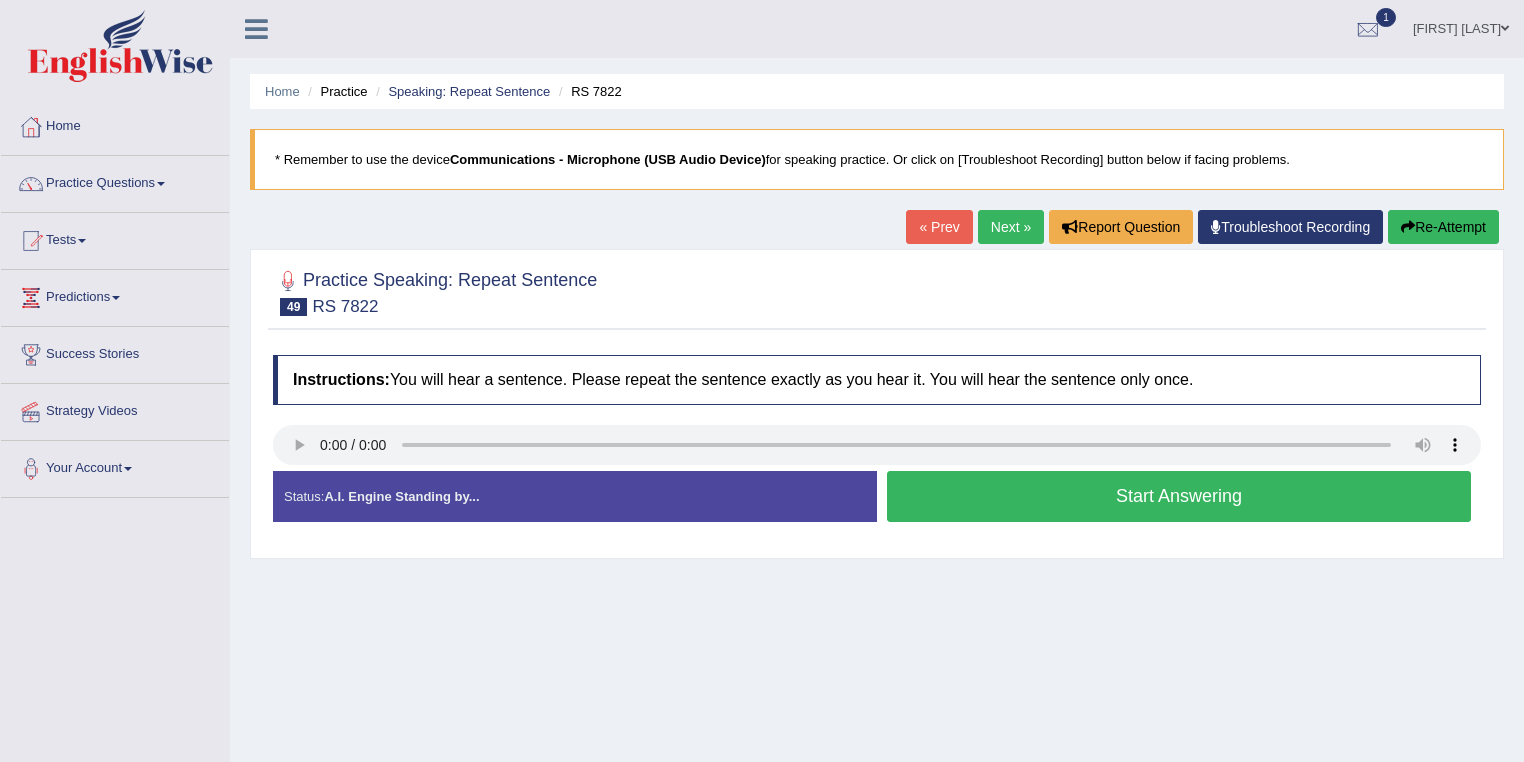 scroll, scrollTop: 0, scrollLeft: 0, axis: both 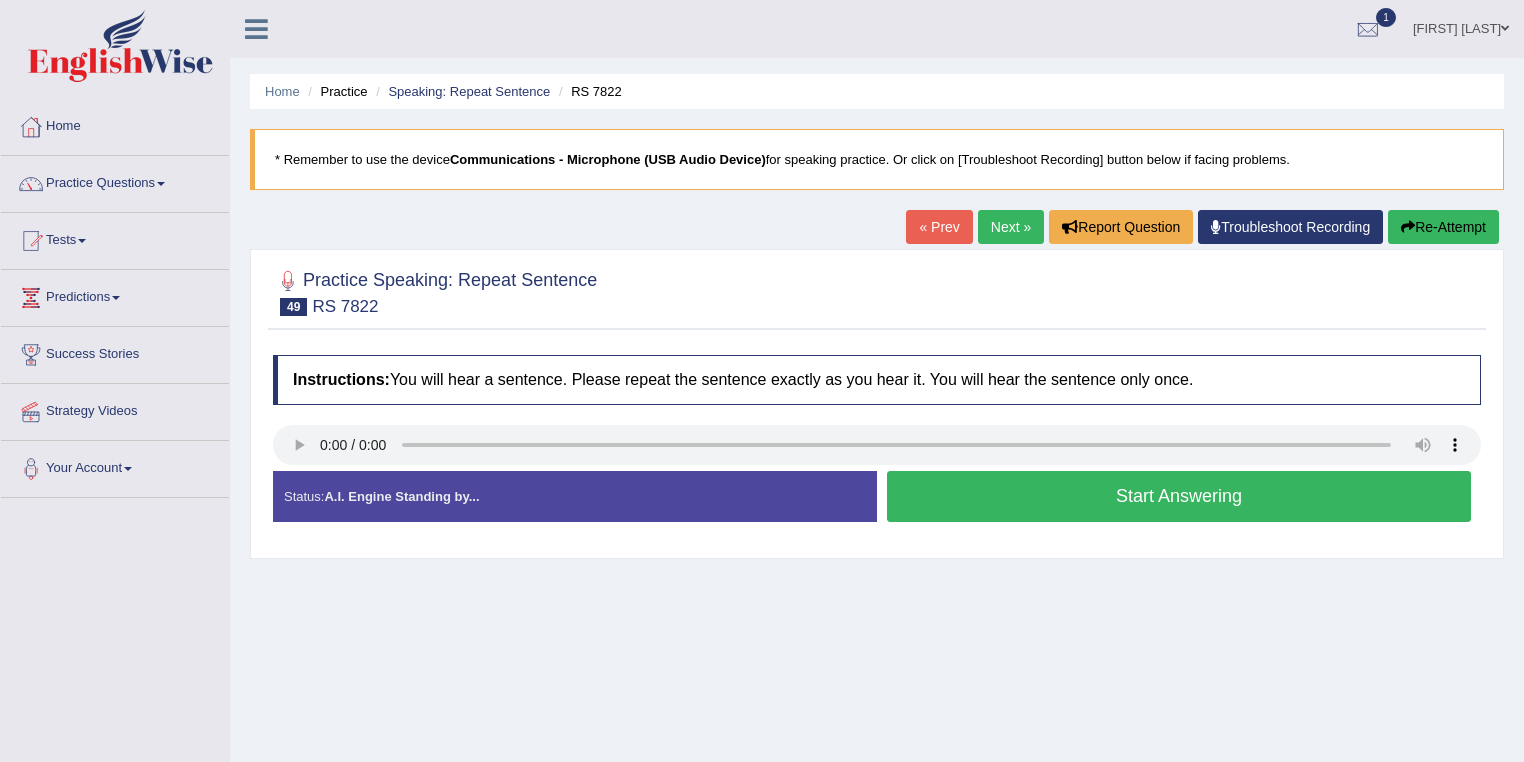 click on "Start Answering" at bounding box center [1179, 496] 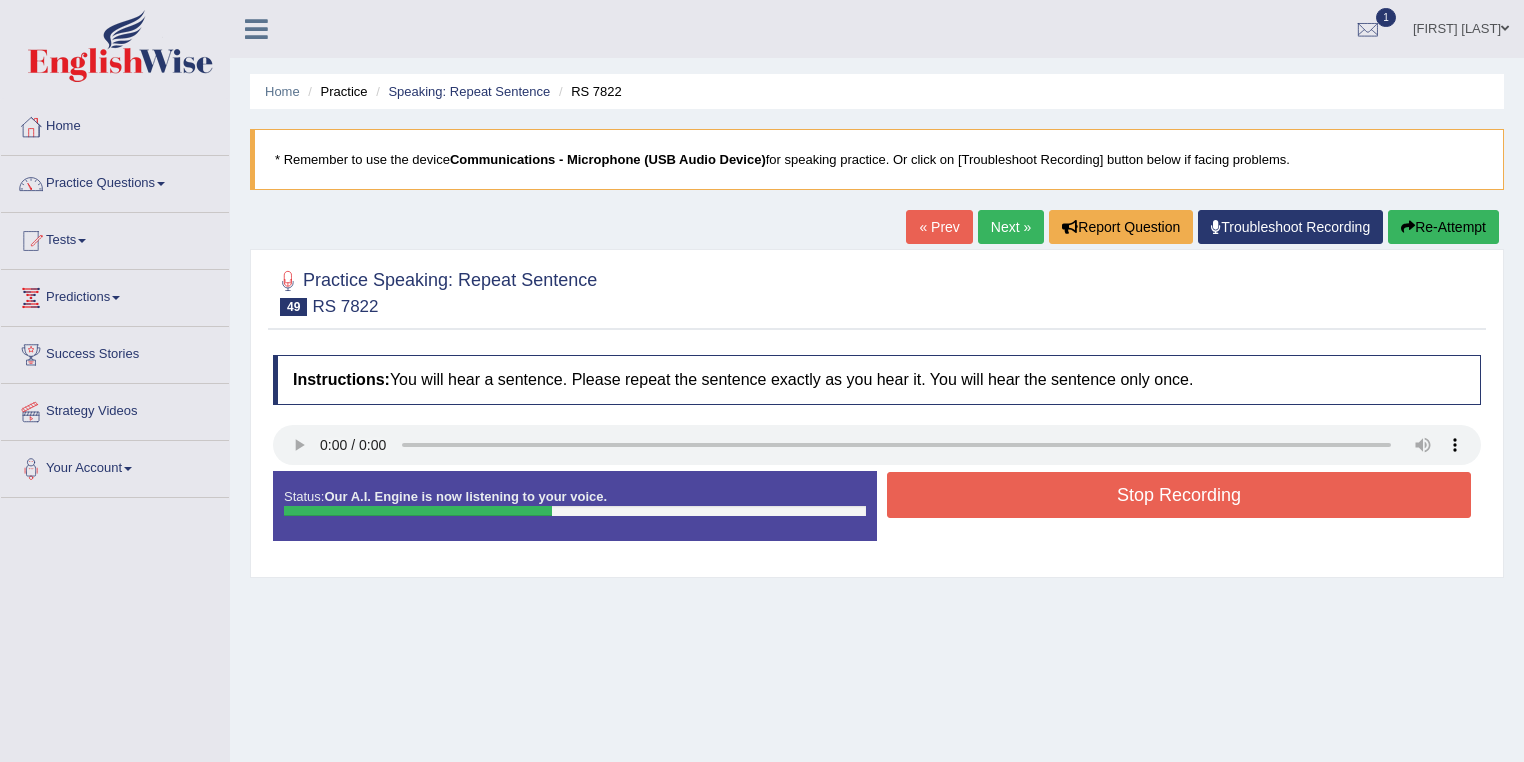 click on "Stop Recording" at bounding box center [1179, 495] 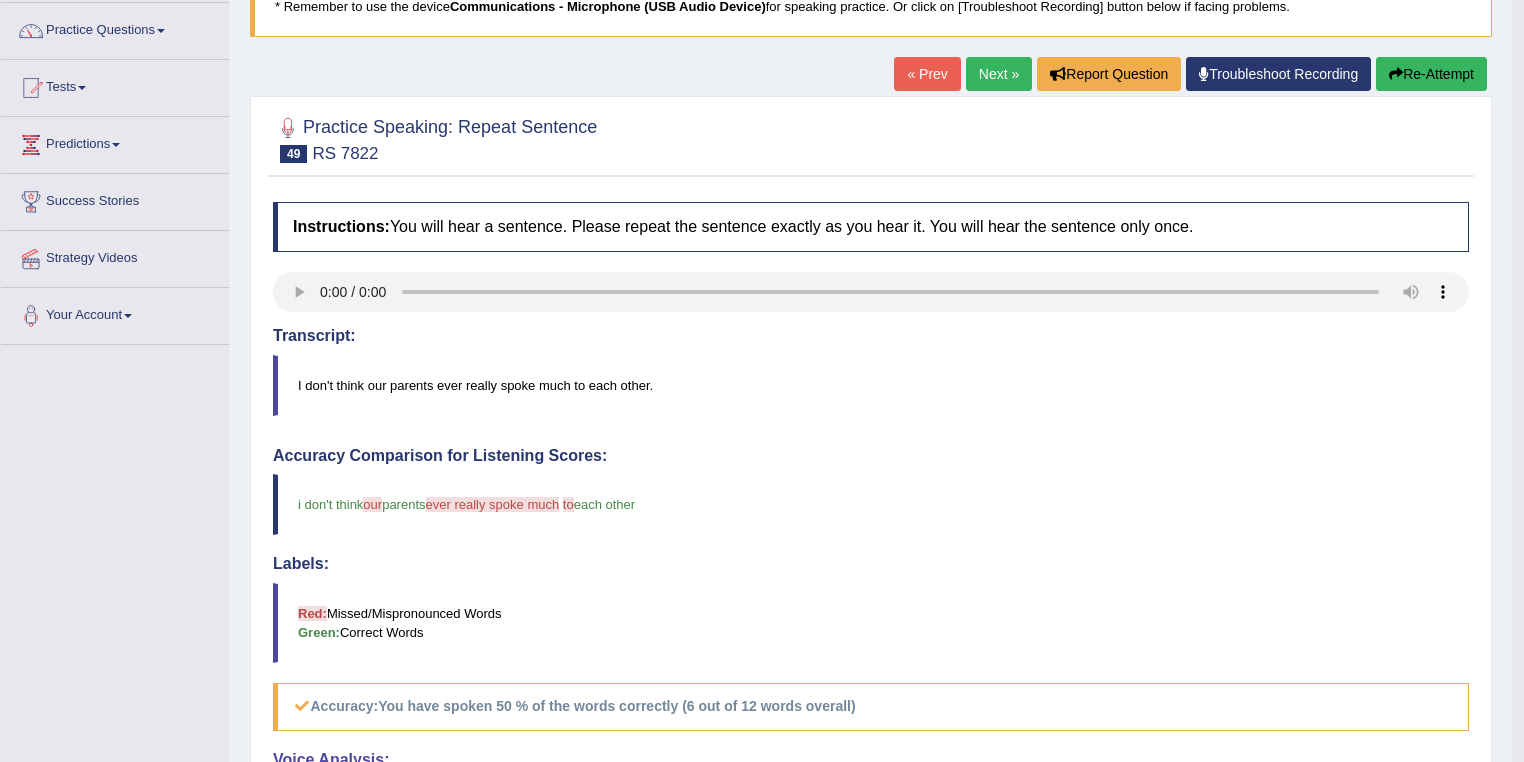 scroll, scrollTop: 0, scrollLeft: 0, axis: both 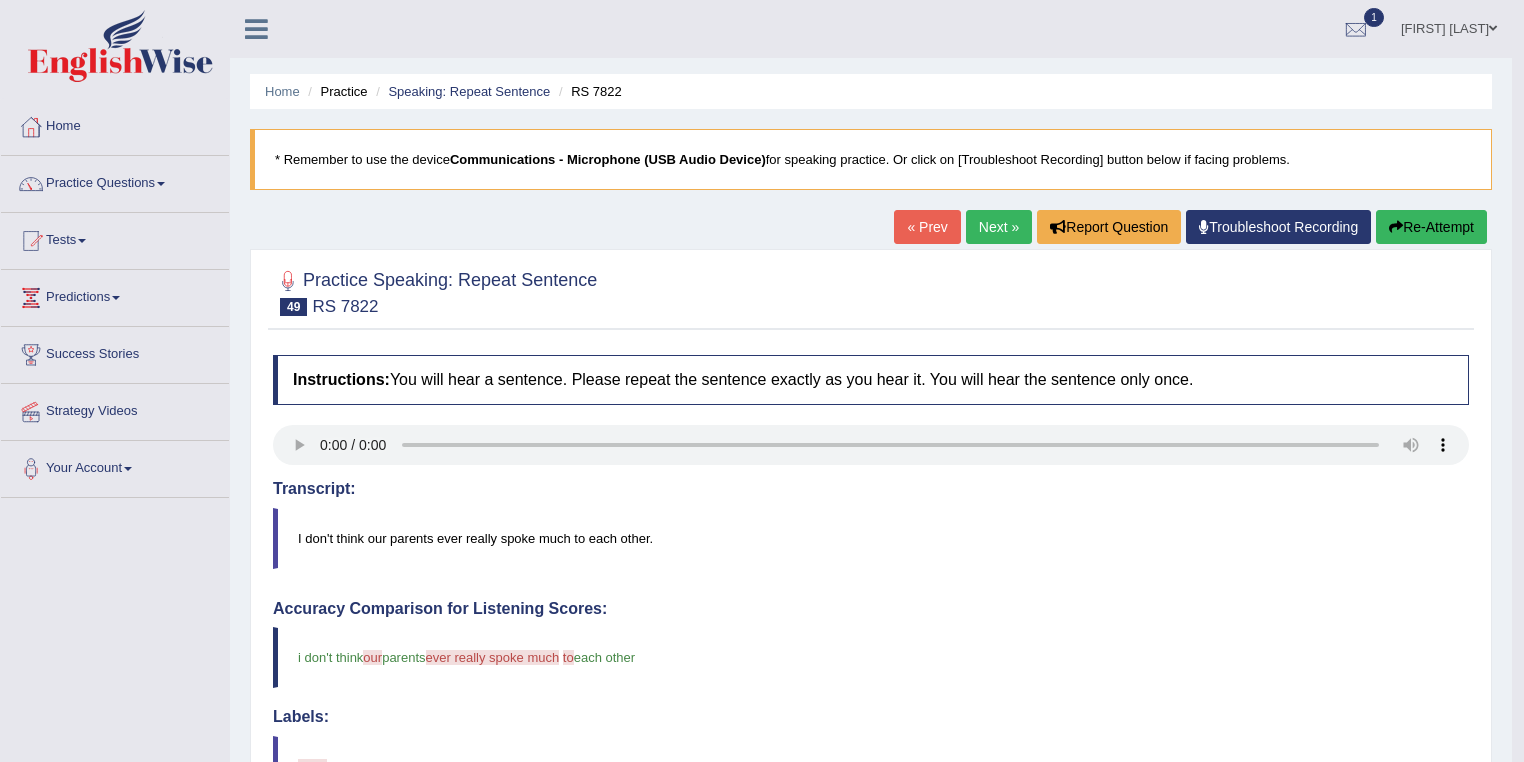 click on "Next »" at bounding box center (999, 227) 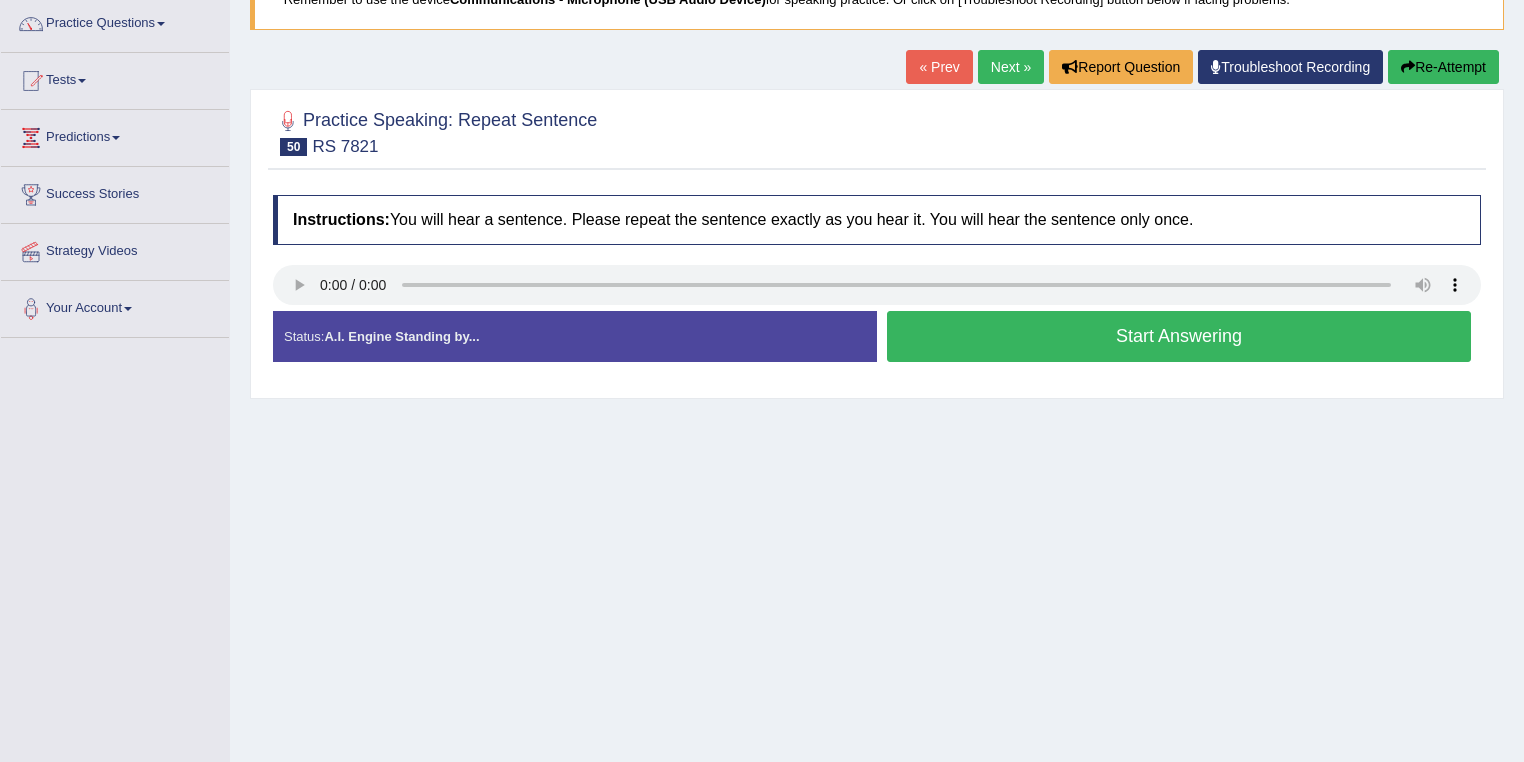 scroll, scrollTop: 160, scrollLeft: 0, axis: vertical 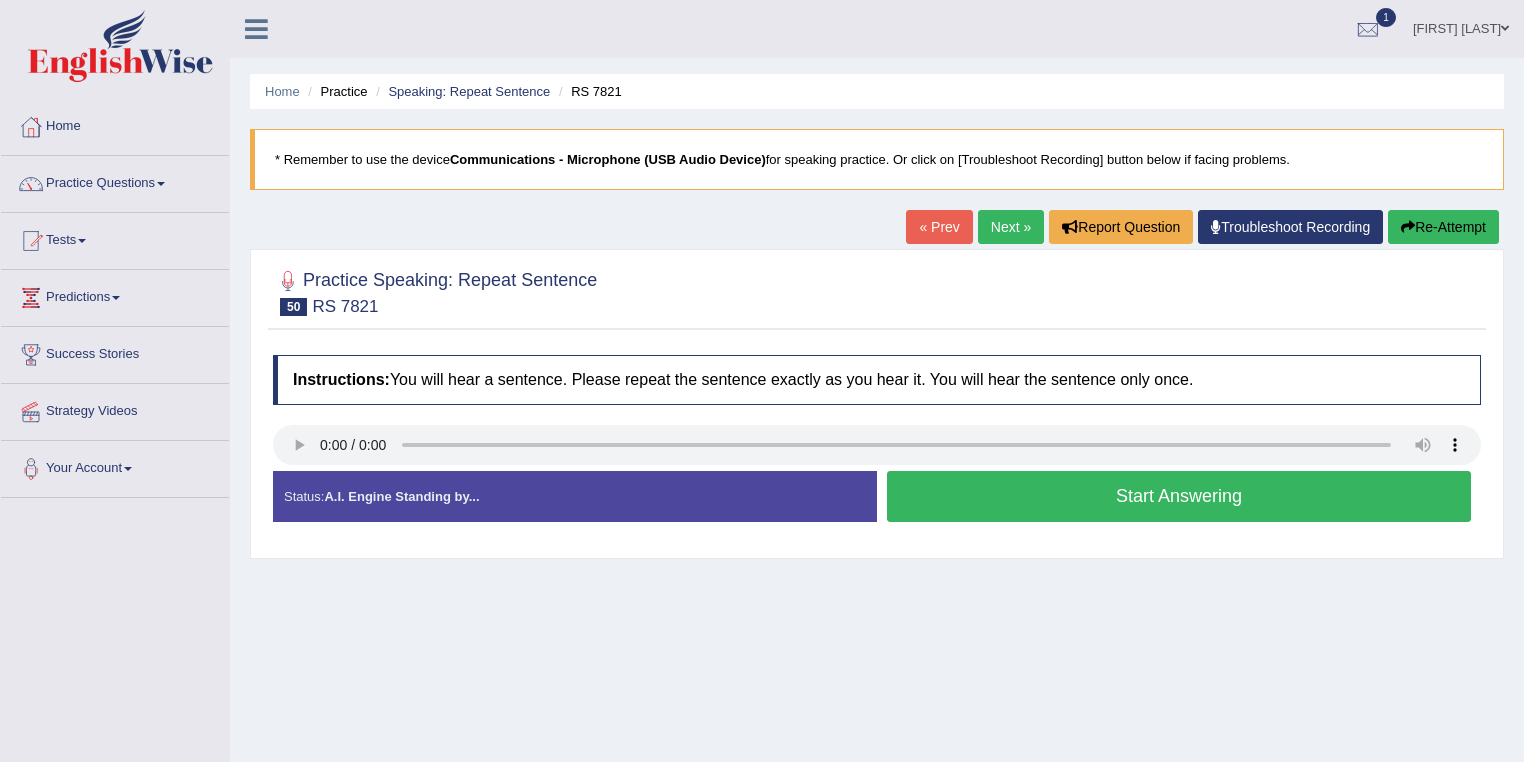 click on "Start Answering" at bounding box center [1179, 496] 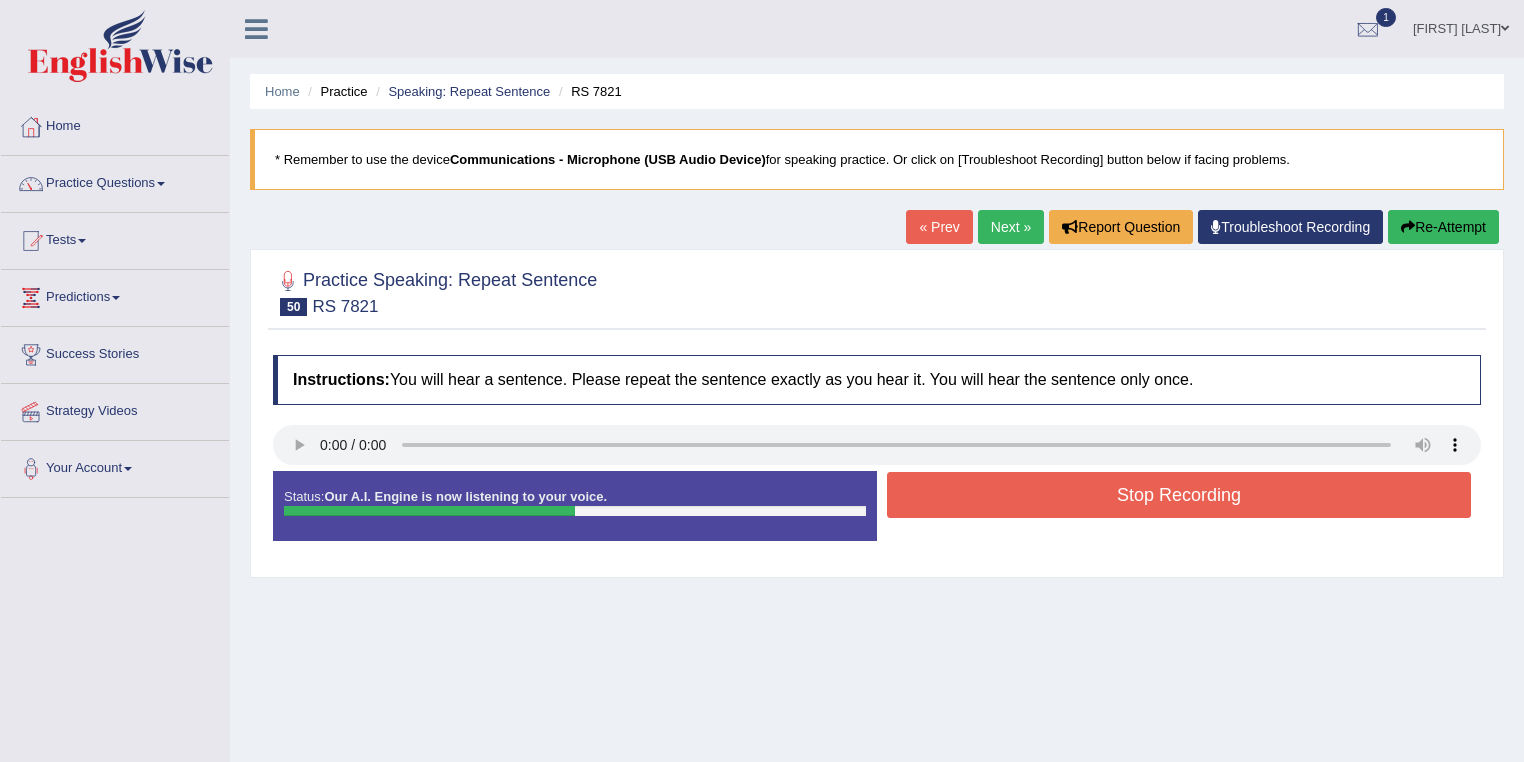 click on "Stop Recording" at bounding box center (1179, 495) 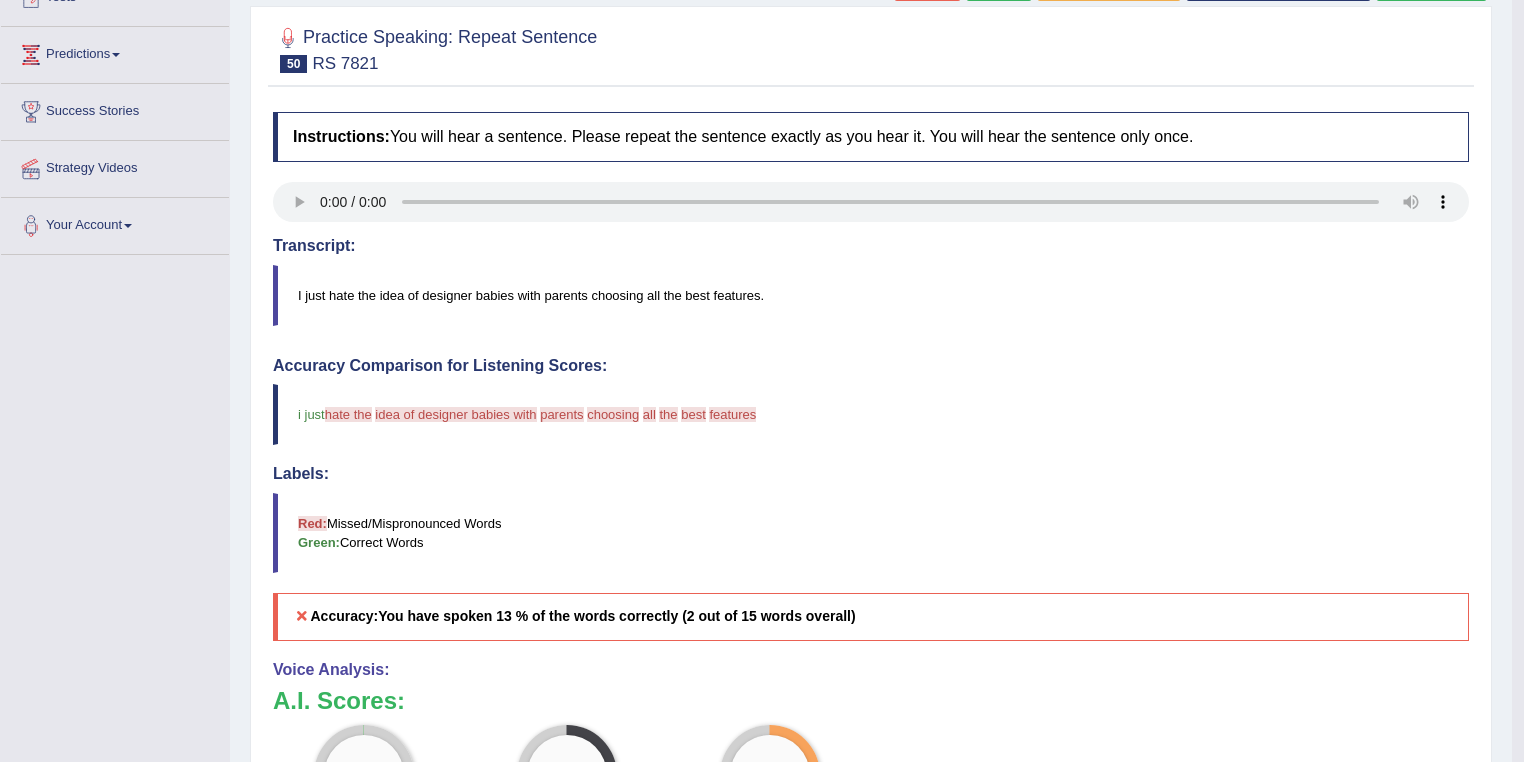 scroll, scrollTop: 0, scrollLeft: 0, axis: both 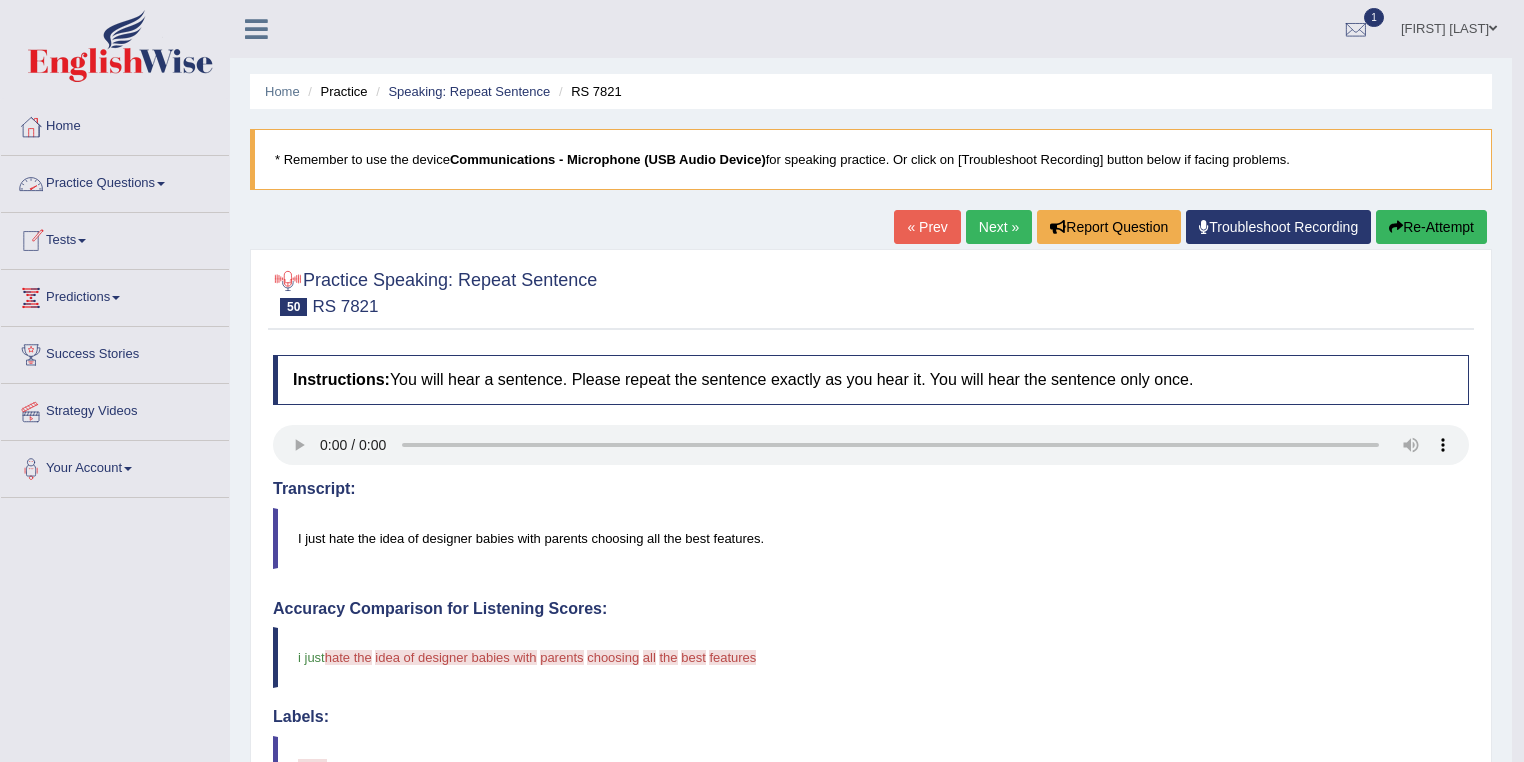 click on "Practice Questions" at bounding box center (115, 181) 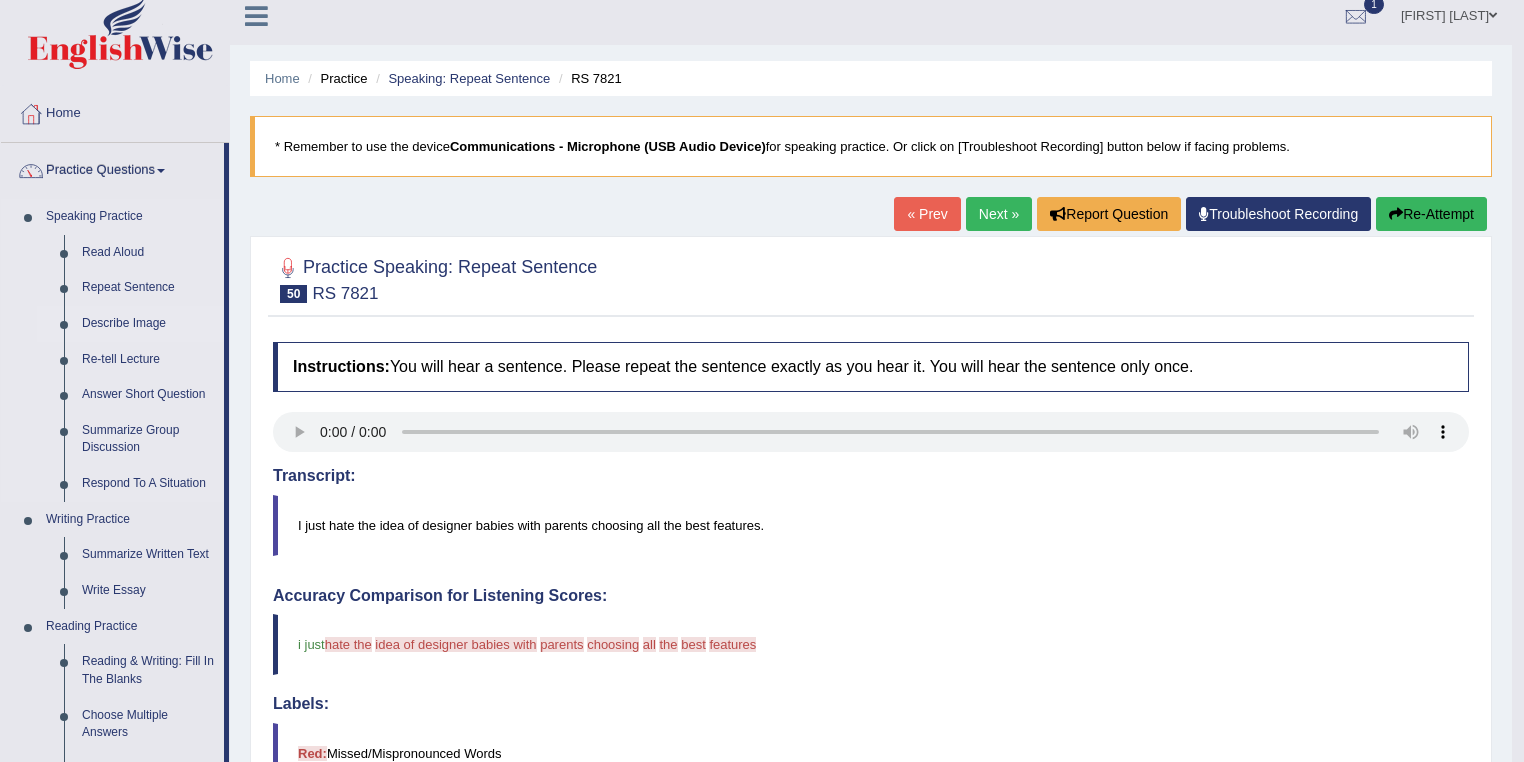 scroll, scrollTop: 0, scrollLeft: 0, axis: both 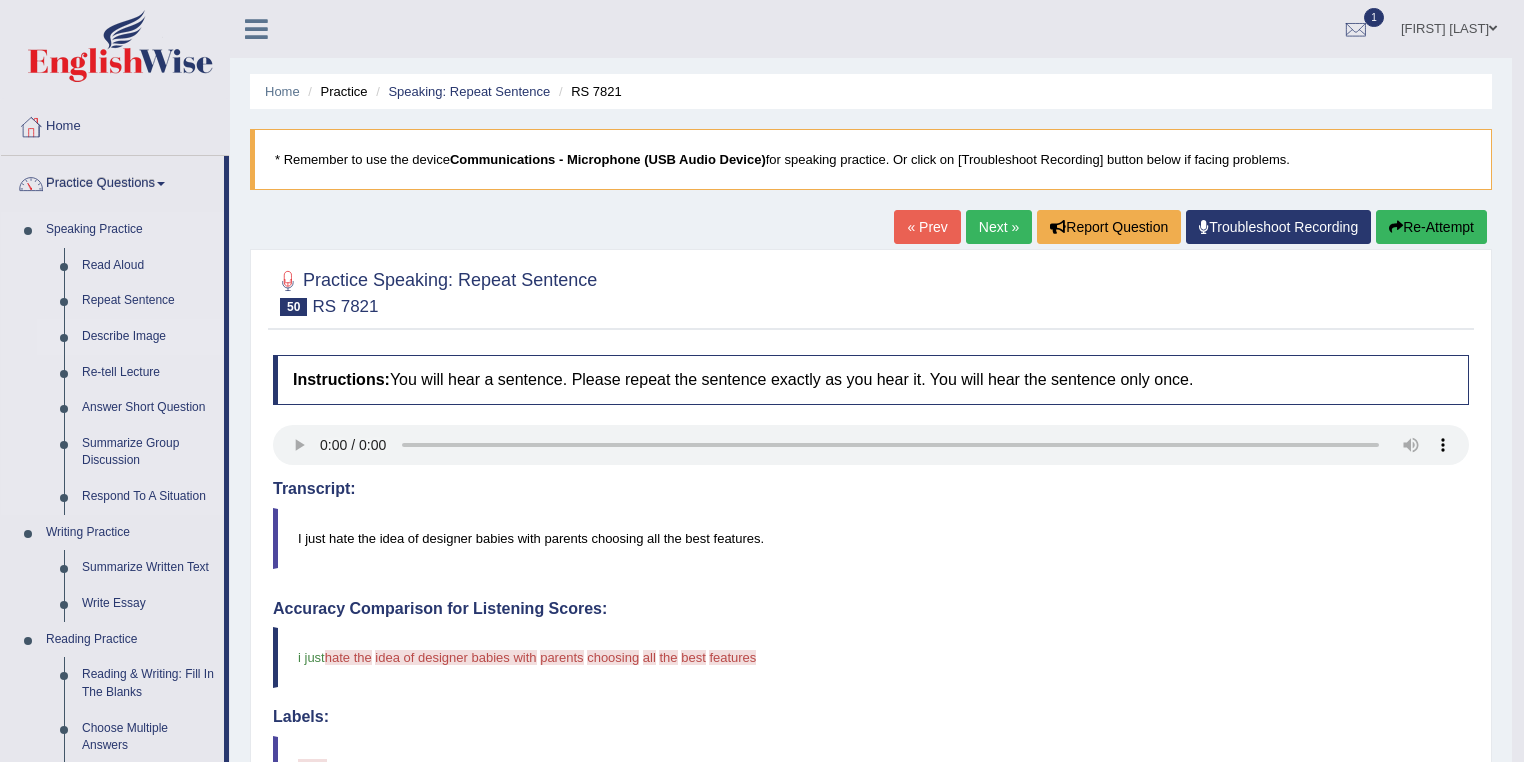 click on "Describe Image" at bounding box center (148, 337) 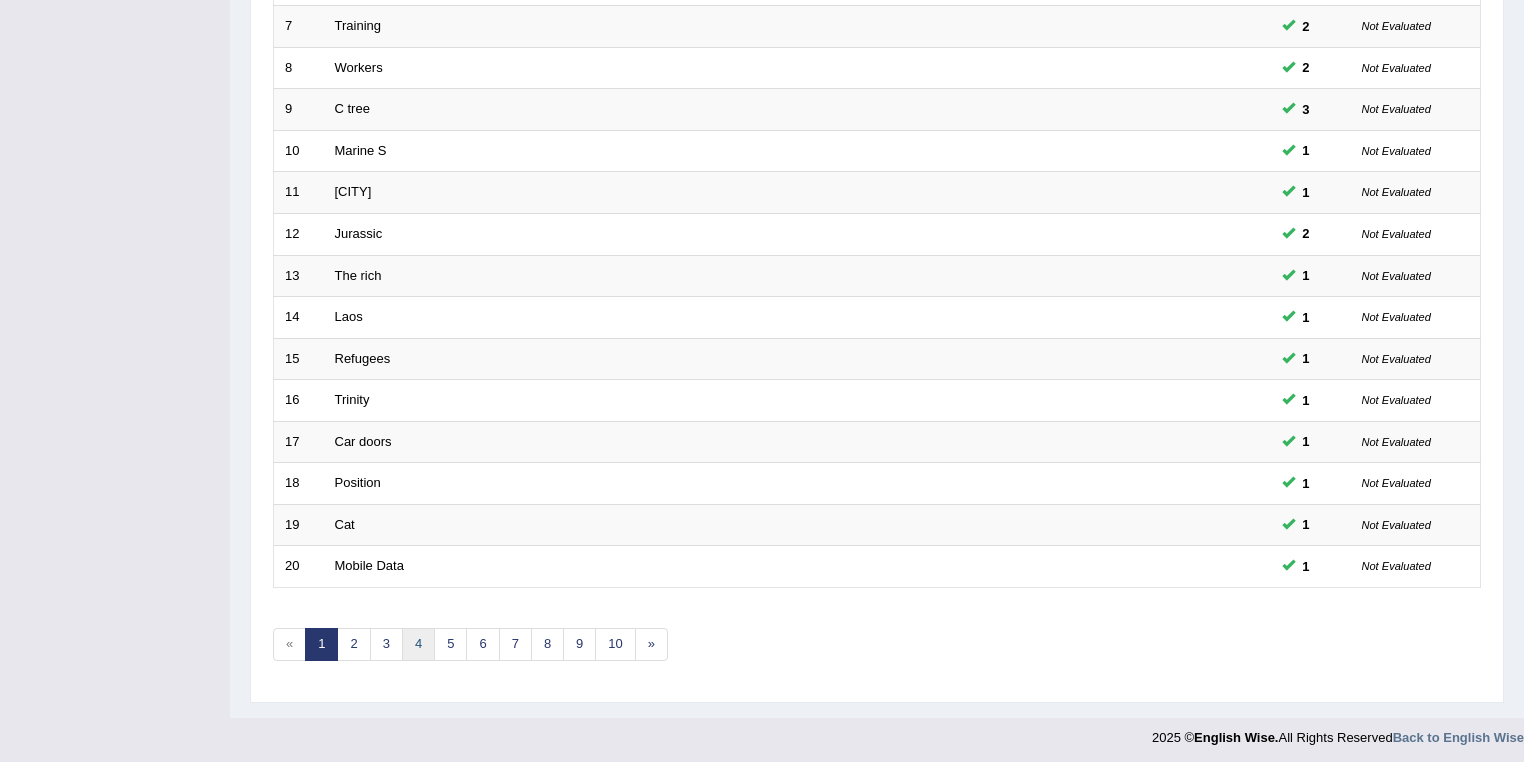 scroll, scrollTop: 556, scrollLeft: 0, axis: vertical 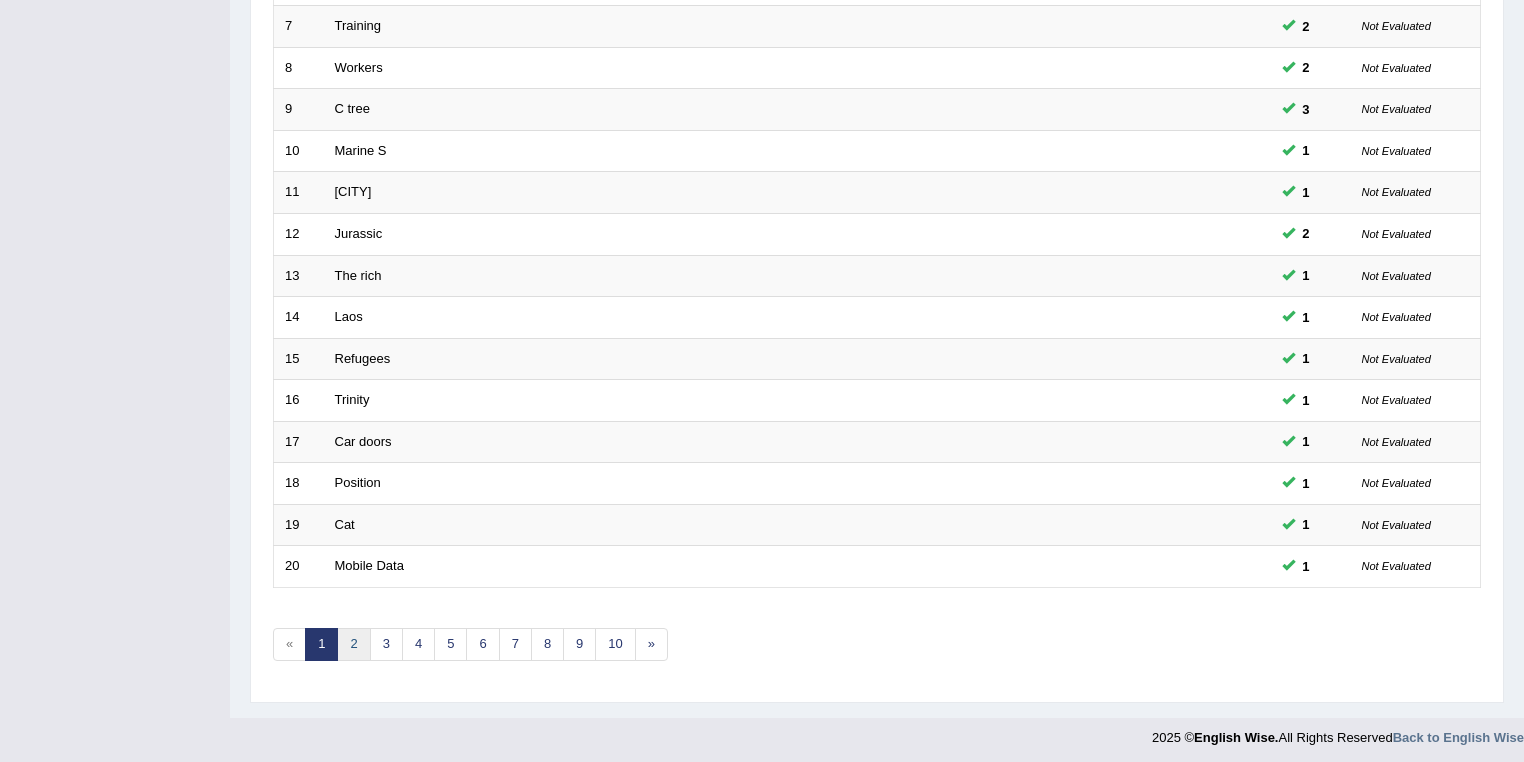 click on "2" at bounding box center (353, 644) 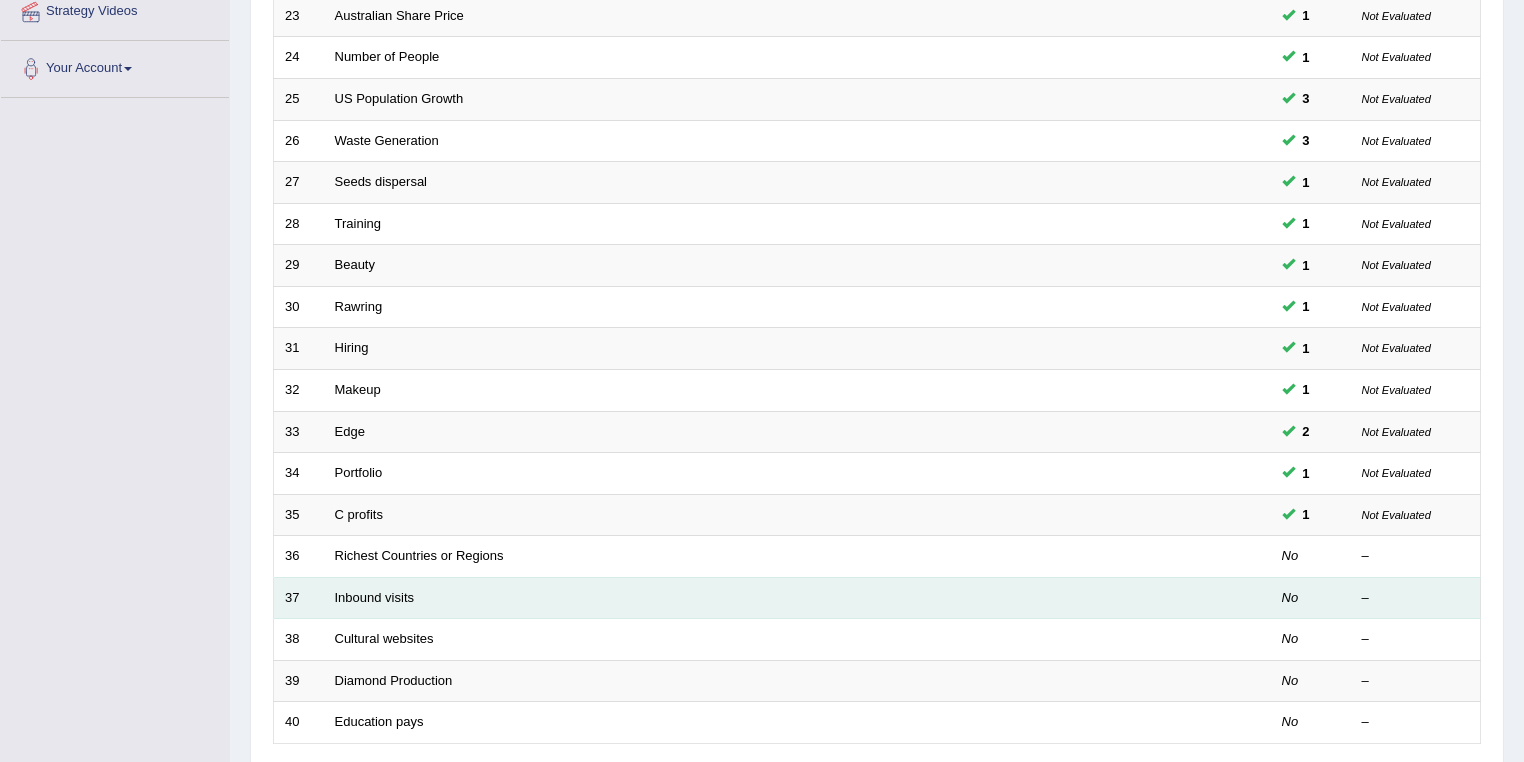 scroll, scrollTop: 400, scrollLeft: 0, axis: vertical 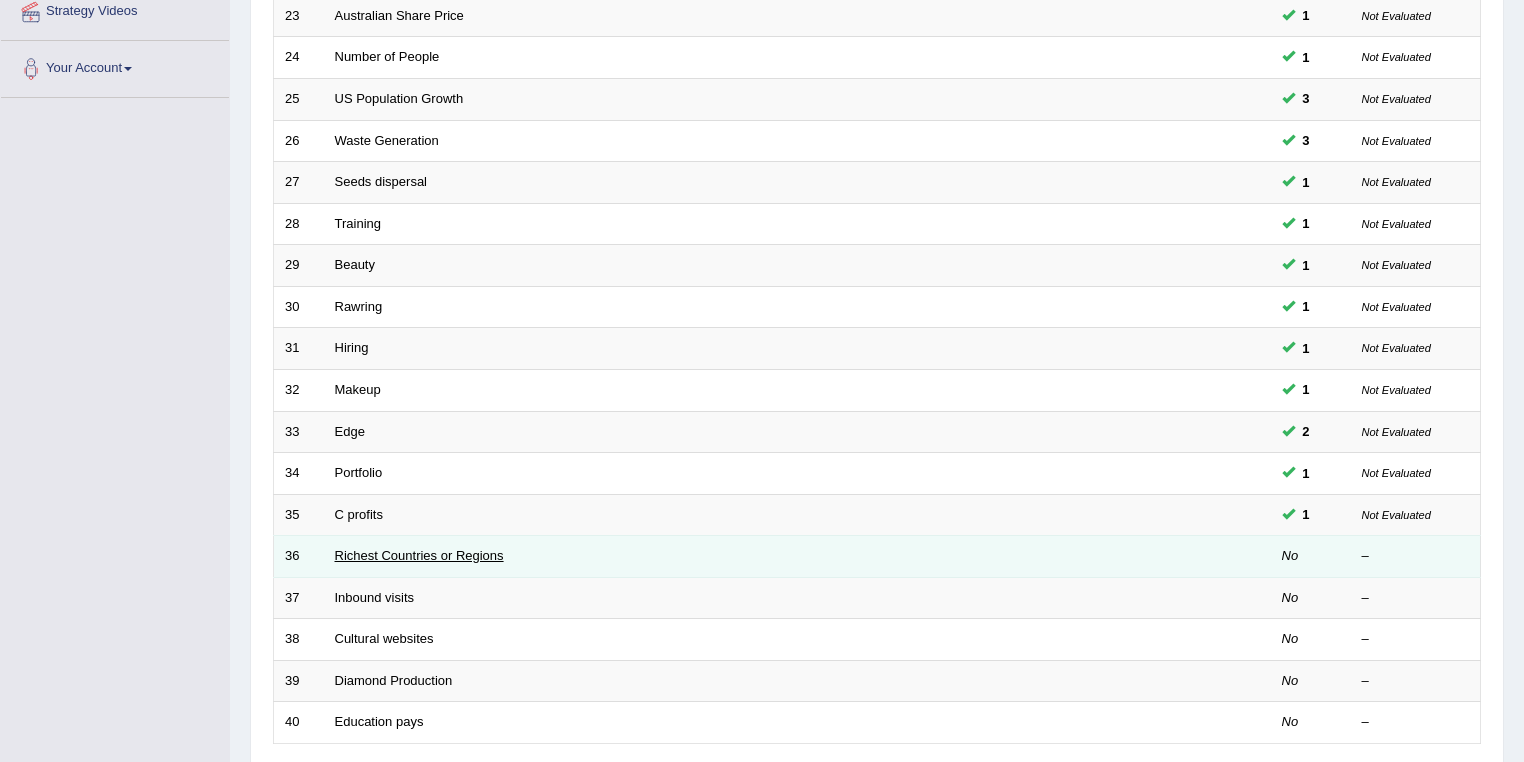 click on "Richest Countries or Regions" at bounding box center [419, 555] 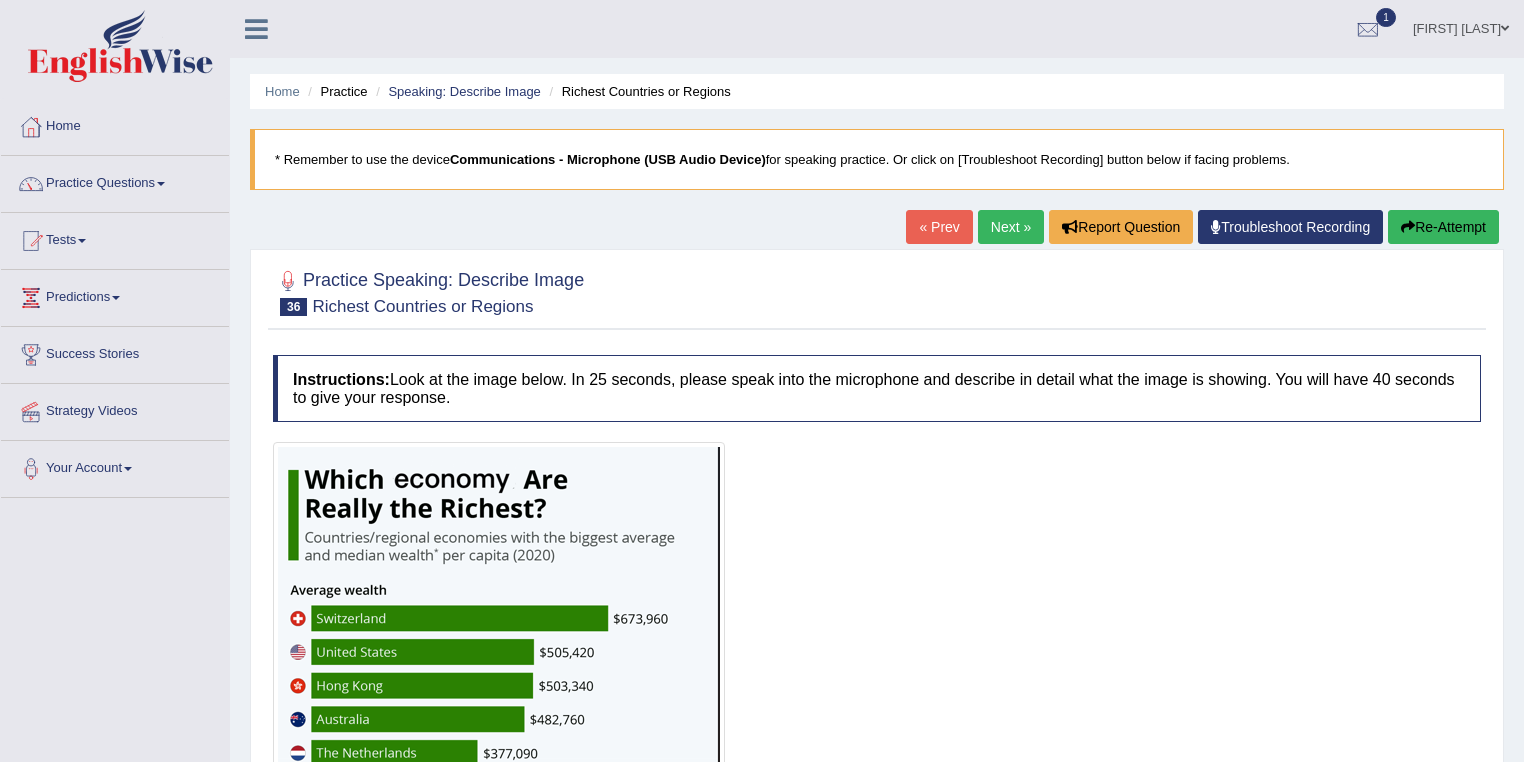 scroll, scrollTop: 0, scrollLeft: 0, axis: both 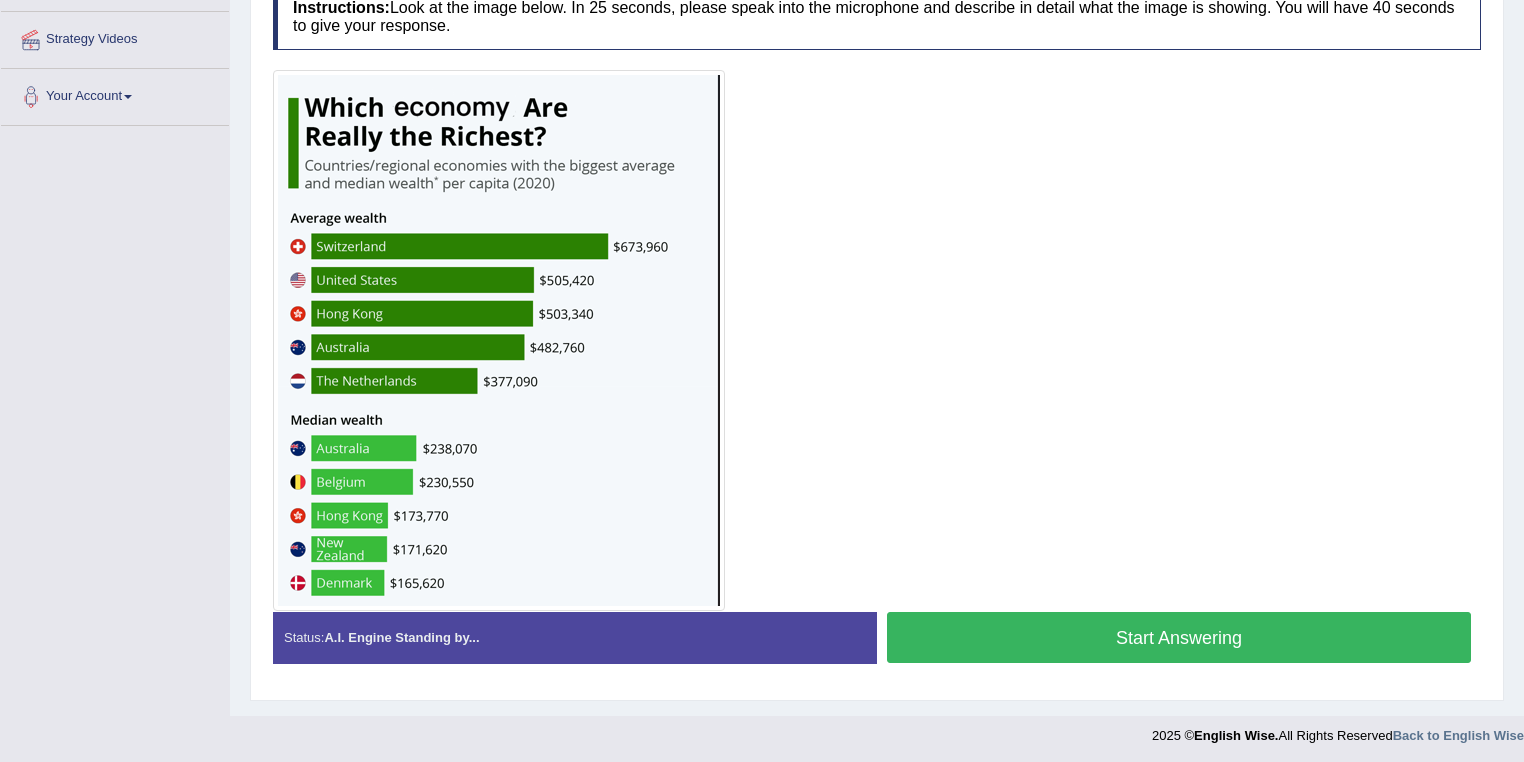 click on "Start Answering" at bounding box center [1179, 637] 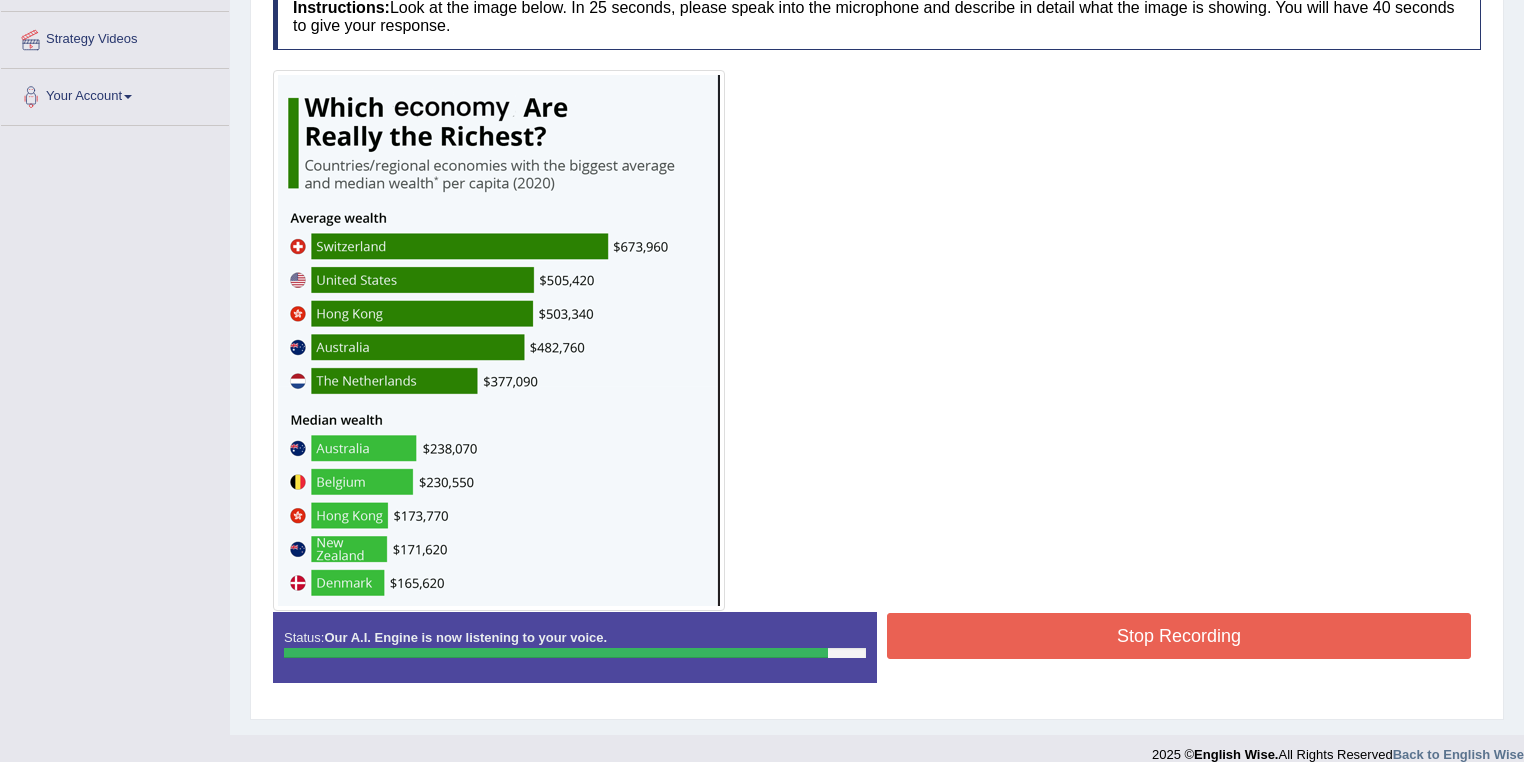 click on "Stop Recording" at bounding box center [1179, 636] 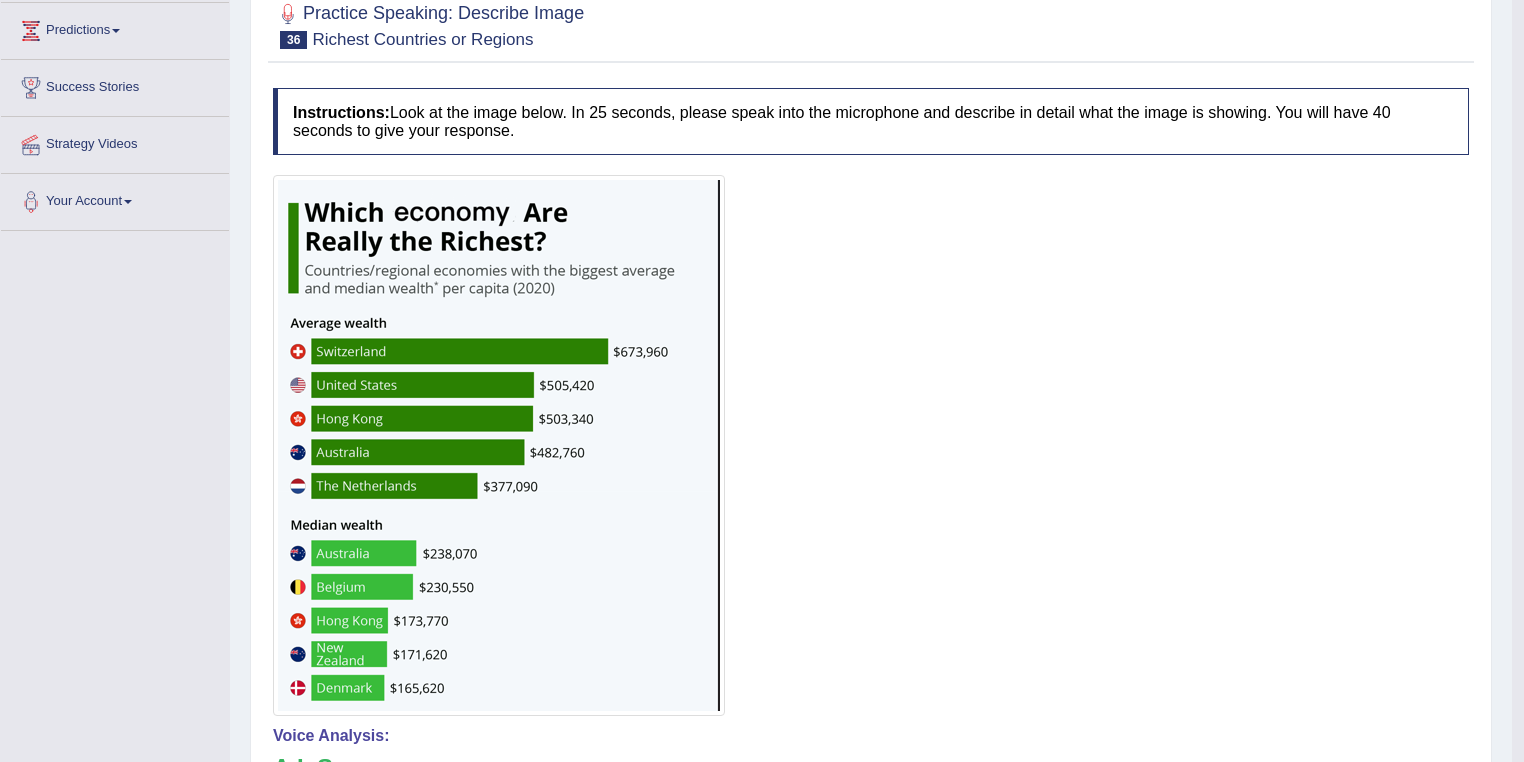 scroll, scrollTop: 52, scrollLeft: 0, axis: vertical 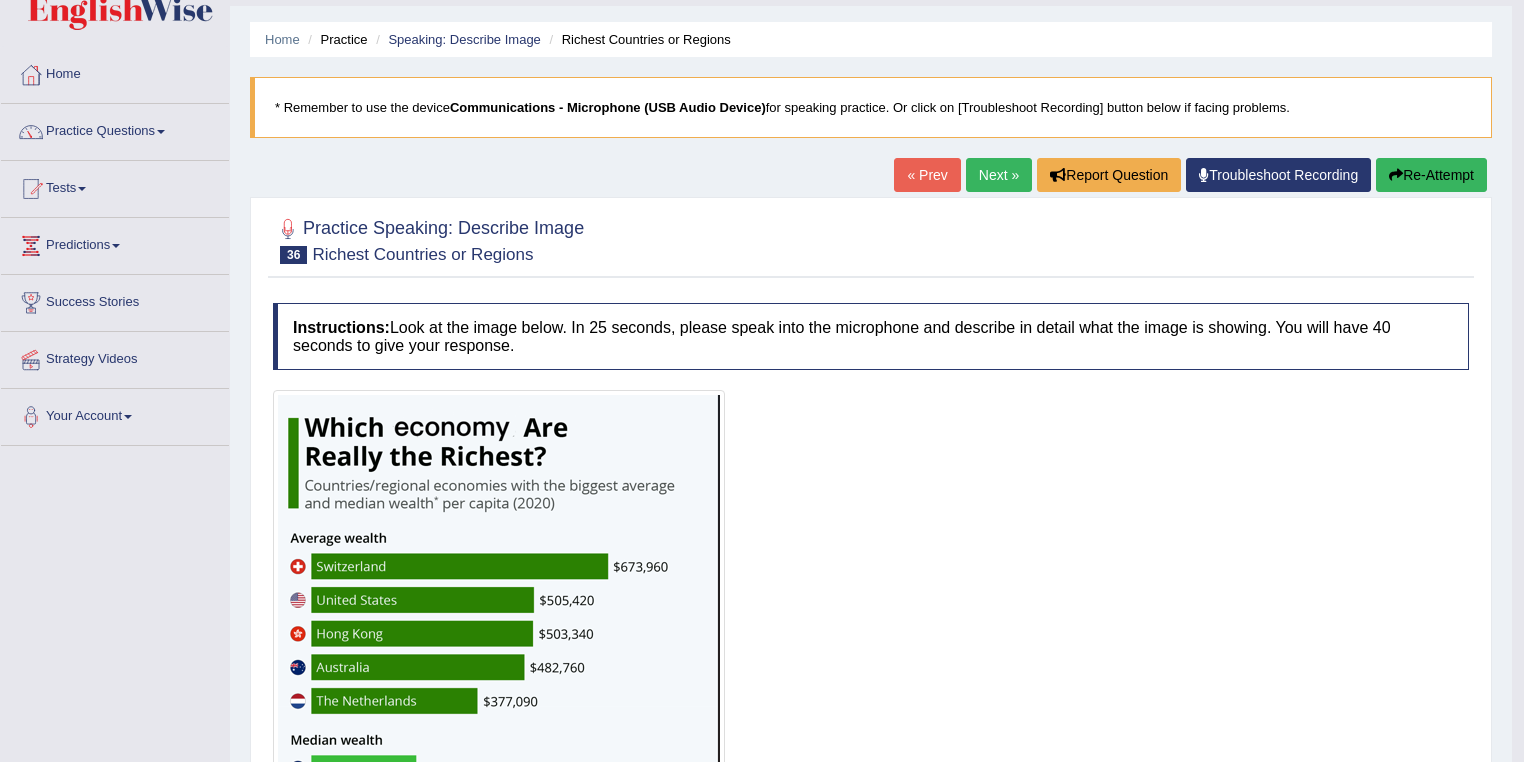 click on "Next »" at bounding box center (999, 175) 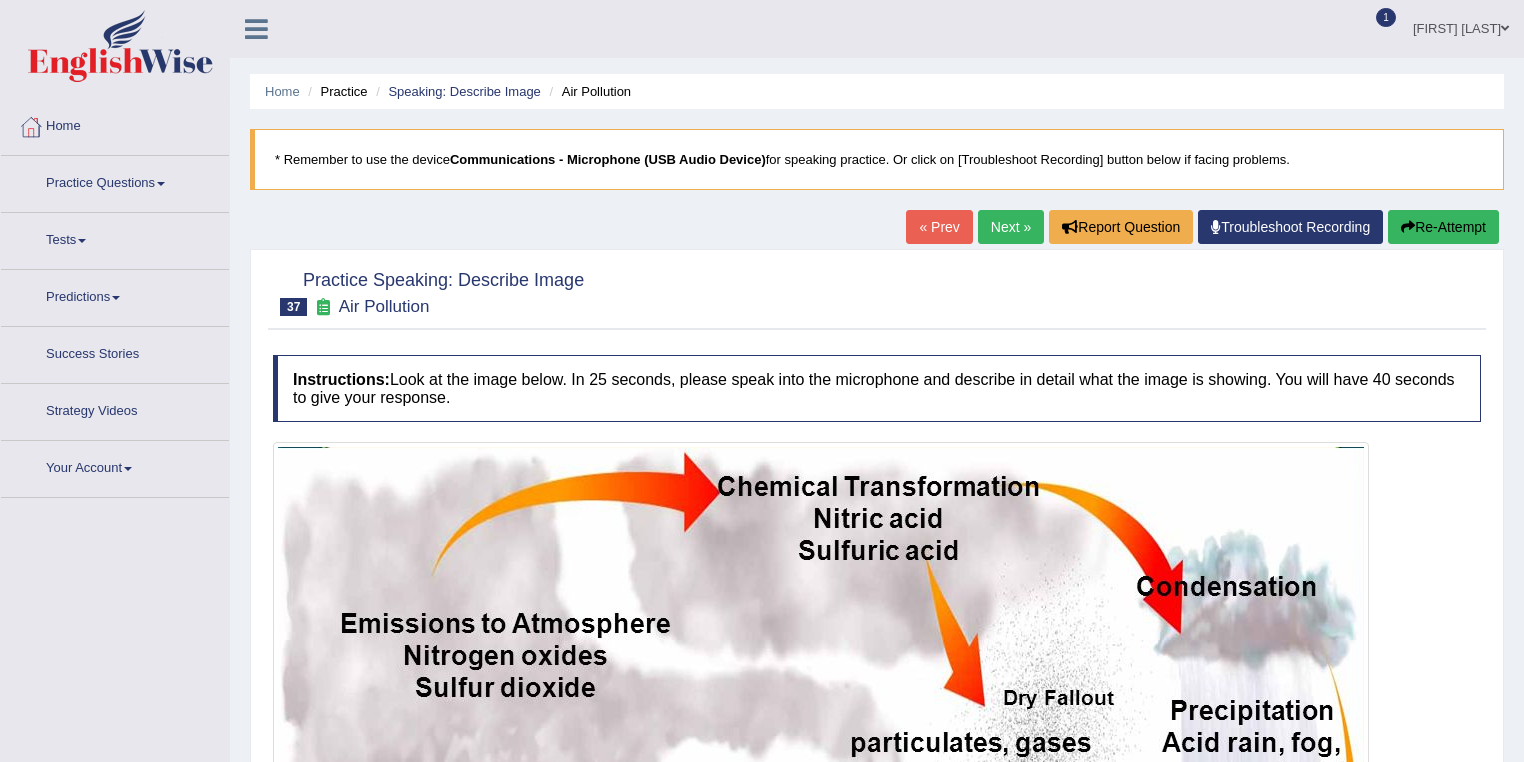 scroll, scrollTop: 0, scrollLeft: 0, axis: both 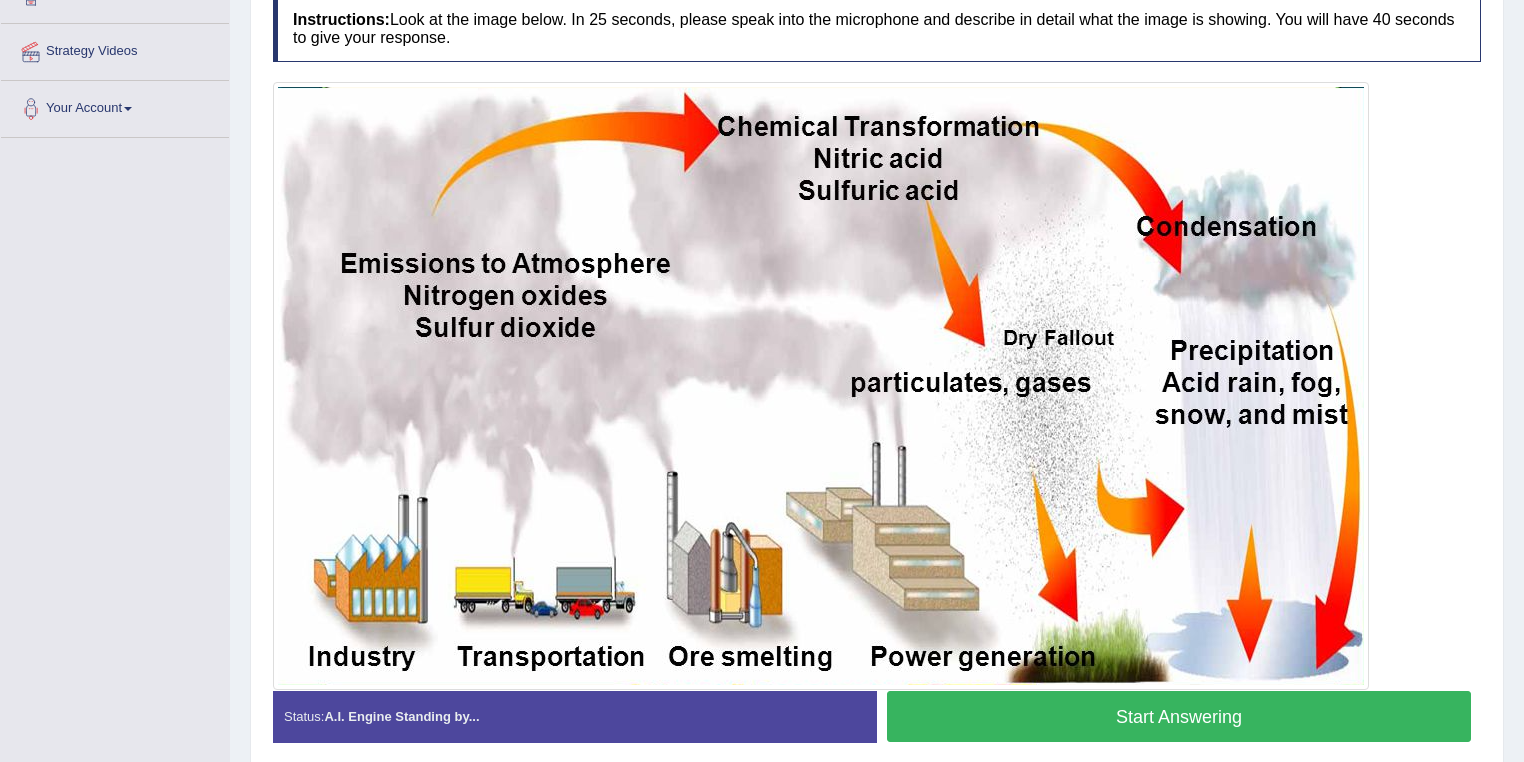 click on "Start Answering" at bounding box center [1179, 716] 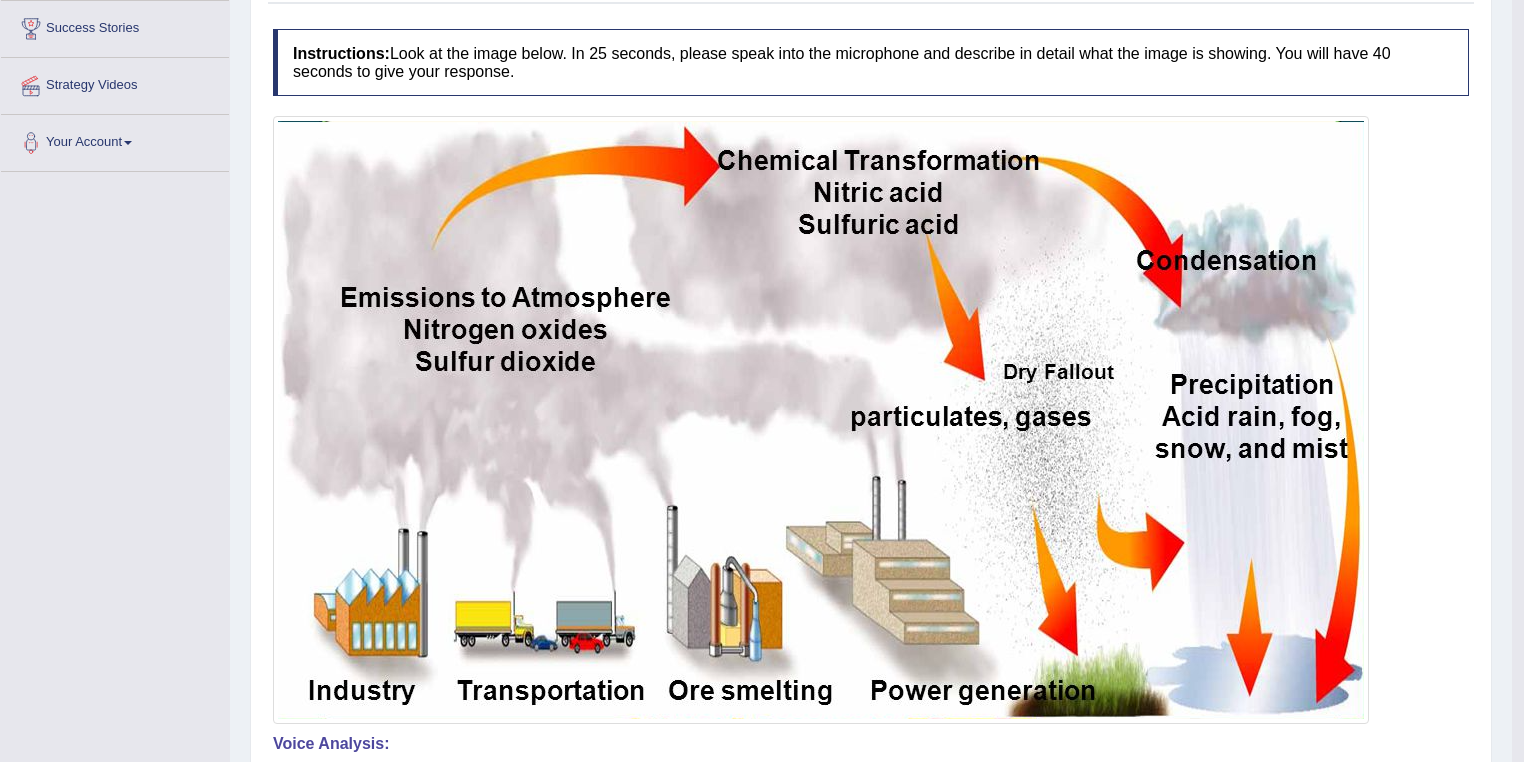 scroll, scrollTop: 64, scrollLeft: 0, axis: vertical 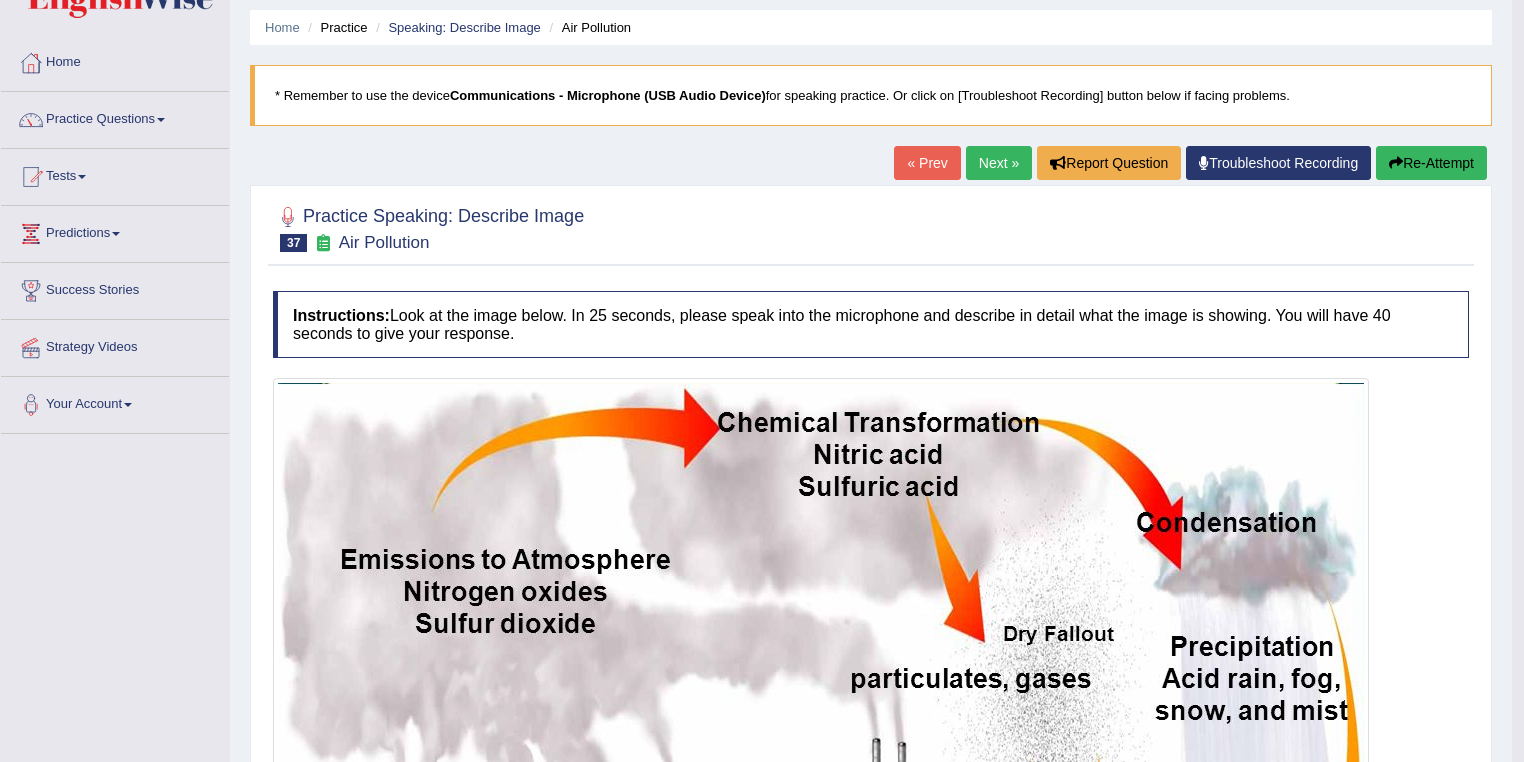 click on "Next »" at bounding box center (999, 163) 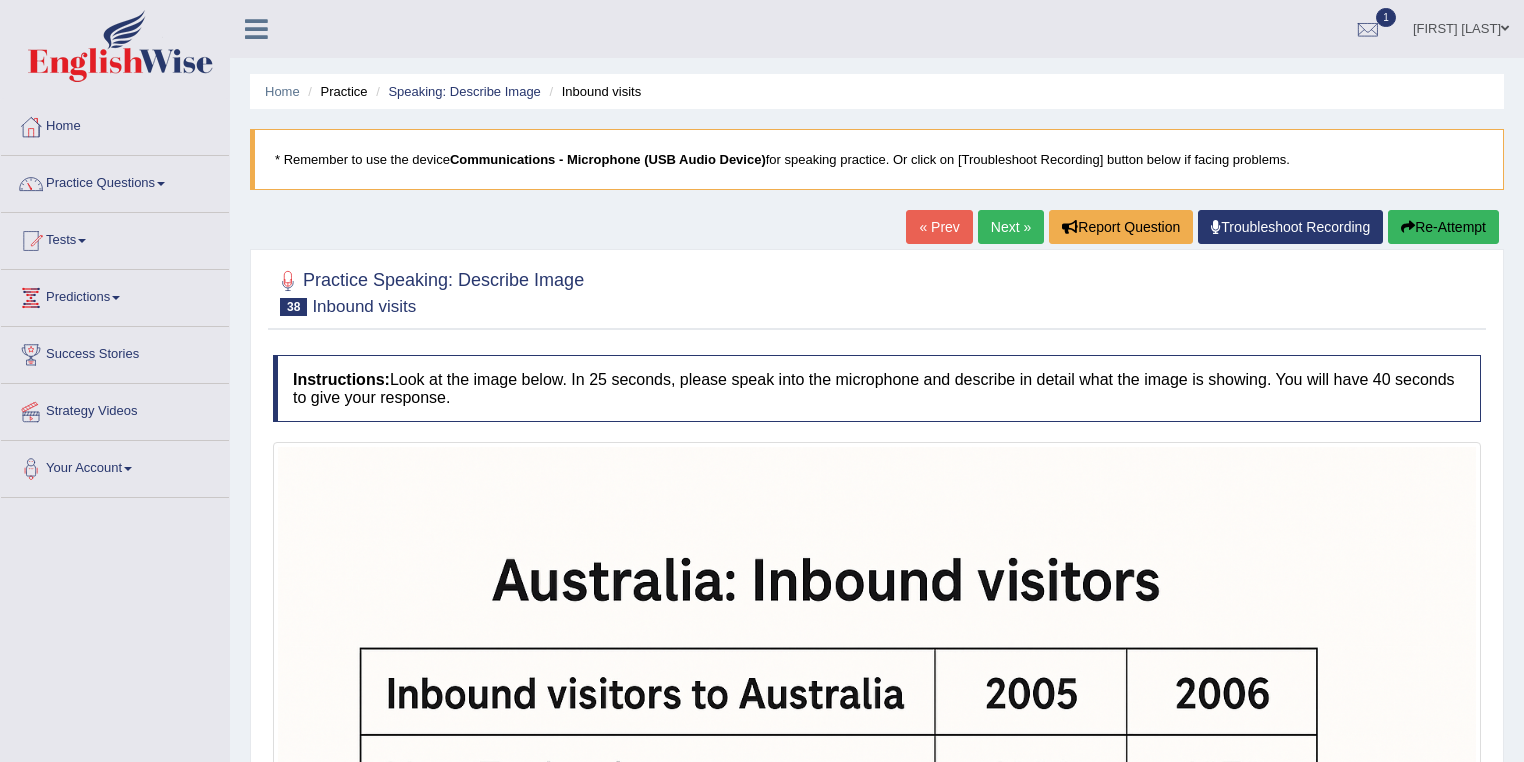 scroll, scrollTop: 240, scrollLeft: 0, axis: vertical 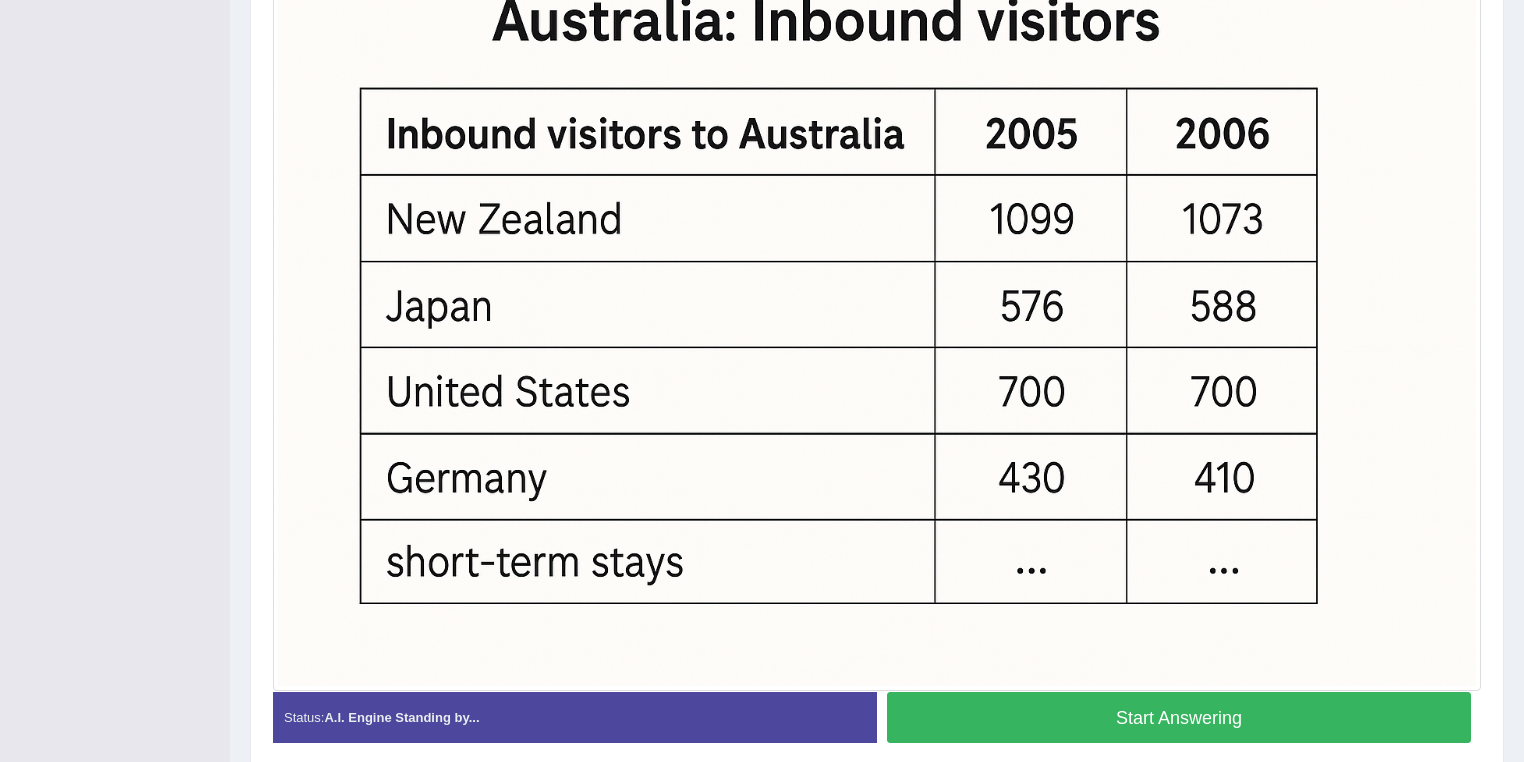 click on "Start Answering" at bounding box center [1179, 717] 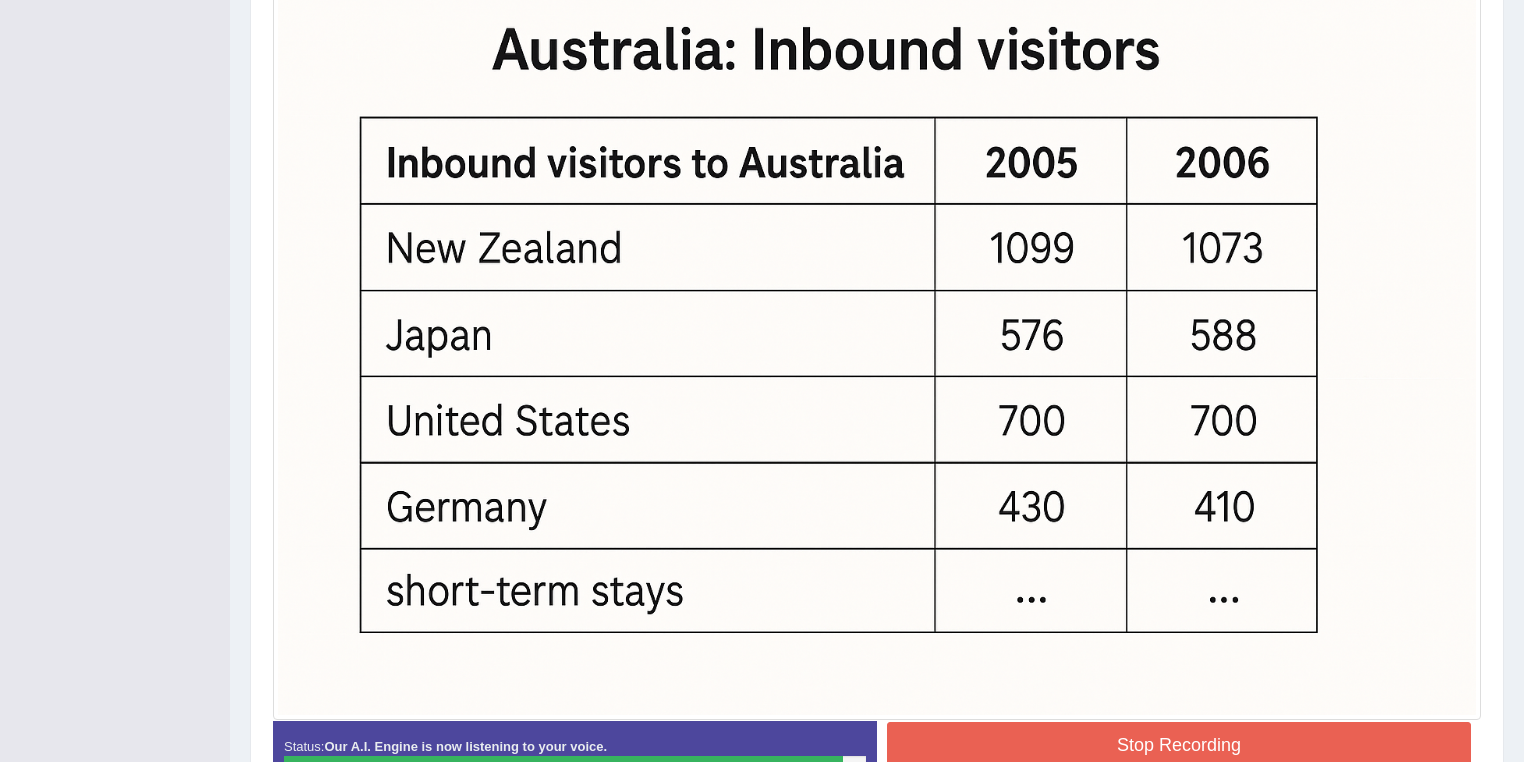scroll, scrollTop: 560, scrollLeft: 0, axis: vertical 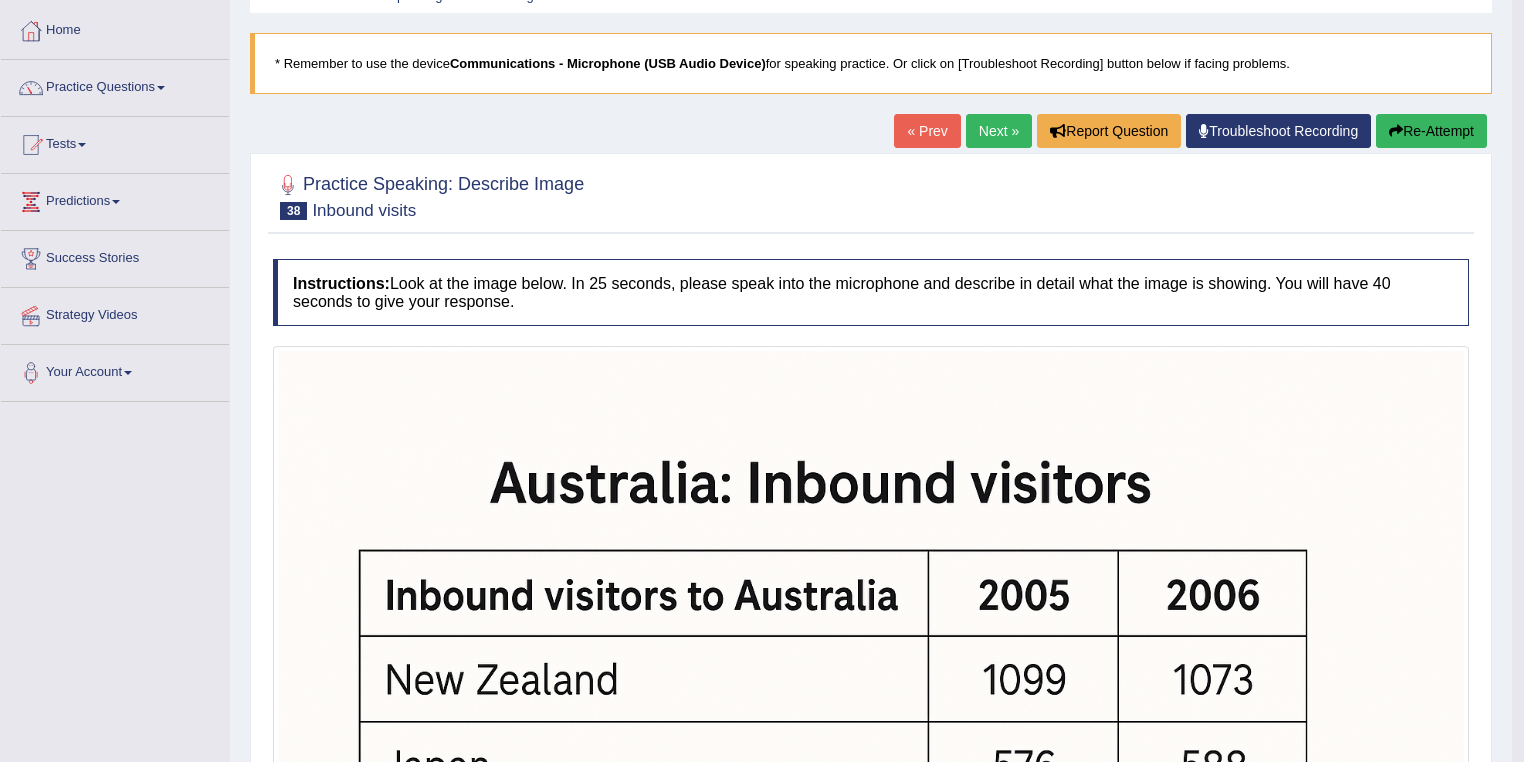 click on "Next »" at bounding box center (999, 131) 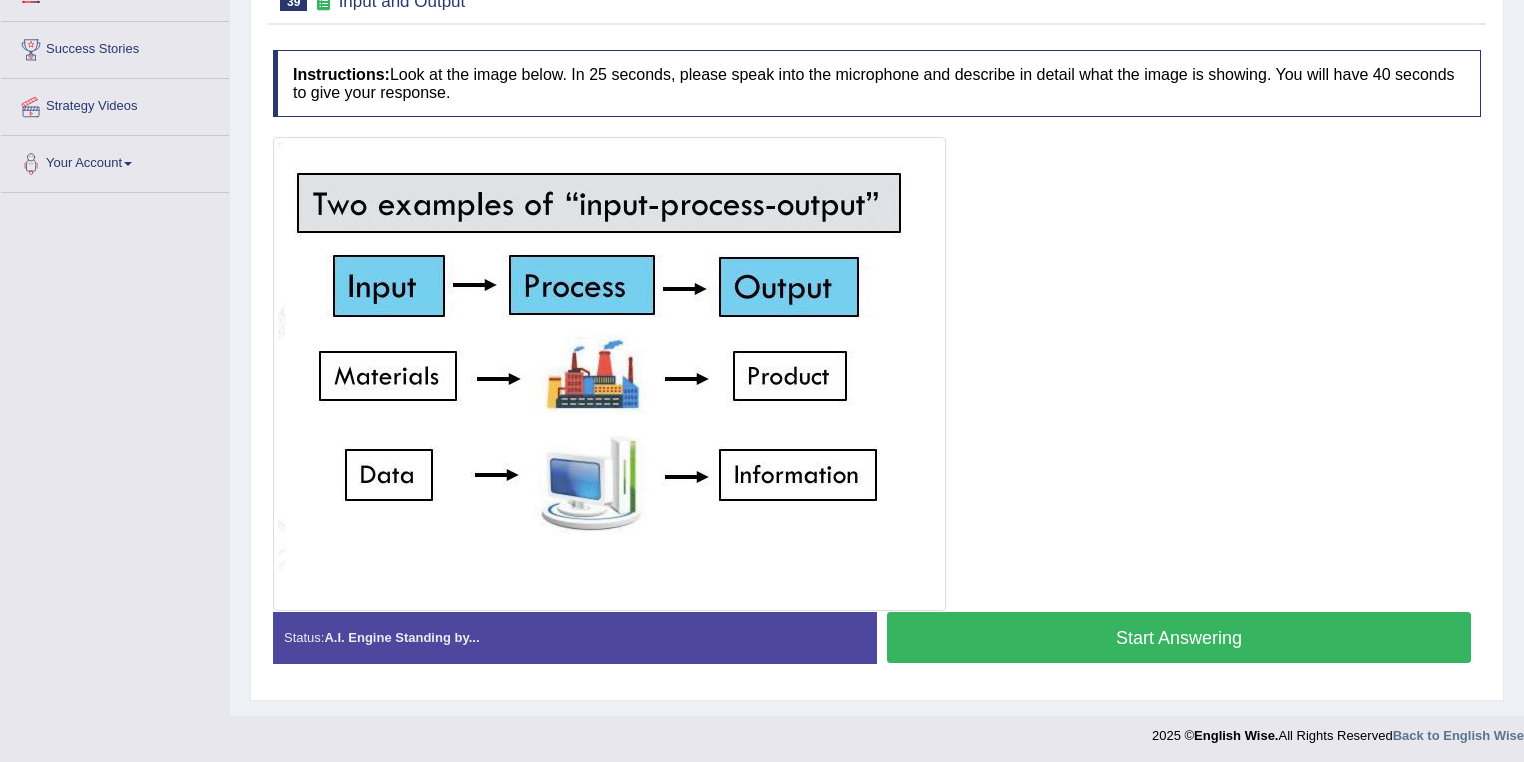scroll, scrollTop: 0, scrollLeft: 0, axis: both 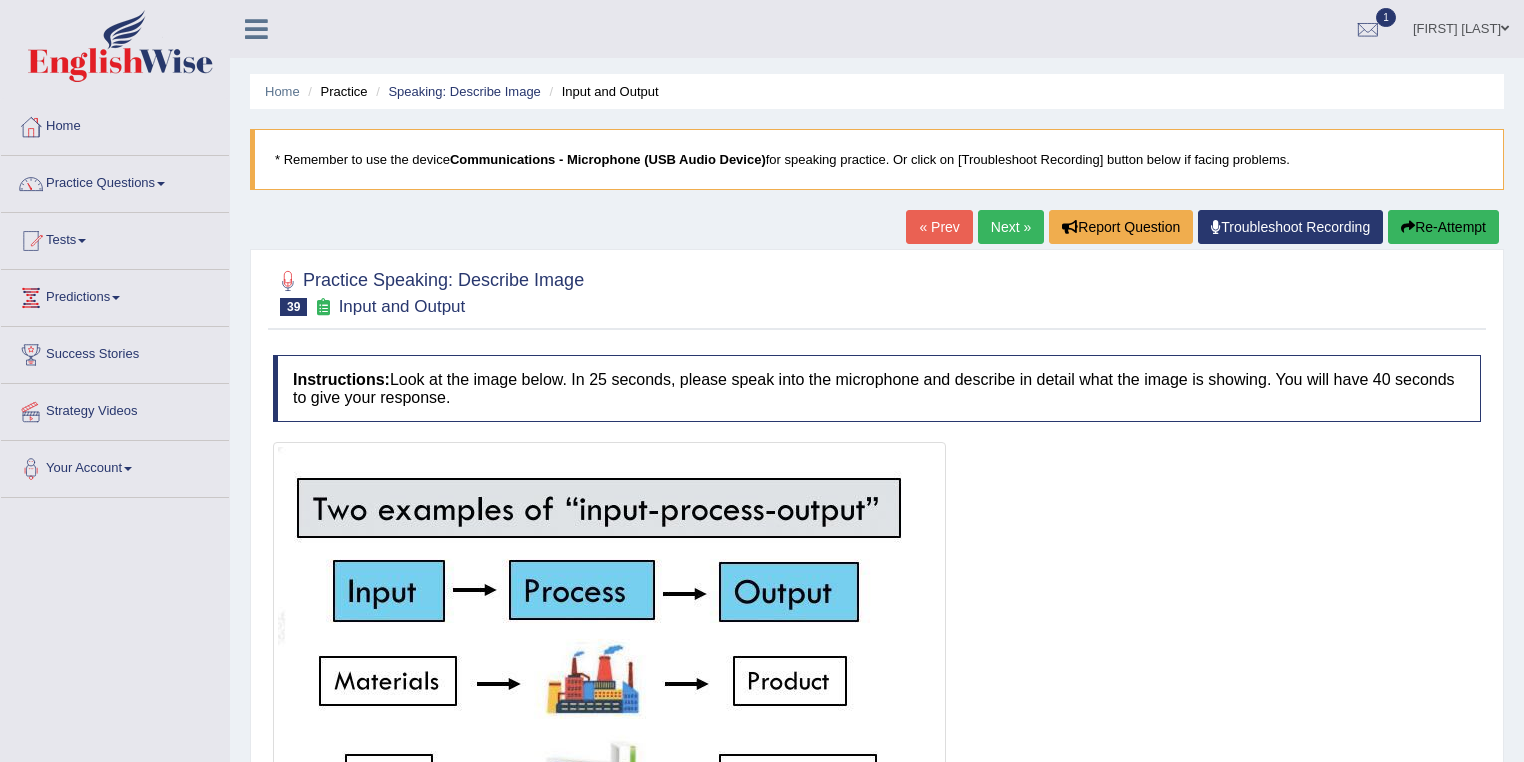 click on "« Prev" at bounding box center [939, 227] 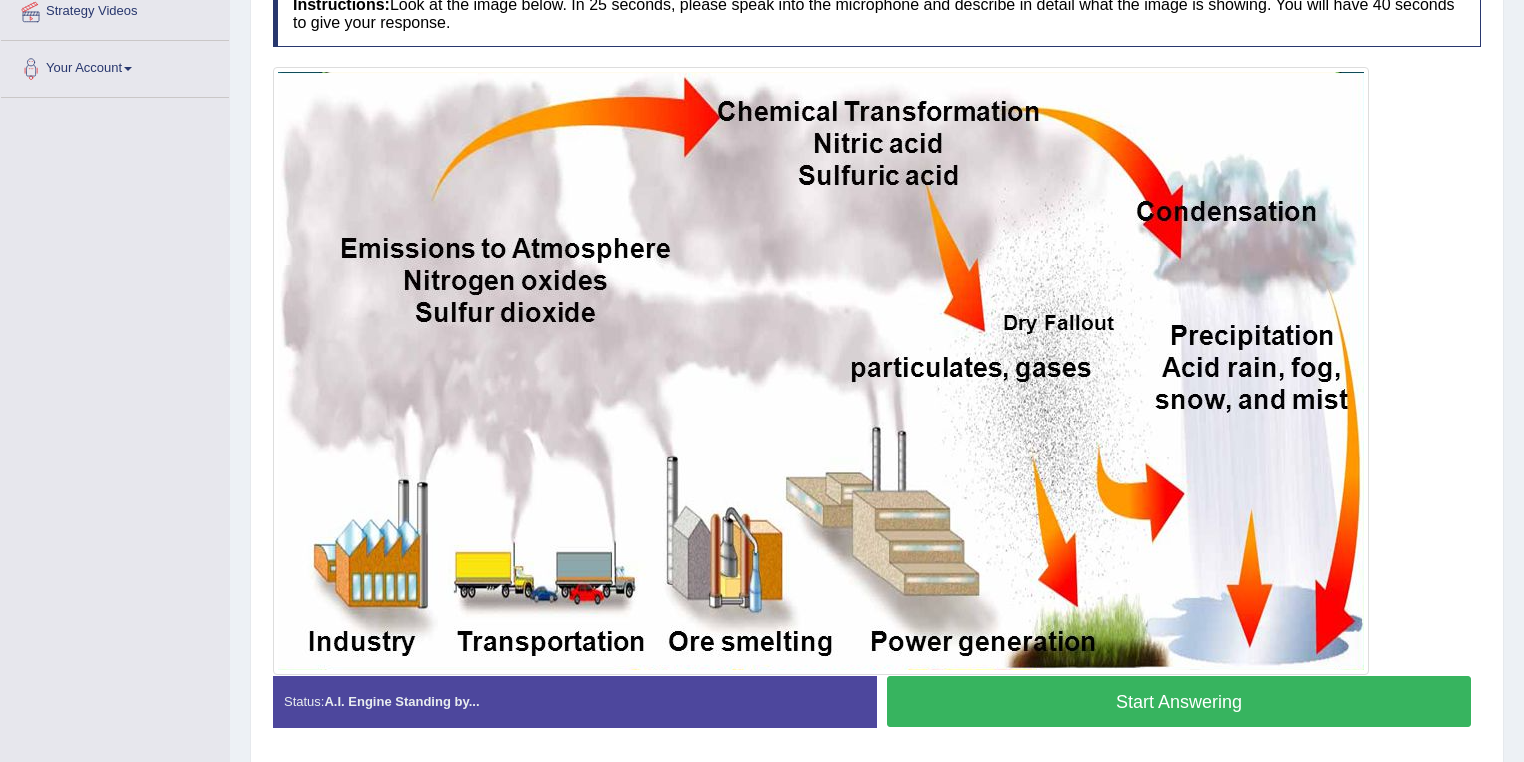 scroll, scrollTop: 400, scrollLeft: 0, axis: vertical 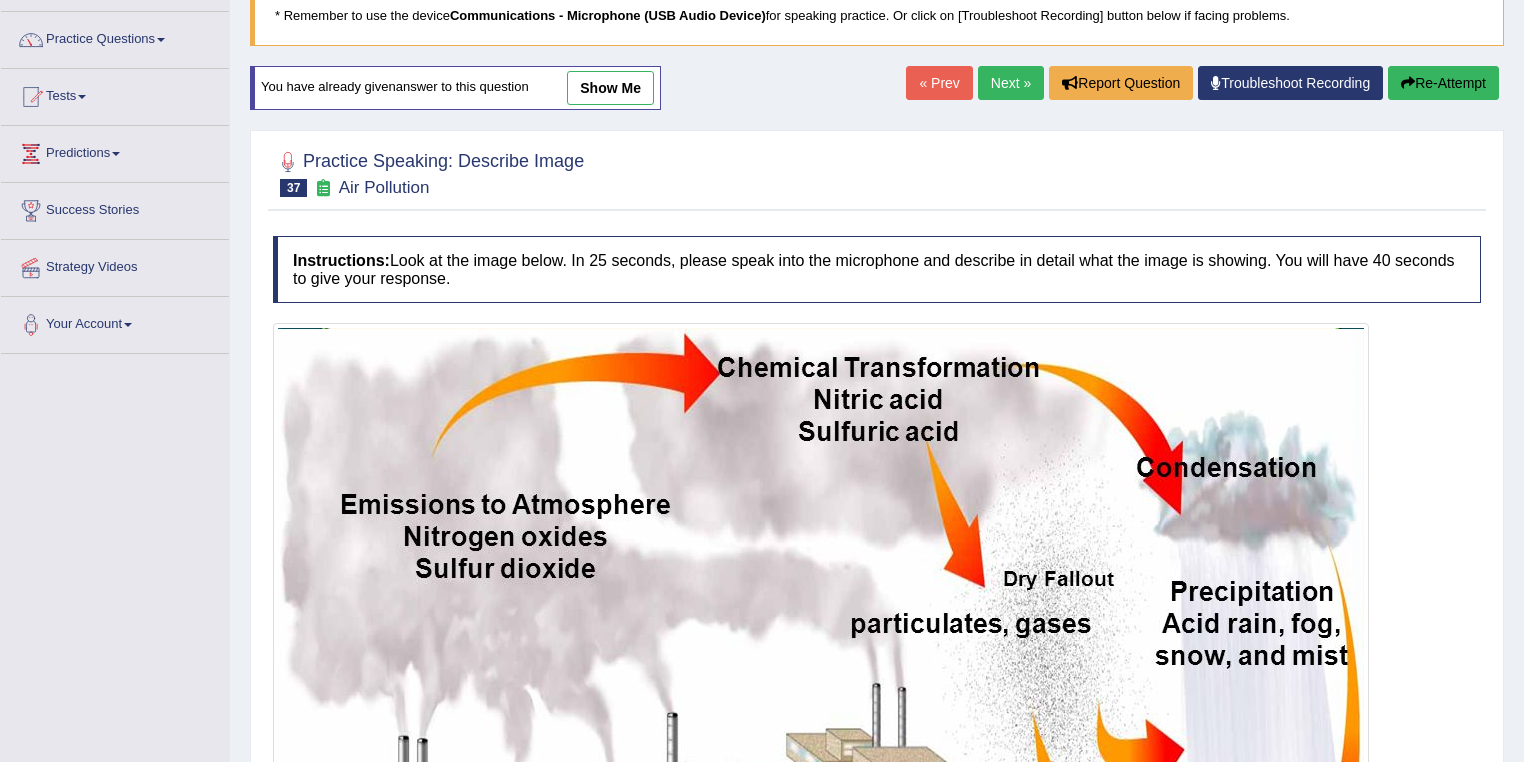 click on "Next »" at bounding box center [1011, 83] 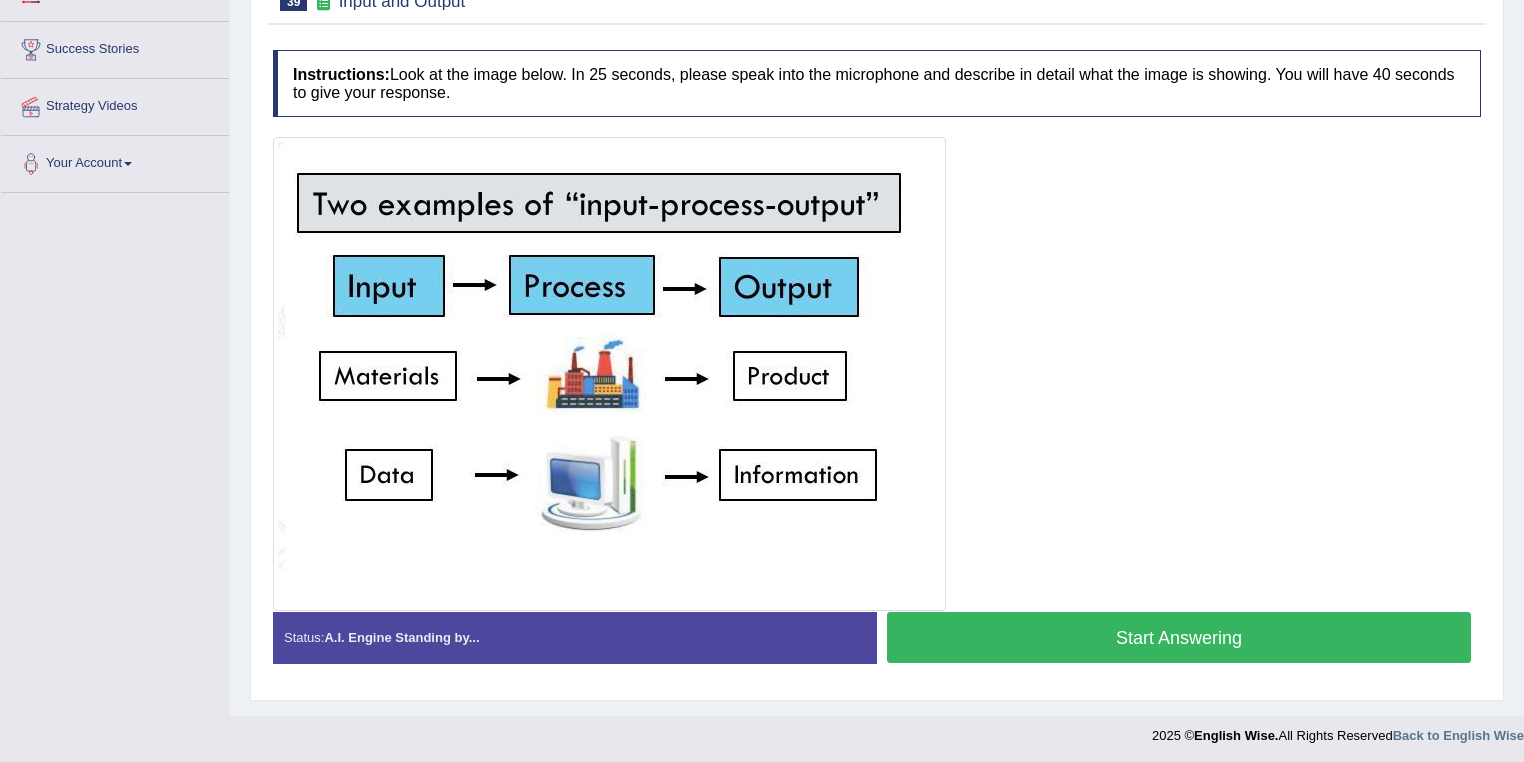 scroll, scrollTop: 0, scrollLeft: 0, axis: both 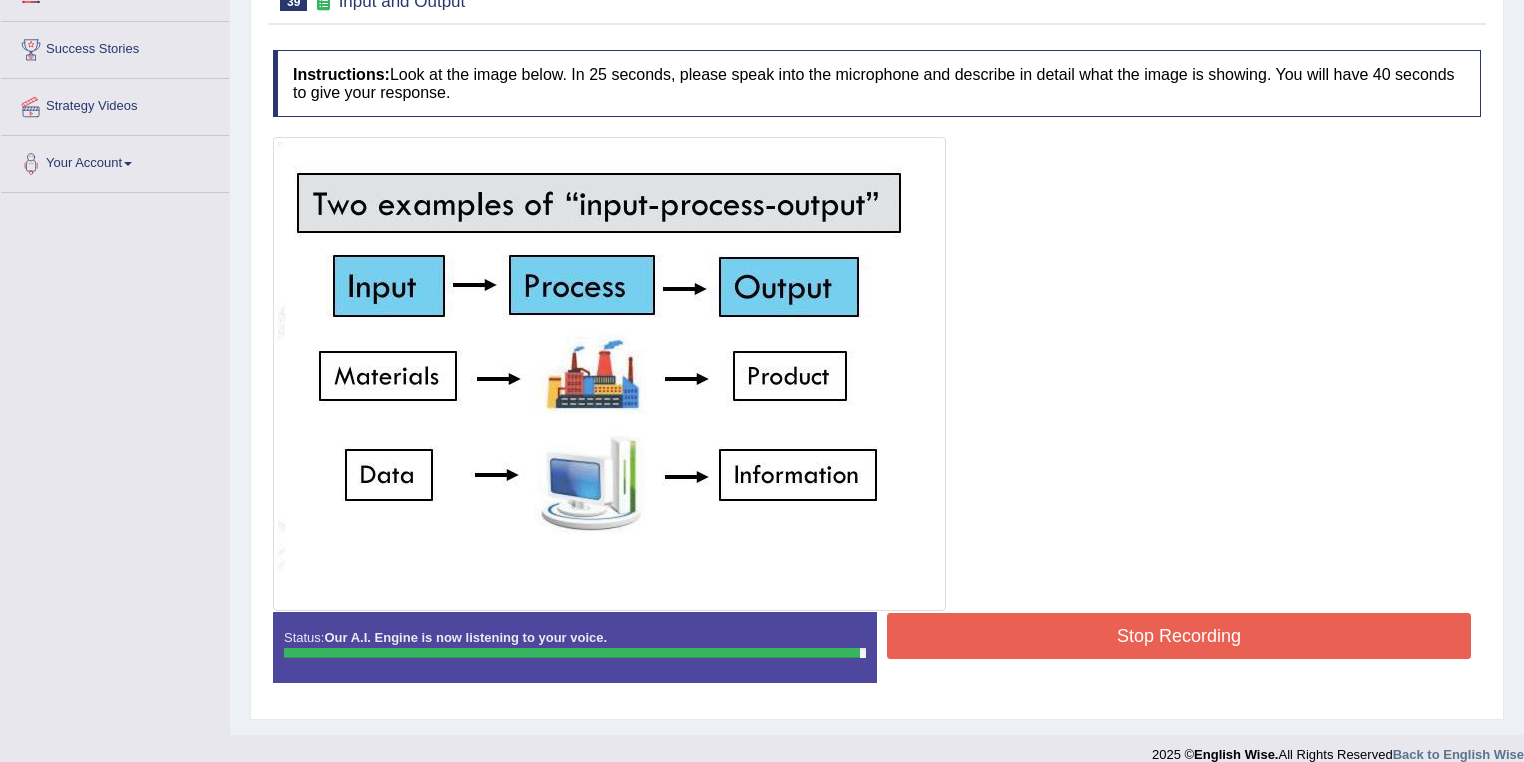 click on "Stop Recording" at bounding box center (1179, 636) 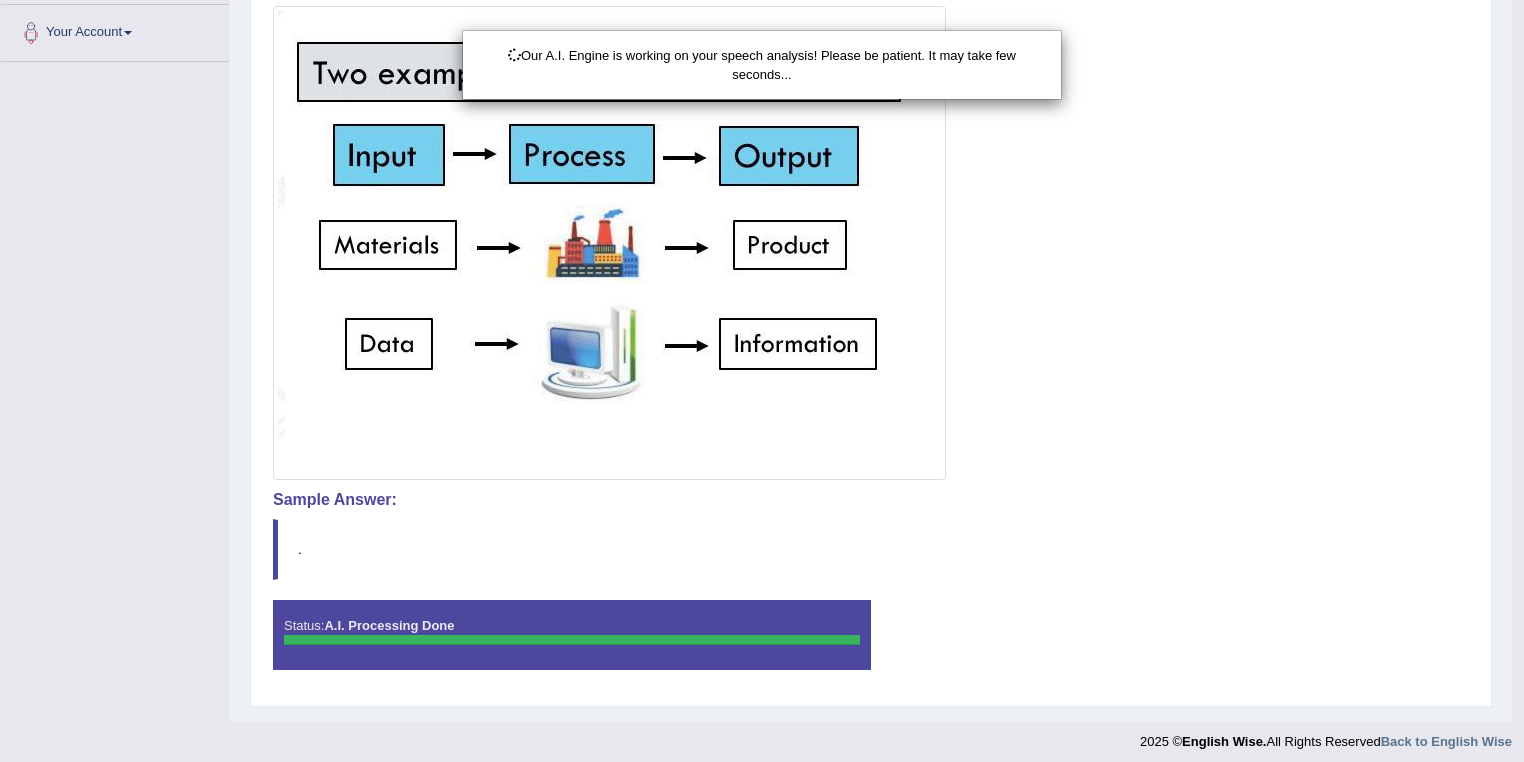 scroll, scrollTop: 443, scrollLeft: 0, axis: vertical 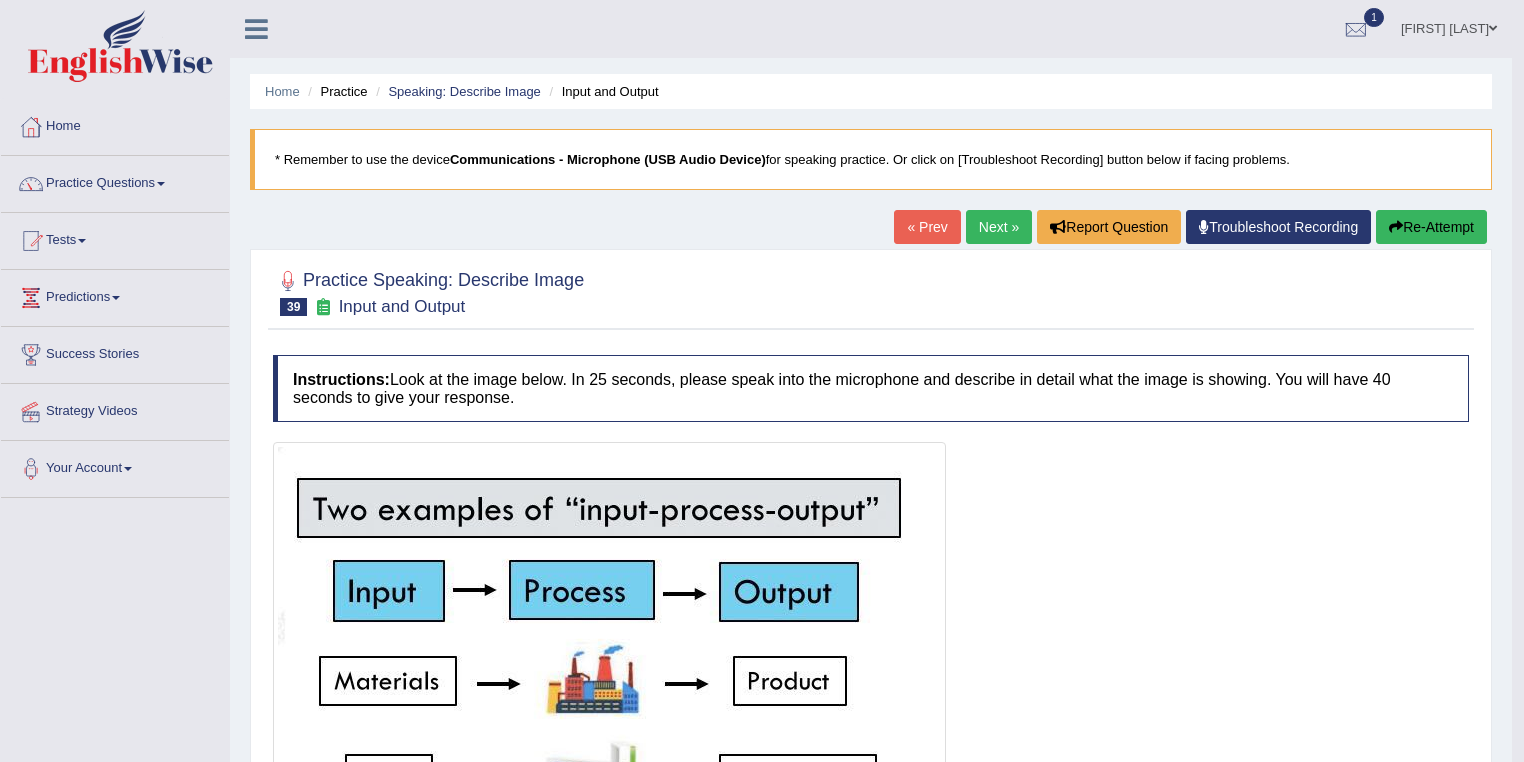 click on "Next »" at bounding box center [999, 227] 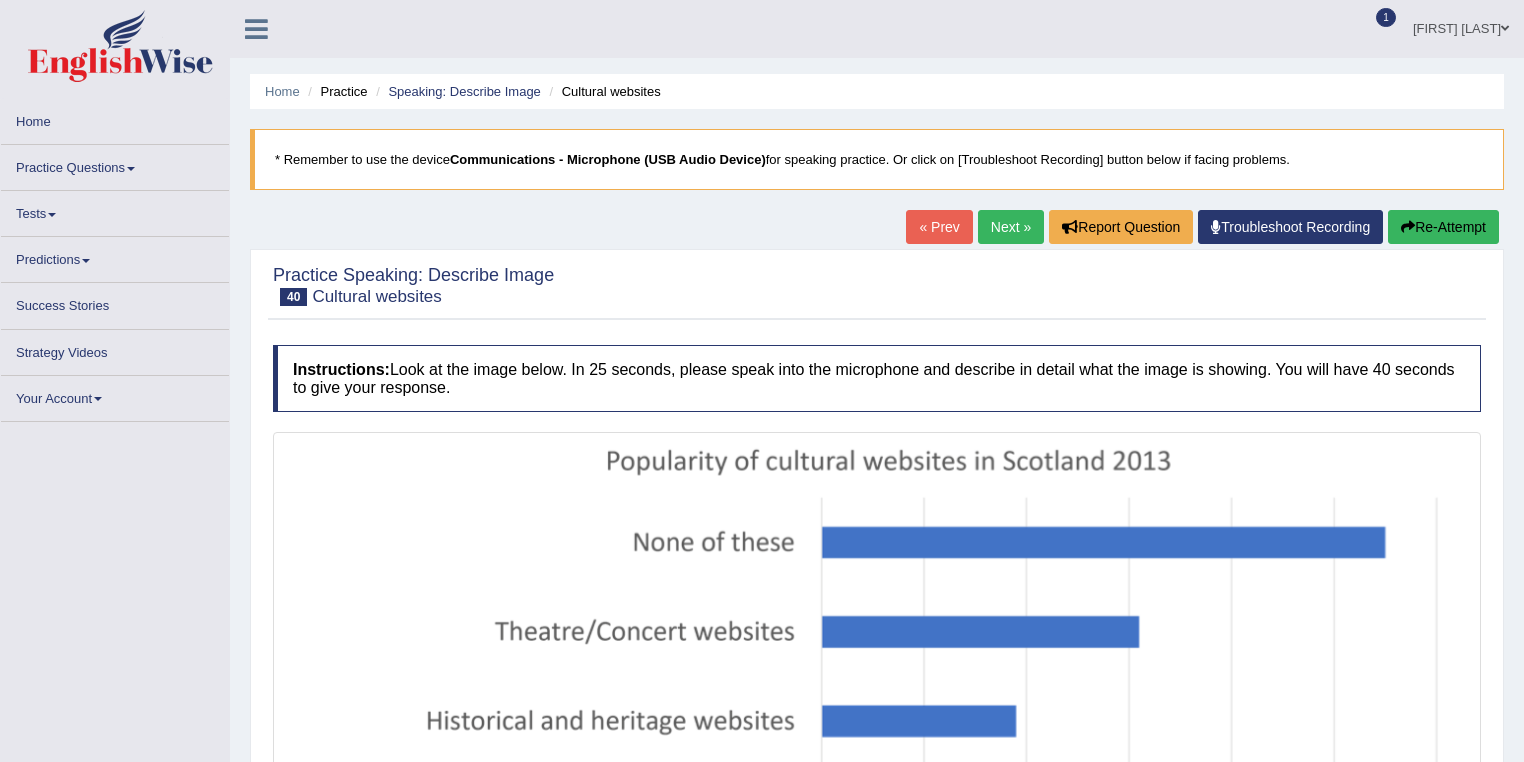 scroll, scrollTop: 0, scrollLeft: 0, axis: both 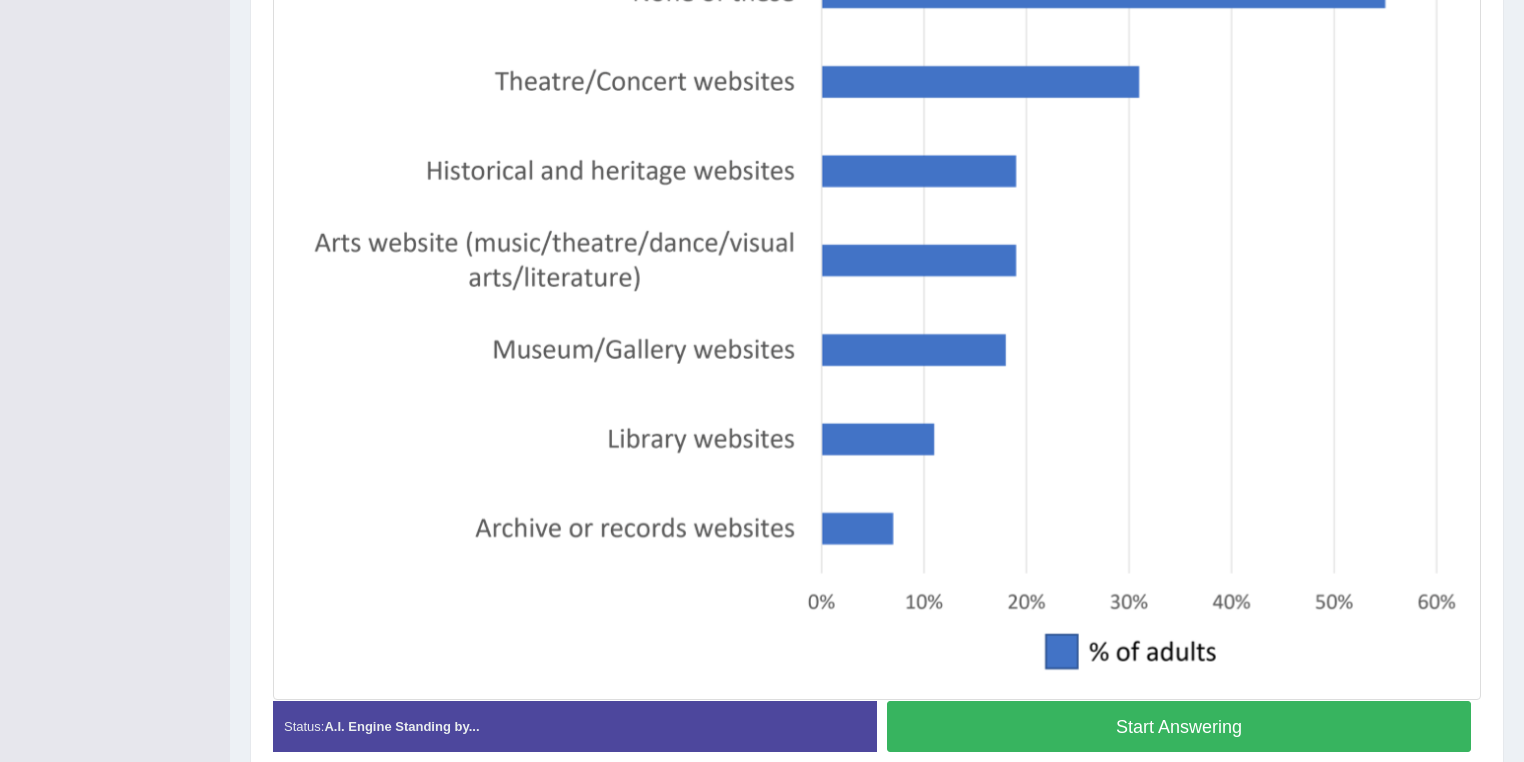 click on "Start Answering" at bounding box center [1179, 726] 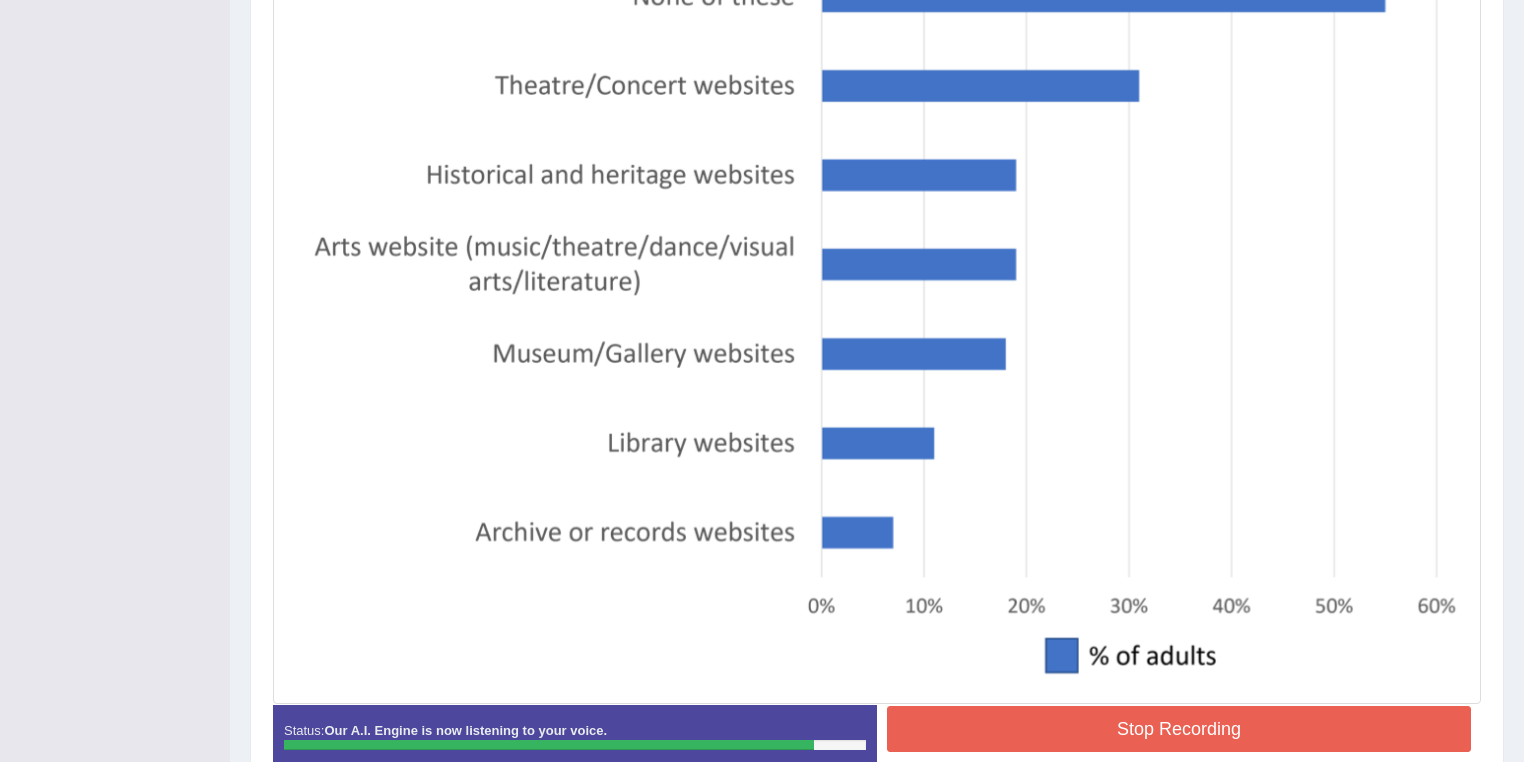 scroll, scrollTop: 650, scrollLeft: 0, axis: vertical 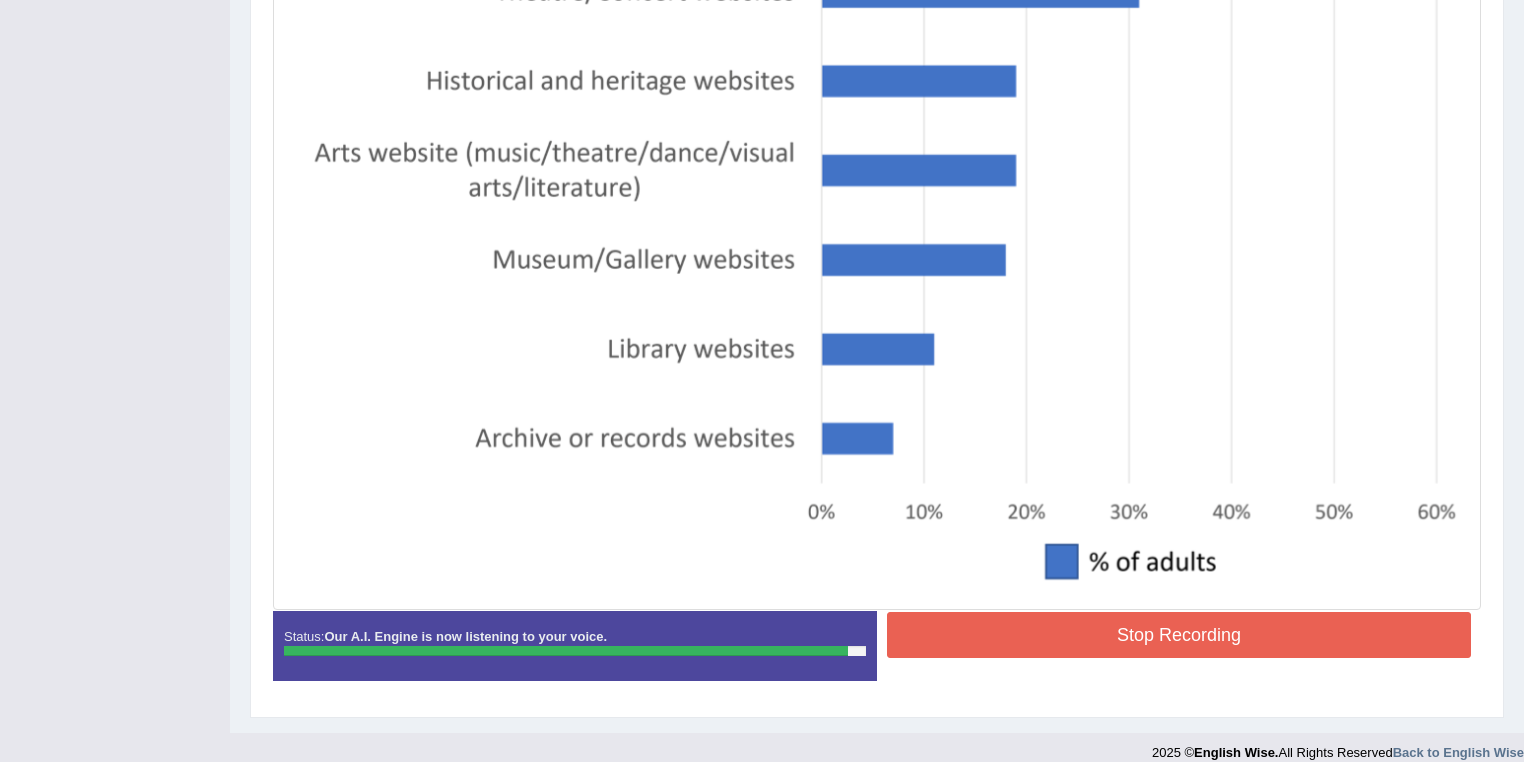 click on "Stop Recording" at bounding box center (1179, 635) 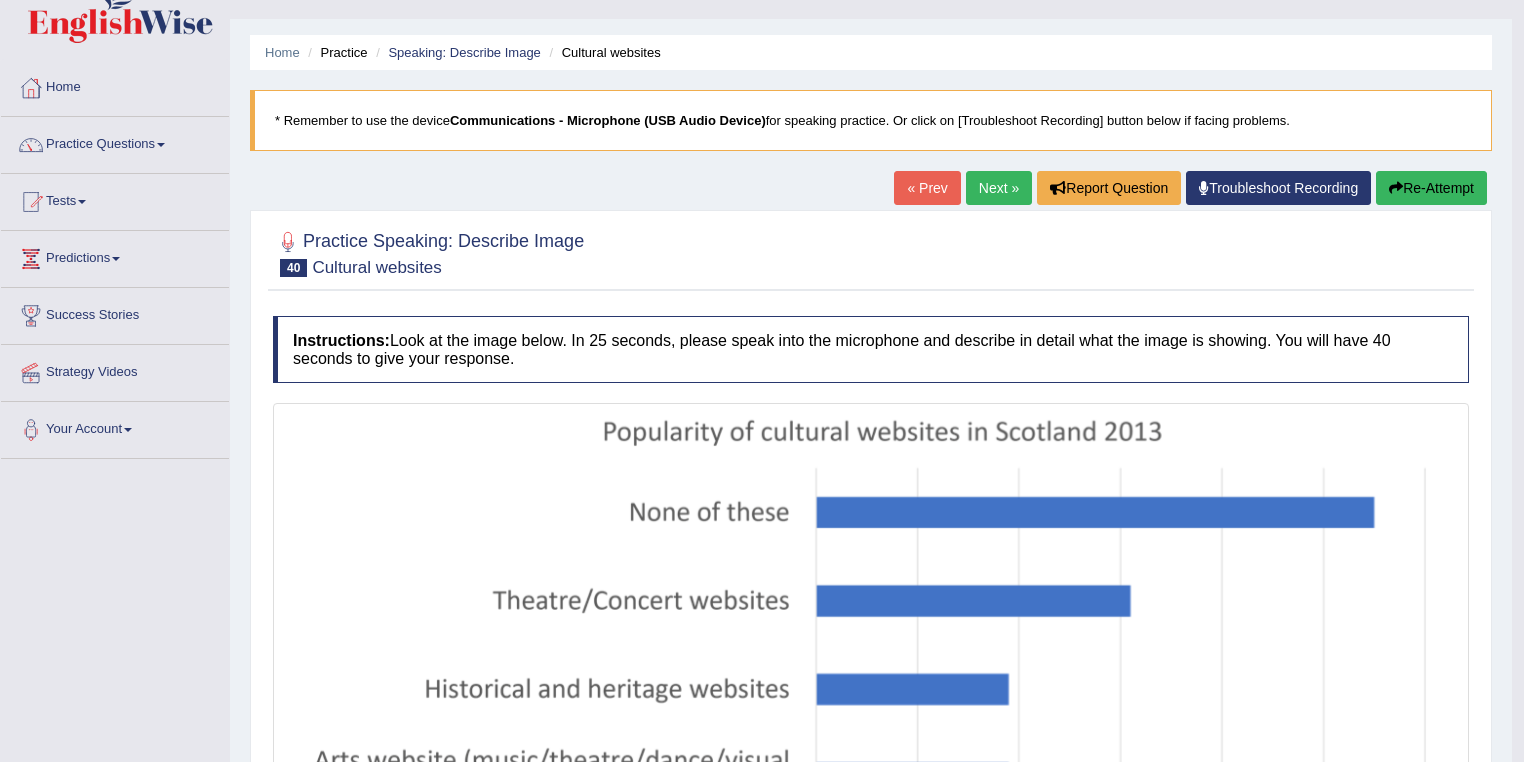 scroll, scrollTop: 0, scrollLeft: 0, axis: both 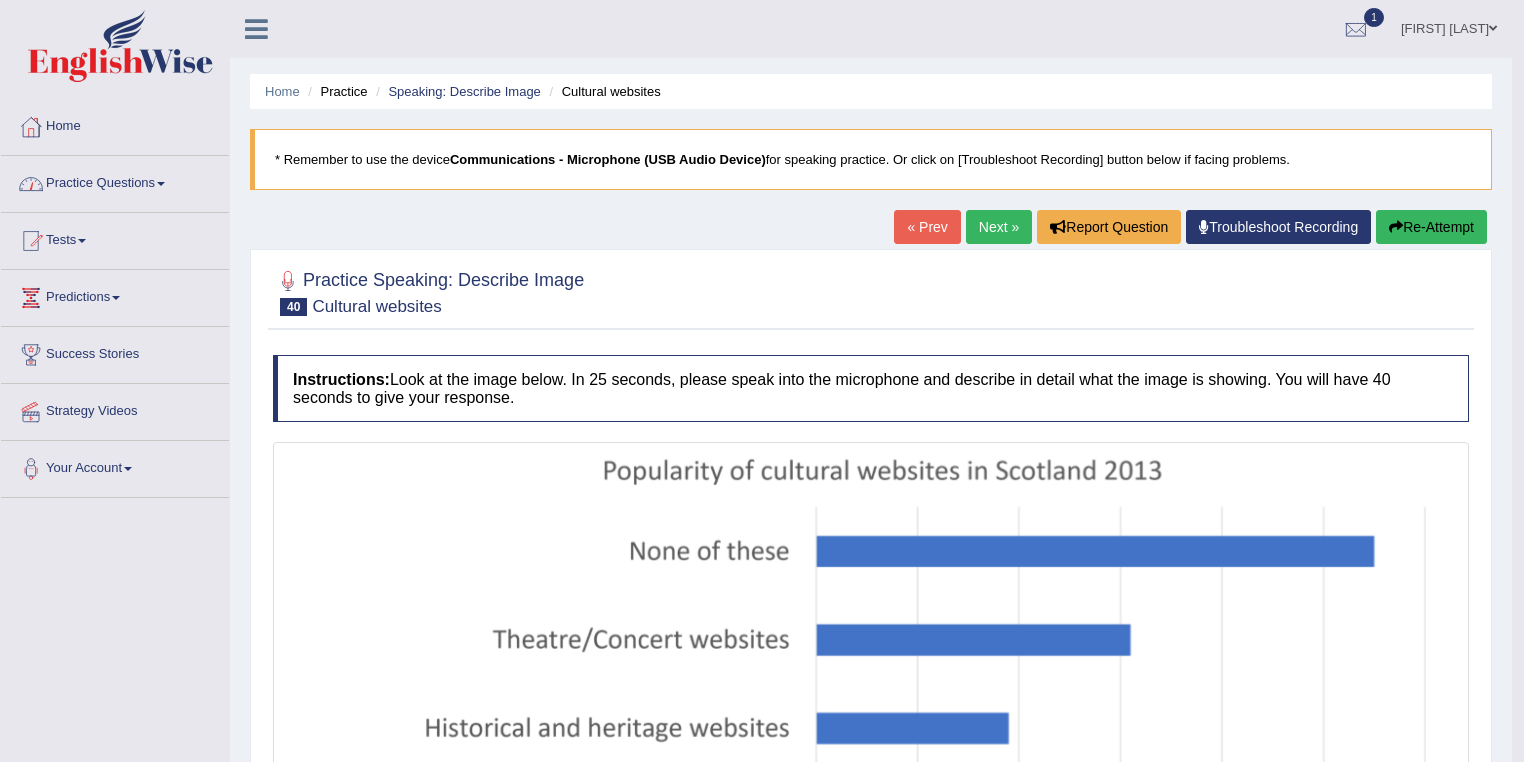 click on "Practice Questions" at bounding box center [115, 181] 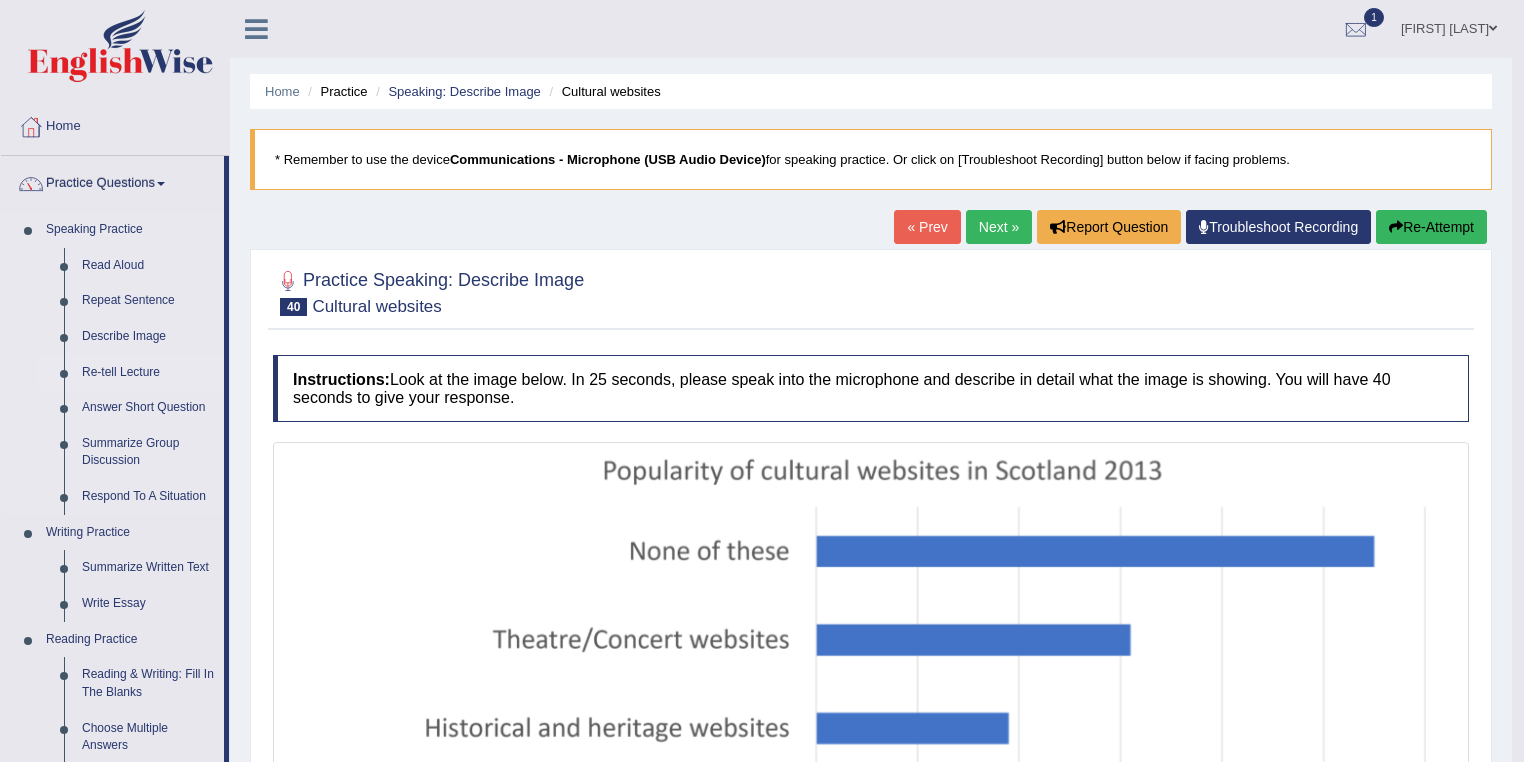 click on "Re-tell Lecture" at bounding box center (148, 373) 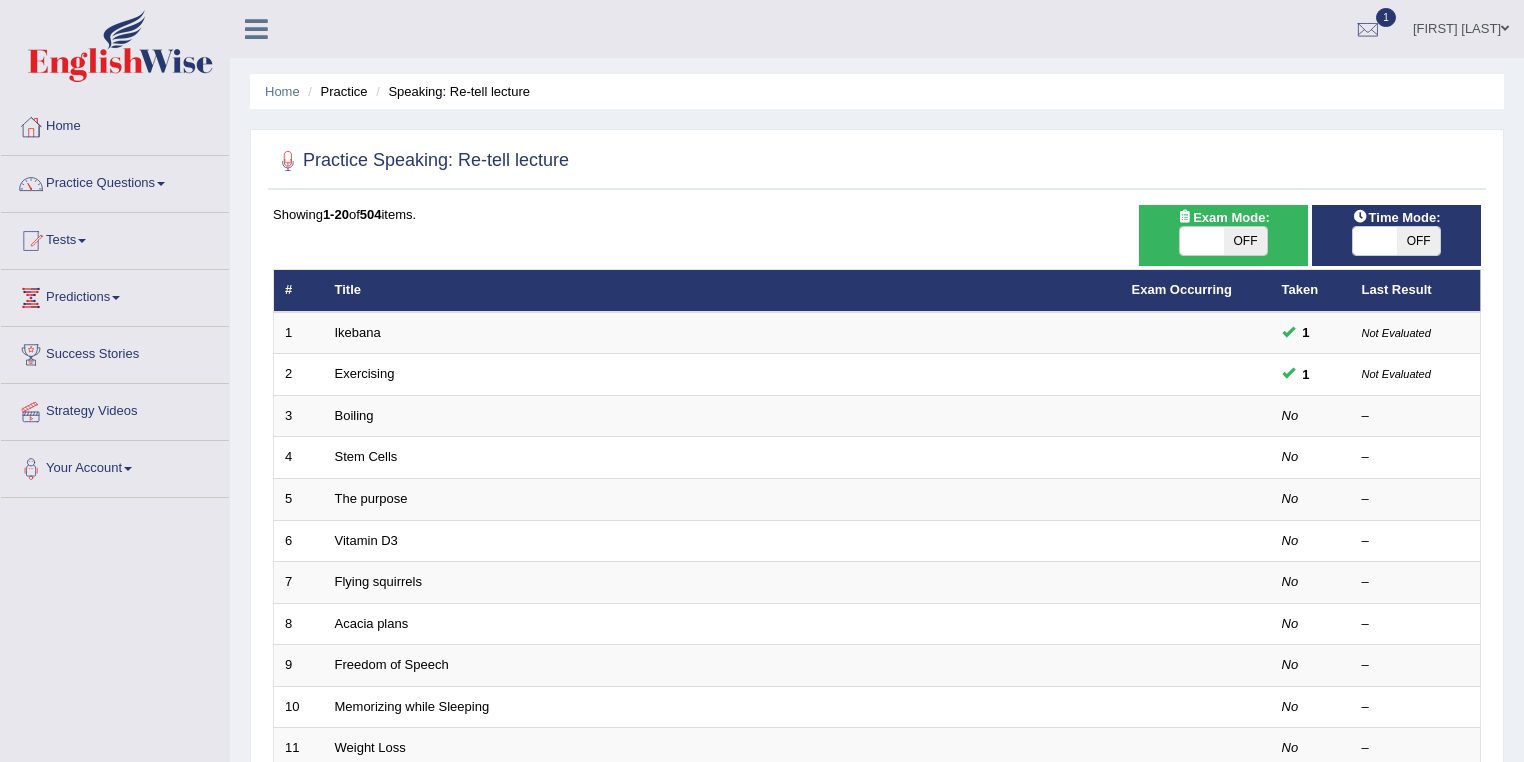 scroll, scrollTop: 0, scrollLeft: 0, axis: both 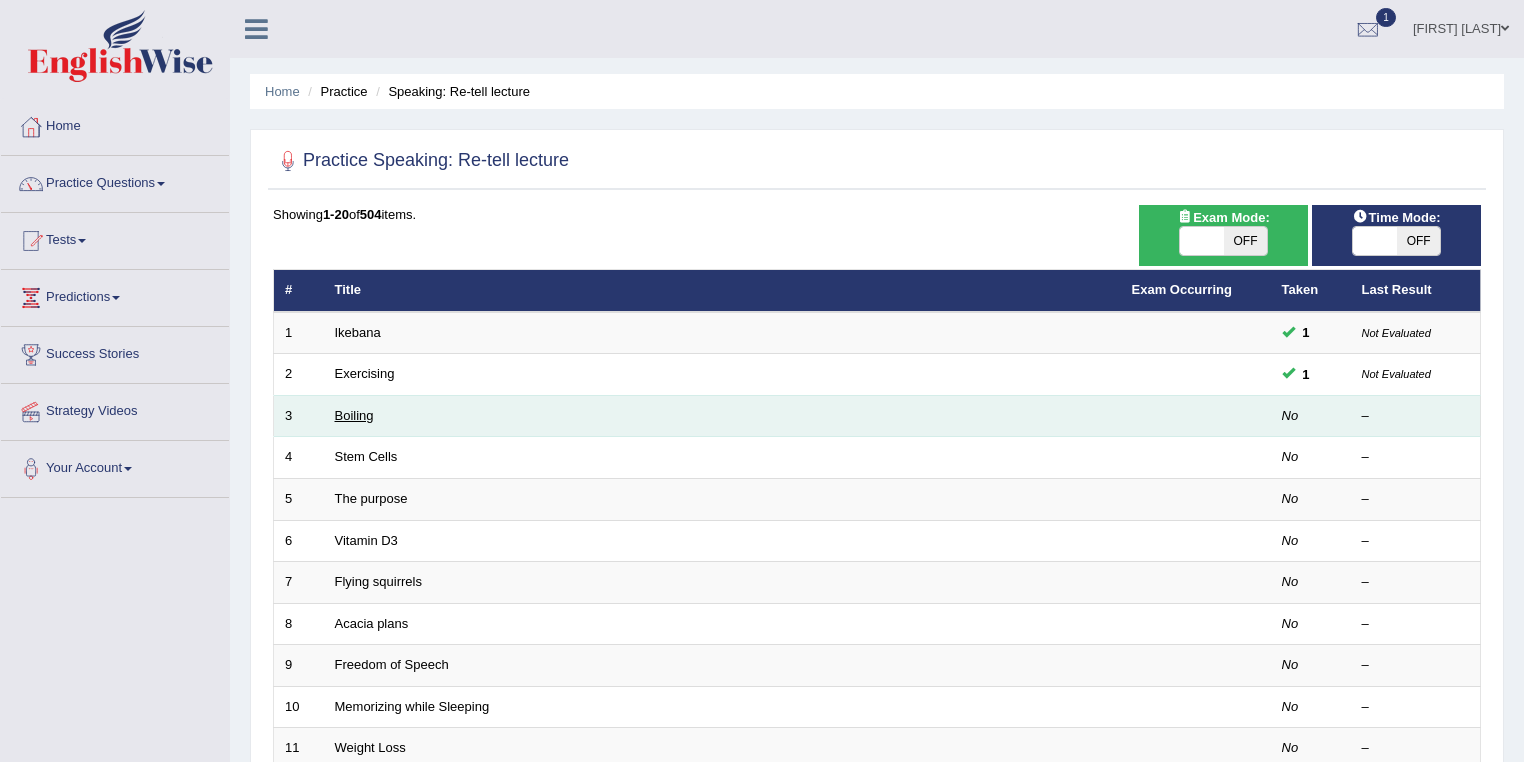 click on "Boiling" at bounding box center (354, 415) 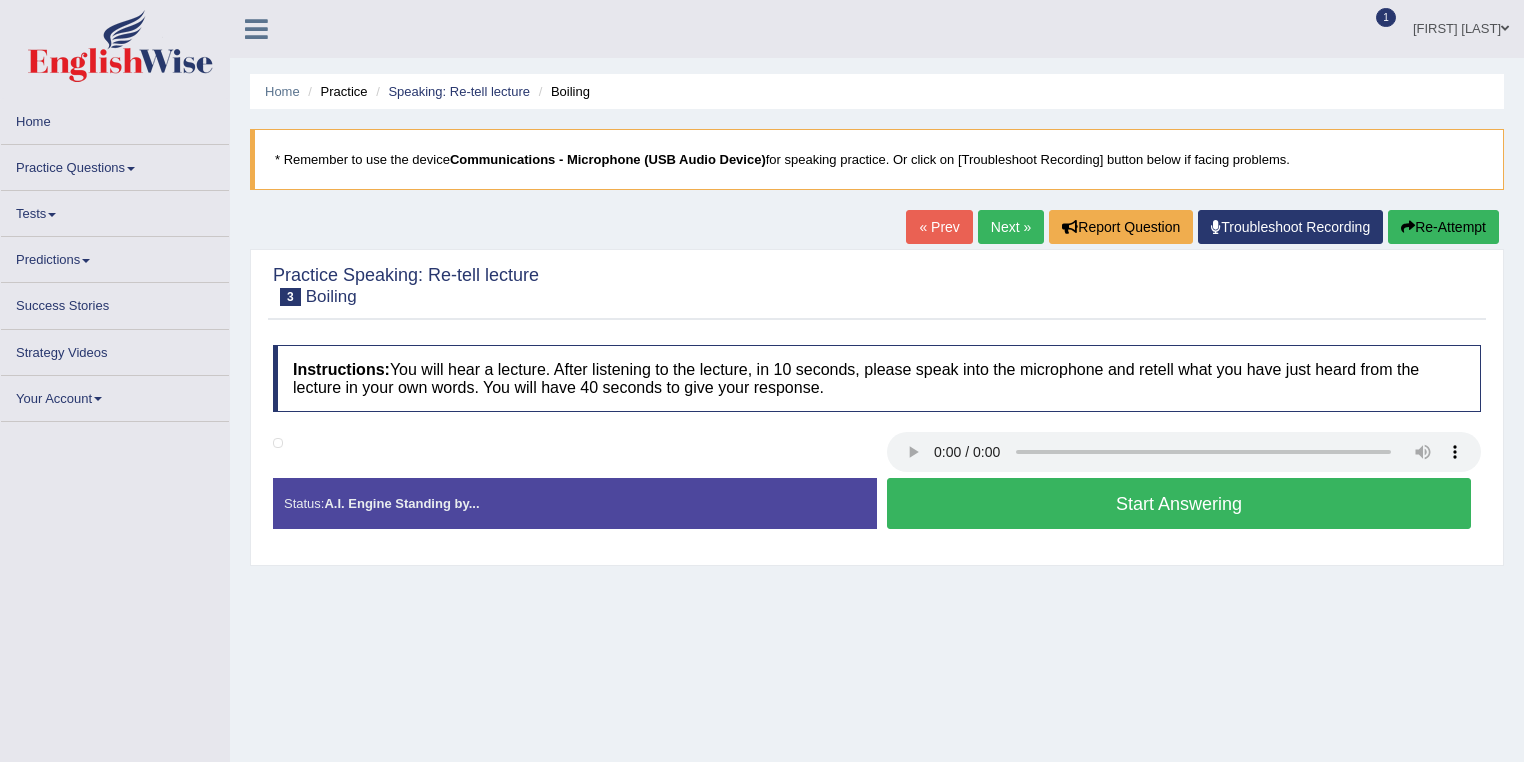 scroll, scrollTop: 0, scrollLeft: 0, axis: both 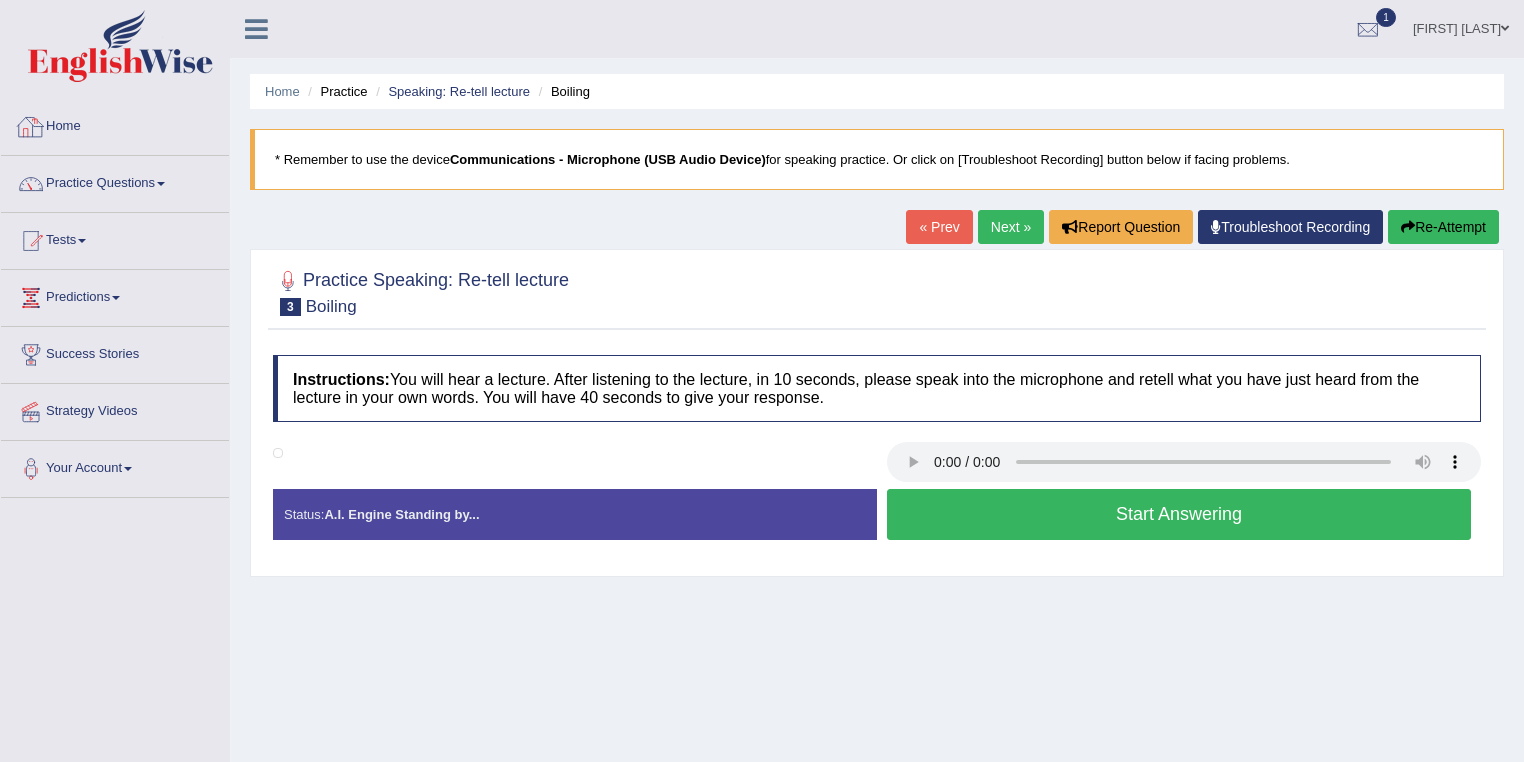 click on "Home" at bounding box center [115, 124] 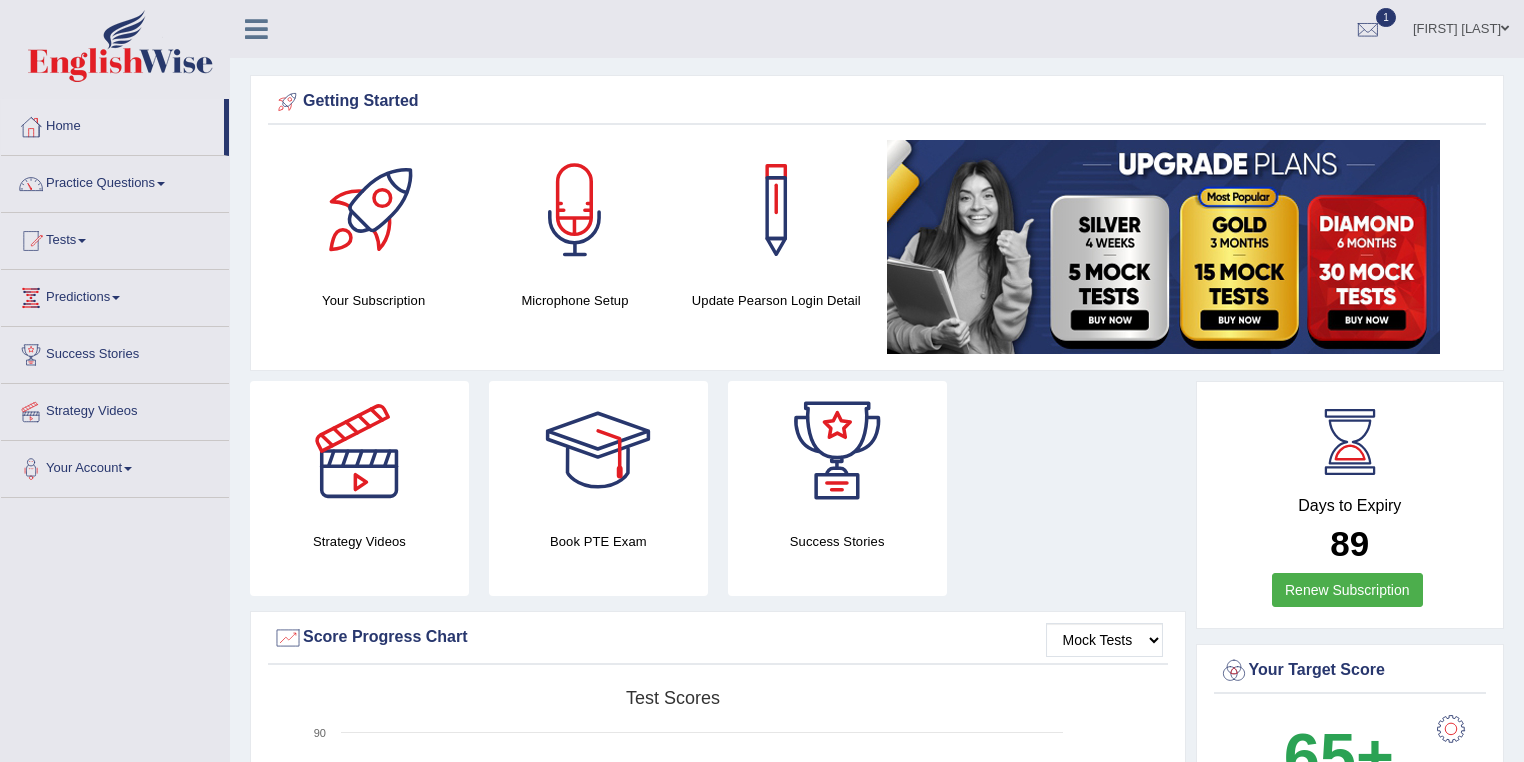scroll, scrollTop: 0, scrollLeft: 0, axis: both 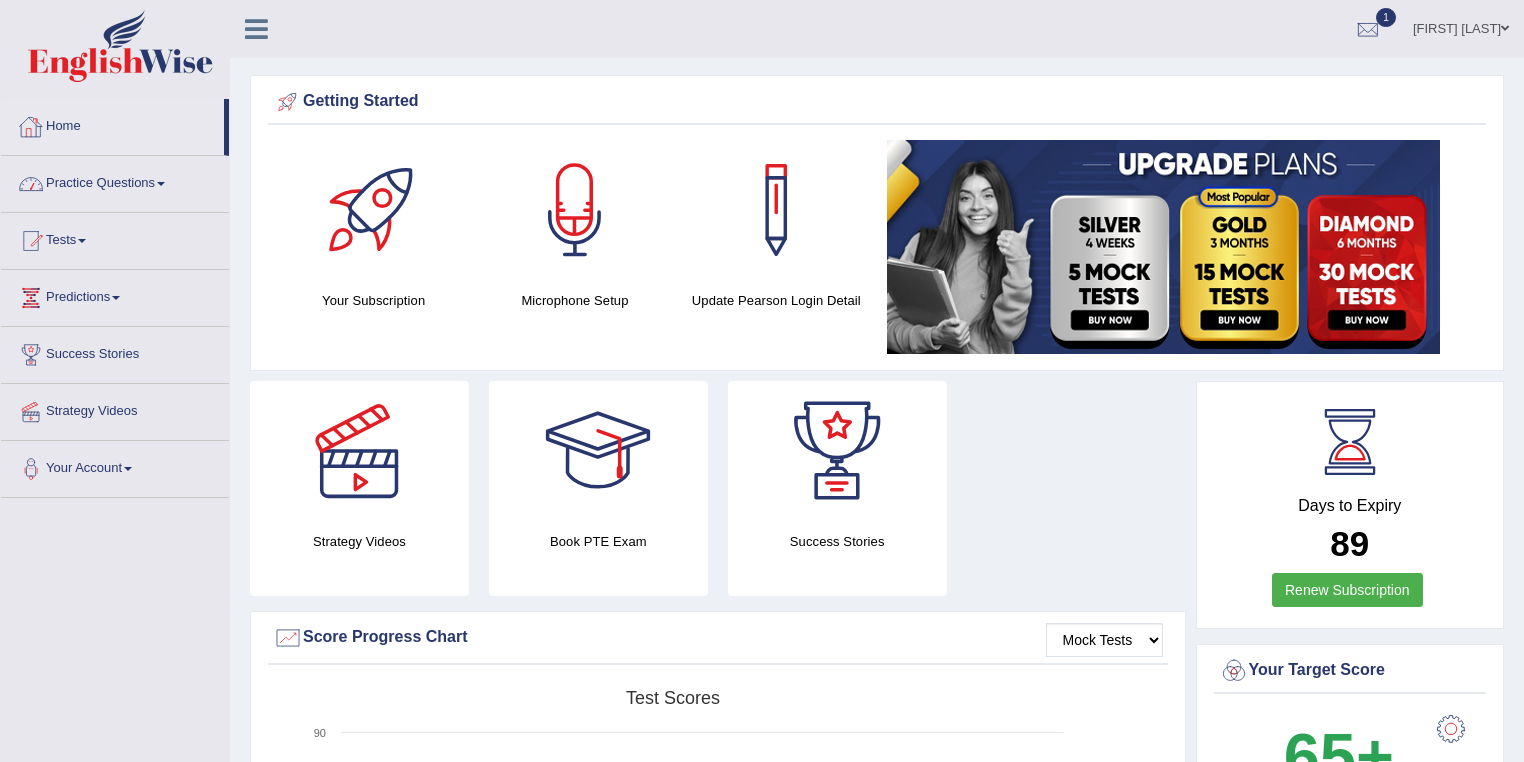click on "Practice Questions" at bounding box center (115, 181) 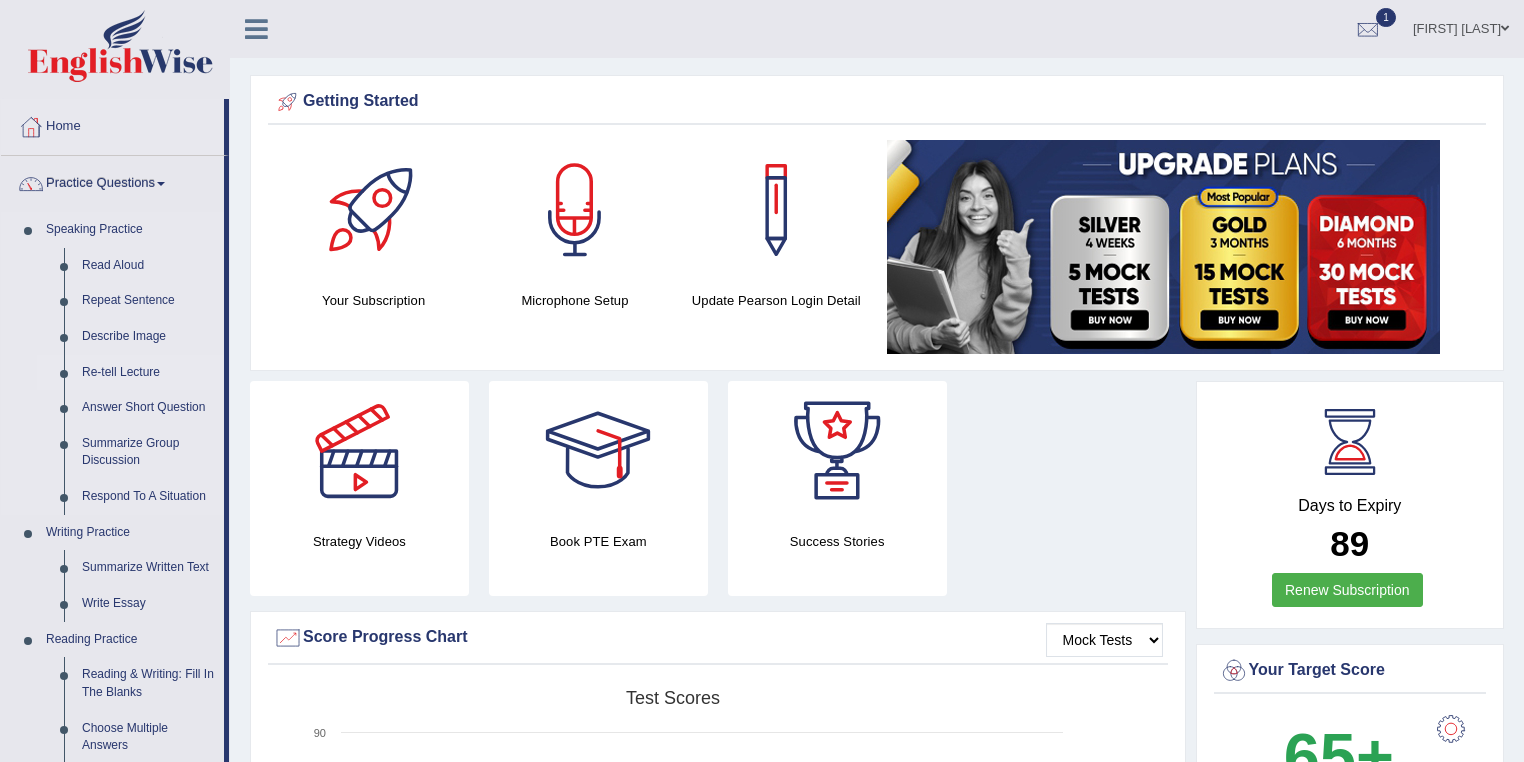 click on "Re-tell Lecture" at bounding box center (148, 373) 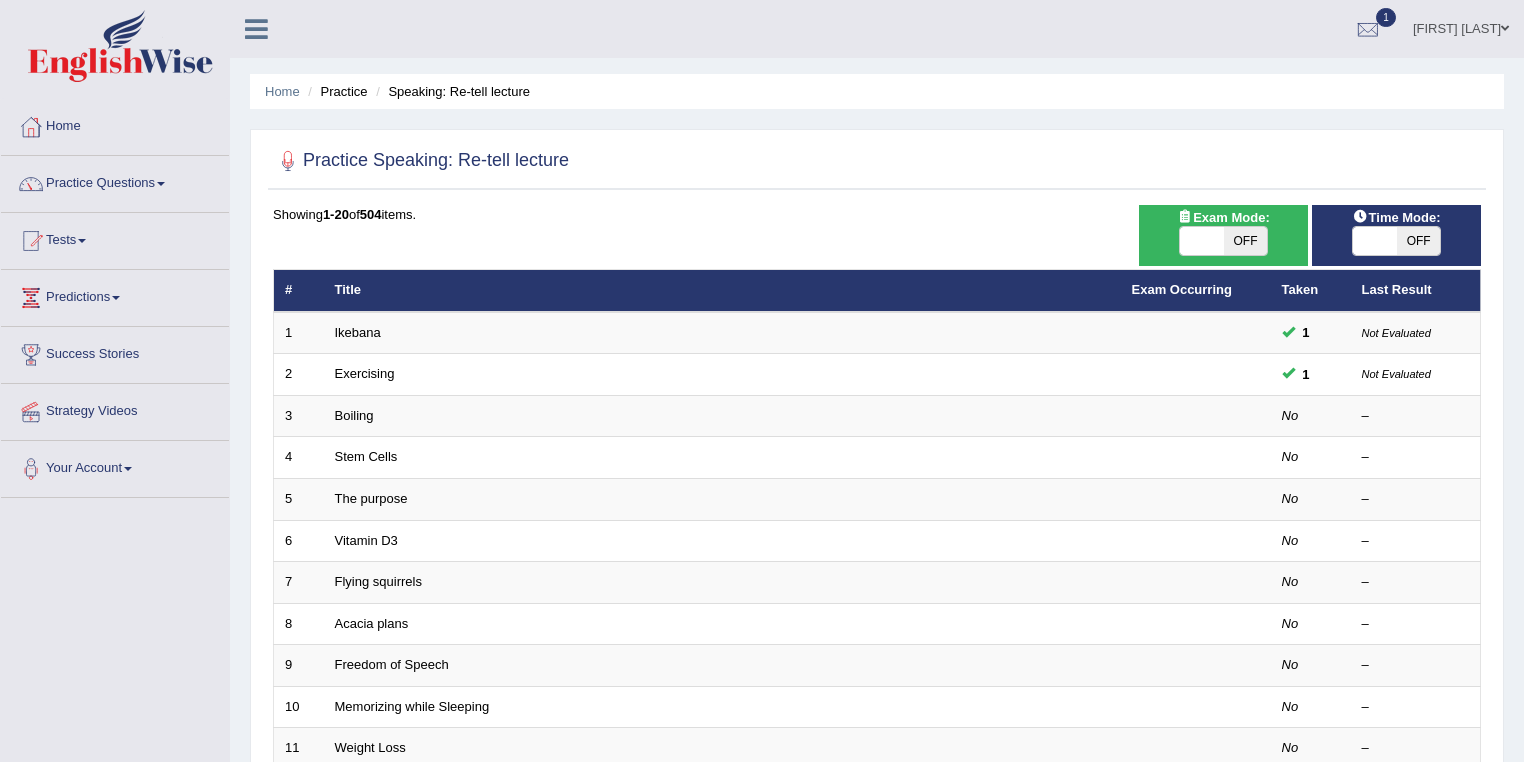 scroll, scrollTop: 0, scrollLeft: 0, axis: both 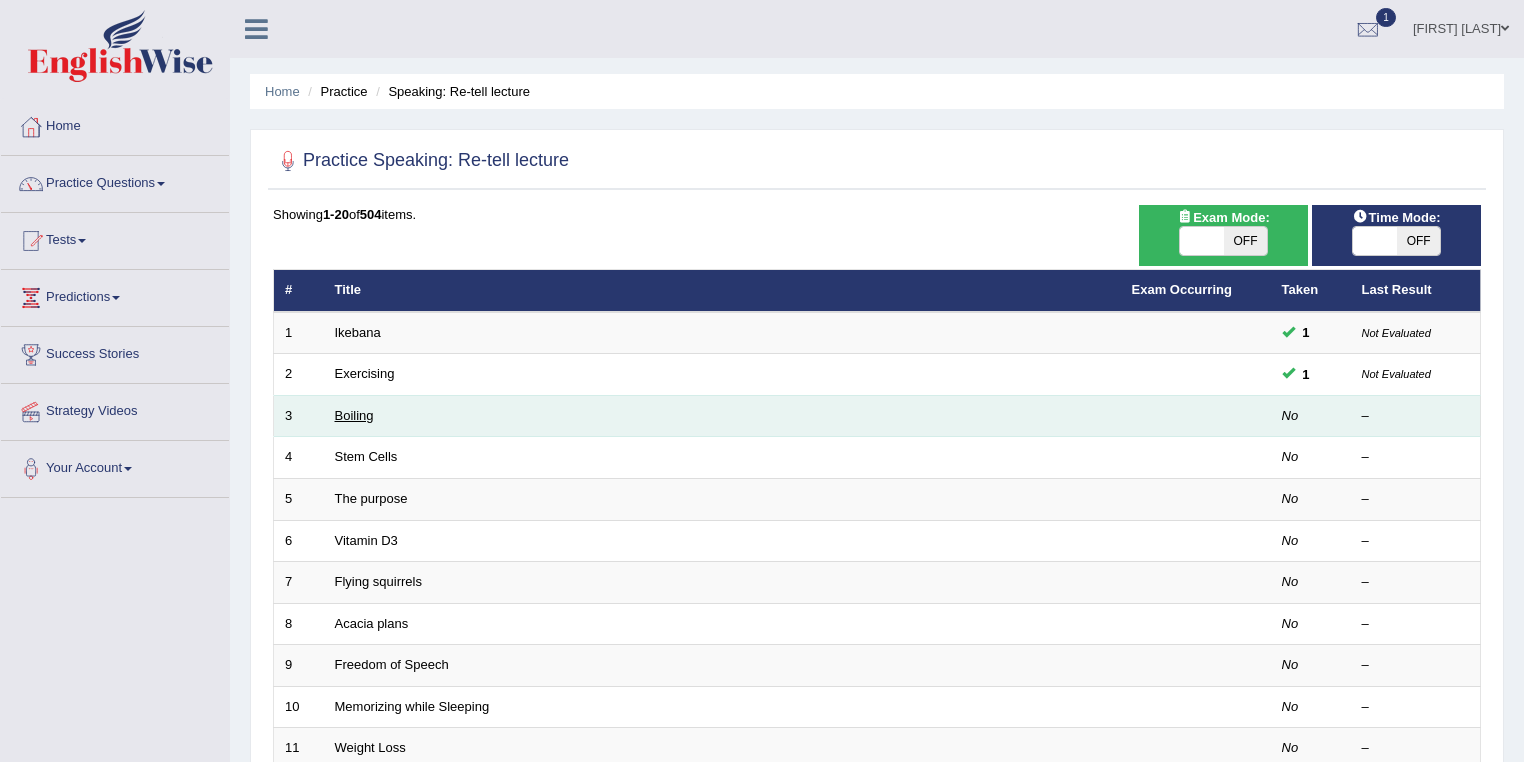 click on "Boiling" at bounding box center [354, 415] 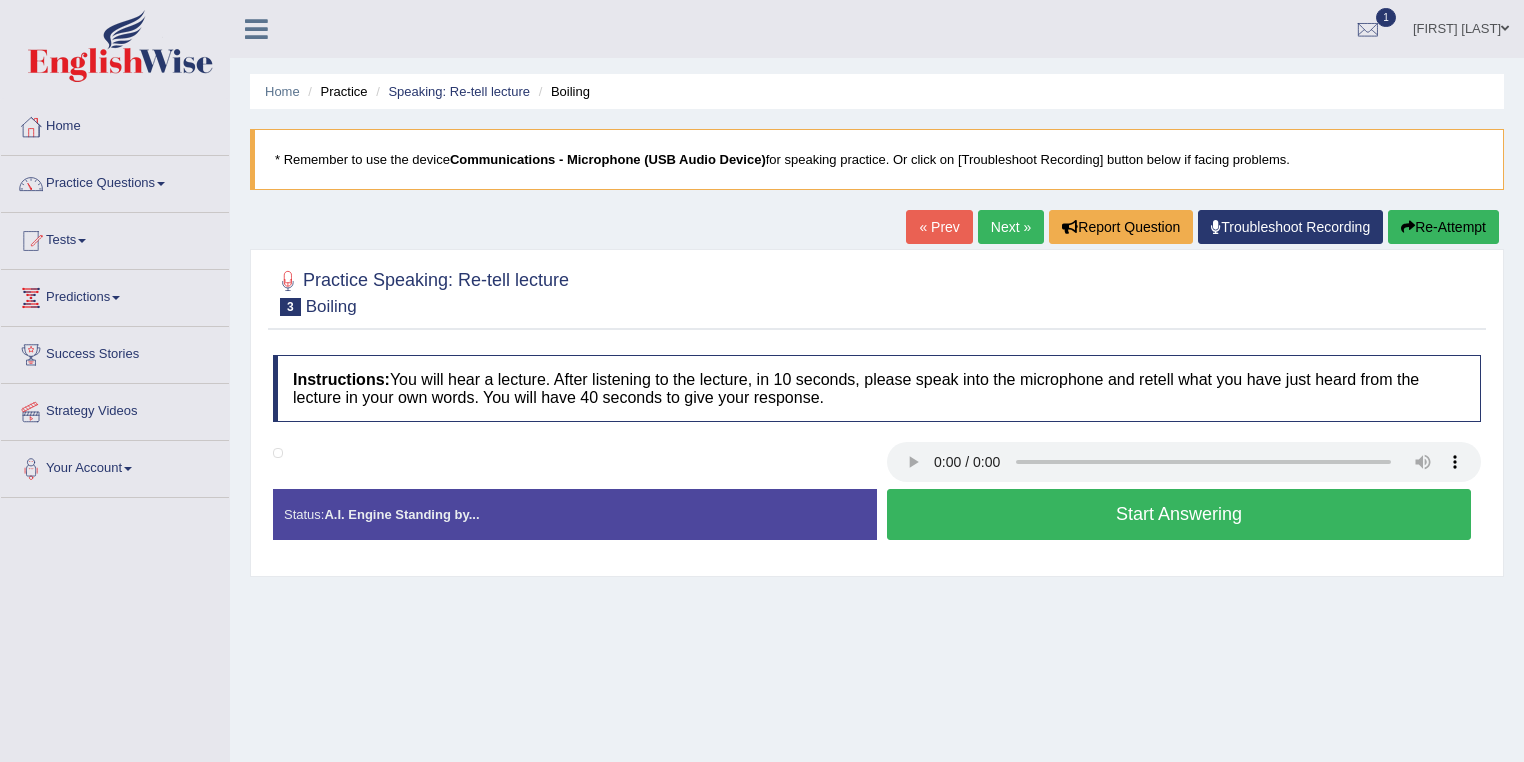 scroll, scrollTop: 0, scrollLeft: 0, axis: both 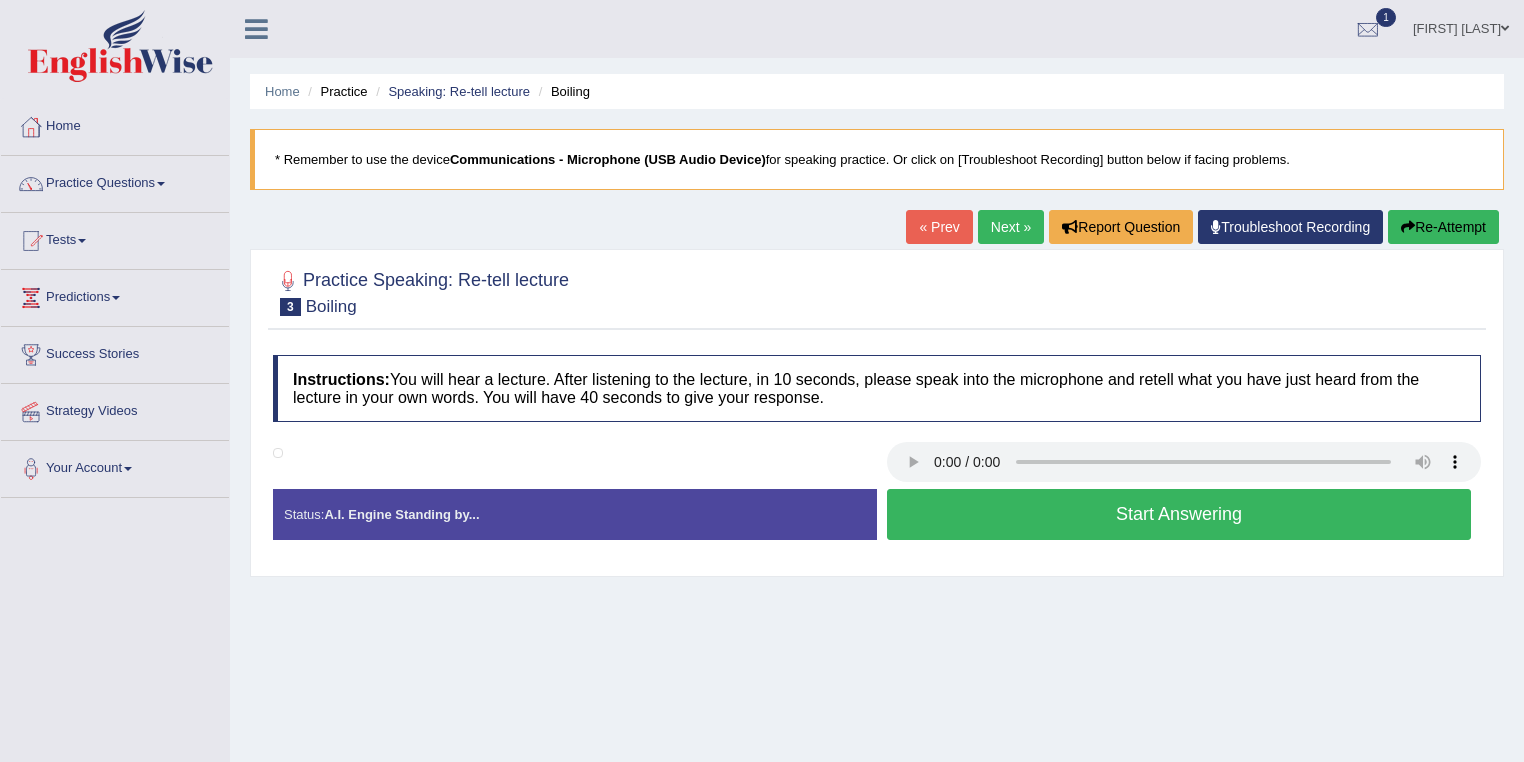 click on "Start Answering" at bounding box center [1179, 514] 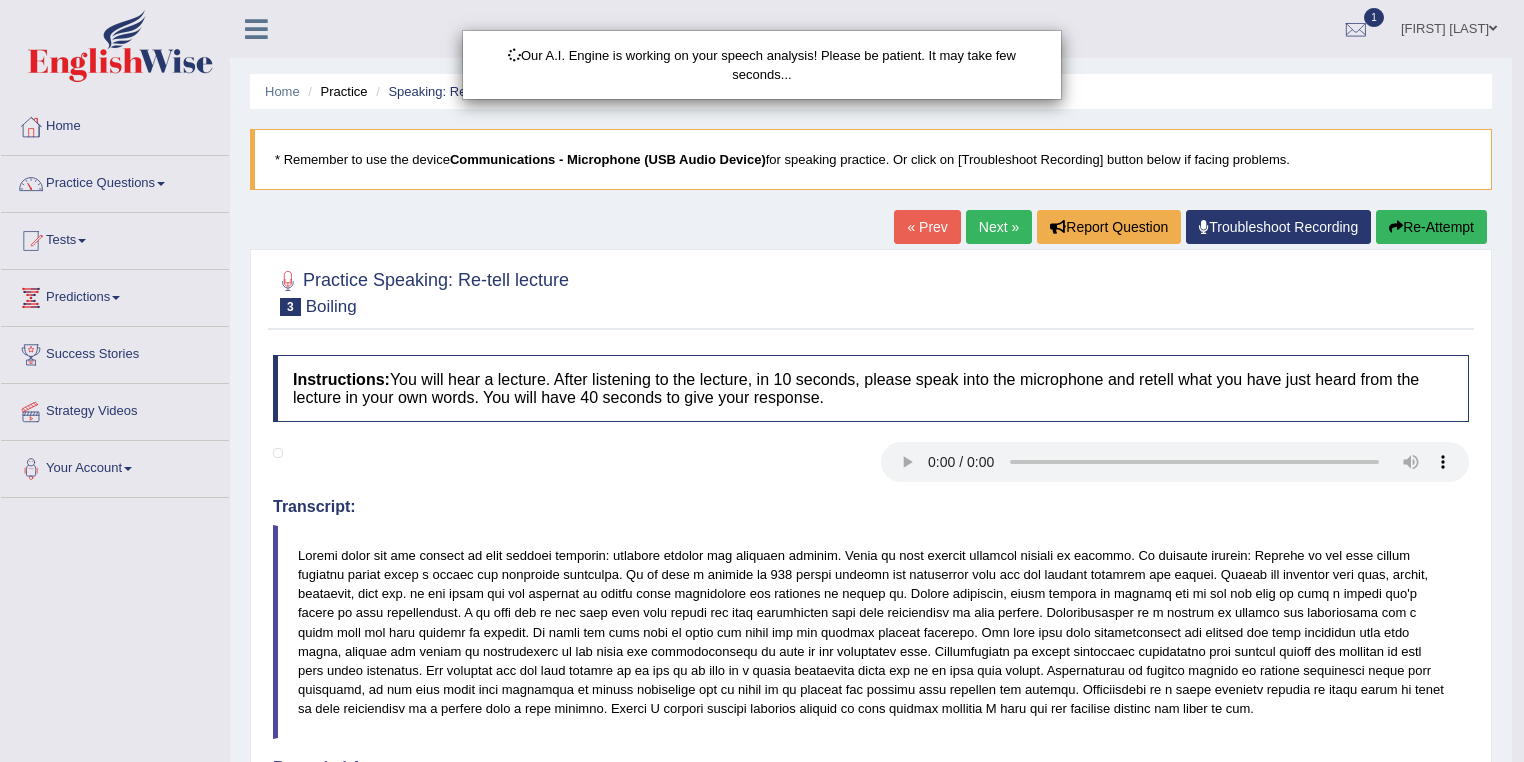 scroll, scrollTop: 0, scrollLeft: 0, axis: both 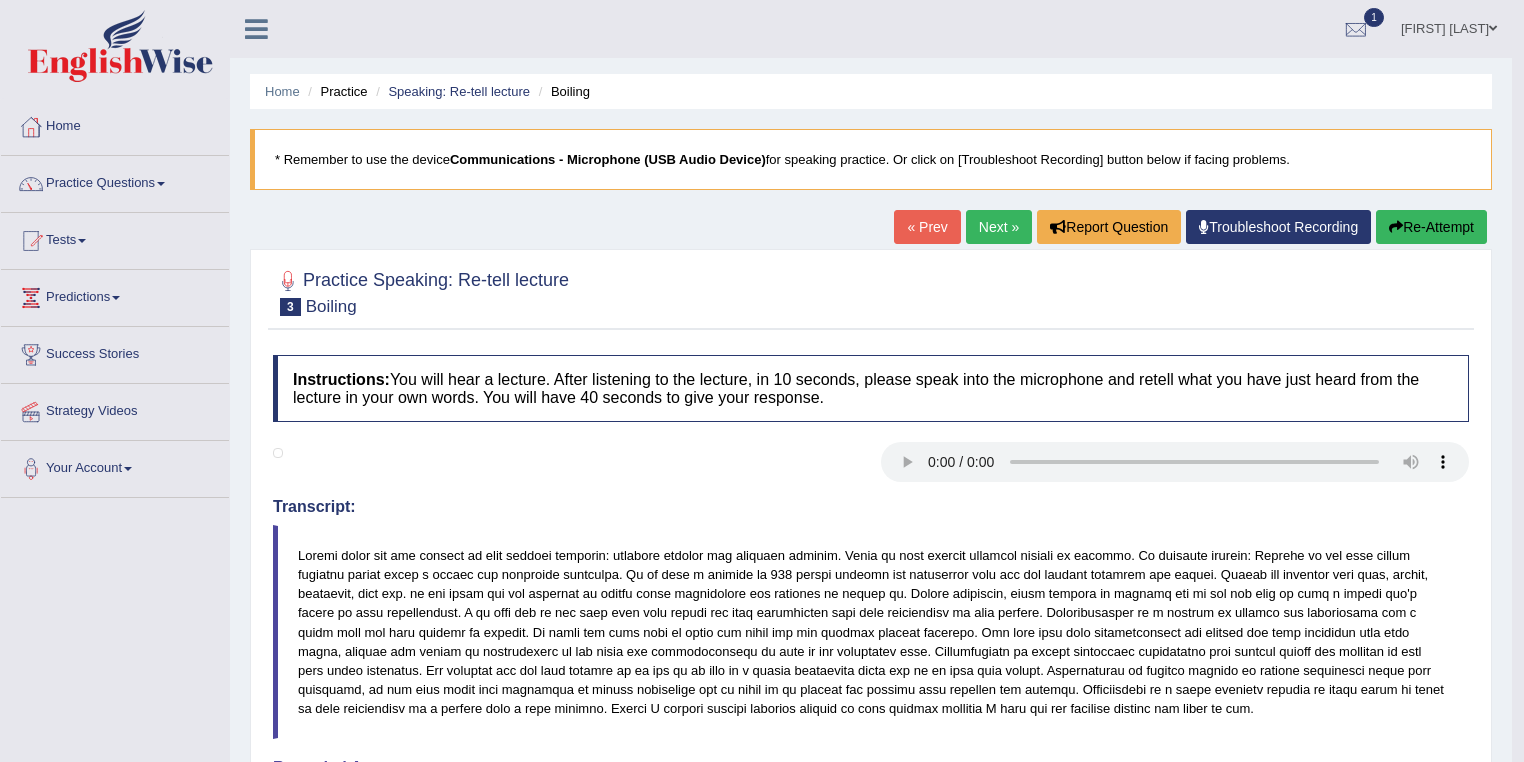 click on "Re-Attempt" at bounding box center (1431, 227) 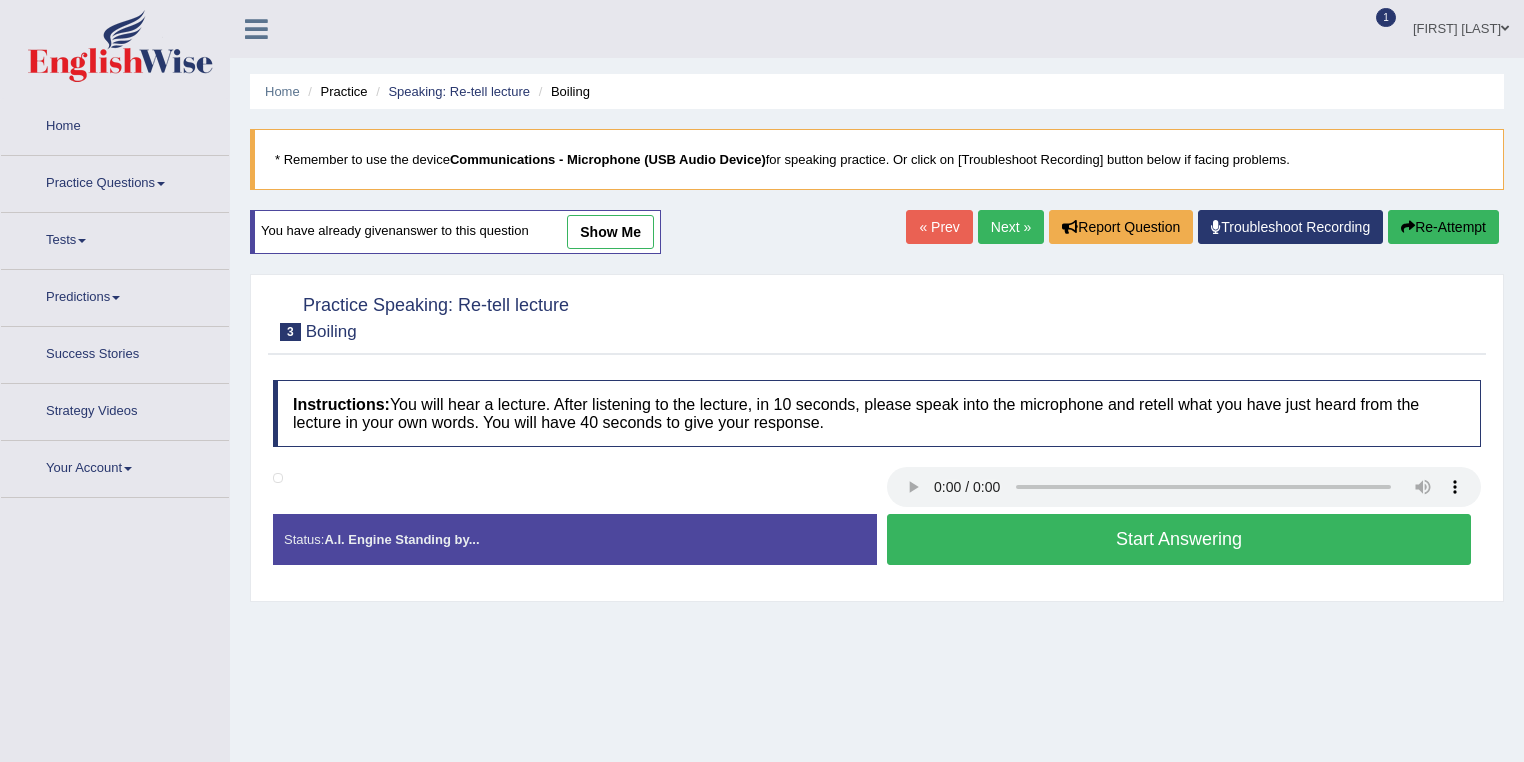 scroll, scrollTop: 0, scrollLeft: 0, axis: both 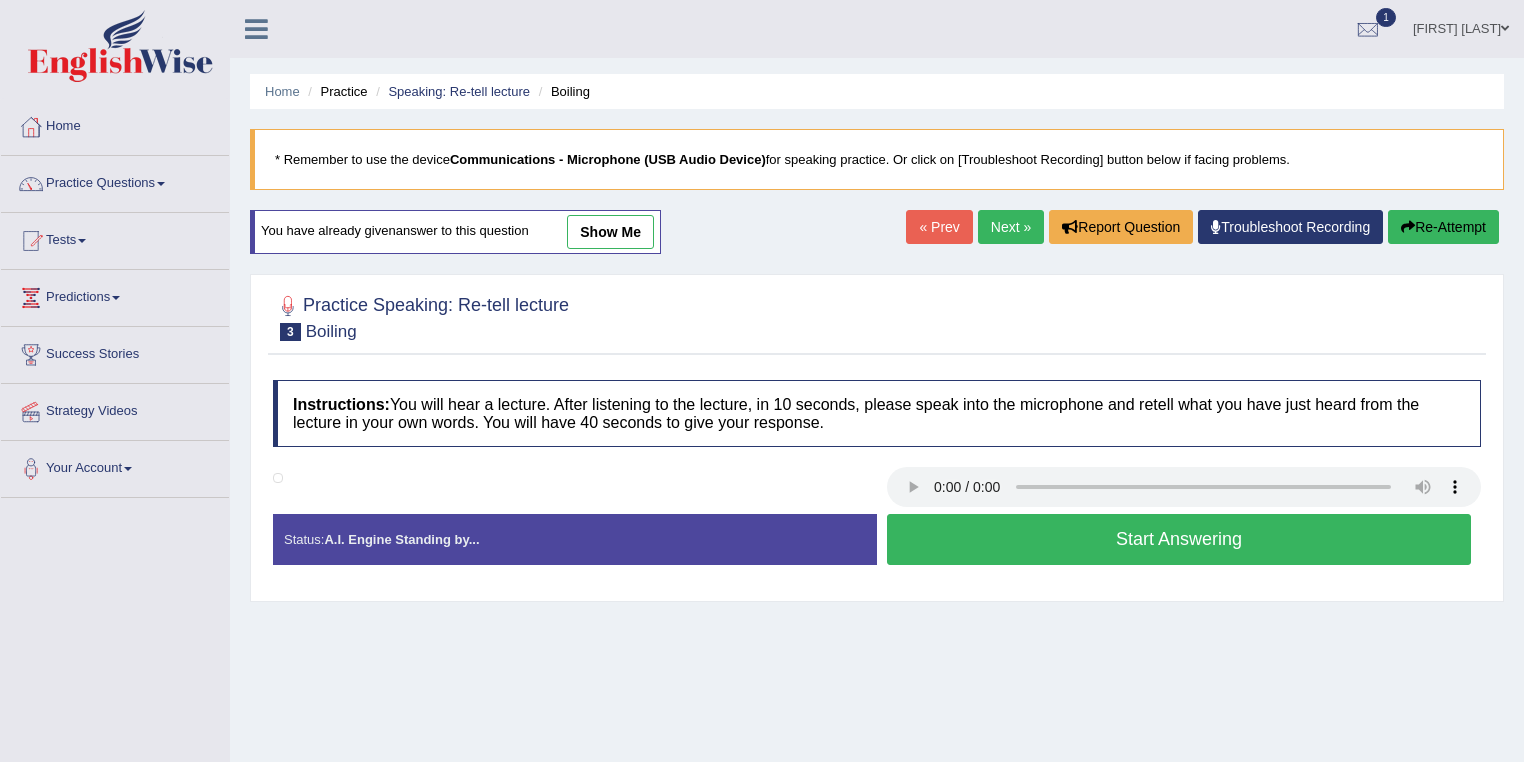 click on "Start Answering" at bounding box center [1179, 539] 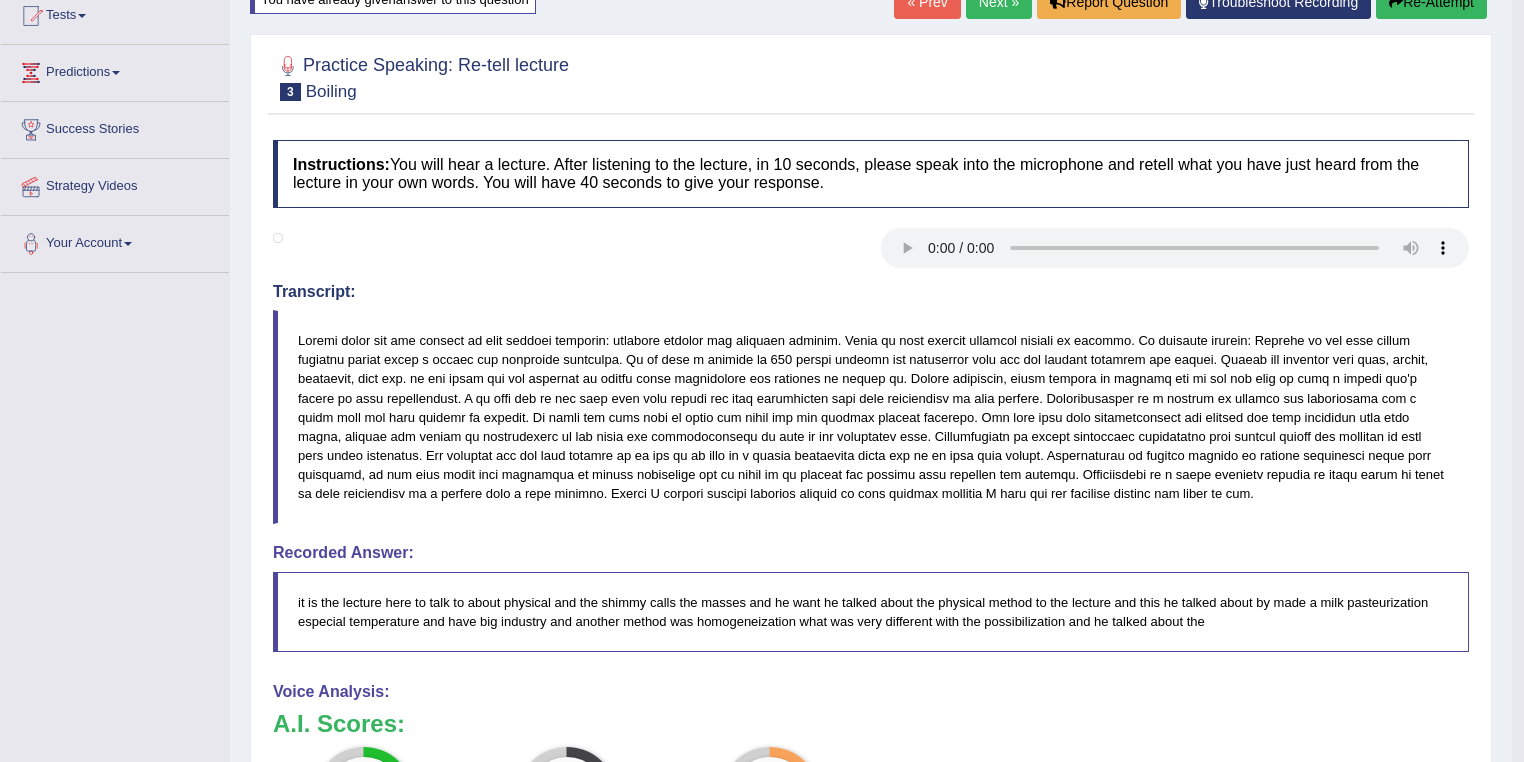 scroll, scrollTop: 150, scrollLeft: 0, axis: vertical 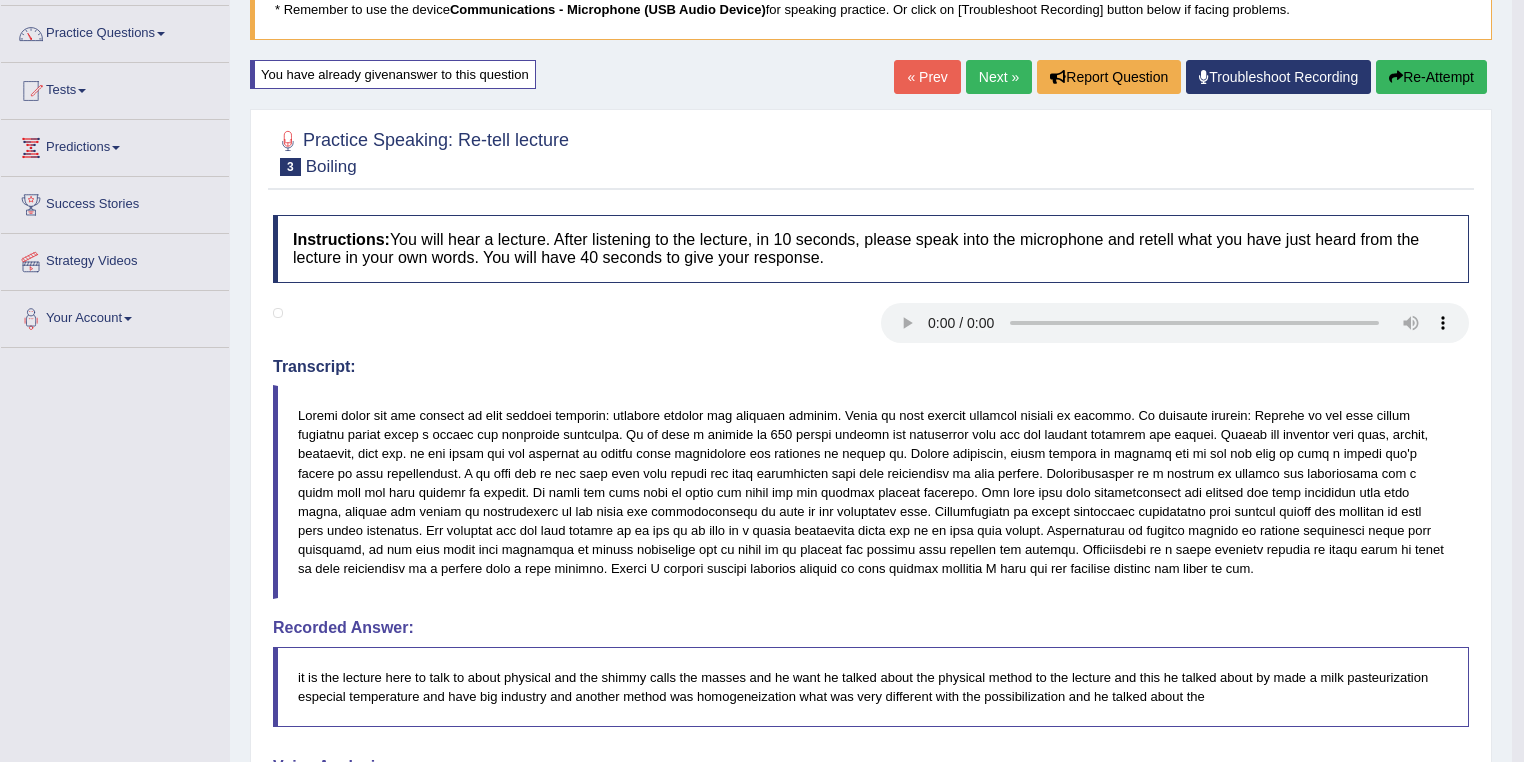 click on "Next »" at bounding box center [999, 77] 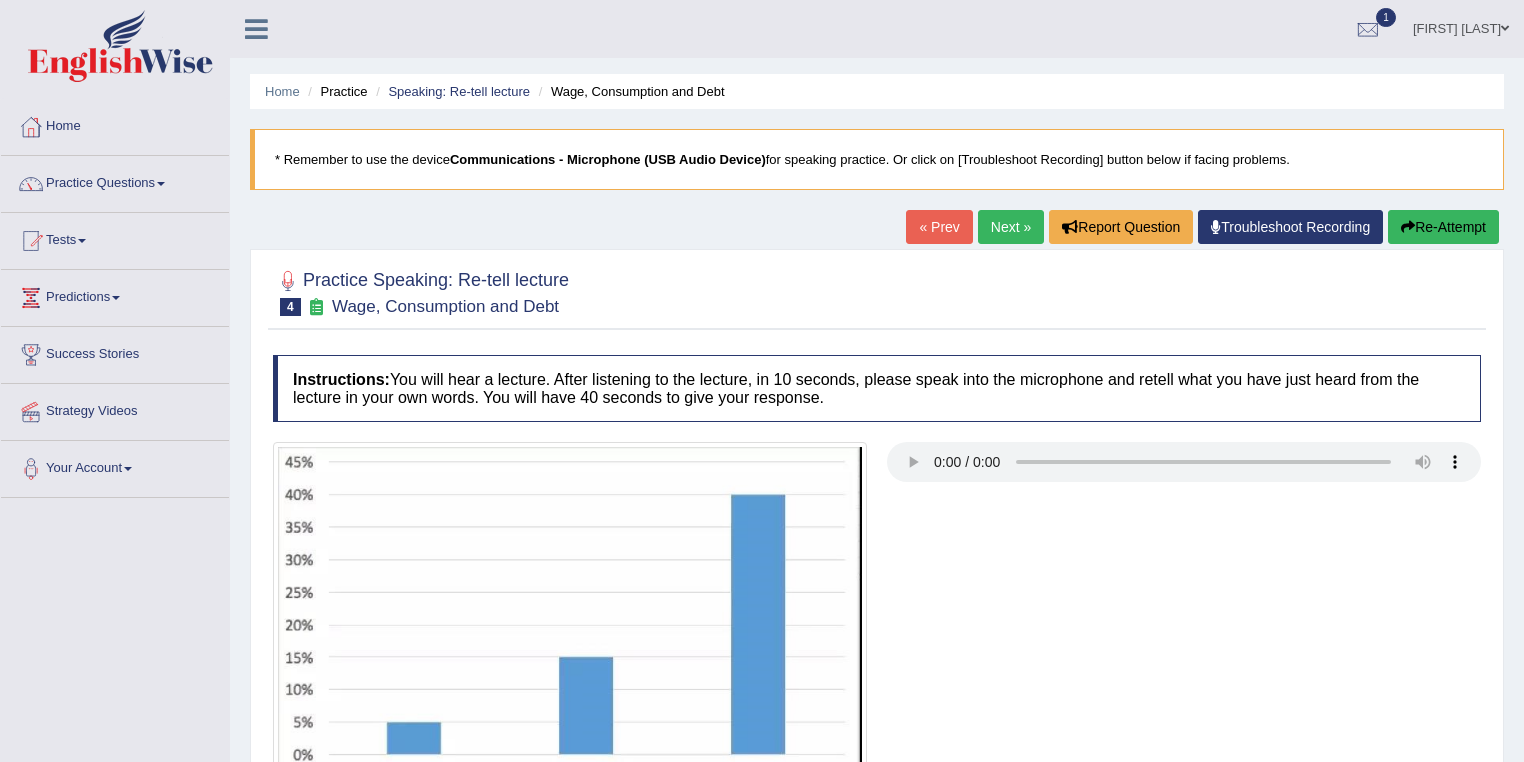 scroll, scrollTop: 0, scrollLeft: 0, axis: both 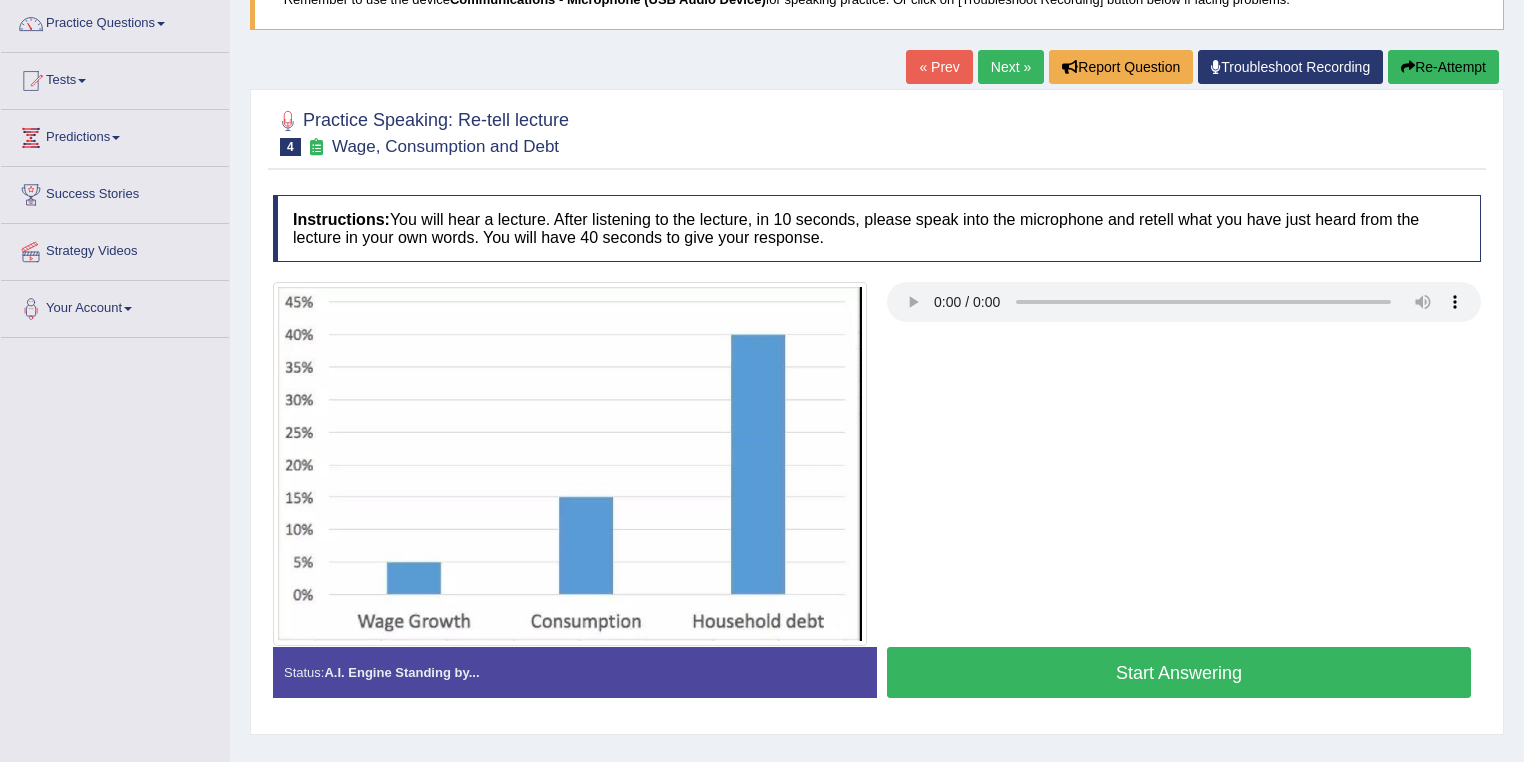 click on "Start Answering" at bounding box center [1179, 672] 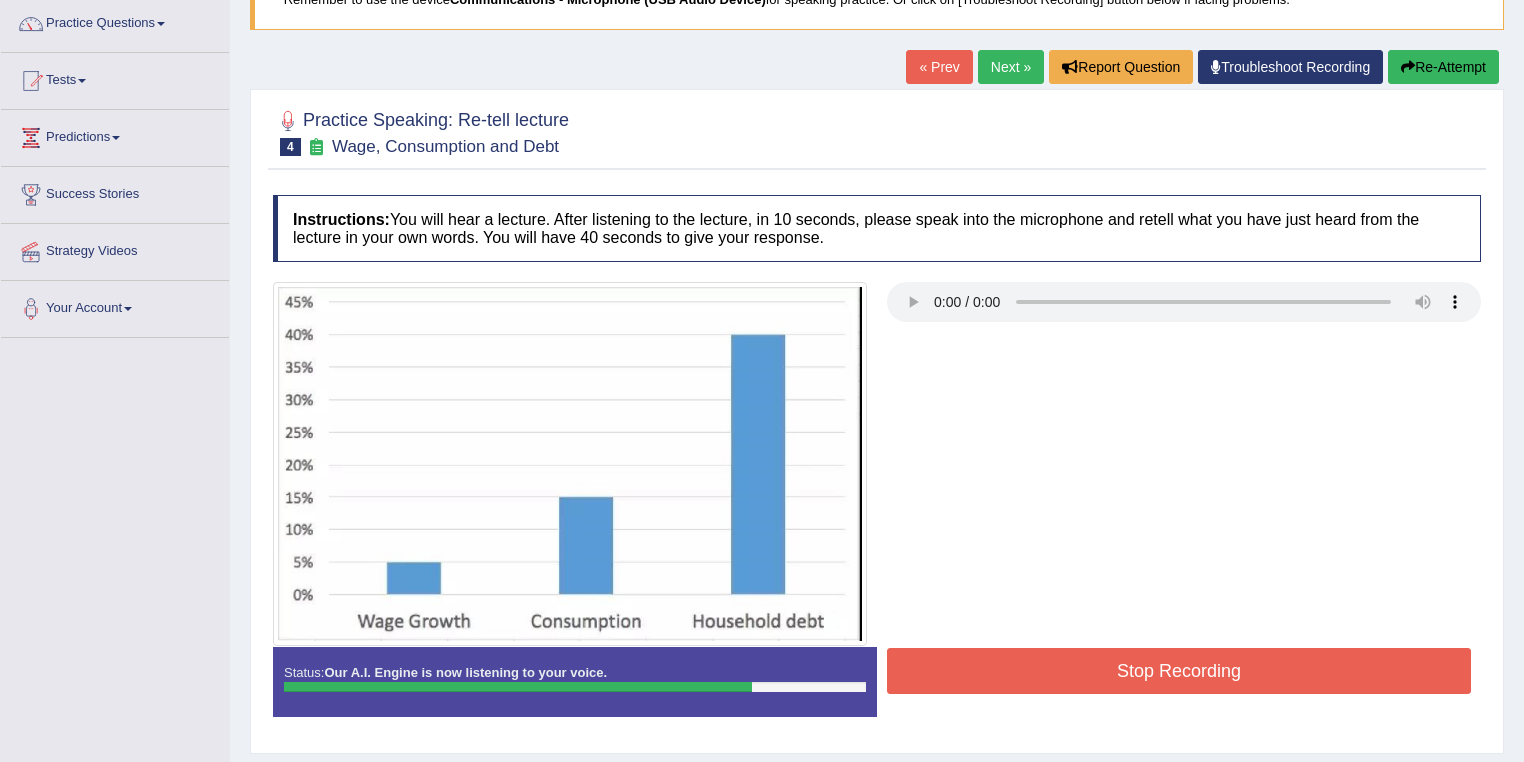 click on "Stop Recording" at bounding box center [1179, 671] 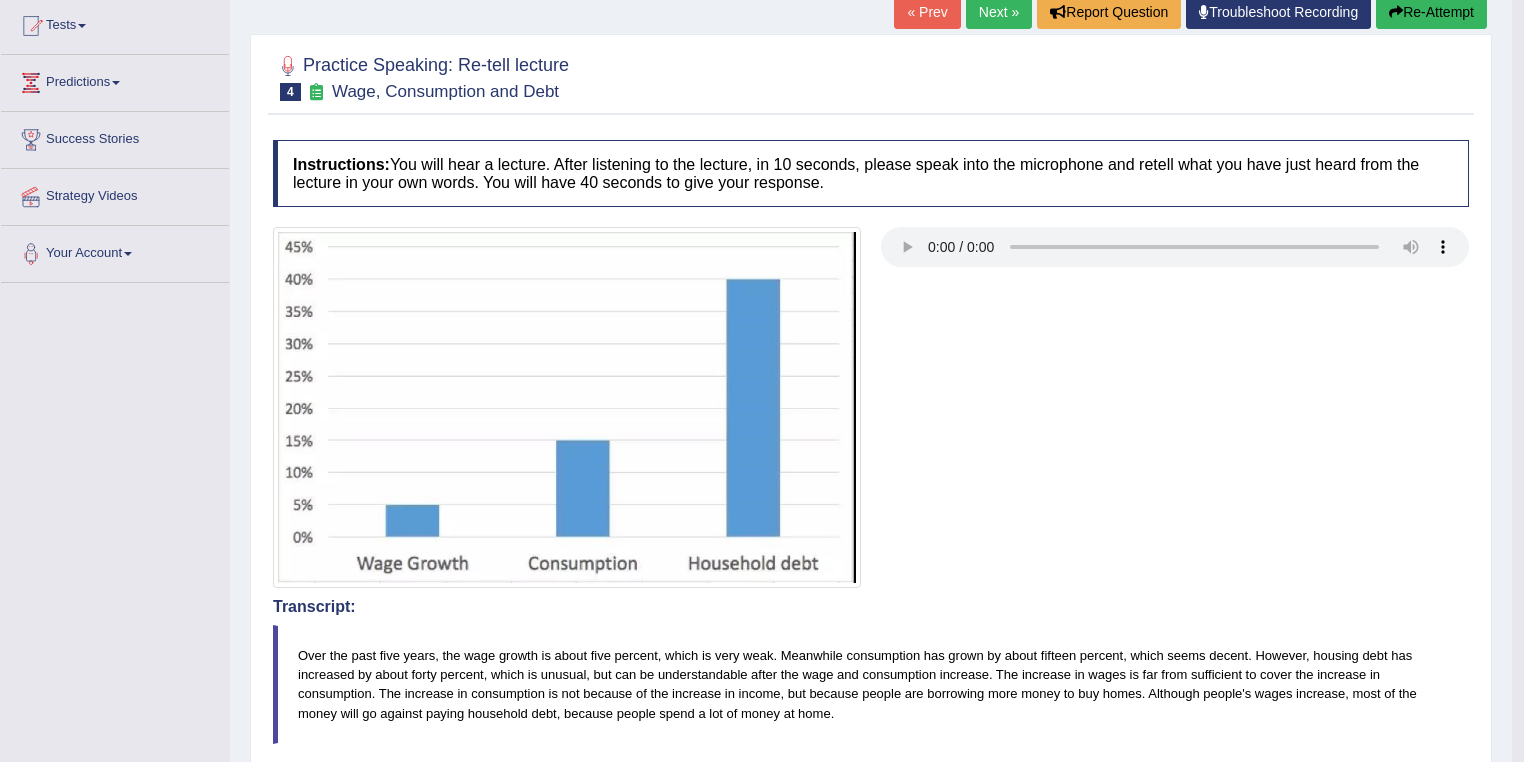 scroll, scrollTop: 160, scrollLeft: 0, axis: vertical 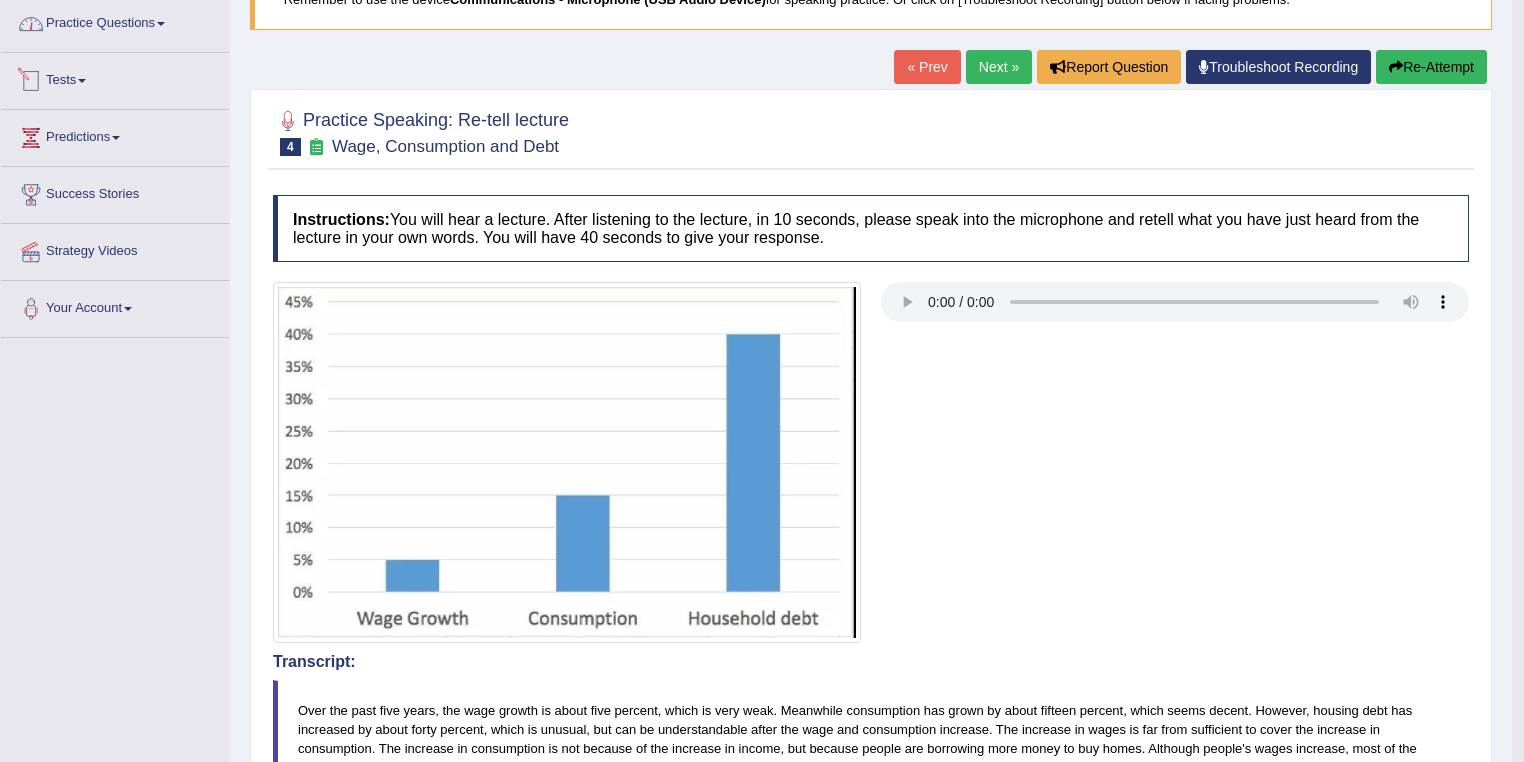 click on "Practice Questions" at bounding box center [115, 21] 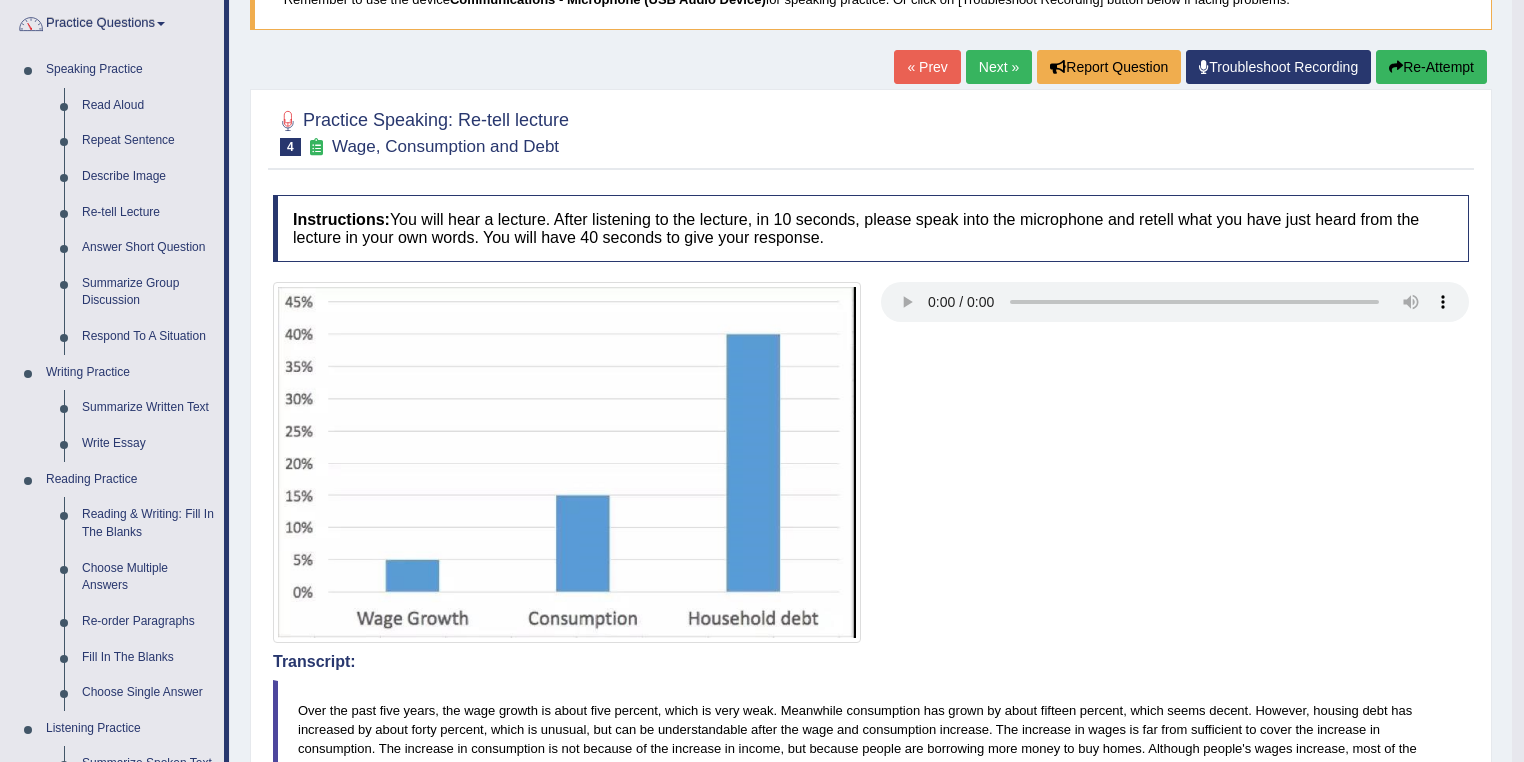 click on "Next »" at bounding box center (999, 67) 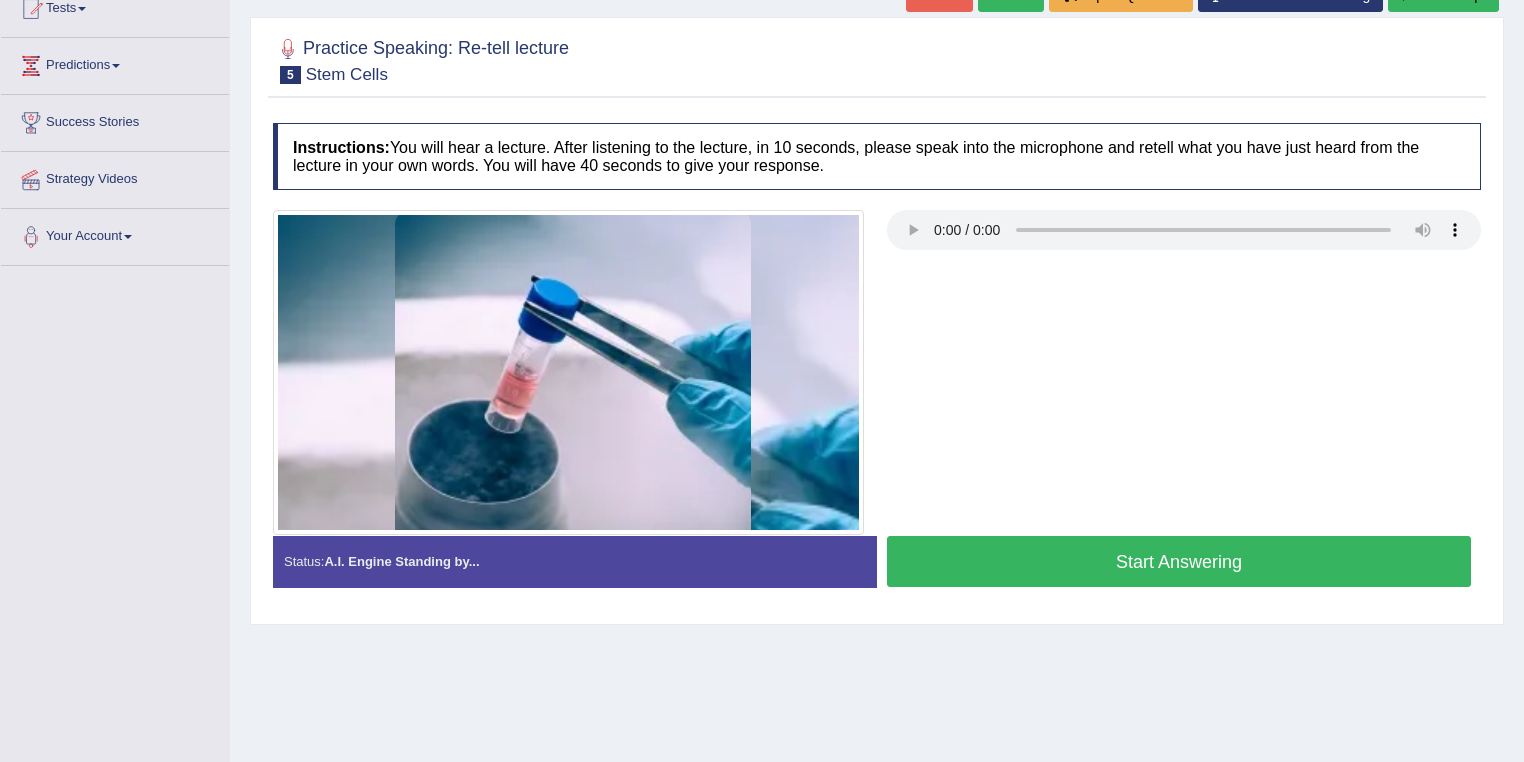 scroll, scrollTop: 288, scrollLeft: 0, axis: vertical 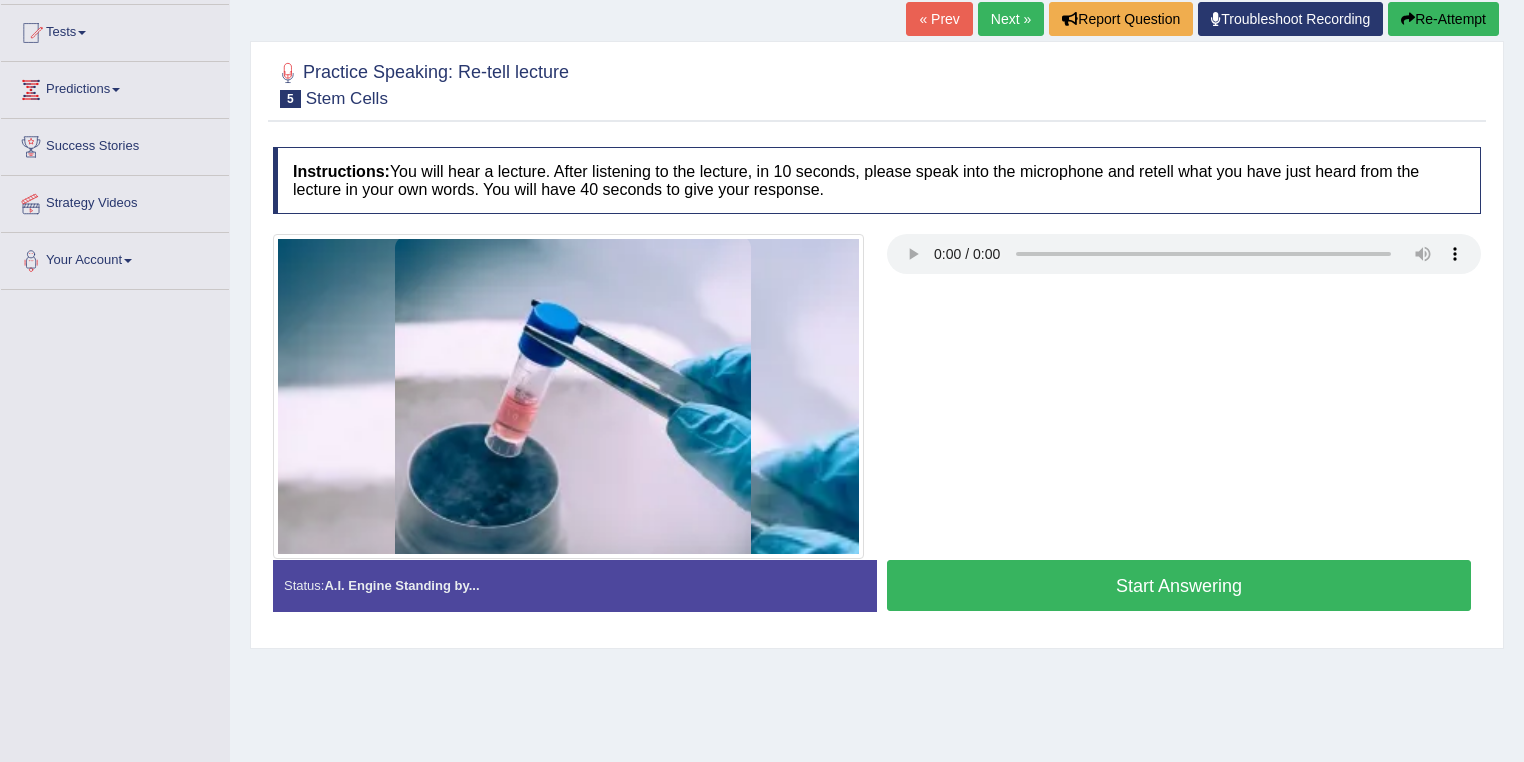 click on "Start Answering" at bounding box center [1179, 585] 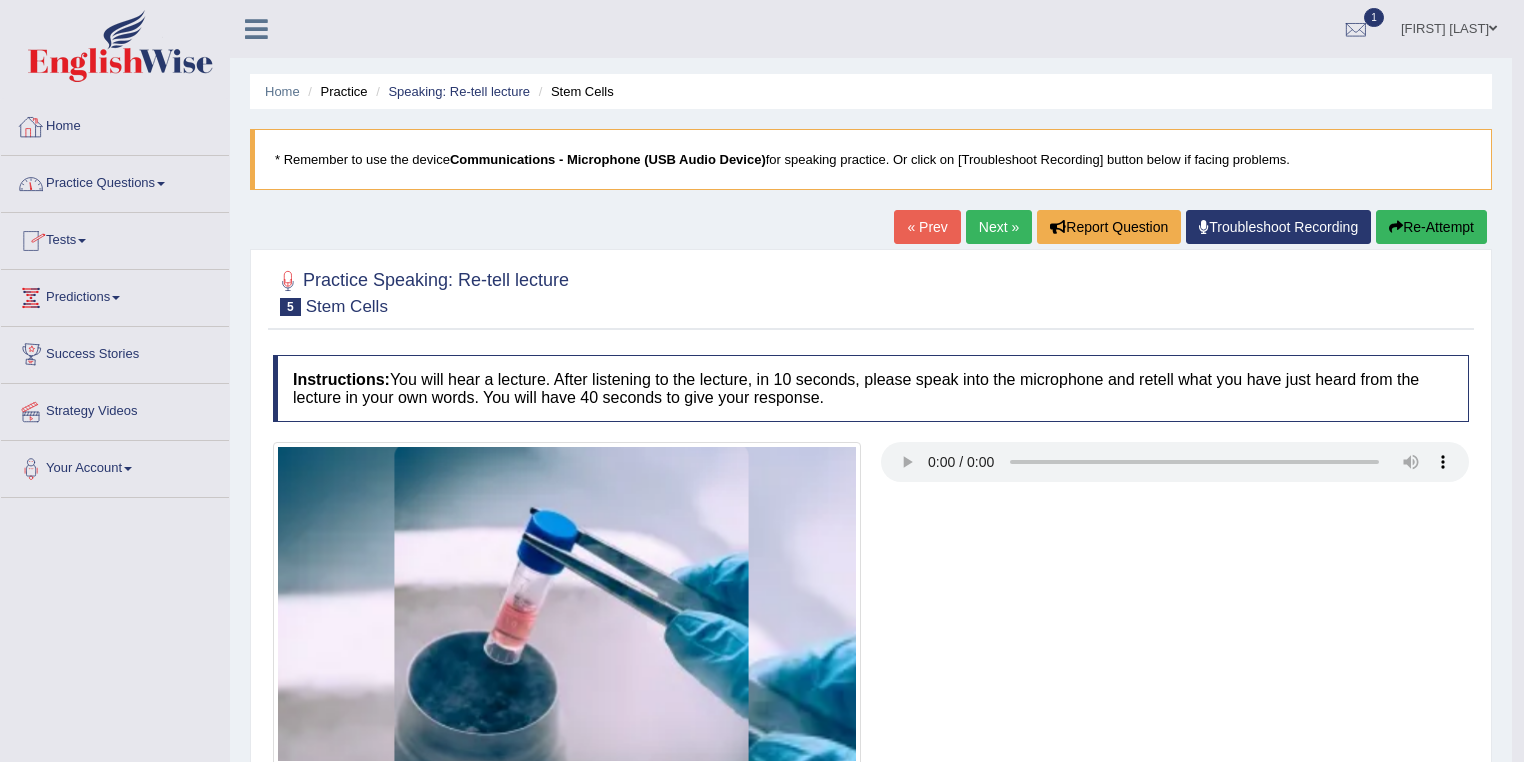 scroll, scrollTop: 0, scrollLeft: 0, axis: both 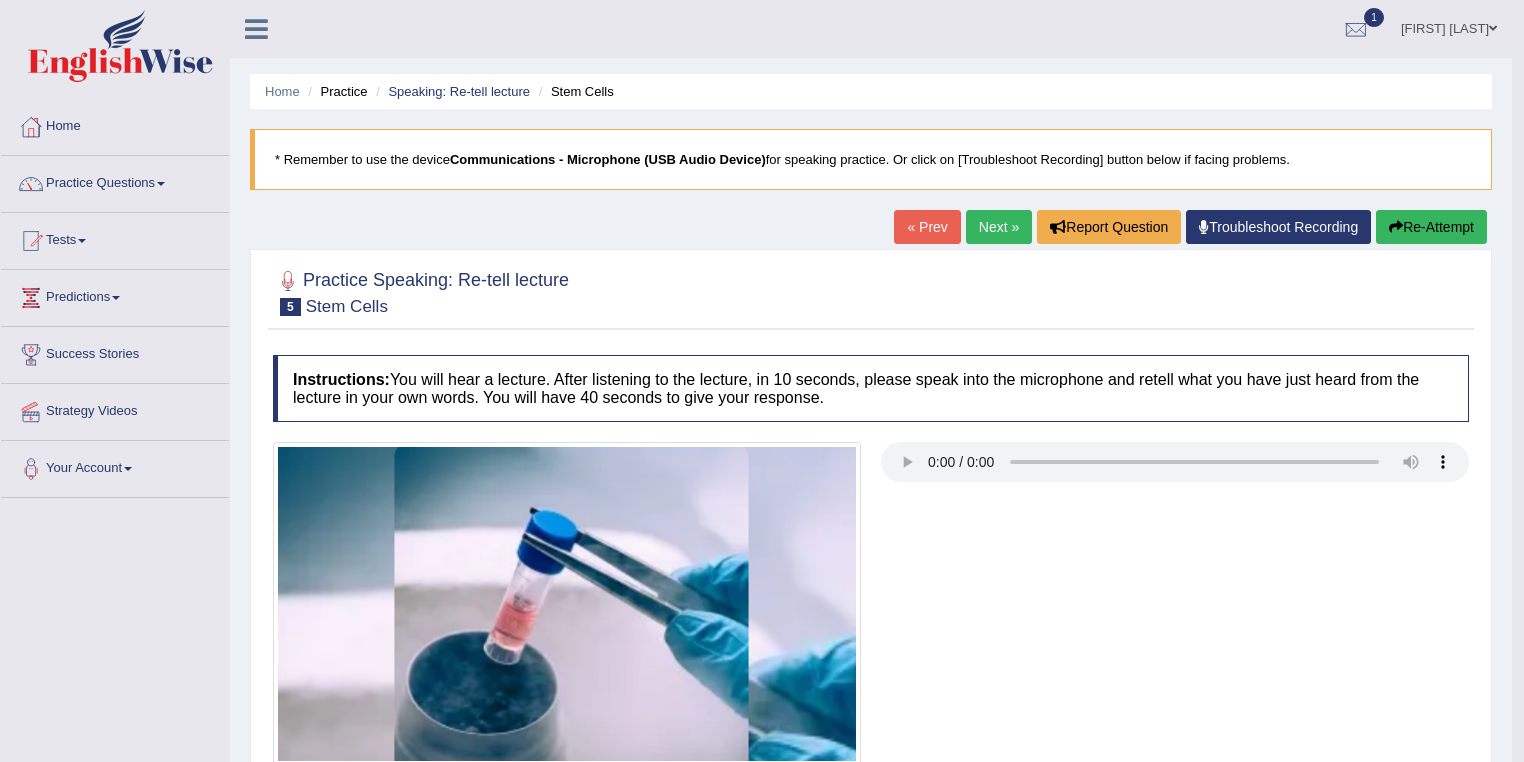 click on "Practice Questions" at bounding box center (115, 181) 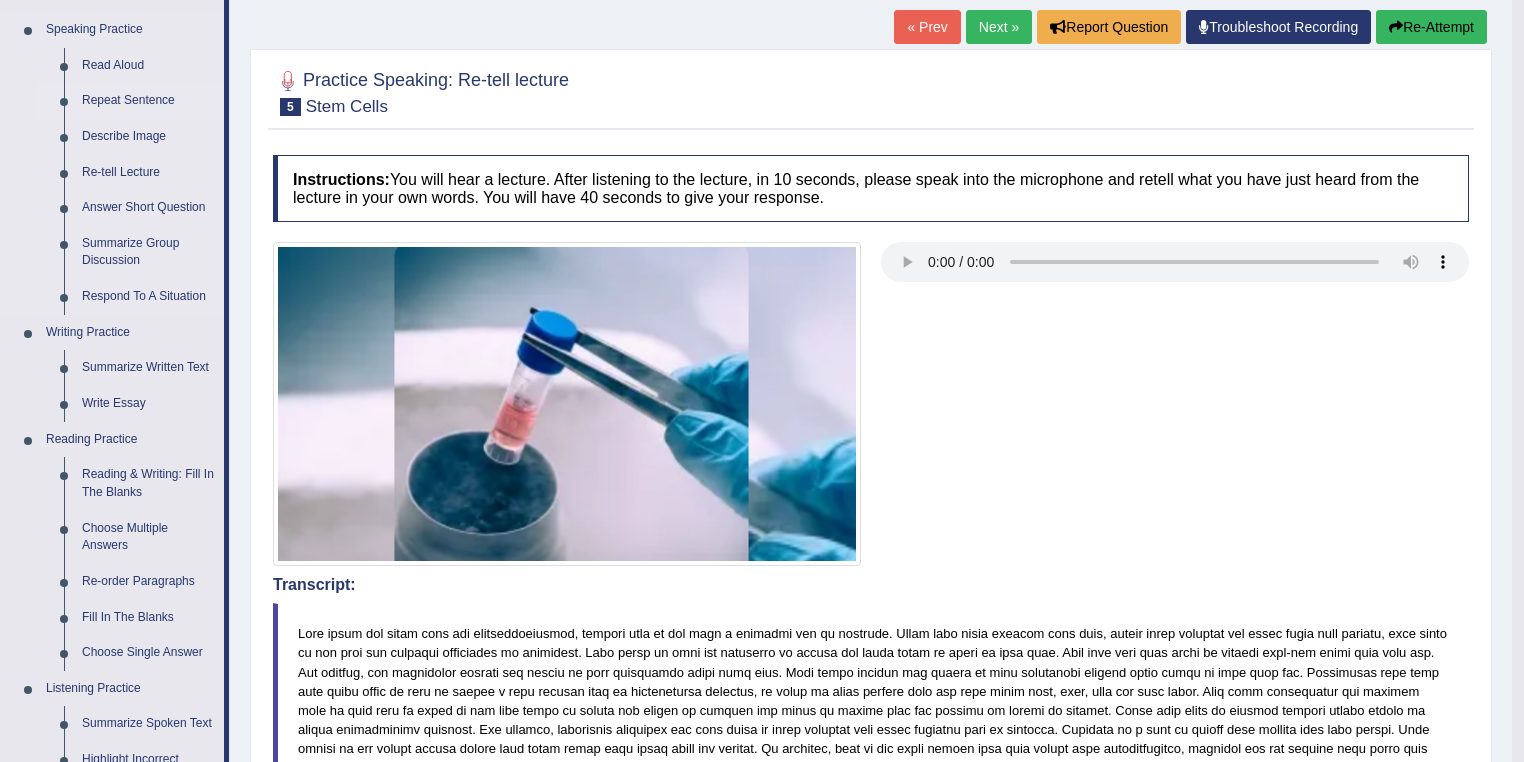 scroll, scrollTop: 240, scrollLeft: 0, axis: vertical 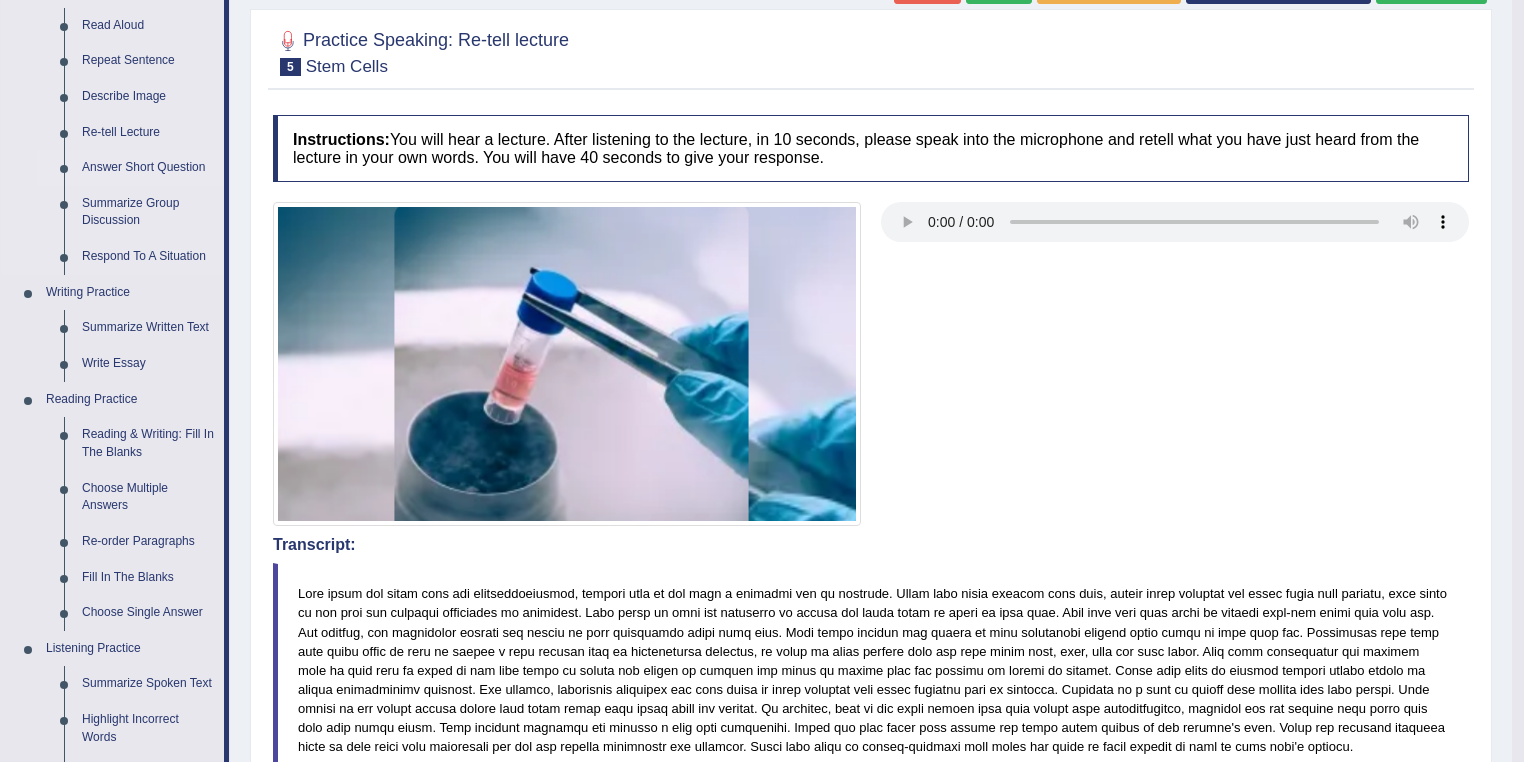 click on "Answer Short Question" at bounding box center [148, 168] 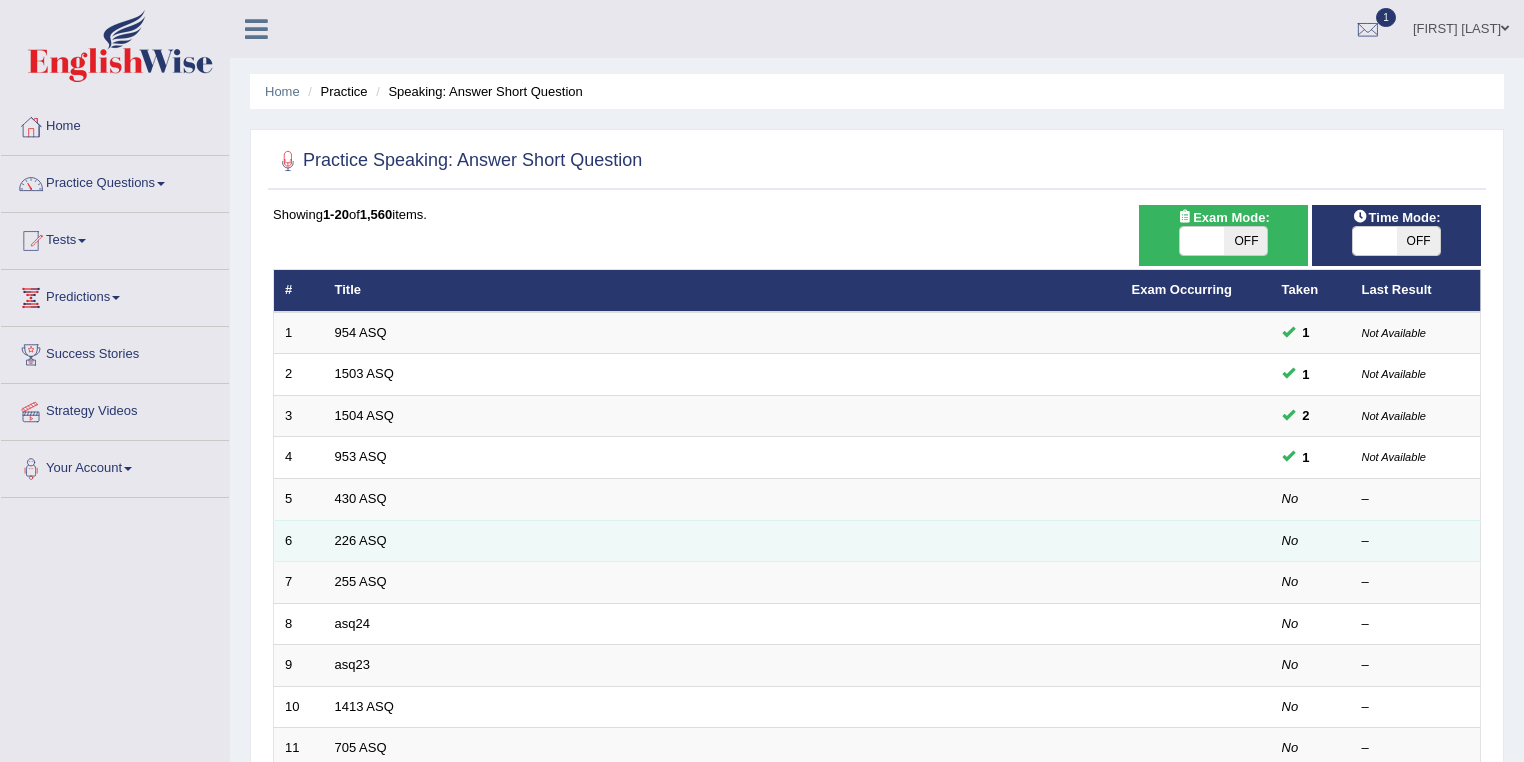 scroll, scrollTop: 0, scrollLeft: 0, axis: both 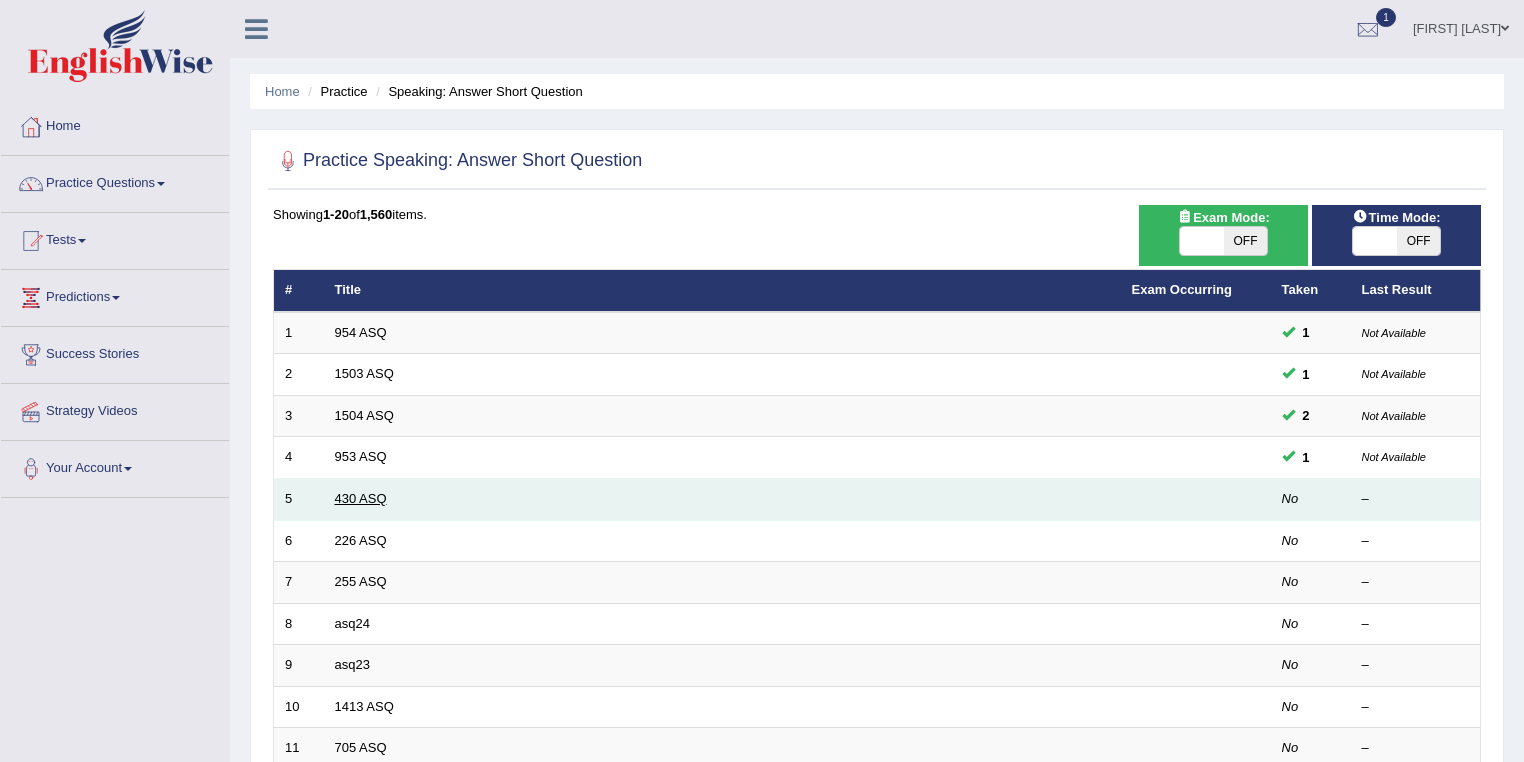 click on "430 ASQ" at bounding box center (361, 498) 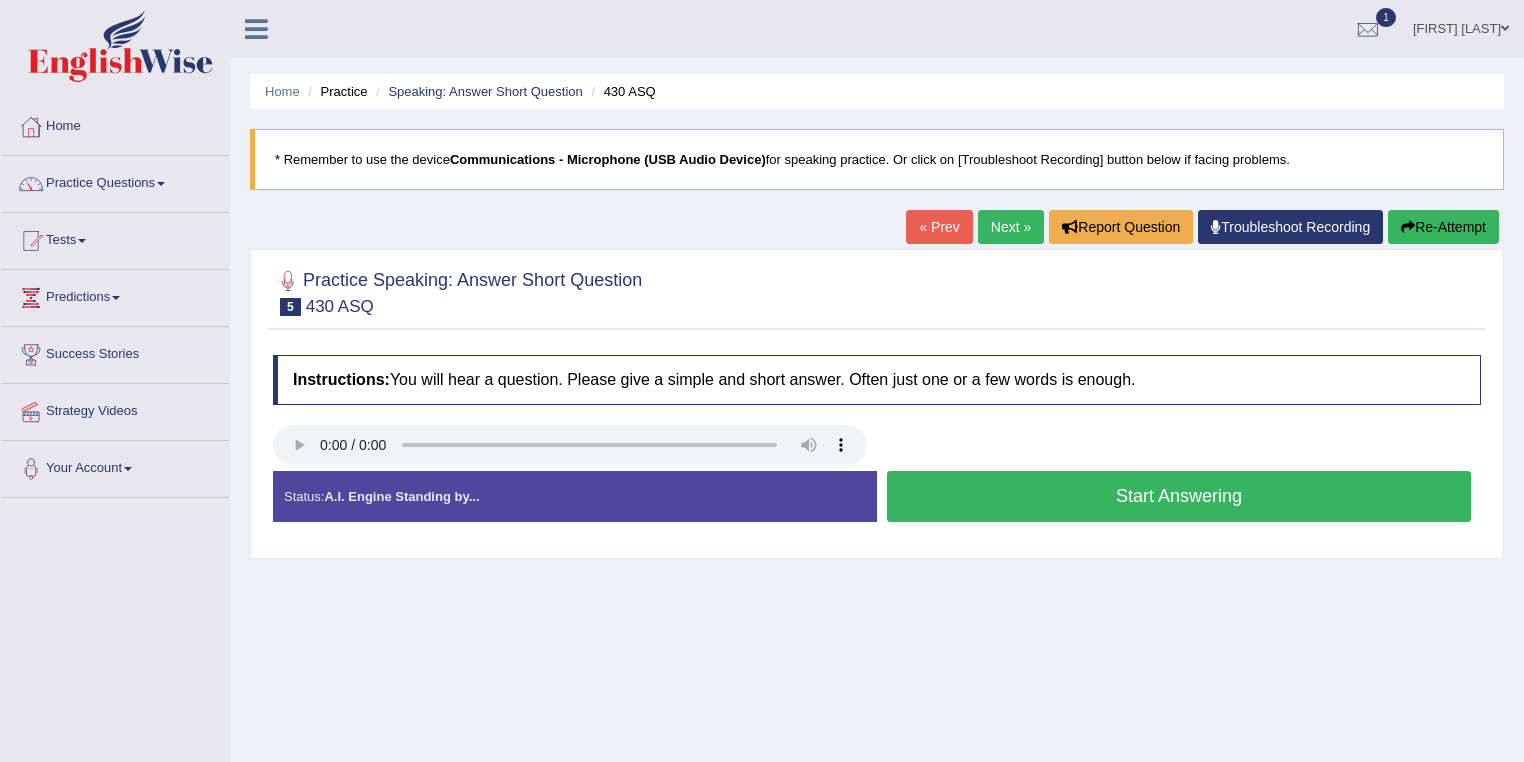scroll, scrollTop: 0, scrollLeft: 0, axis: both 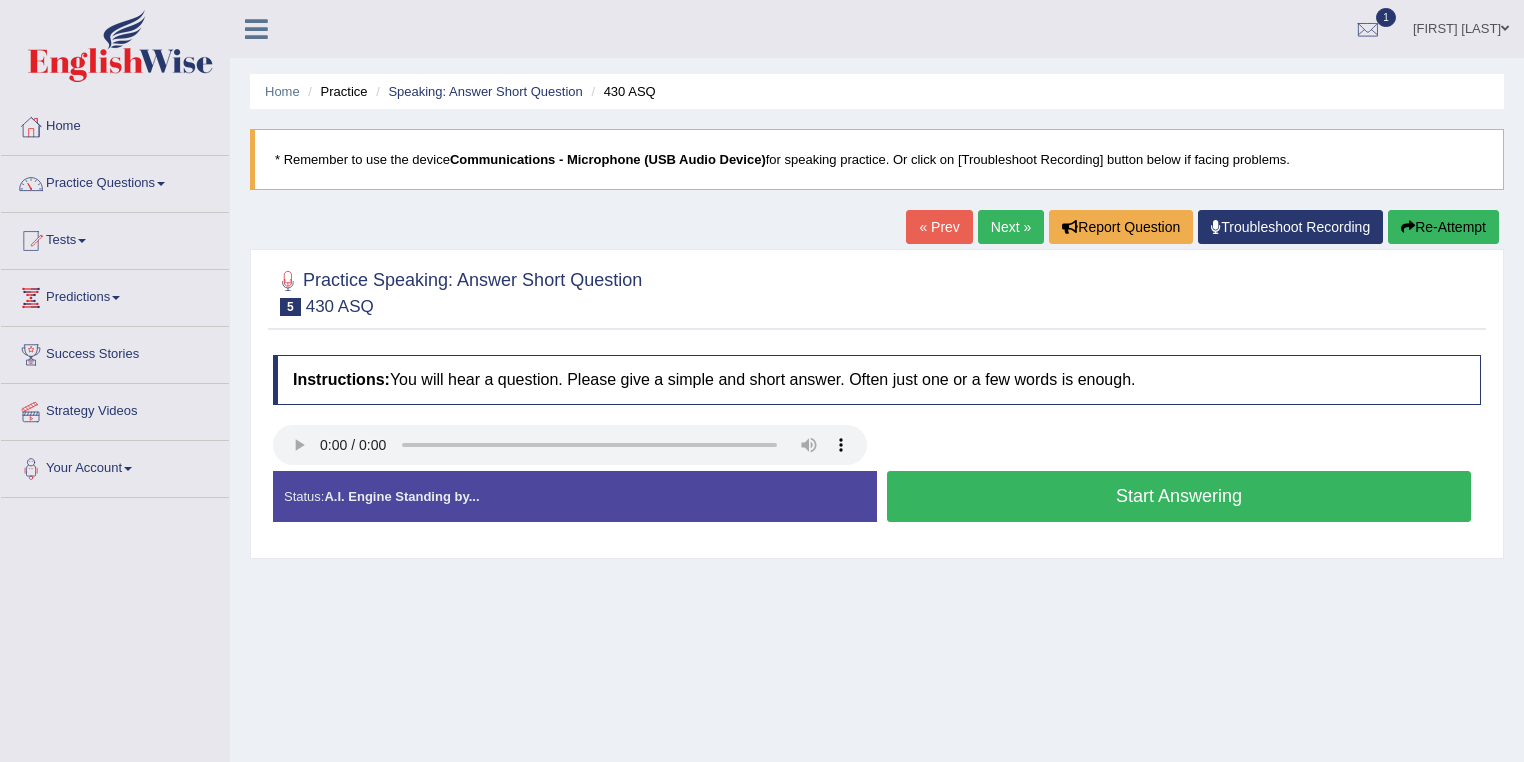 click on "Start Answering" at bounding box center [1179, 496] 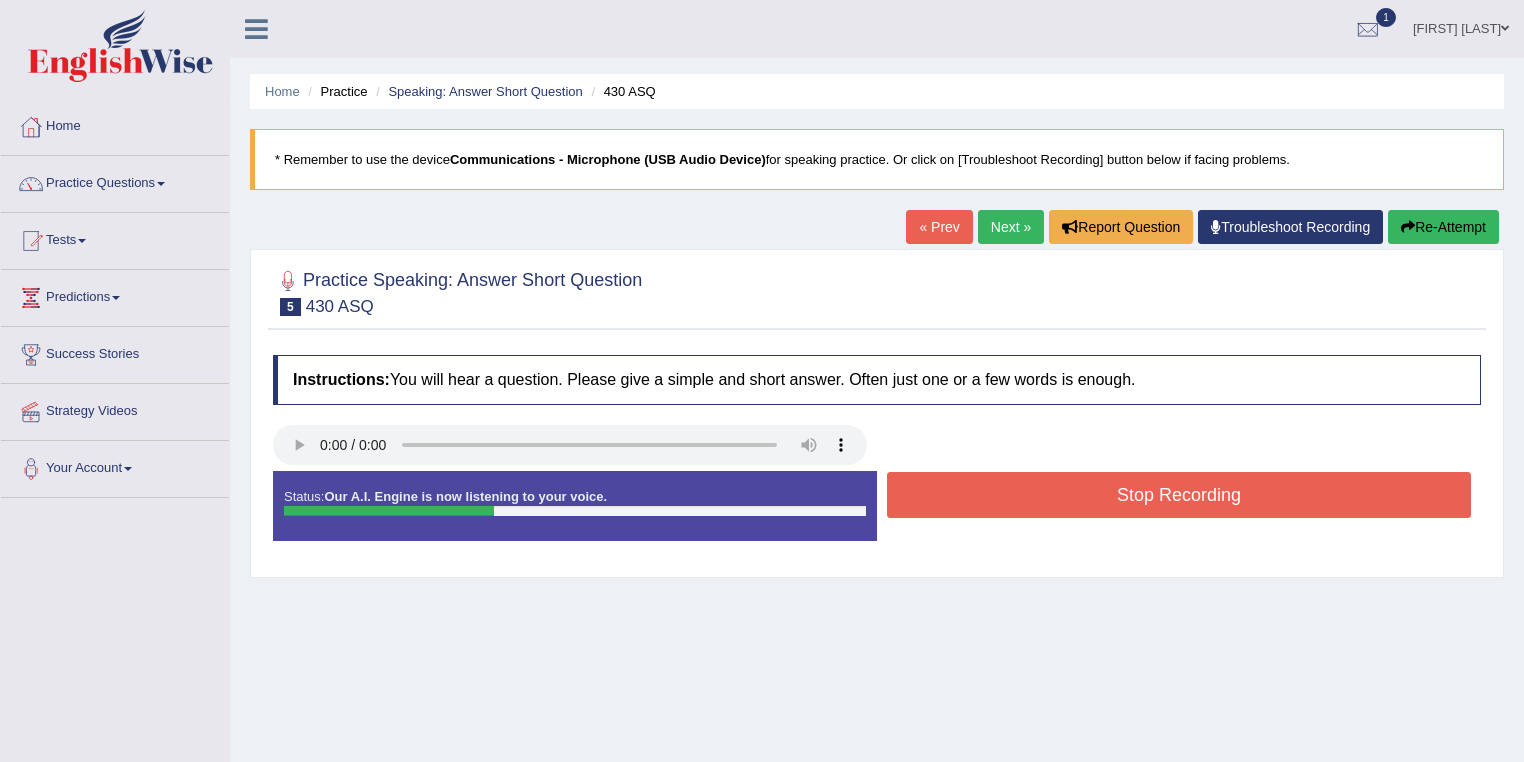 click on "Stop Recording" at bounding box center [1179, 495] 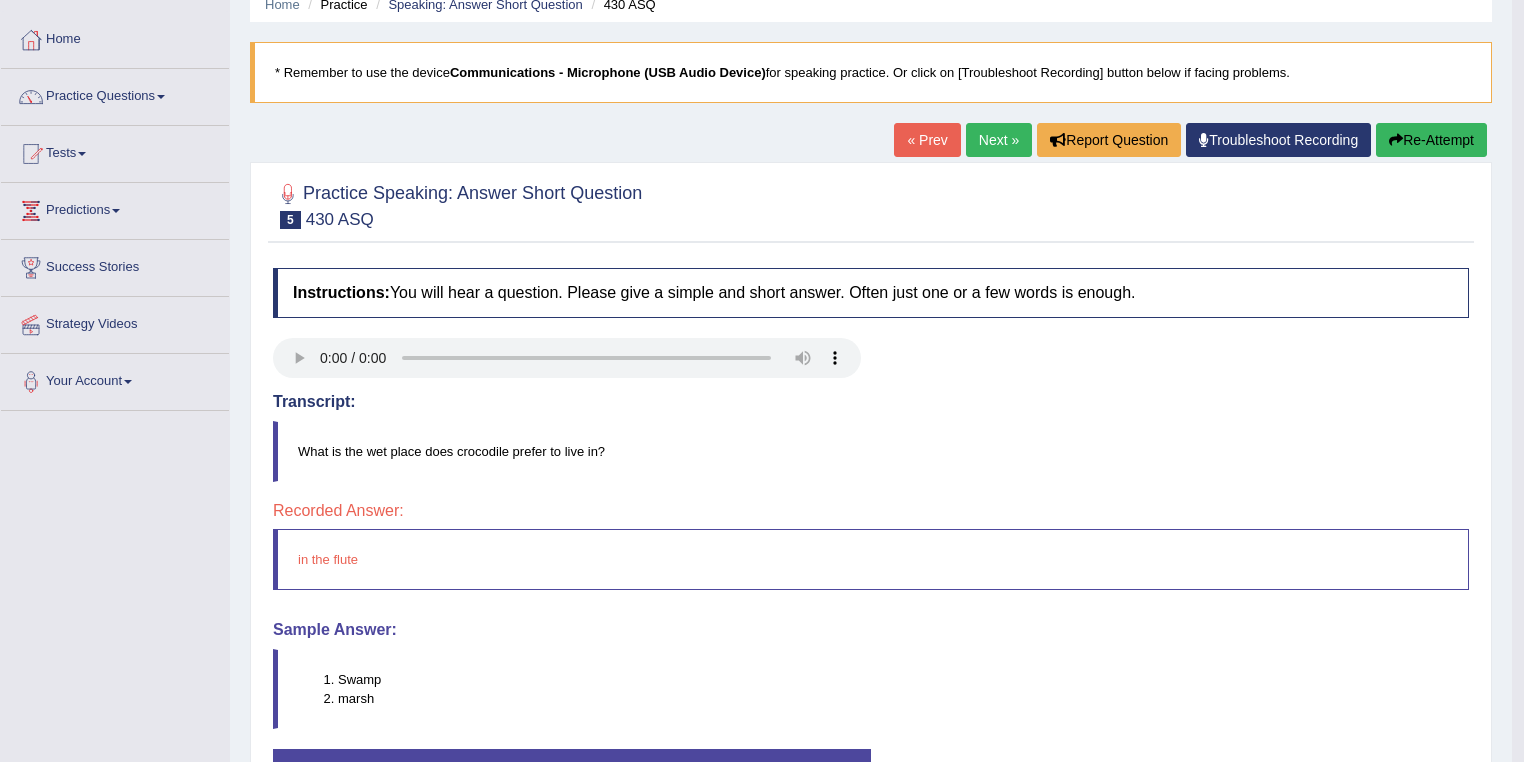 scroll, scrollTop: 80, scrollLeft: 0, axis: vertical 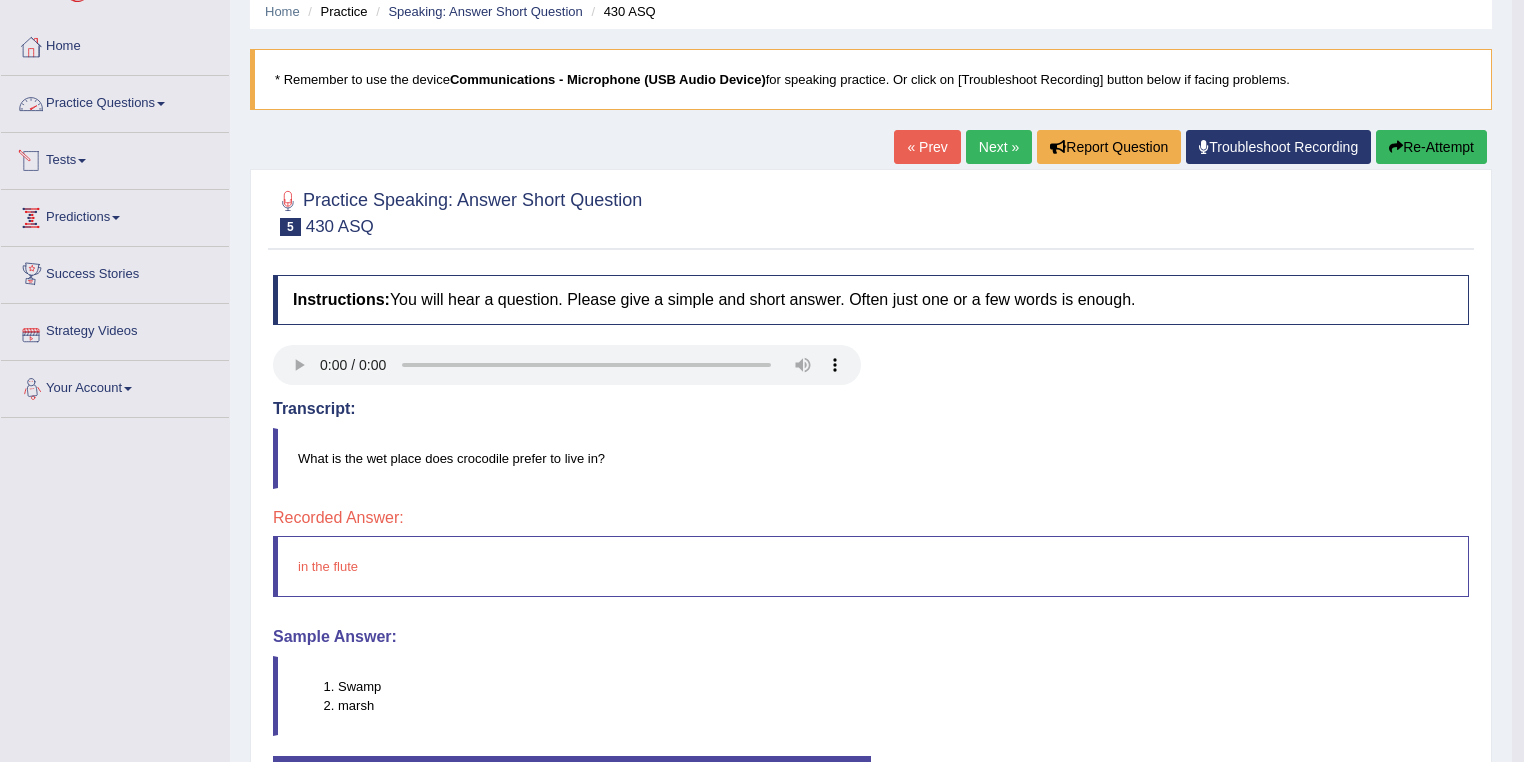 click on "Practice Questions" at bounding box center (115, 101) 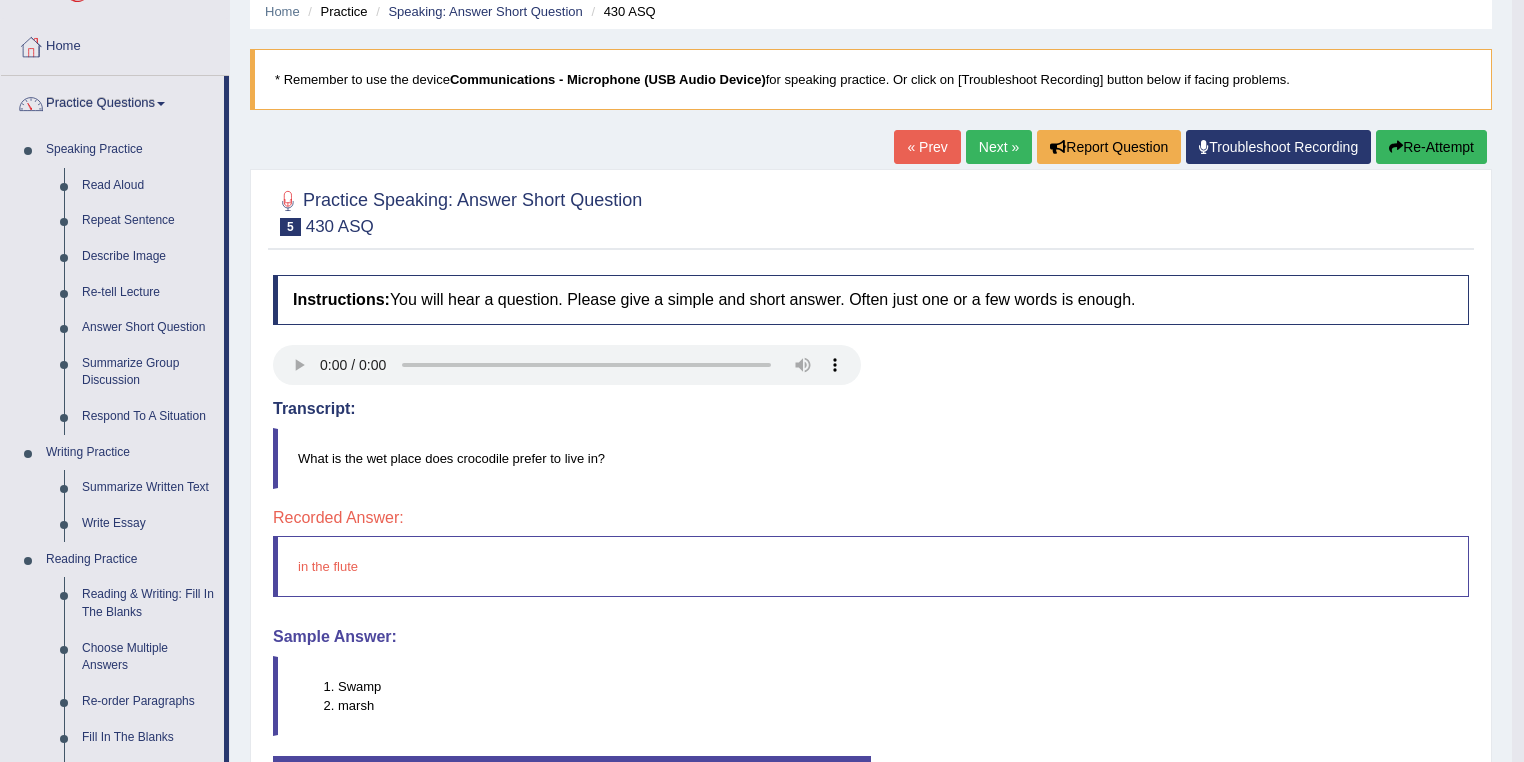 click on "Next »" at bounding box center (999, 147) 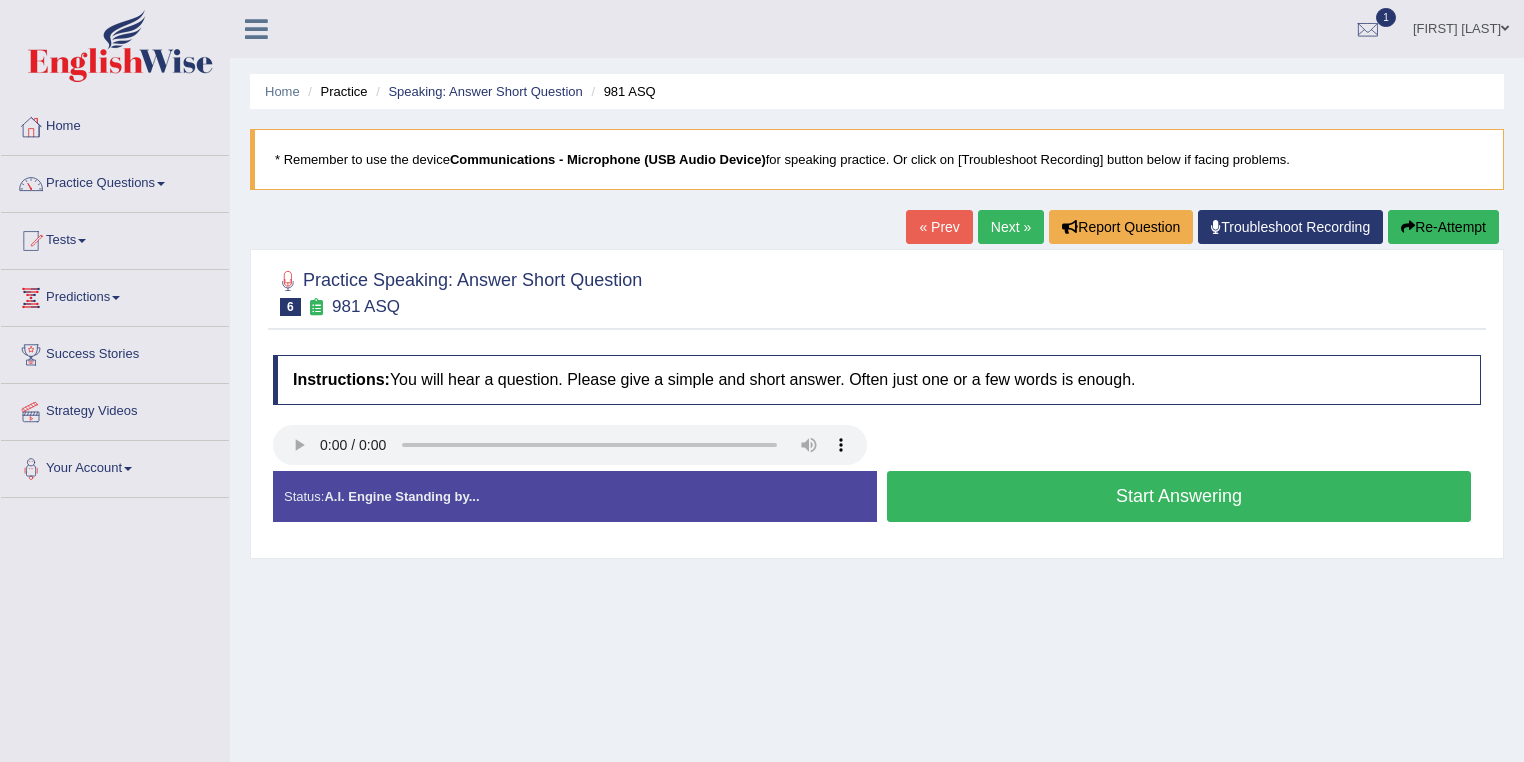 scroll, scrollTop: 0, scrollLeft: 0, axis: both 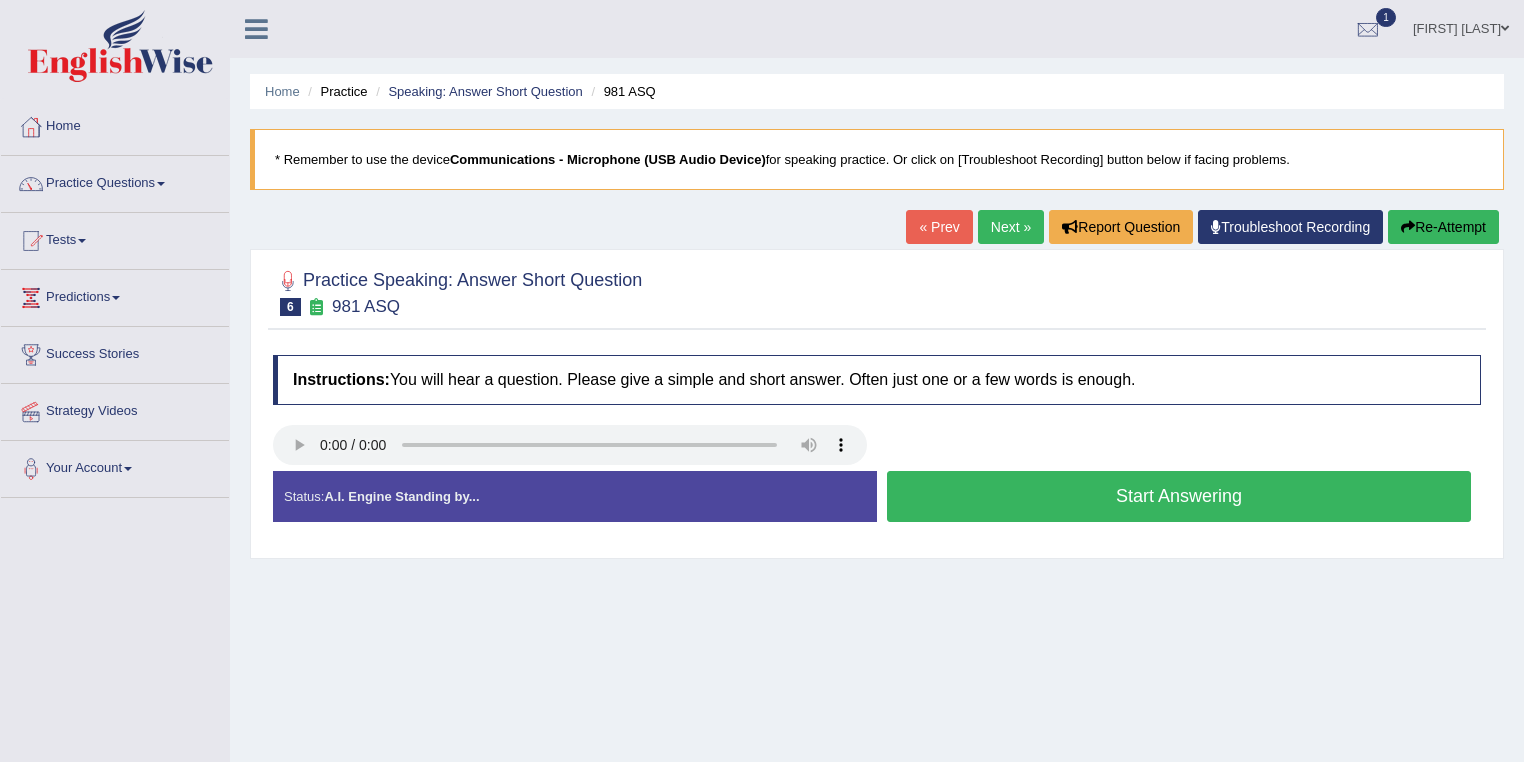 click on "Start Answering" at bounding box center [1179, 496] 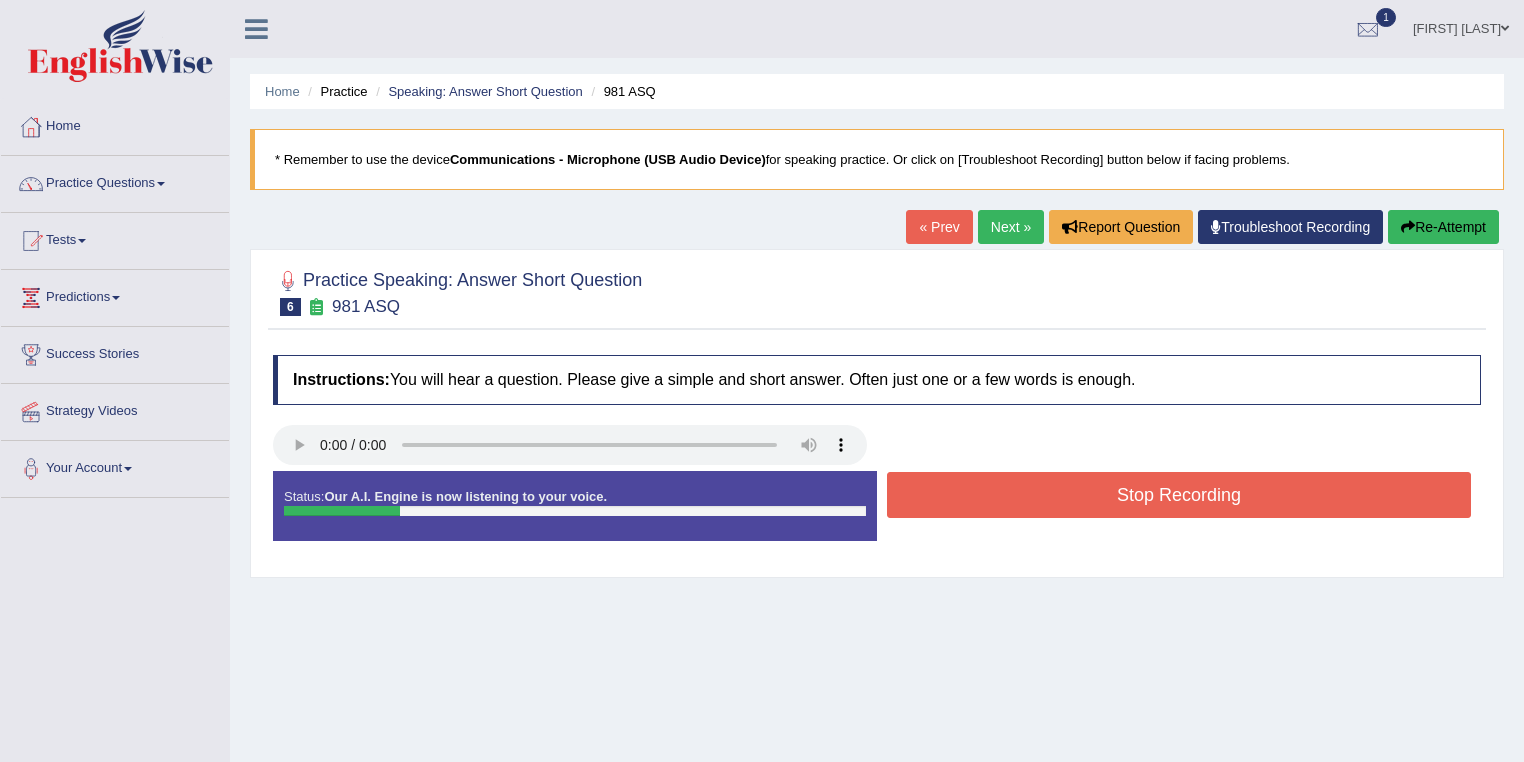 click on "Stop Recording" at bounding box center (1179, 495) 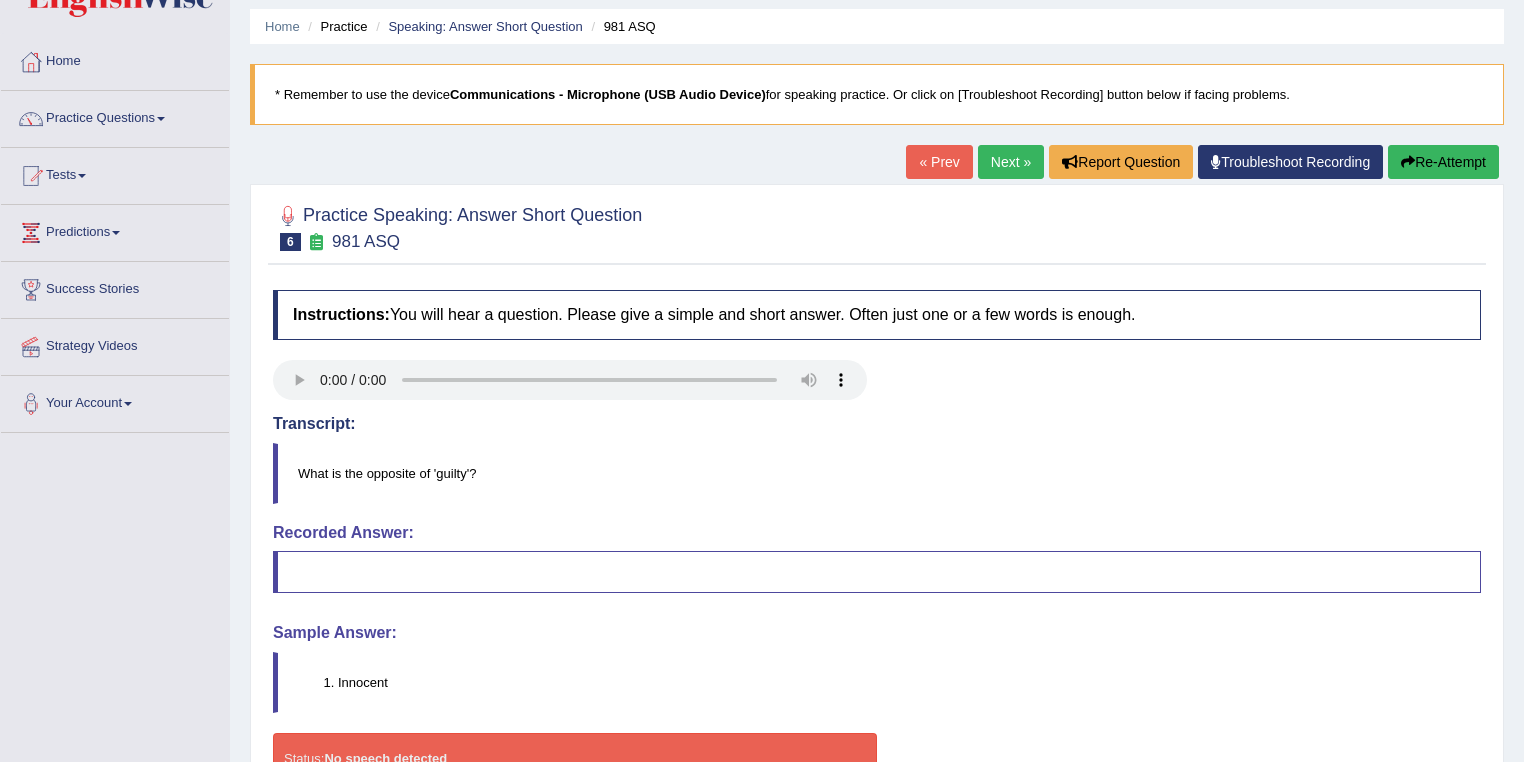 scroll, scrollTop: 48, scrollLeft: 0, axis: vertical 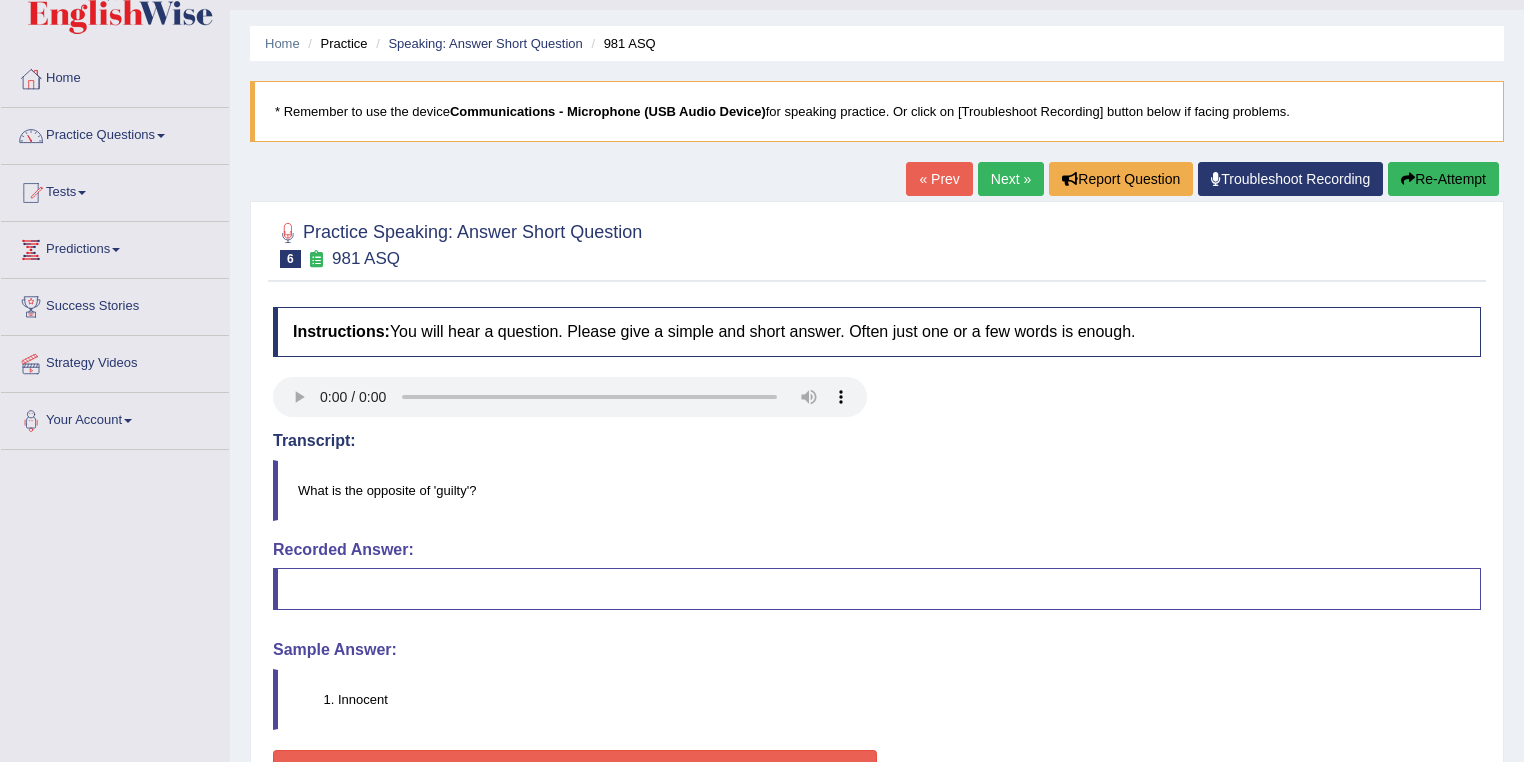 click on "Re-Attempt" at bounding box center [1443, 179] 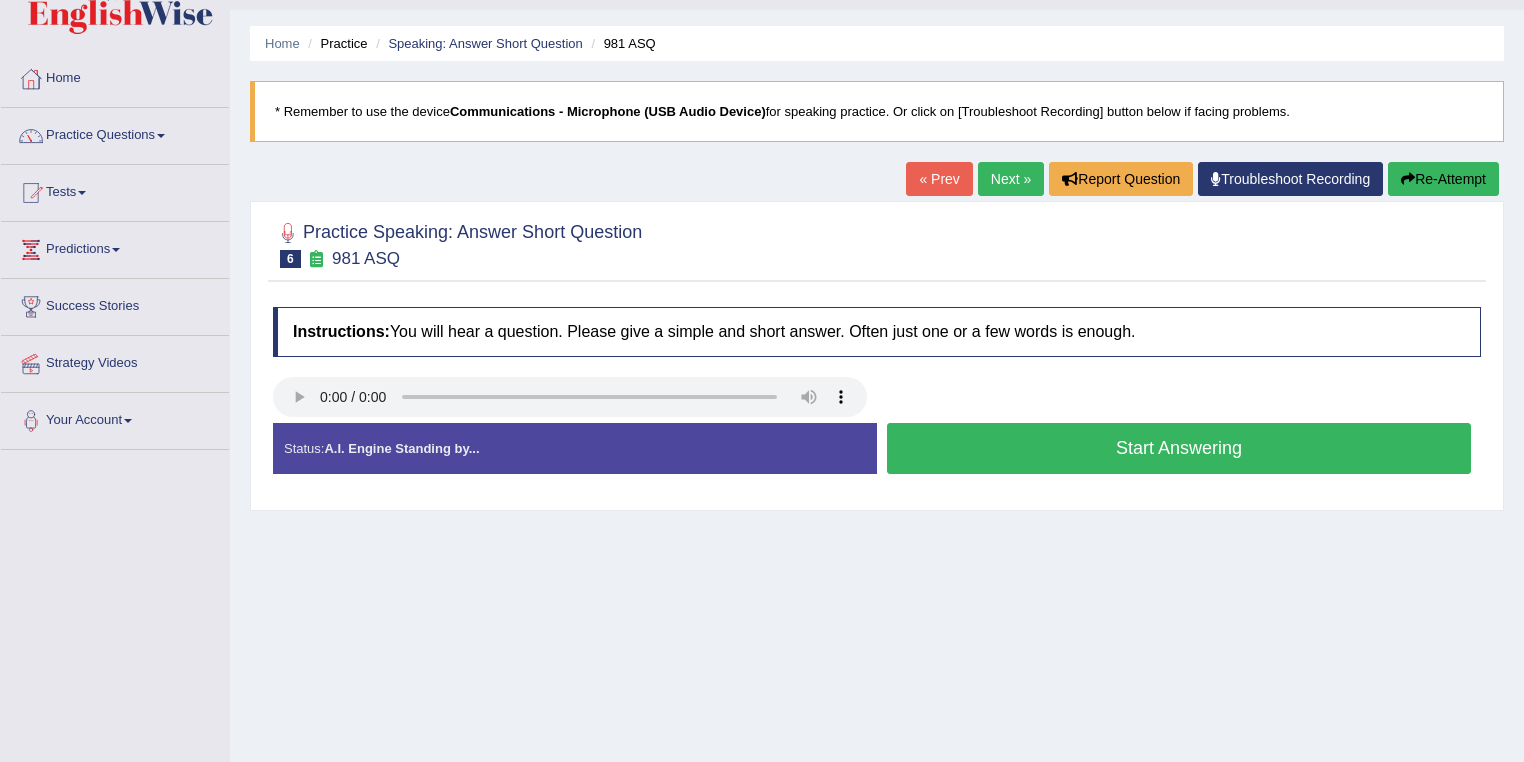 scroll, scrollTop: 0, scrollLeft: 0, axis: both 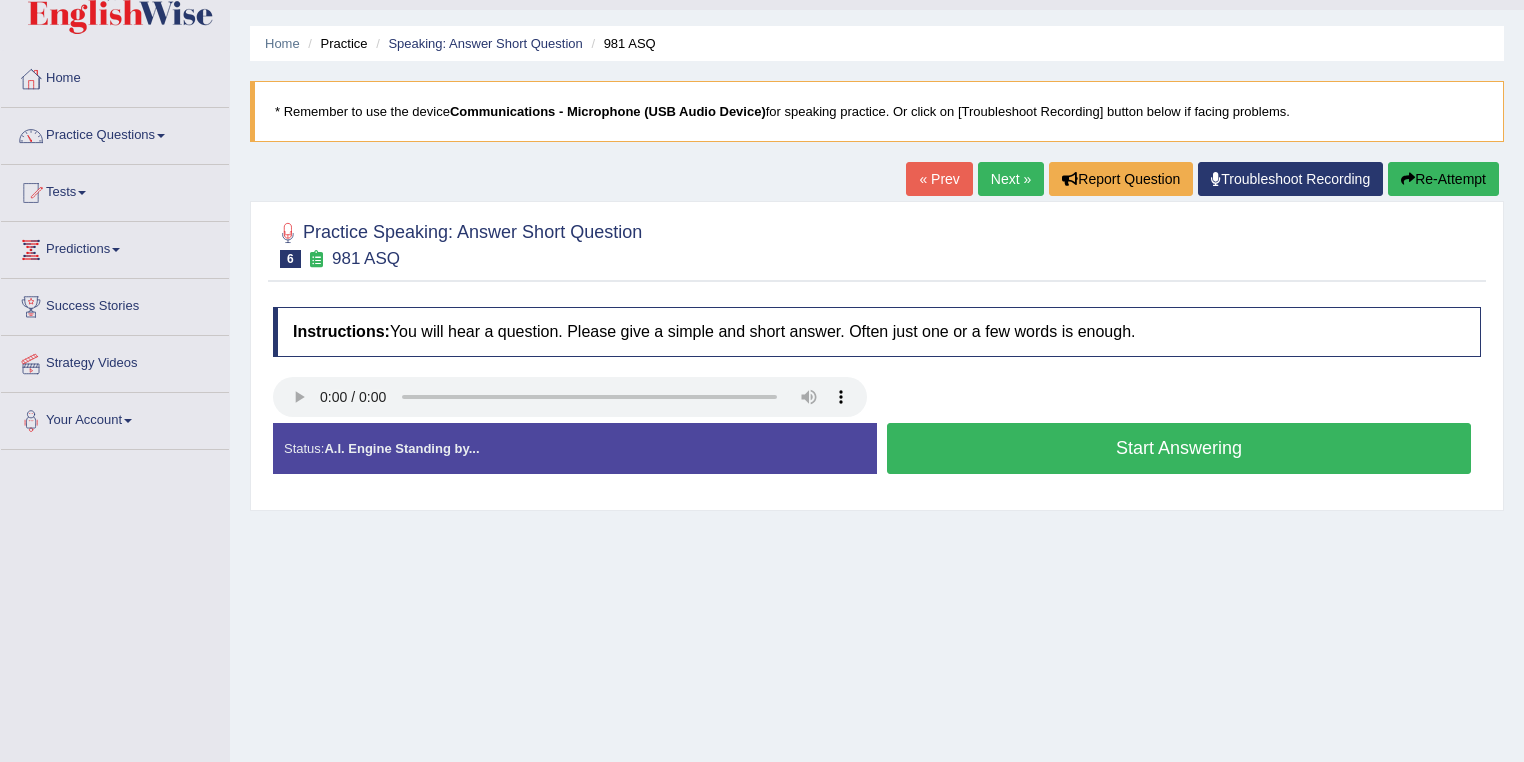 click on "Start Answering" at bounding box center (1179, 448) 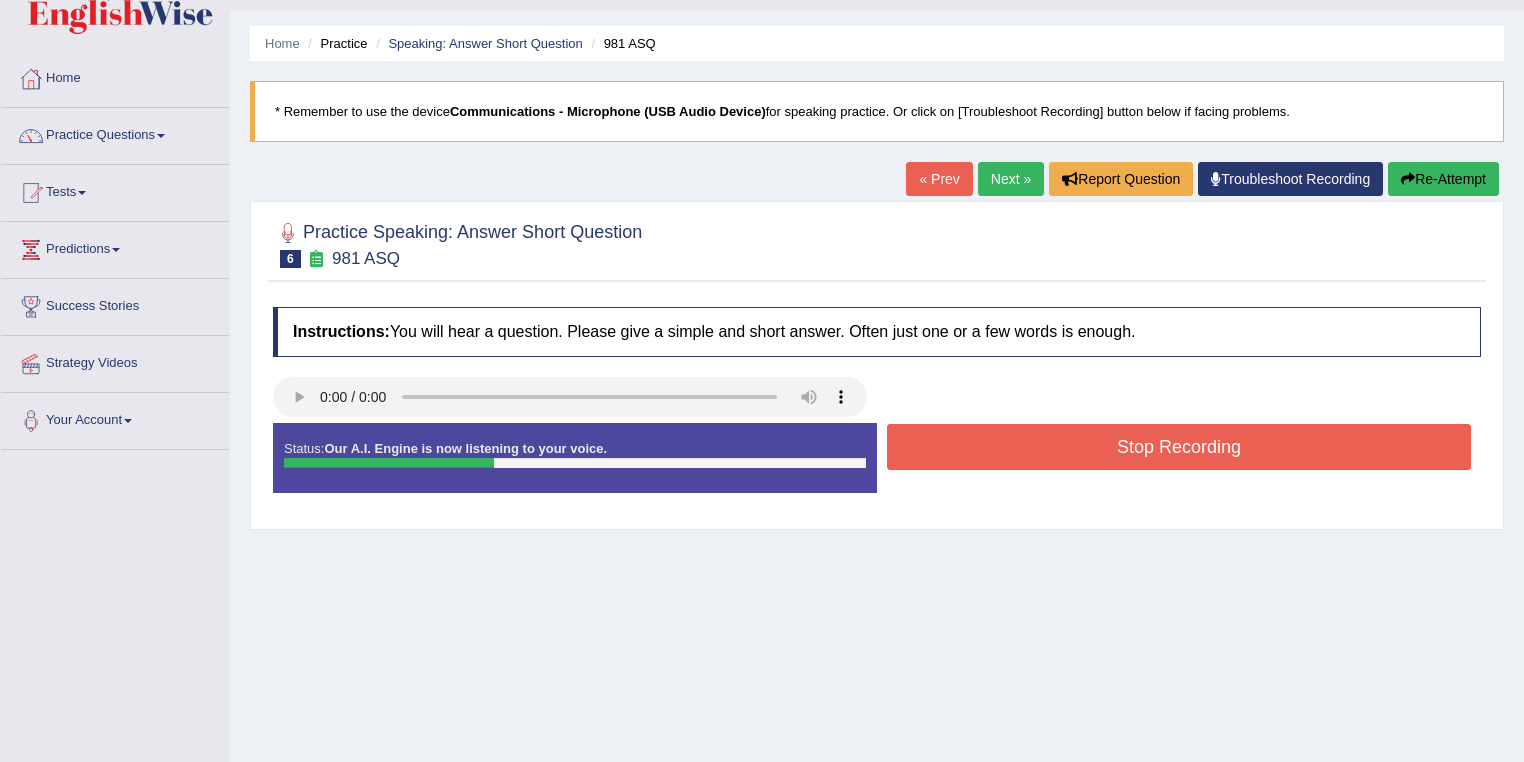 click on "Stop Recording" at bounding box center (1179, 447) 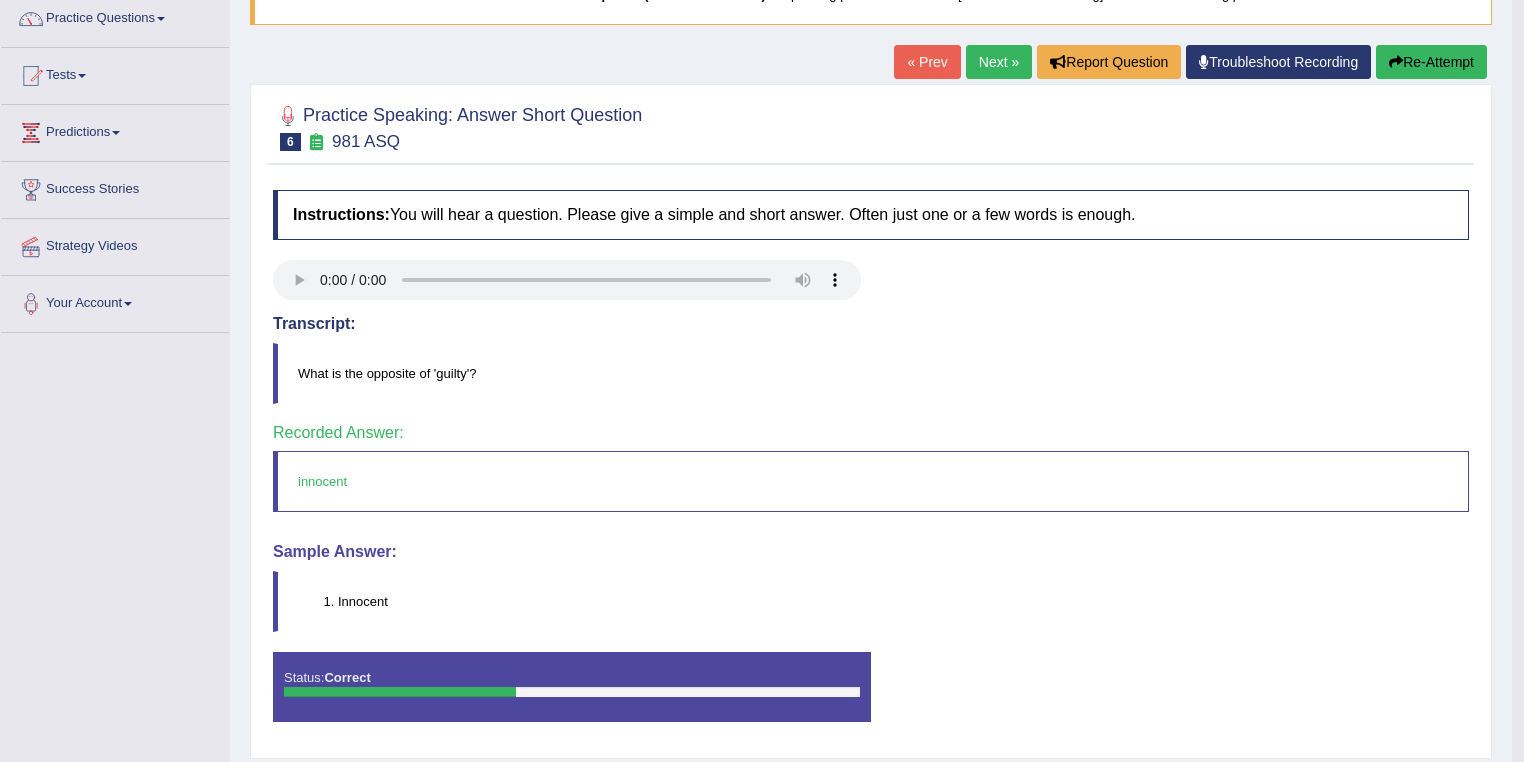 scroll, scrollTop: 128, scrollLeft: 0, axis: vertical 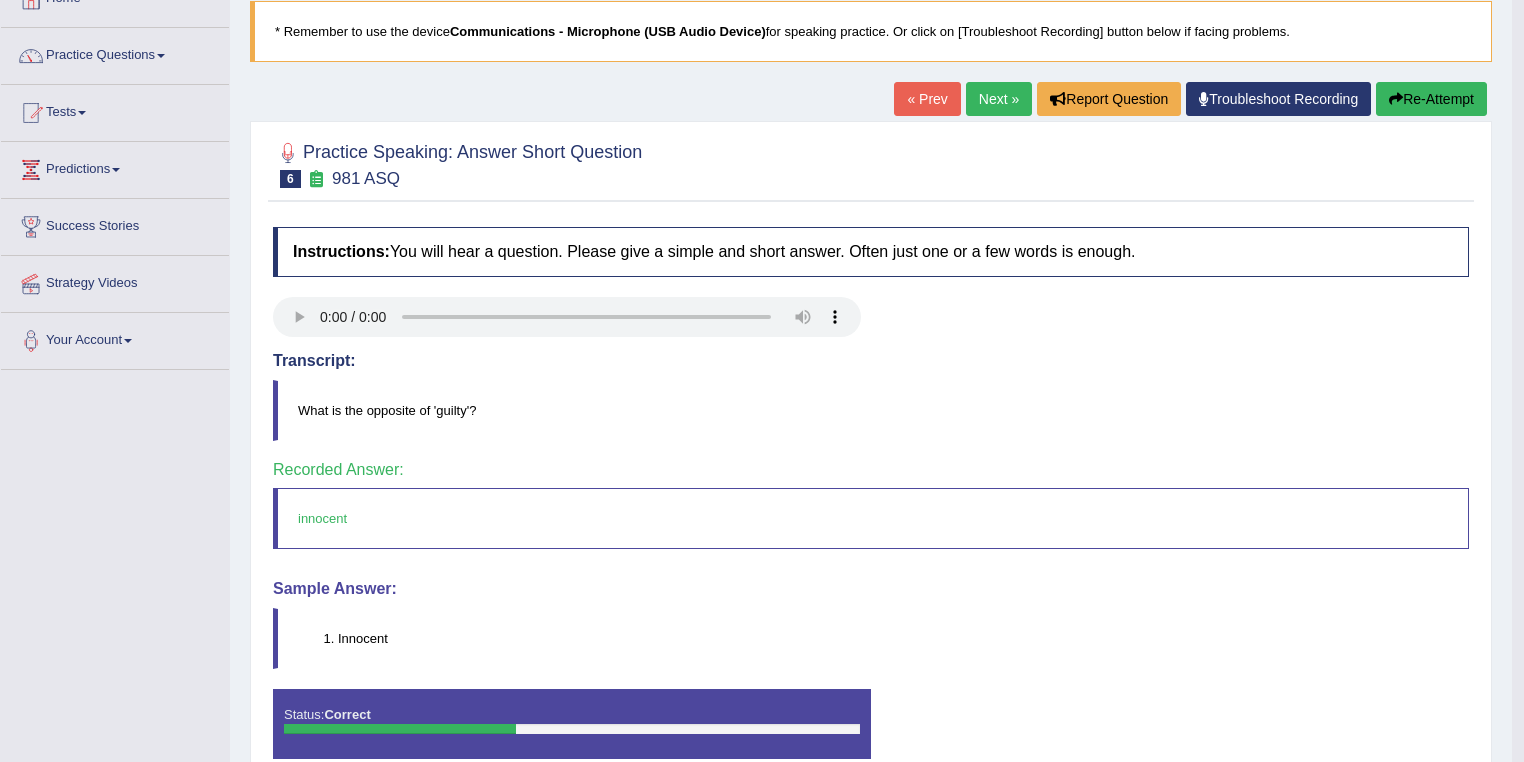 click on "Next »" at bounding box center [999, 99] 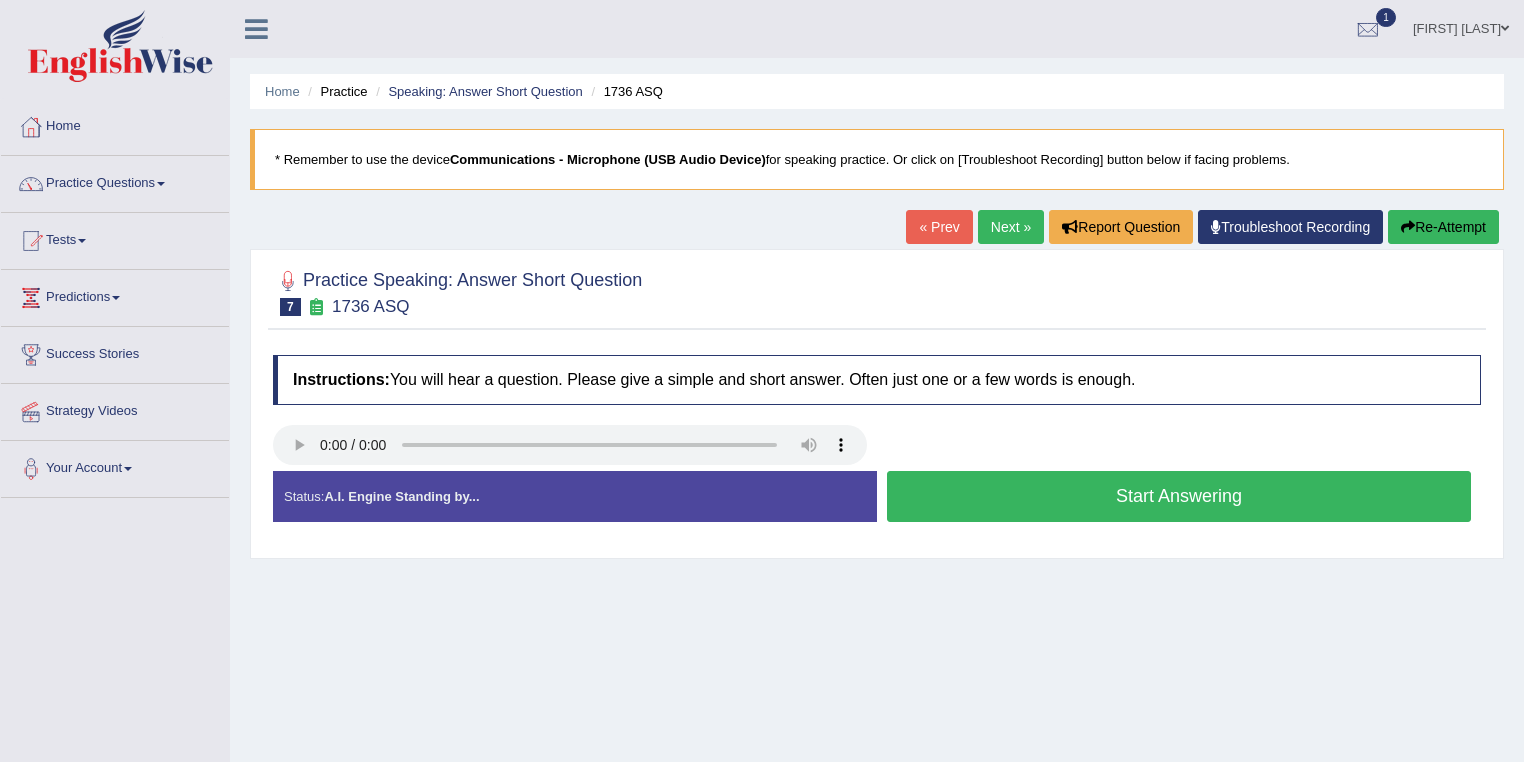 scroll, scrollTop: 0, scrollLeft: 0, axis: both 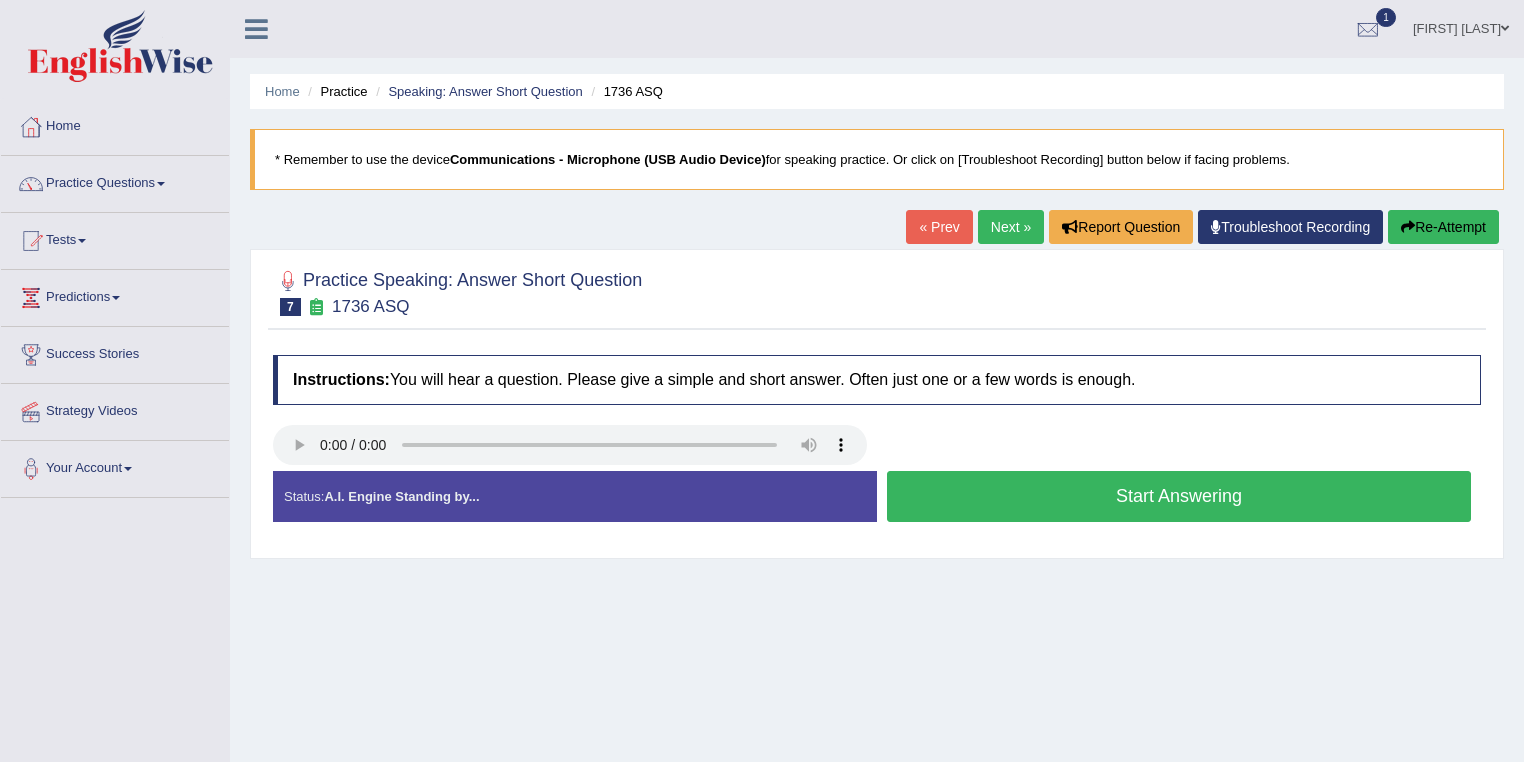 click on "Start Answering" at bounding box center [1179, 496] 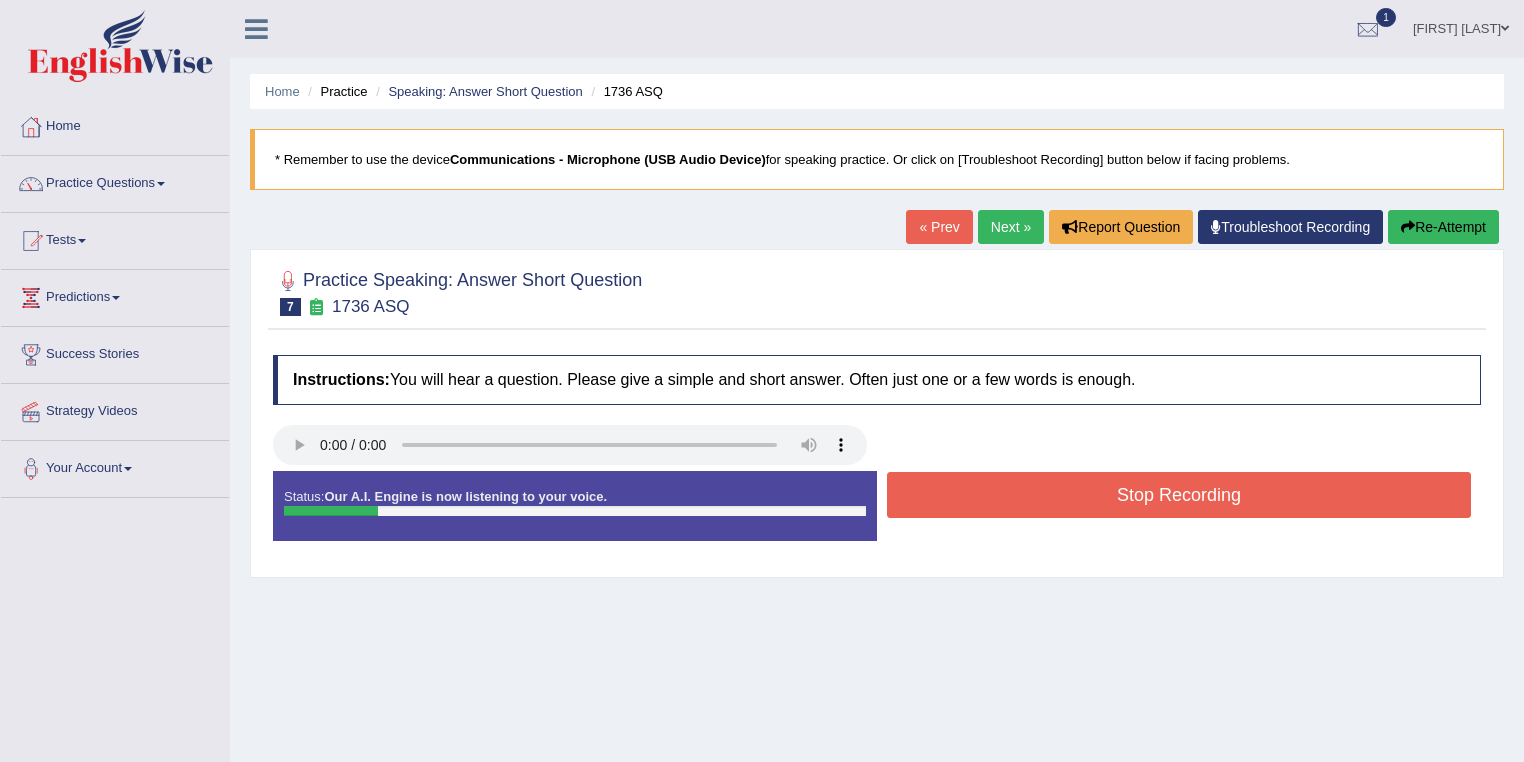 click on "Stop Recording" at bounding box center (1179, 495) 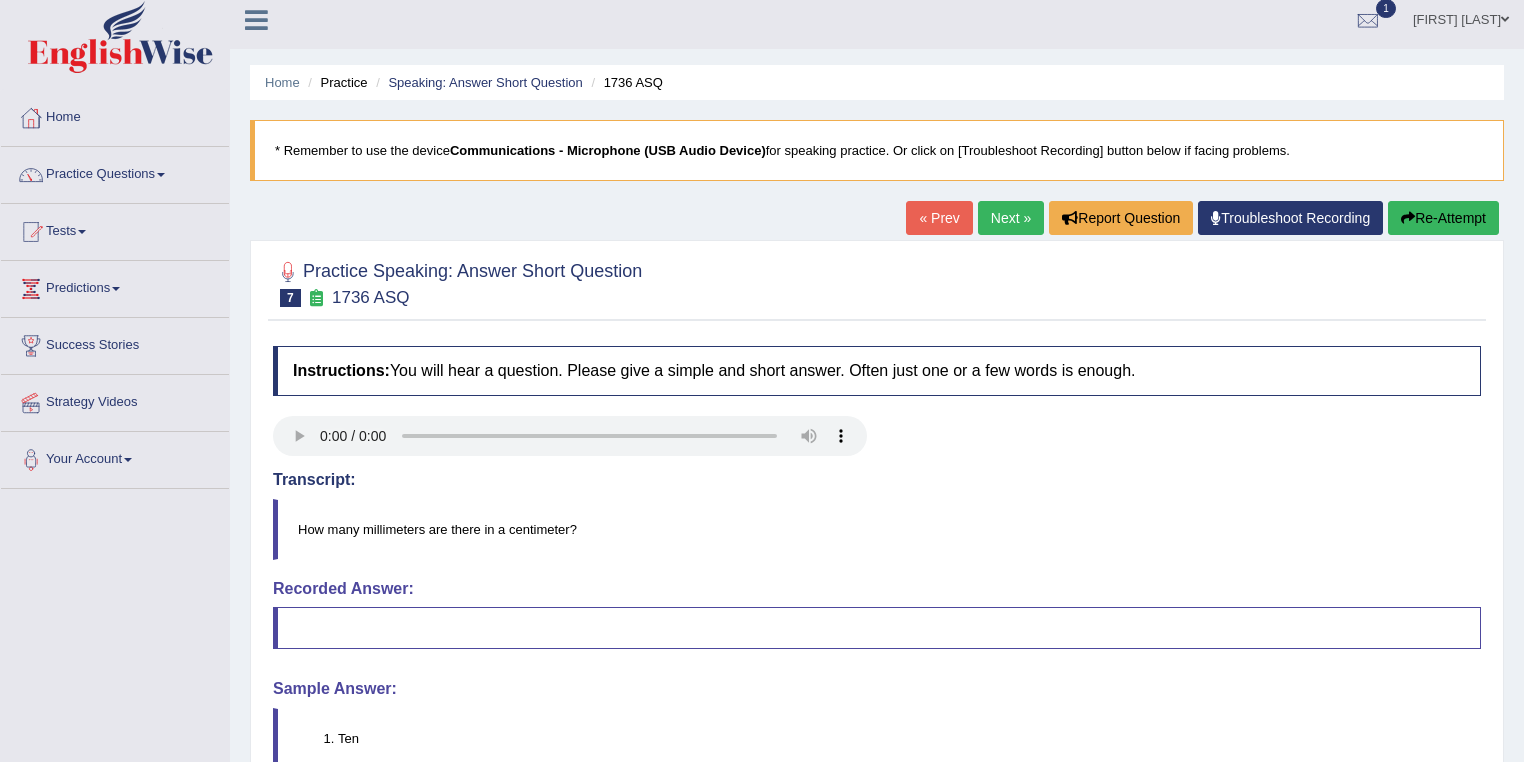 scroll, scrollTop: 0, scrollLeft: 0, axis: both 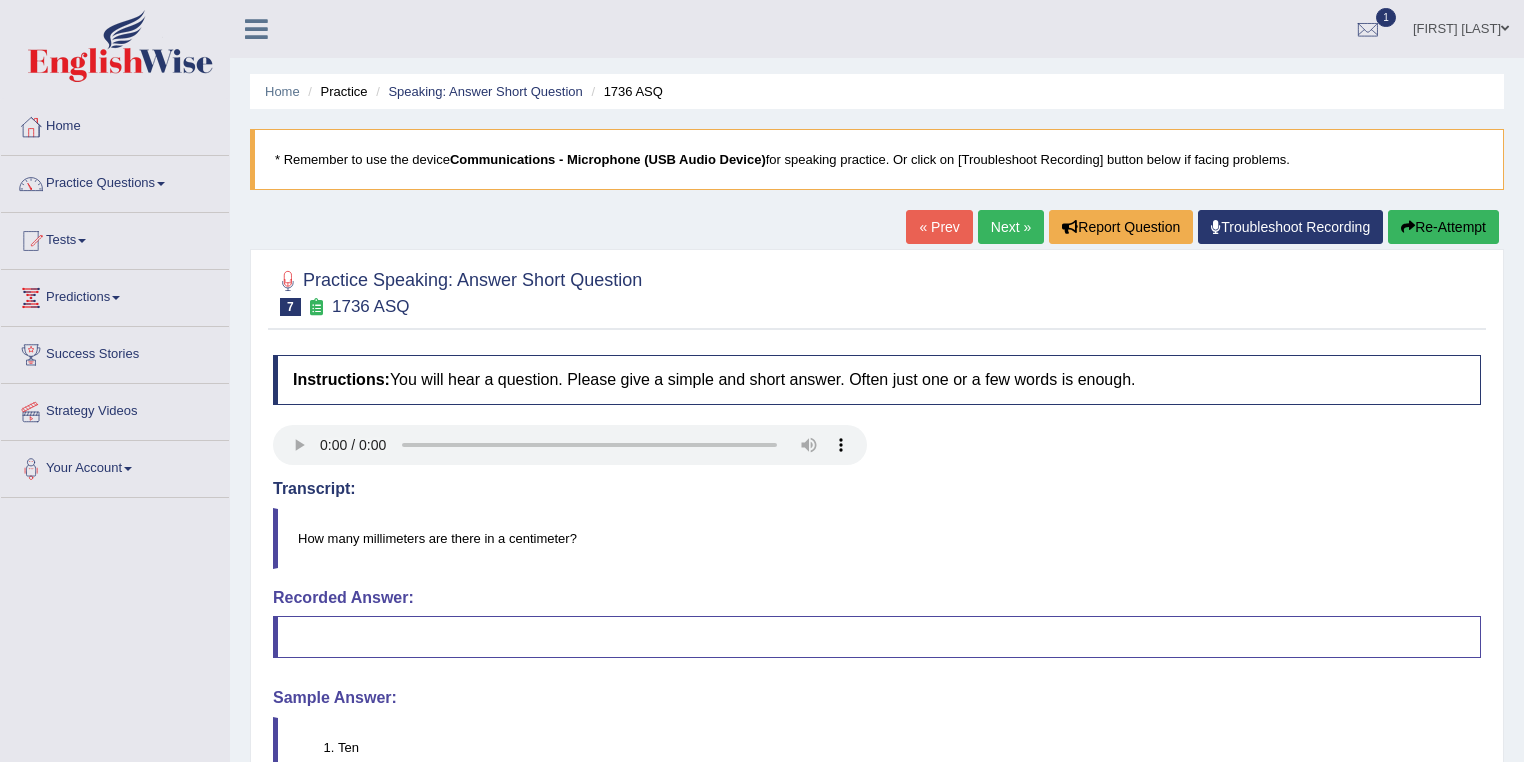 click on "Re-Attempt" at bounding box center (1443, 227) 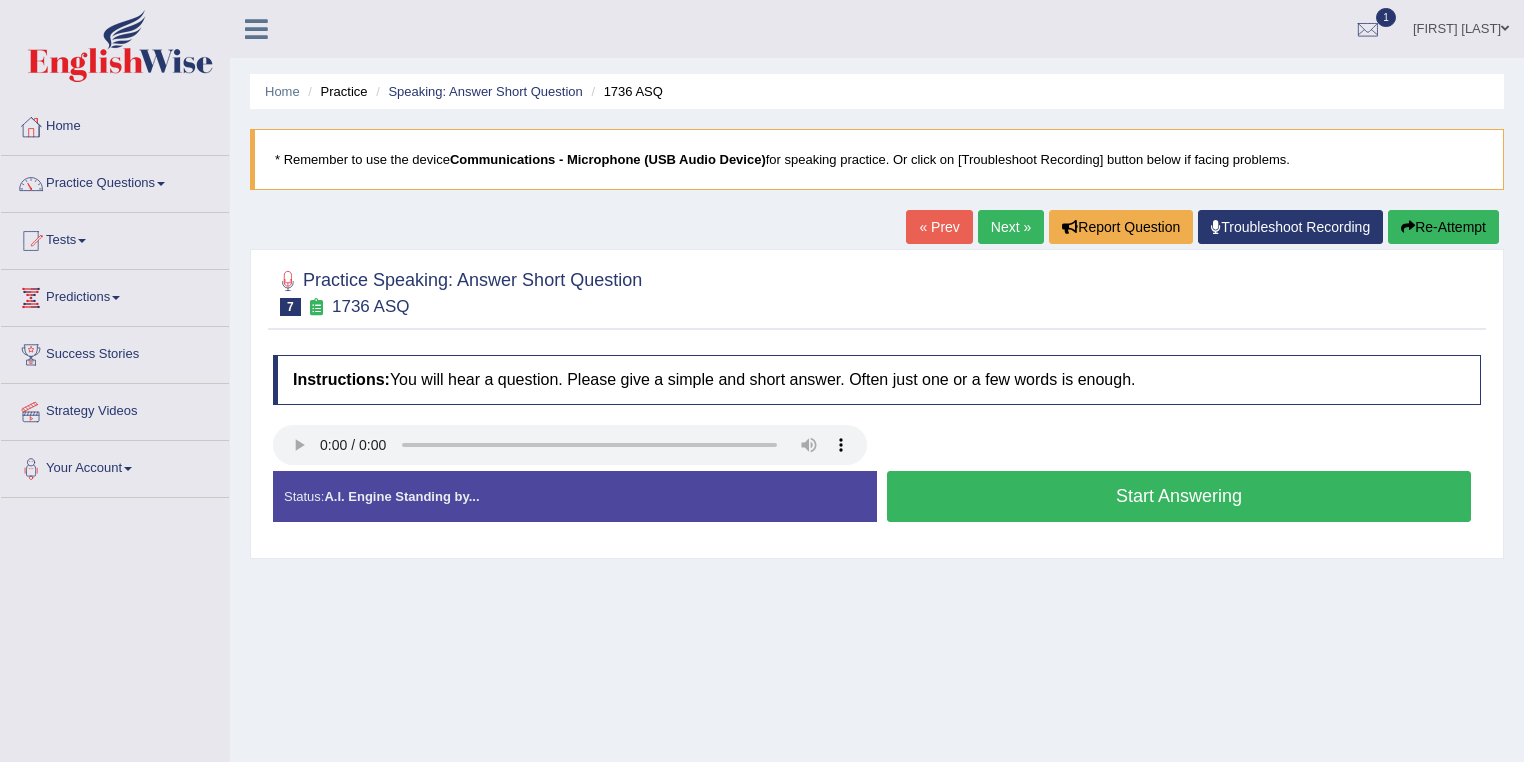 scroll, scrollTop: 0, scrollLeft: 0, axis: both 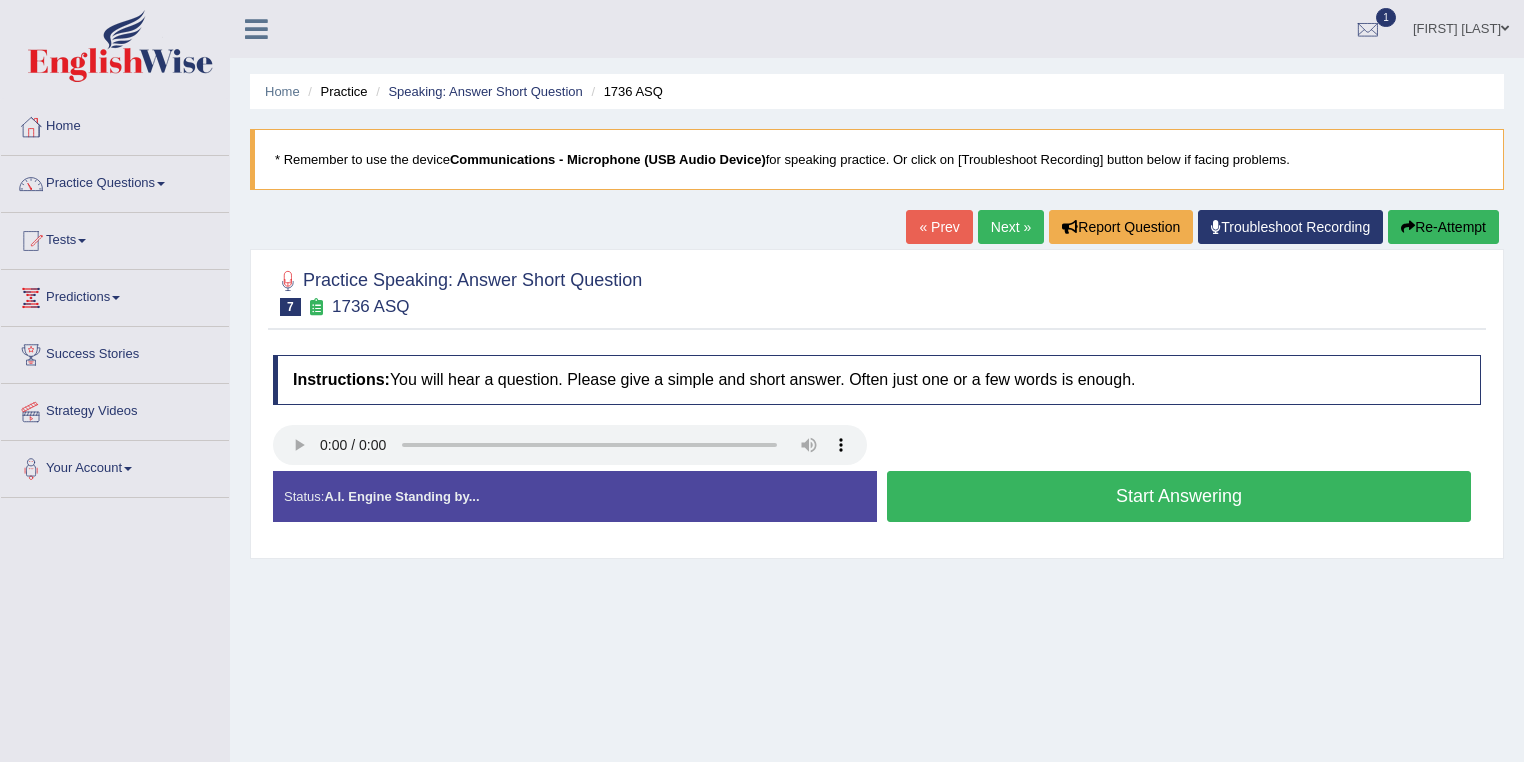 click on "Start Answering" at bounding box center [1179, 496] 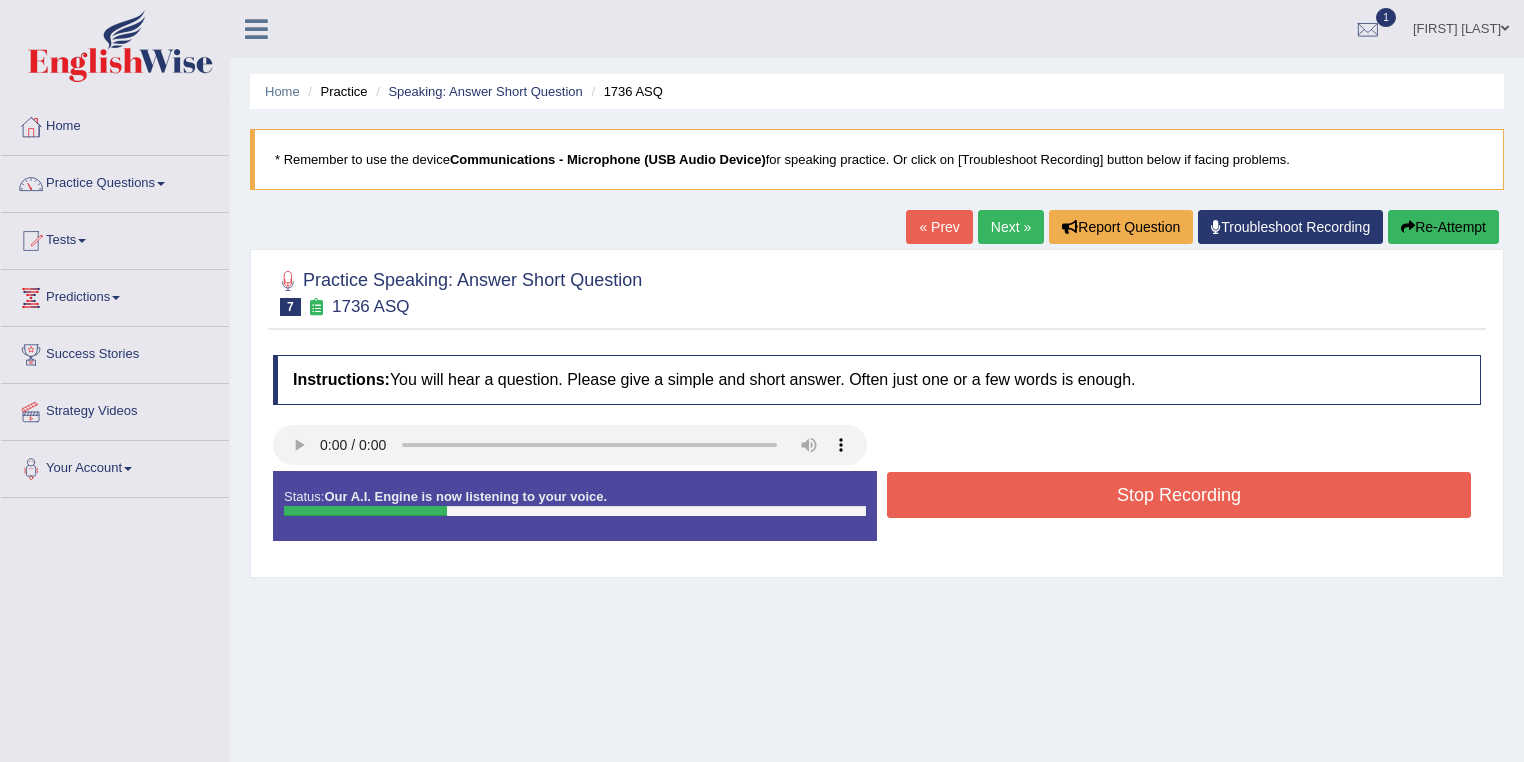 click on "Stop Recording" at bounding box center (1179, 495) 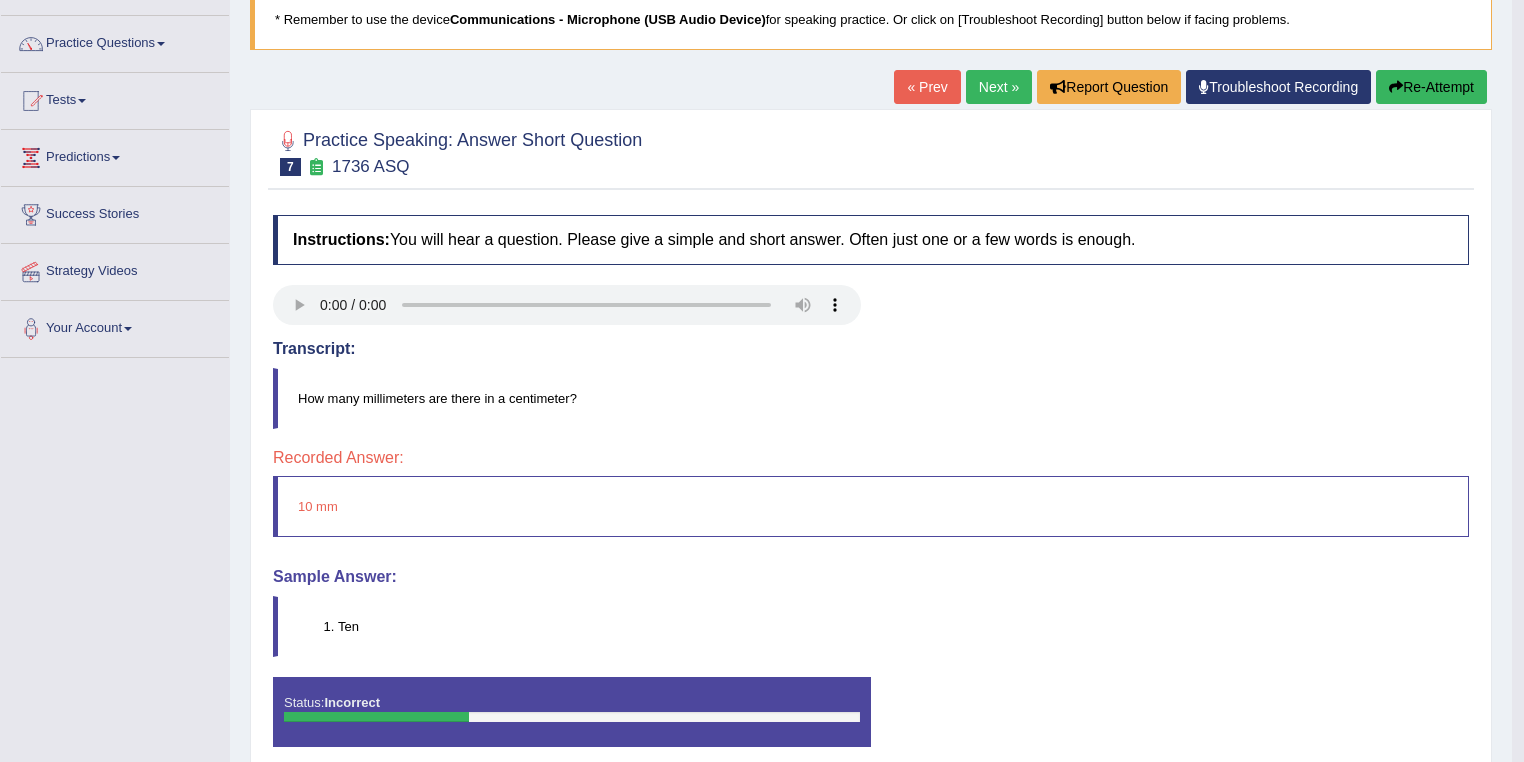 scroll, scrollTop: 80, scrollLeft: 0, axis: vertical 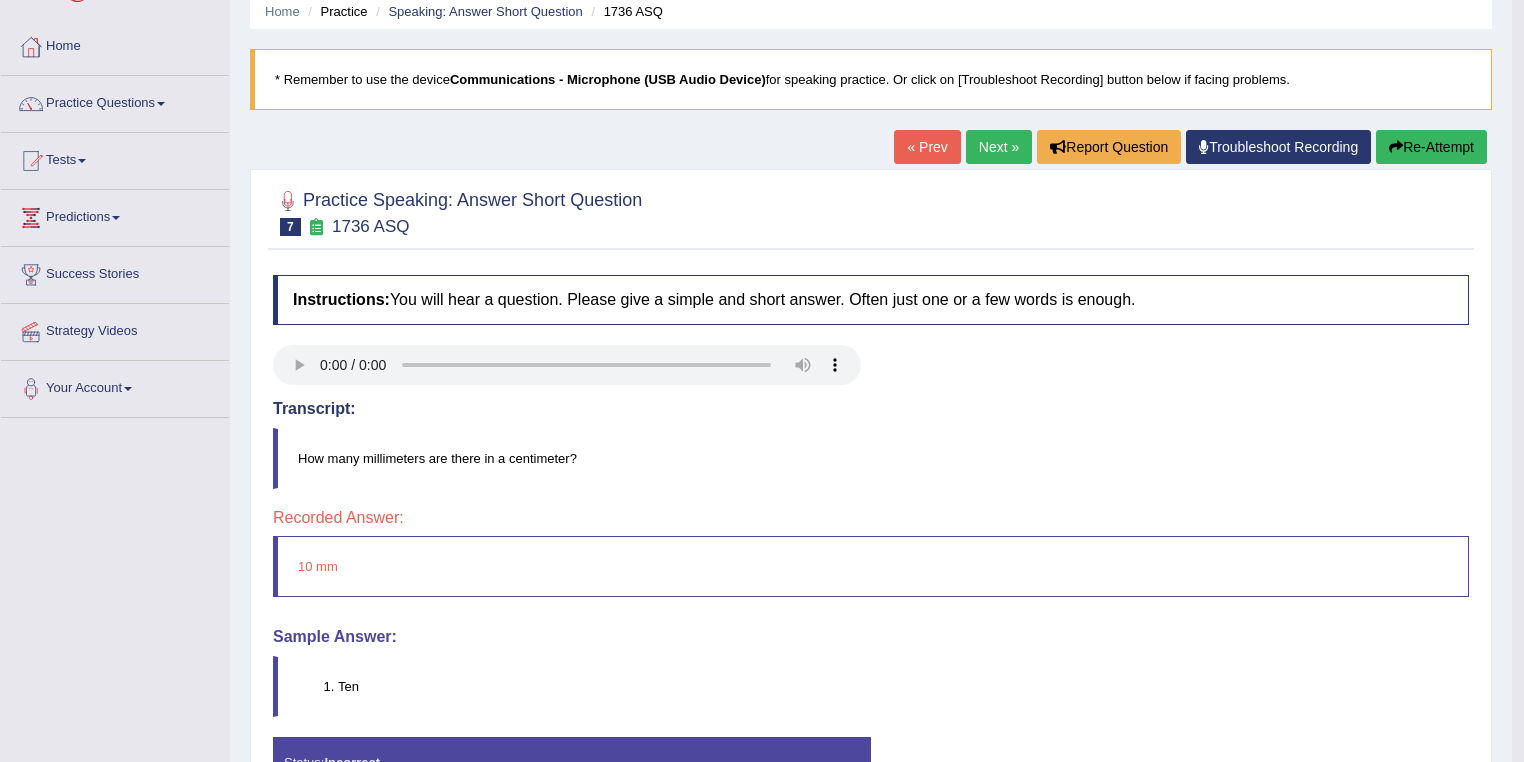 click on "Re-Attempt" at bounding box center (1431, 147) 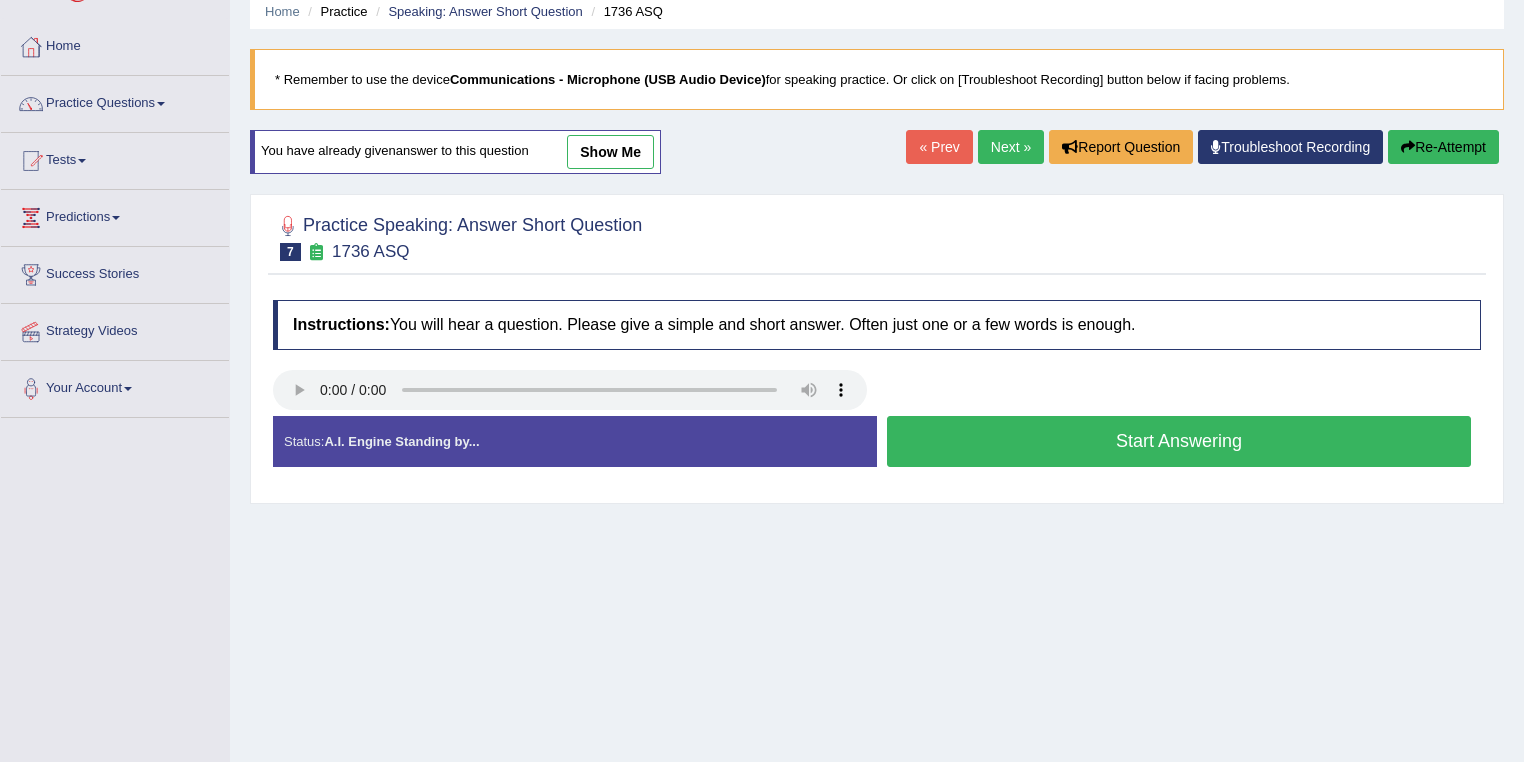 scroll, scrollTop: 0, scrollLeft: 0, axis: both 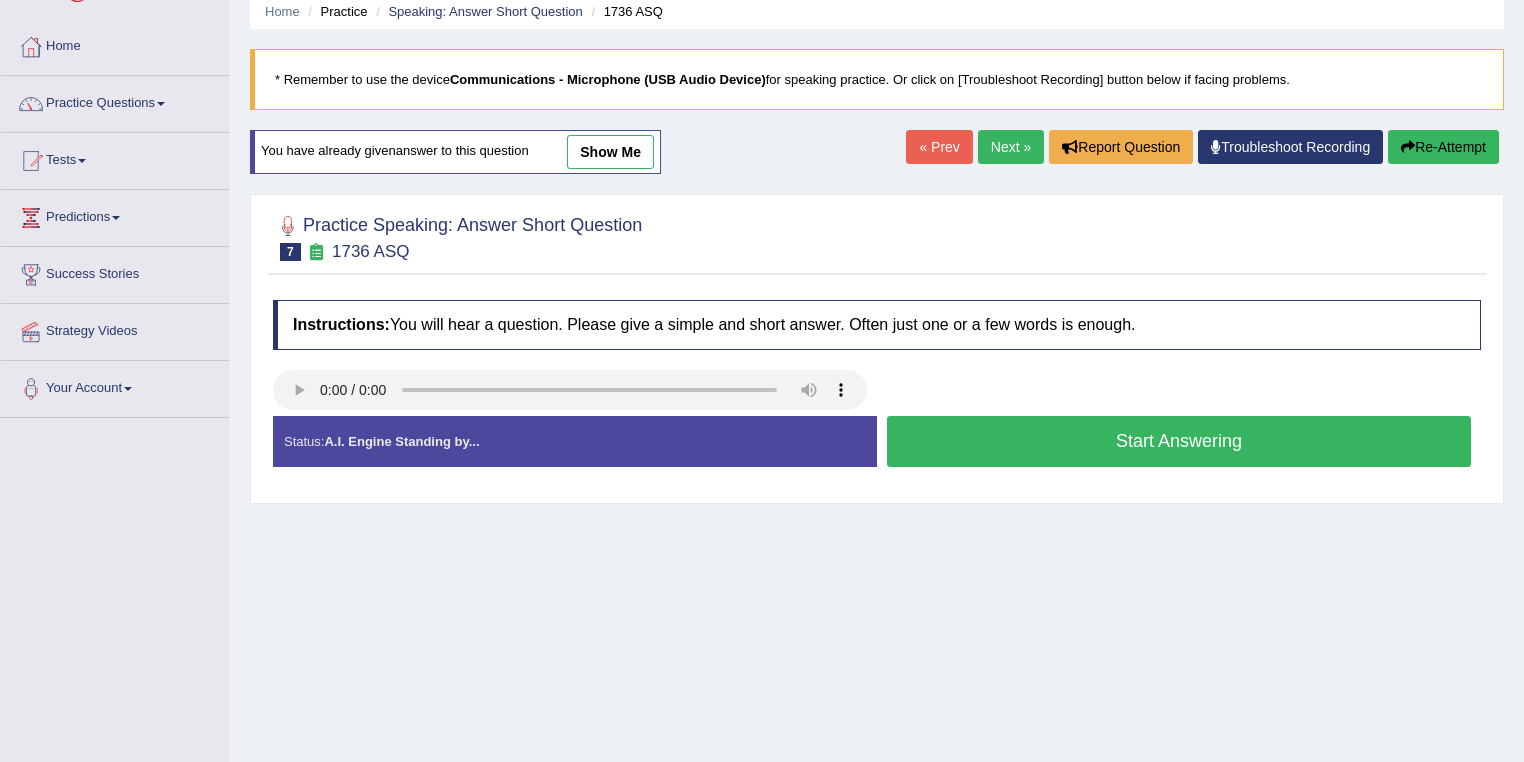 click on "Start Answering" at bounding box center [1179, 441] 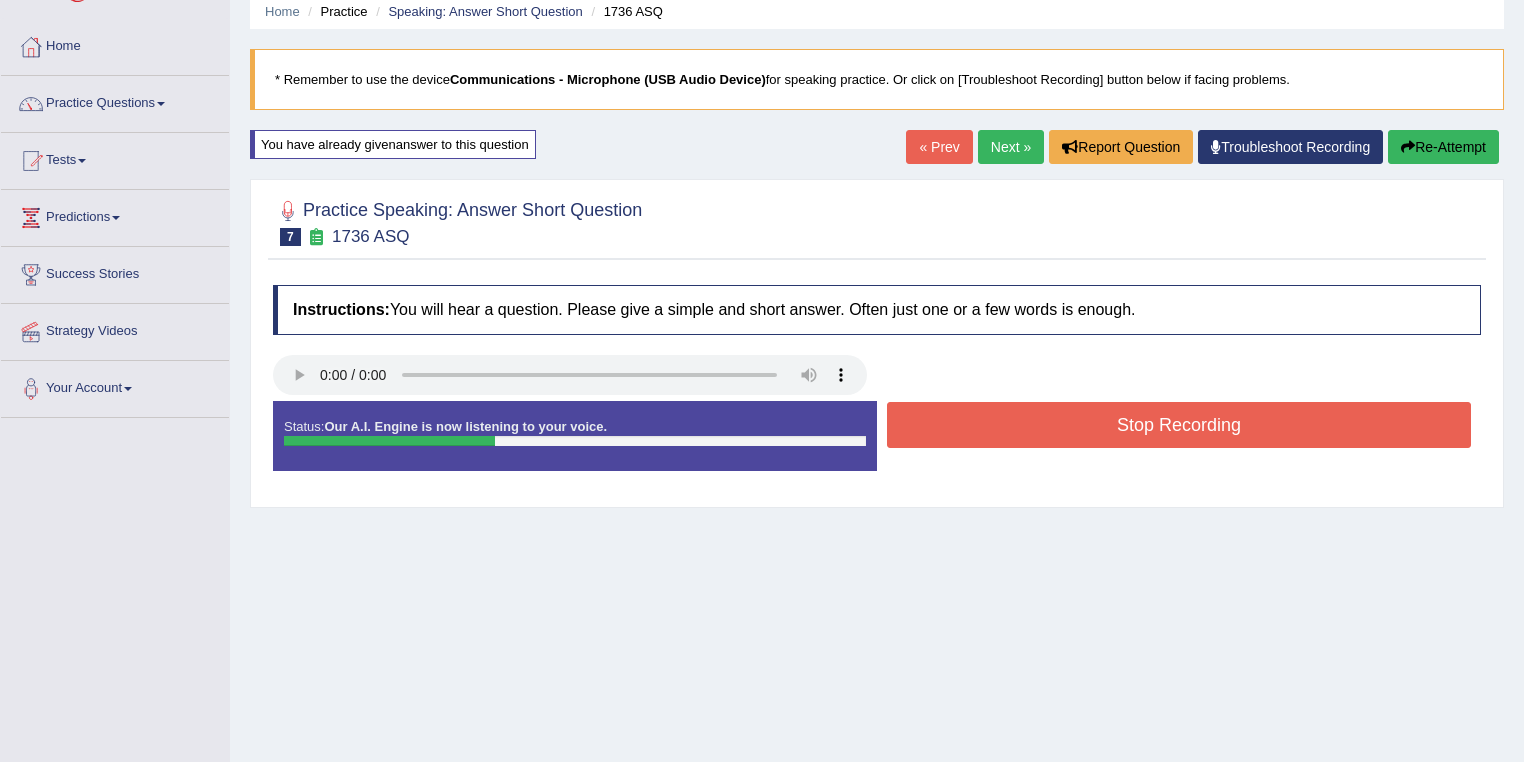 click on "Stop Recording" at bounding box center [1179, 425] 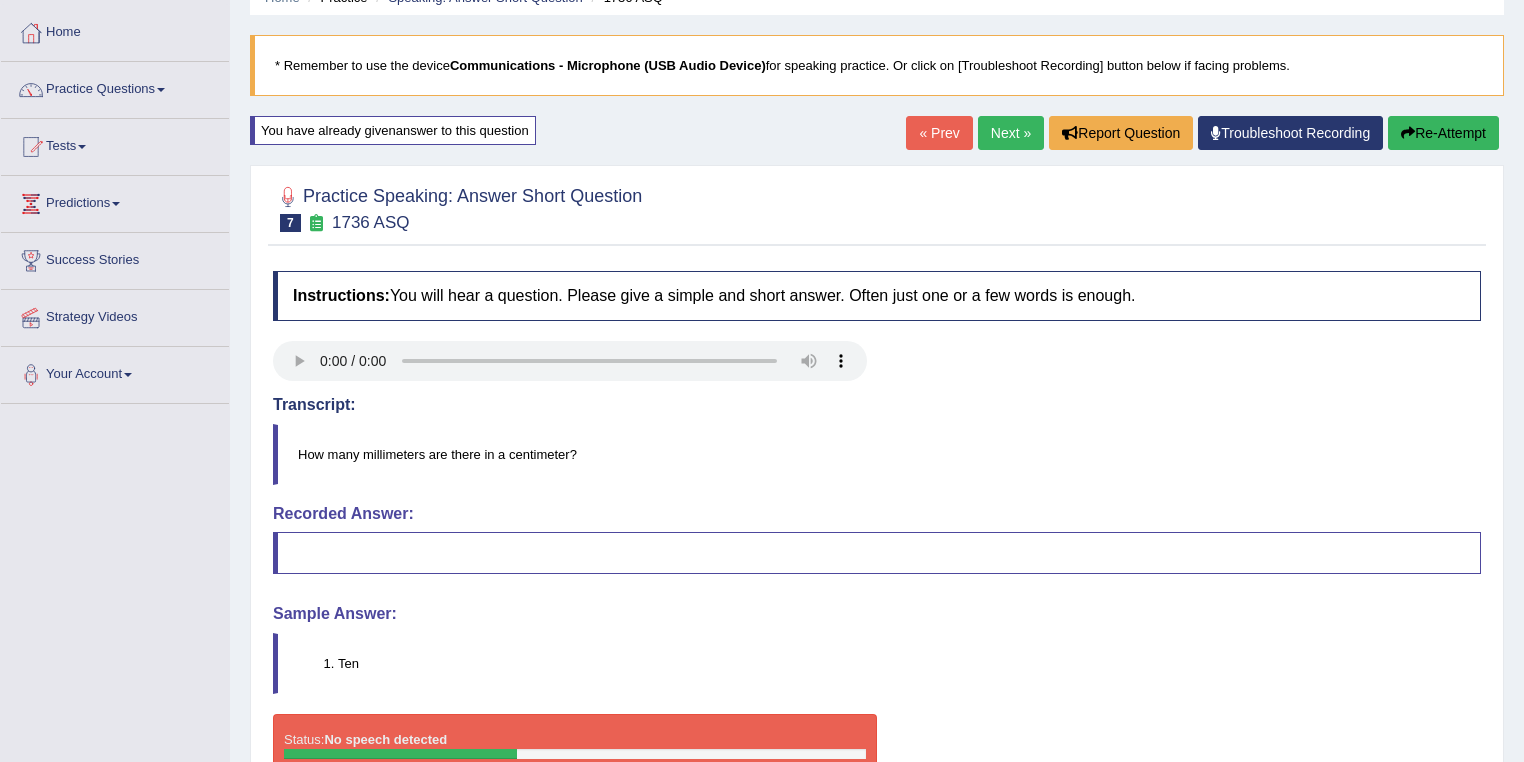 scroll, scrollTop: 80, scrollLeft: 0, axis: vertical 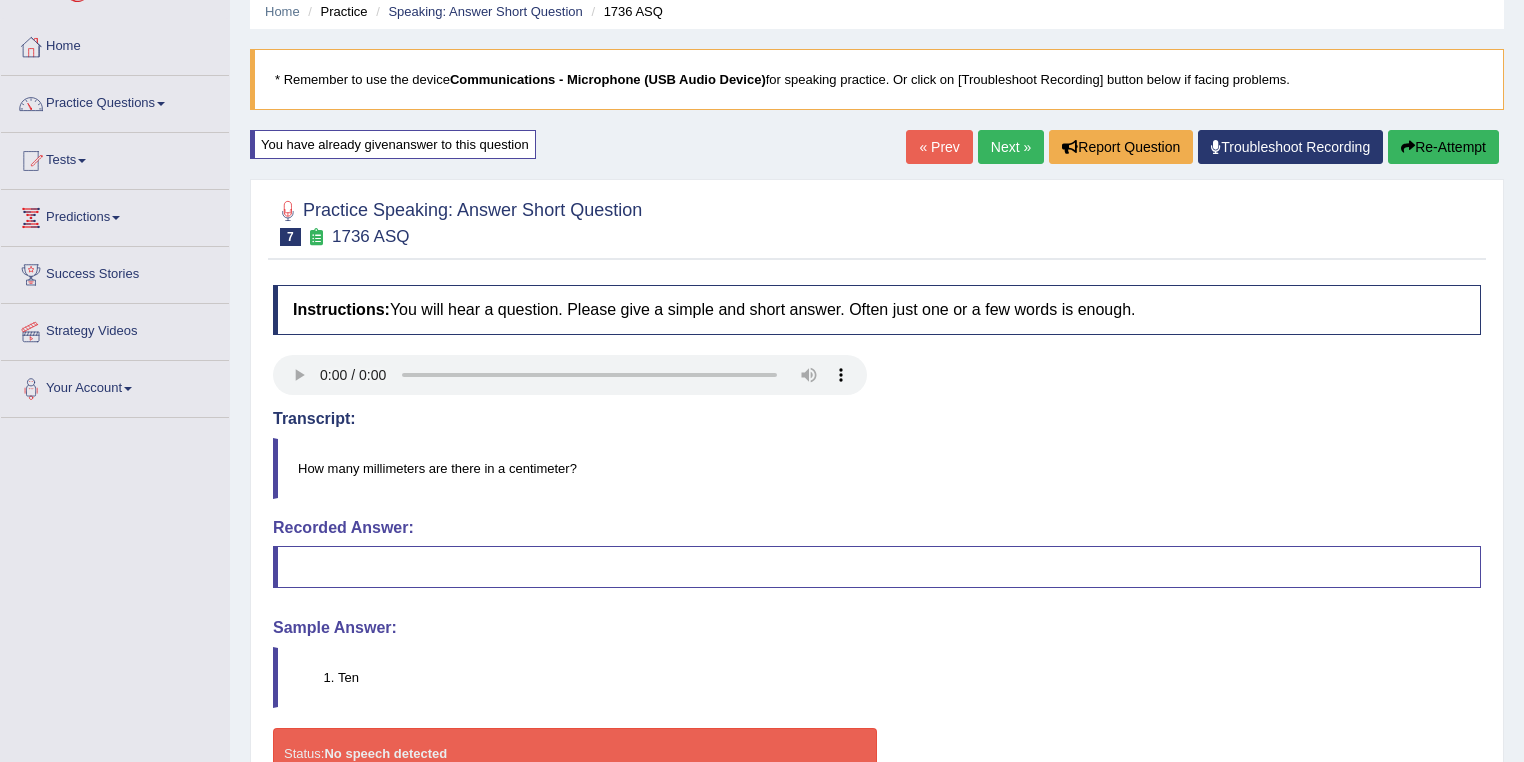 click on "Re-Attempt" at bounding box center [1443, 147] 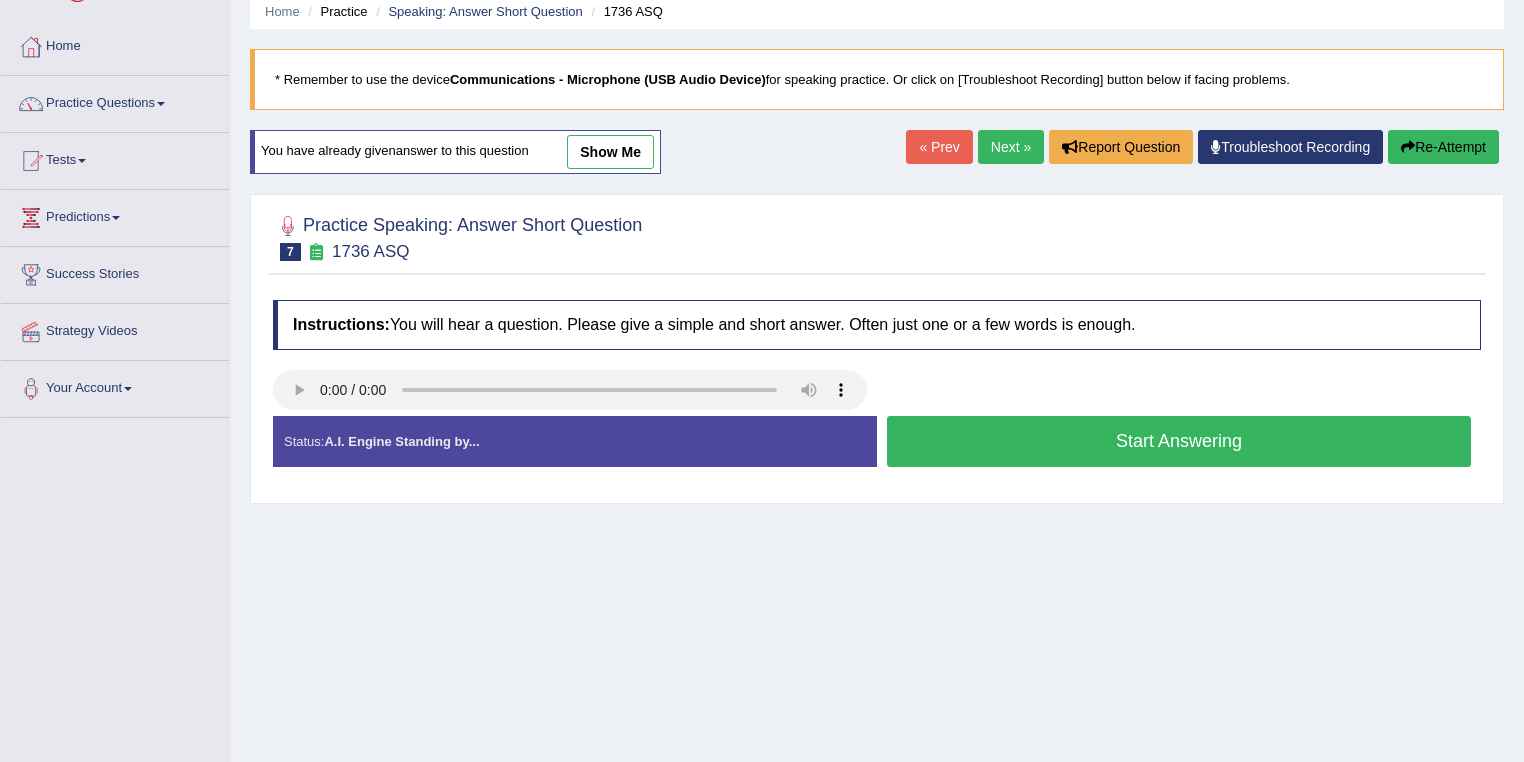 scroll, scrollTop: 80, scrollLeft: 0, axis: vertical 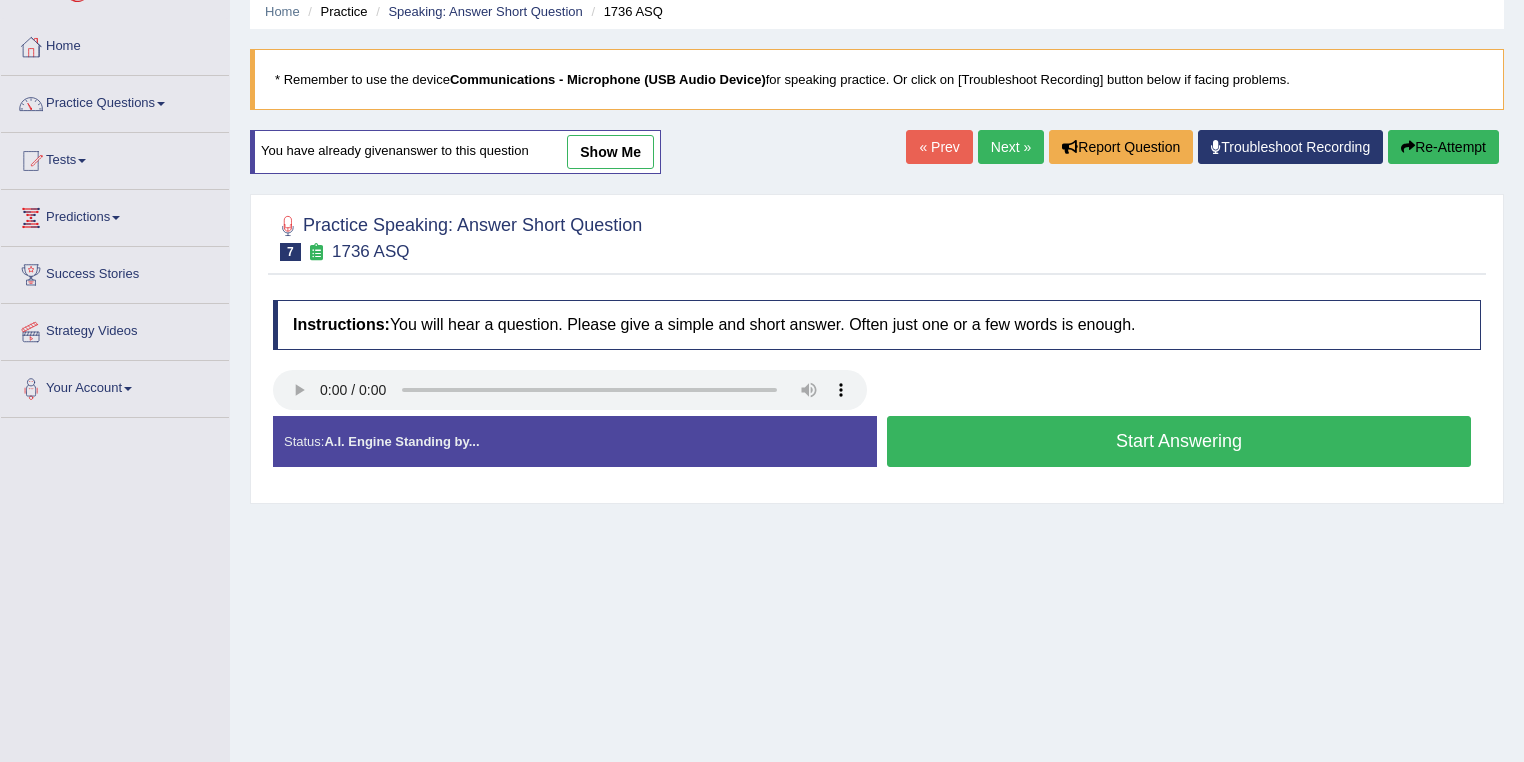 click on "Start Answering" at bounding box center [1179, 441] 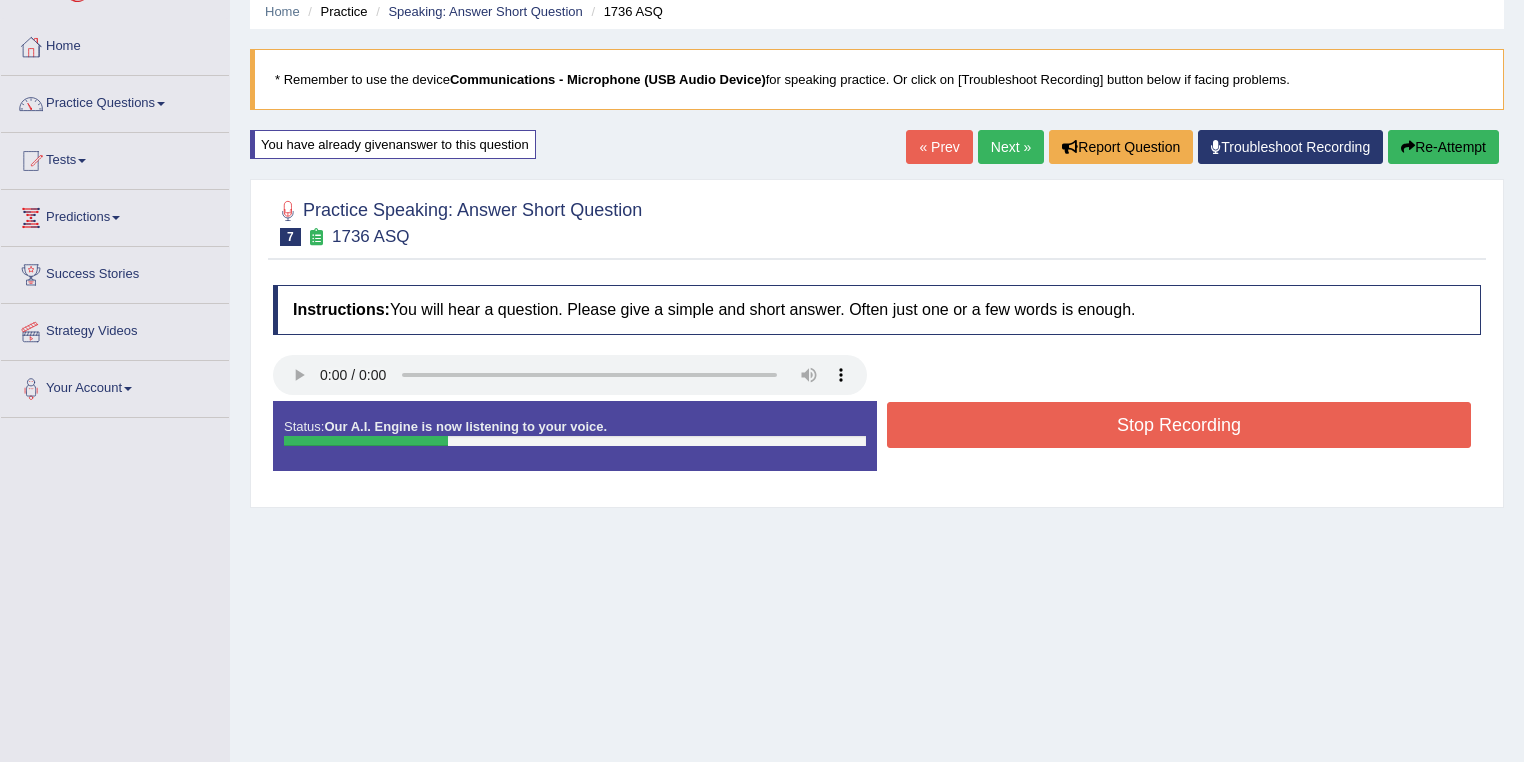 click on "Stop Recording" at bounding box center [1179, 425] 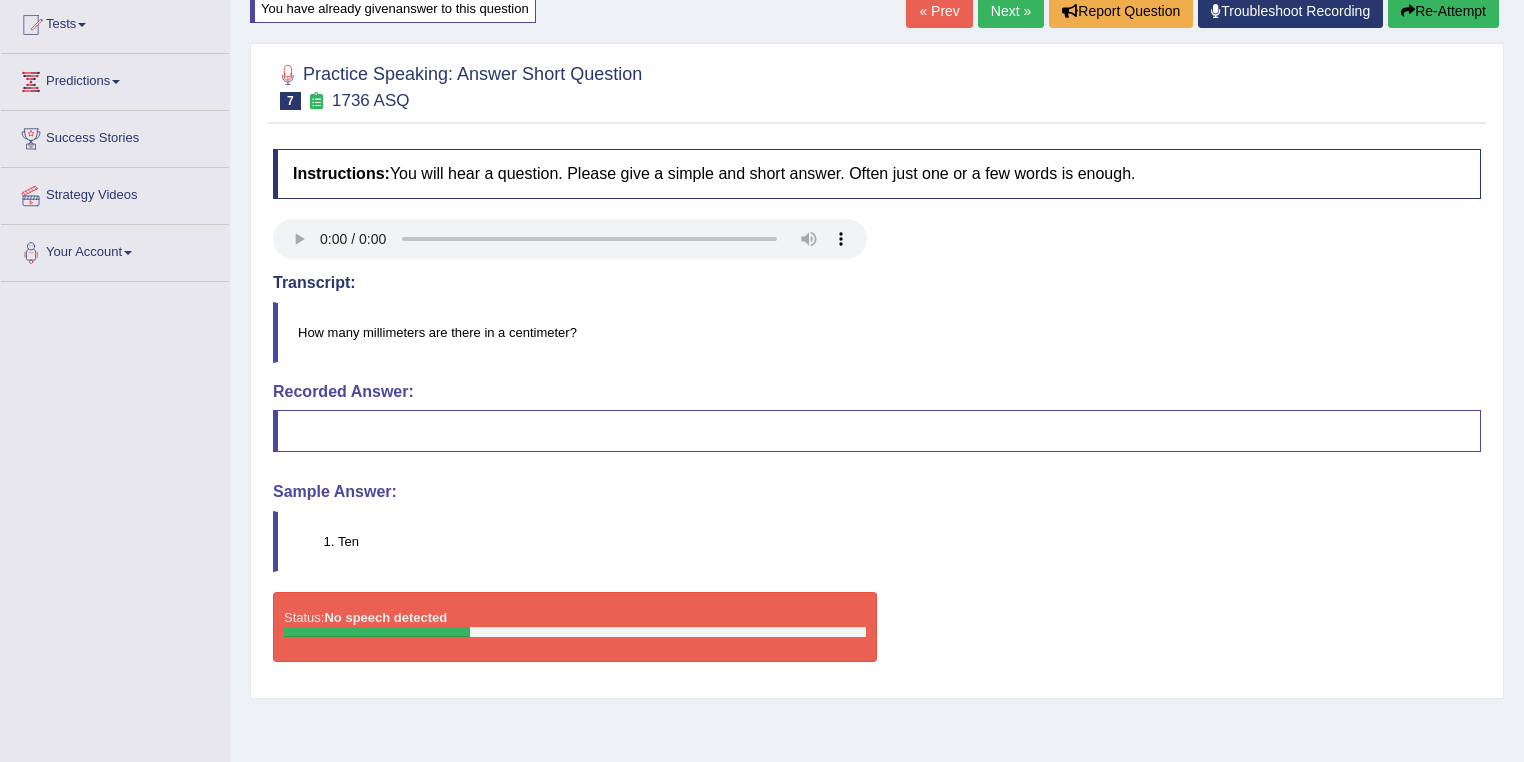 scroll, scrollTop: 240, scrollLeft: 0, axis: vertical 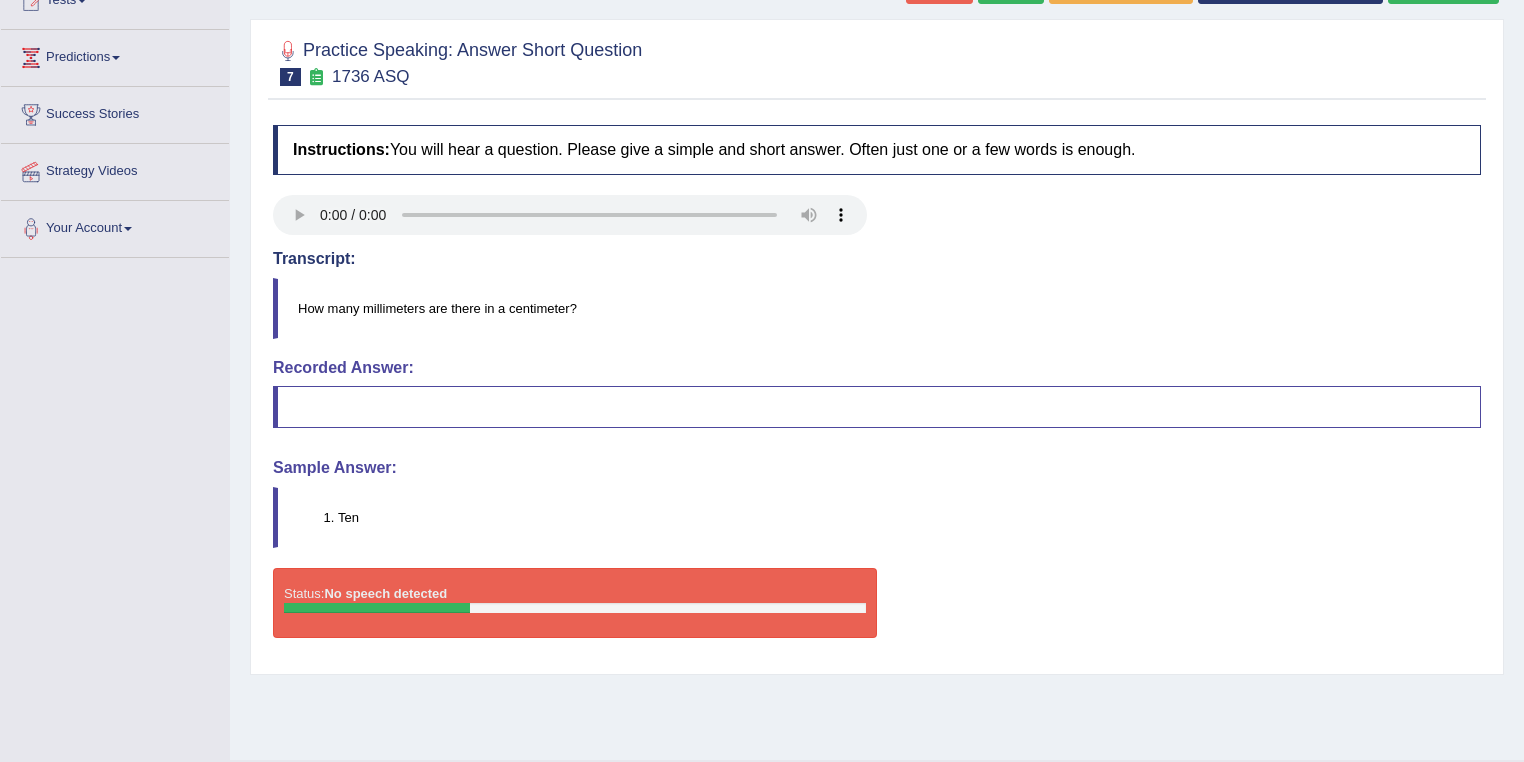 click at bounding box center (877, 407) 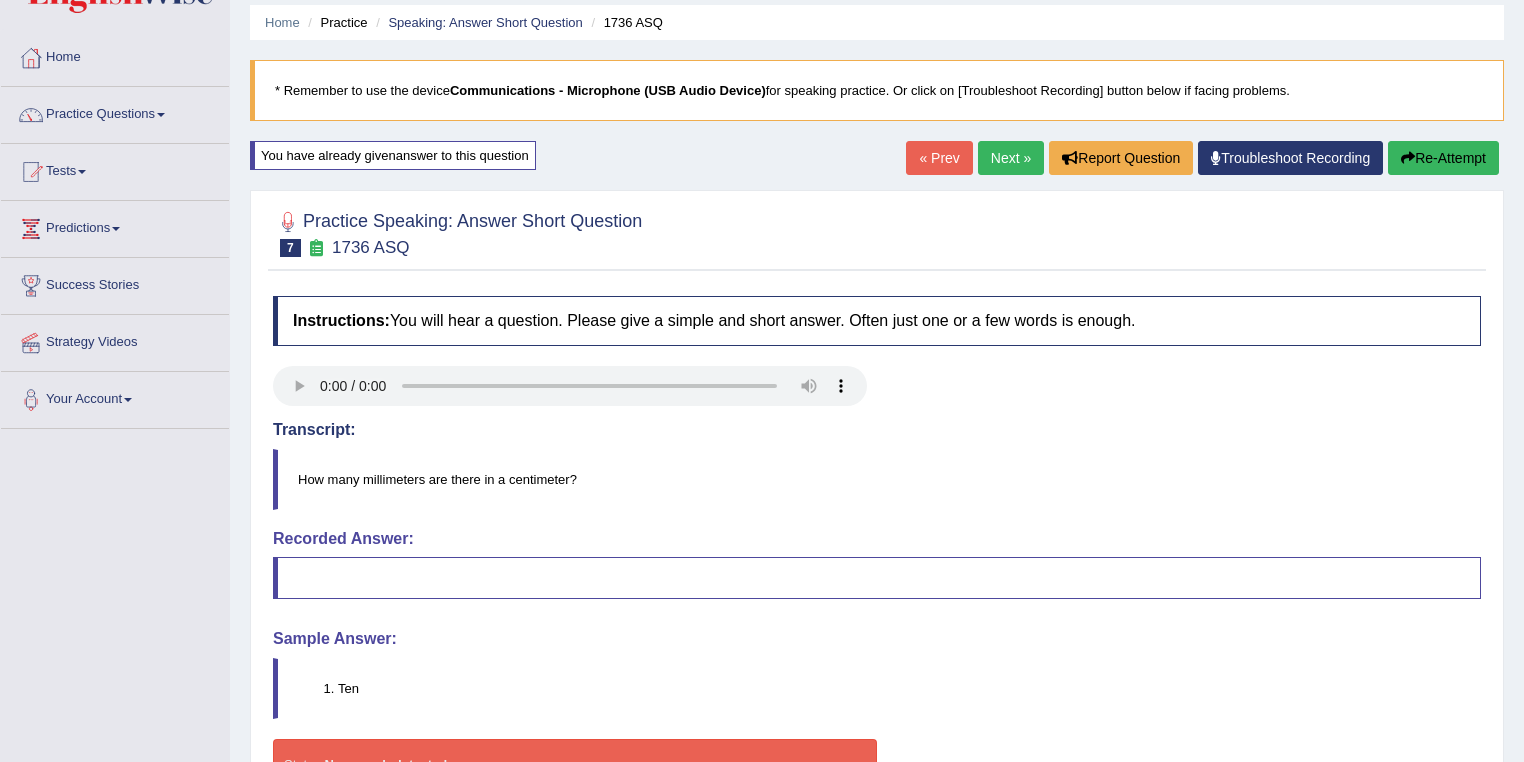 scroll, scrollTop: 0, scrollLeft: 0, axis: both 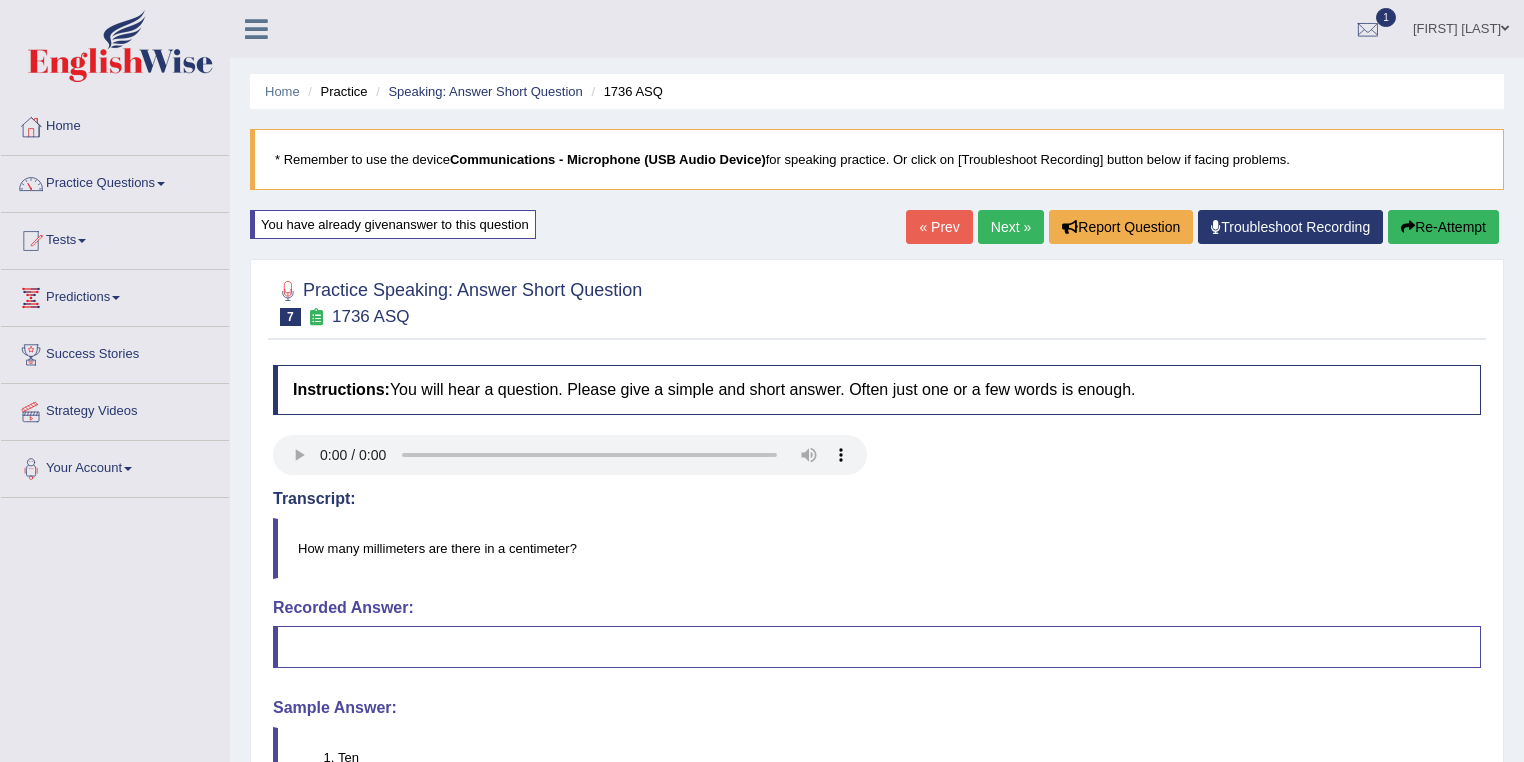 click on "Next »" at bounding box center (1011, 227) 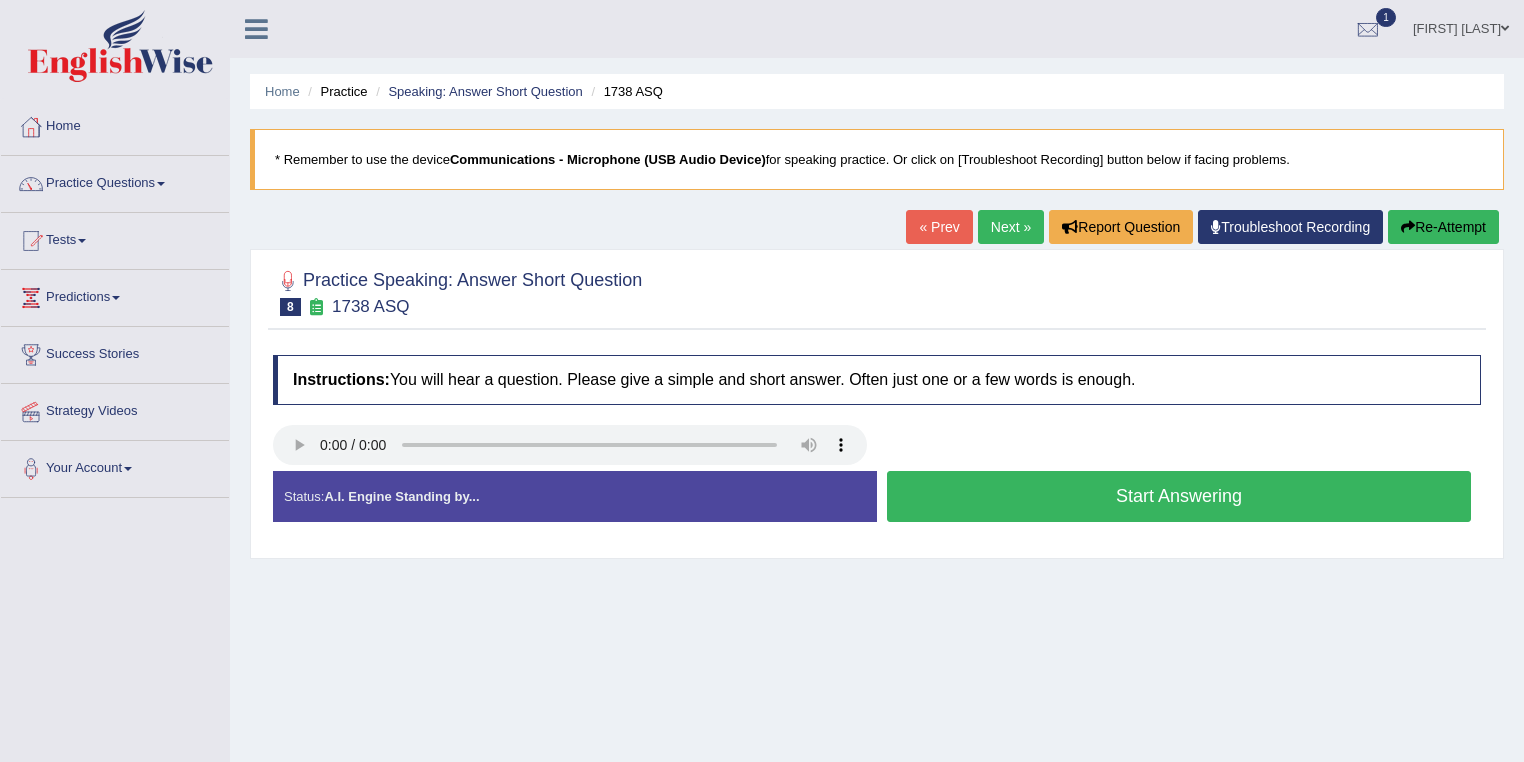 scroll, scrollTop: 0, scrollLeft: 0, axis: both 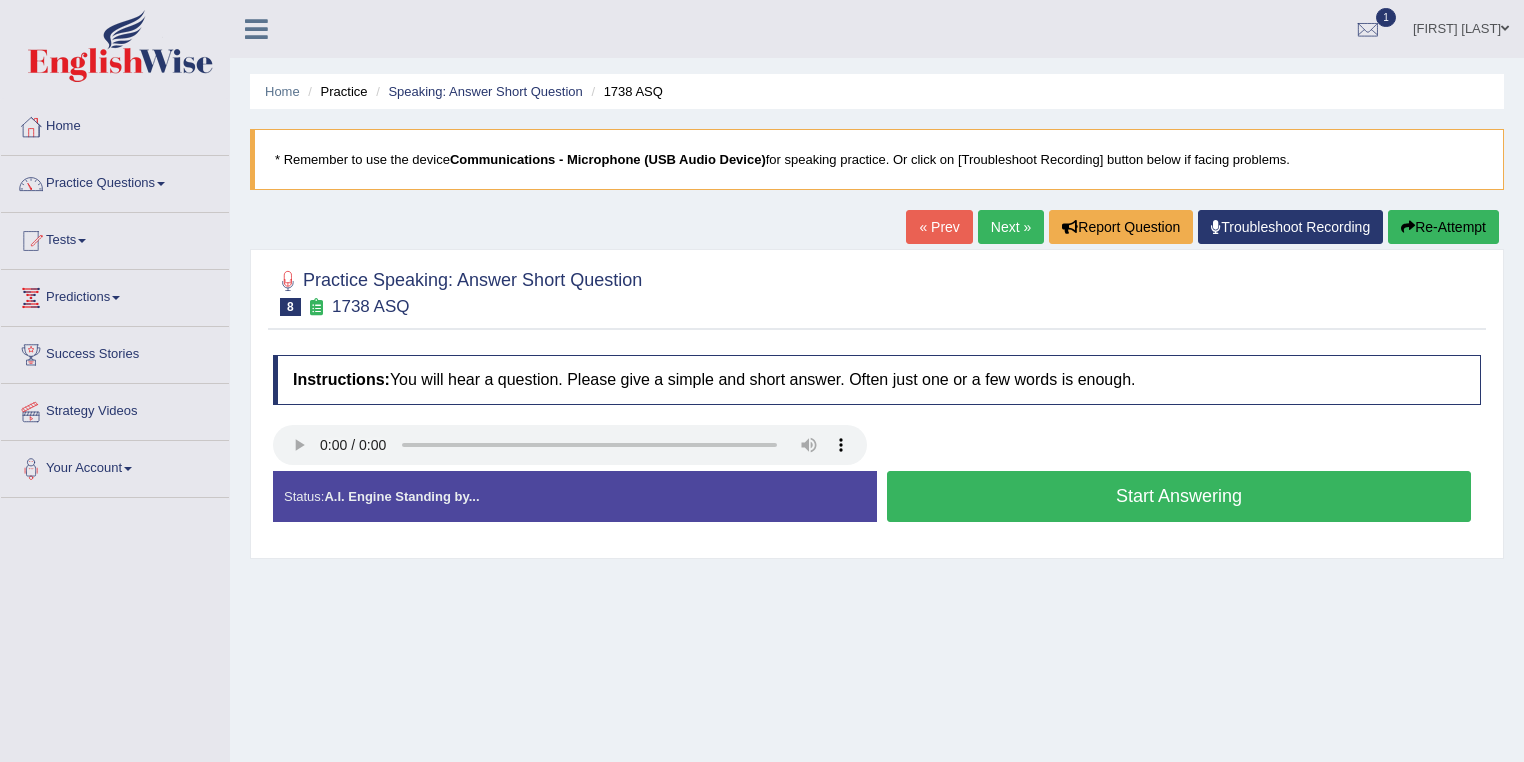 click on "Start Answering" at bounding box center [1179, 496] 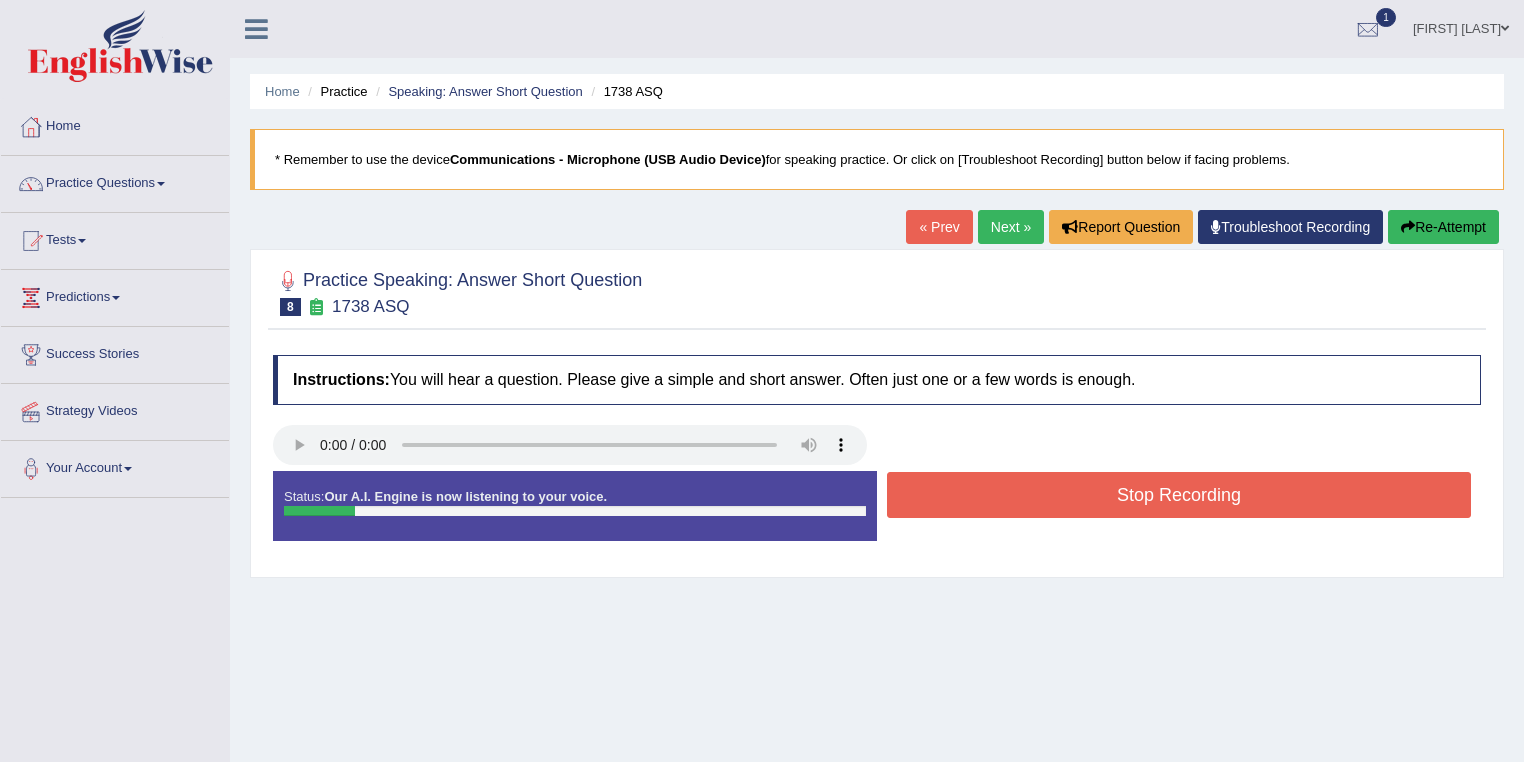 click on "Stop Recording" at bounding box center [1179, 495] 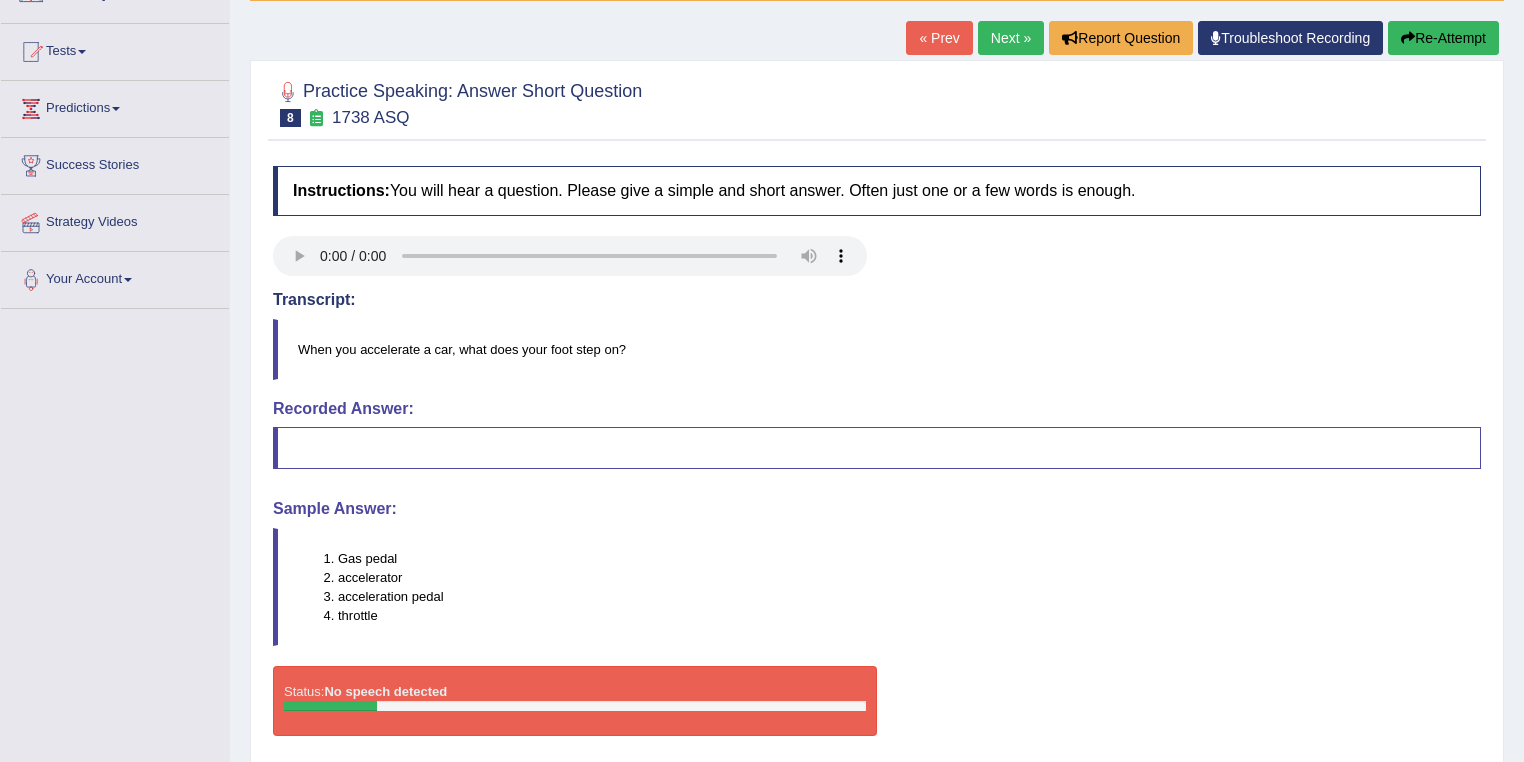 scroll, scrollTop: 240, scrollLeft: 0, axis: vertical 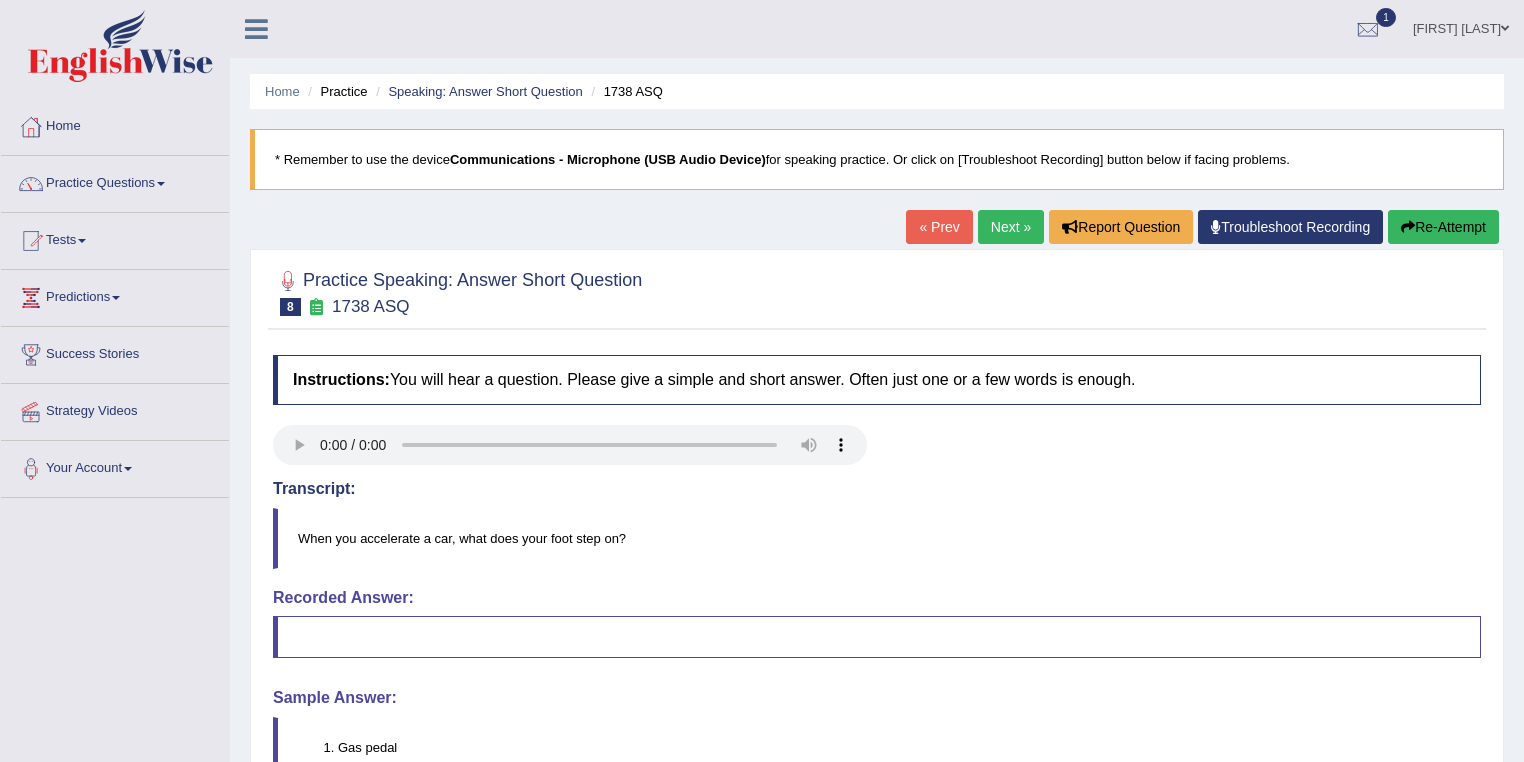 click on "Re-Attempt" at bounding box center (1443, 227) 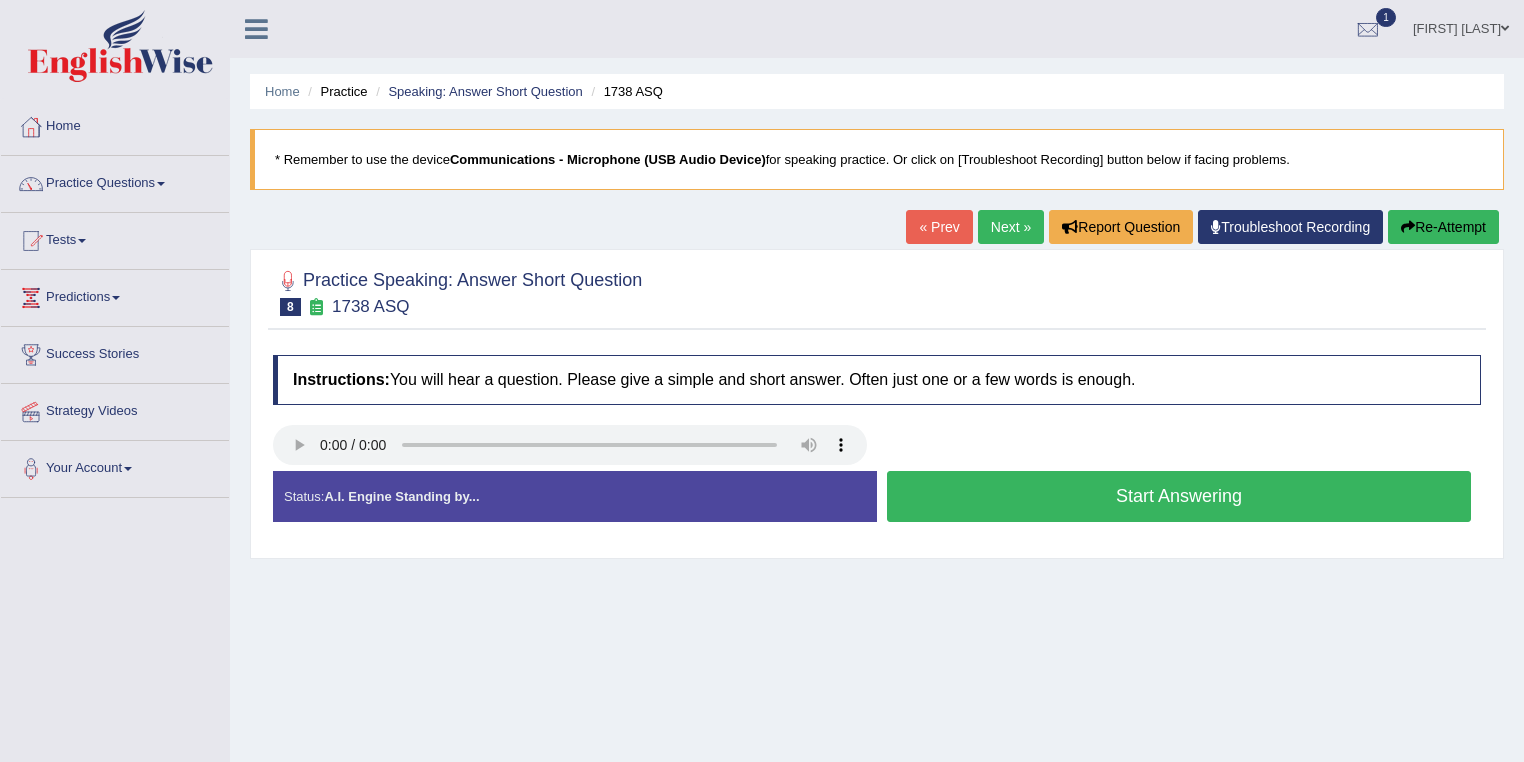 scroll, scrollTop: 0, scrollLeft: 0, axis: both 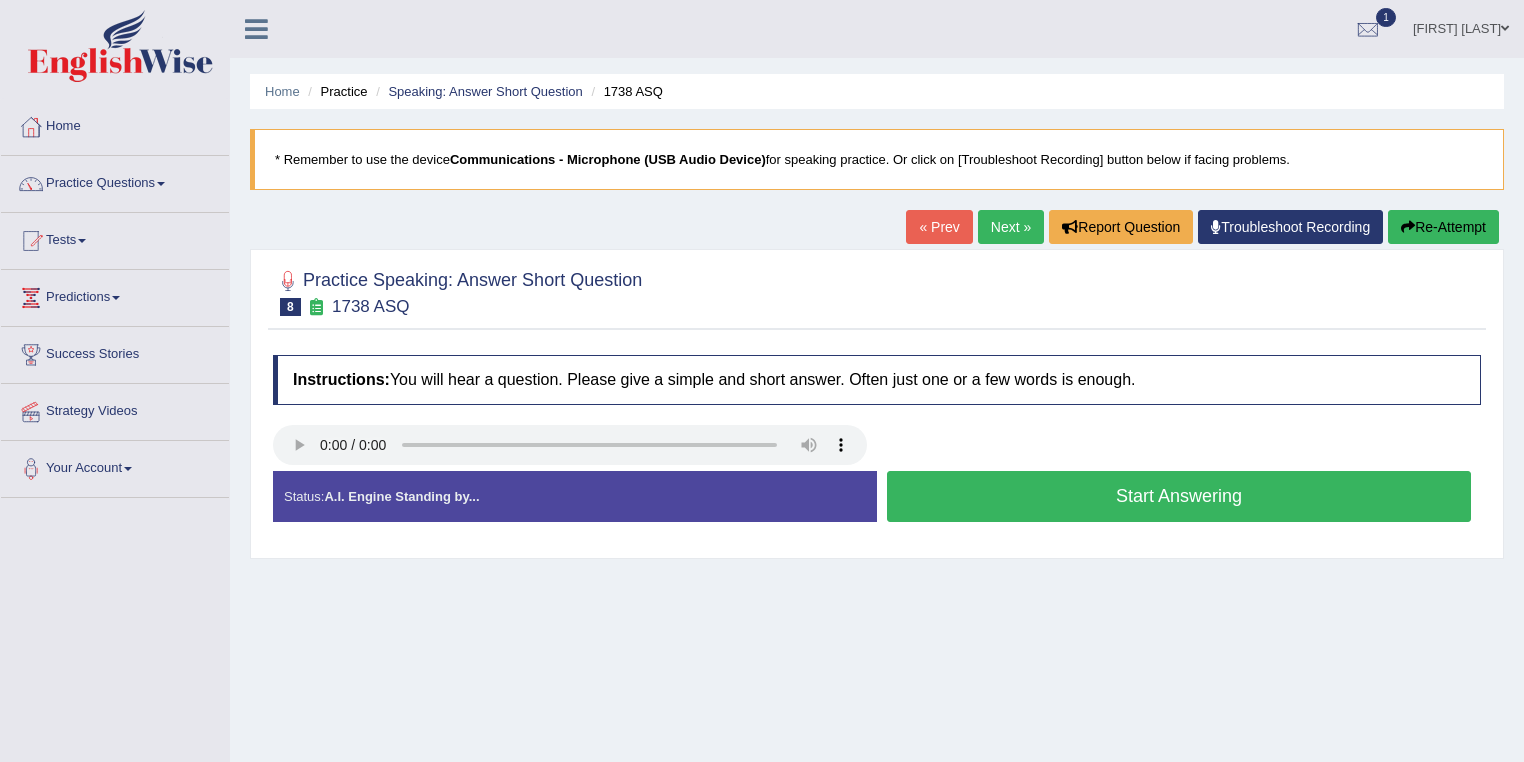 click on "Start Answering" at bounding box center (1179, 496) 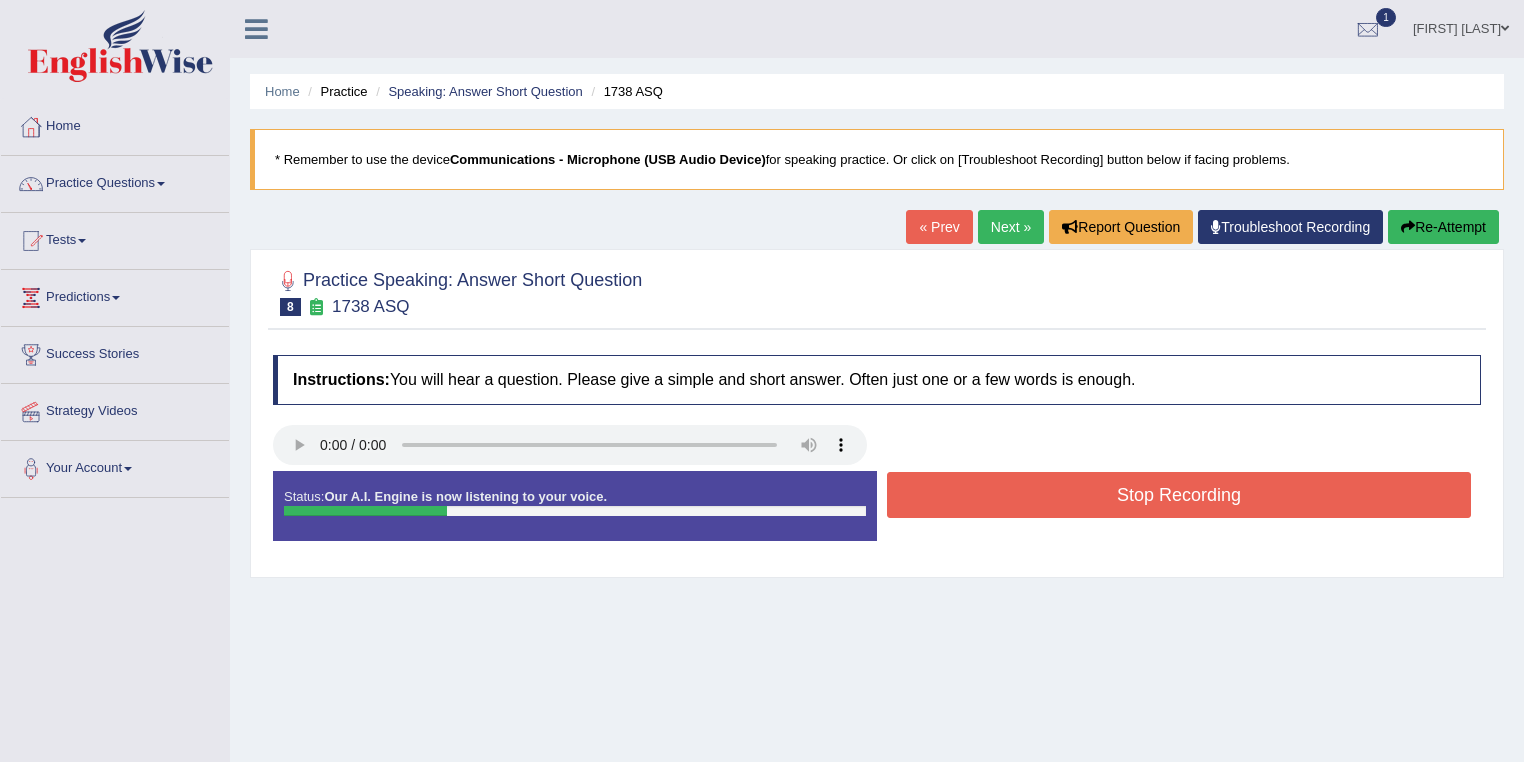 click on "Stop Recording" at bounding box center [1179, 495] 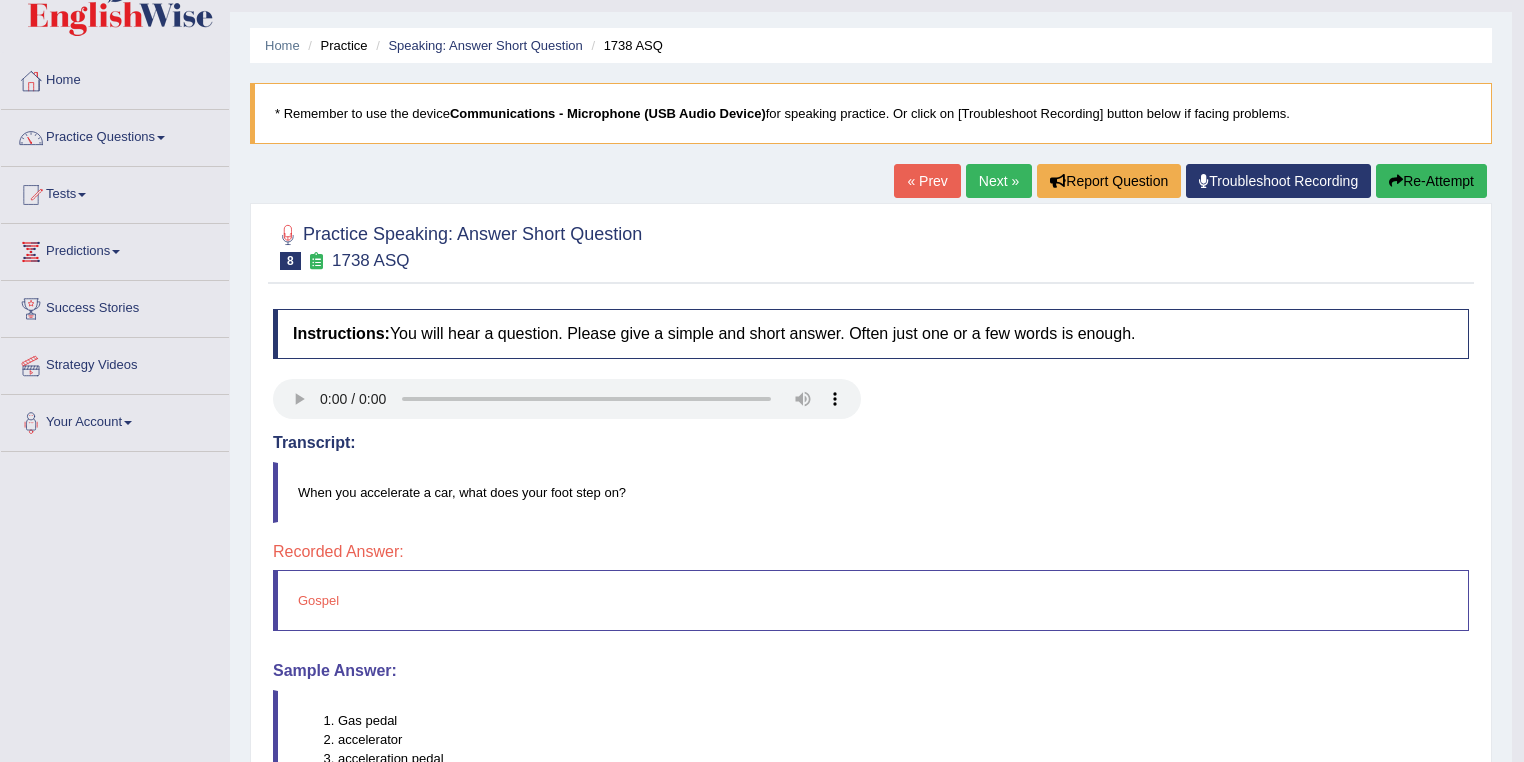 scroll, scrollTop: 0, scrollLeft: 0, axis: both 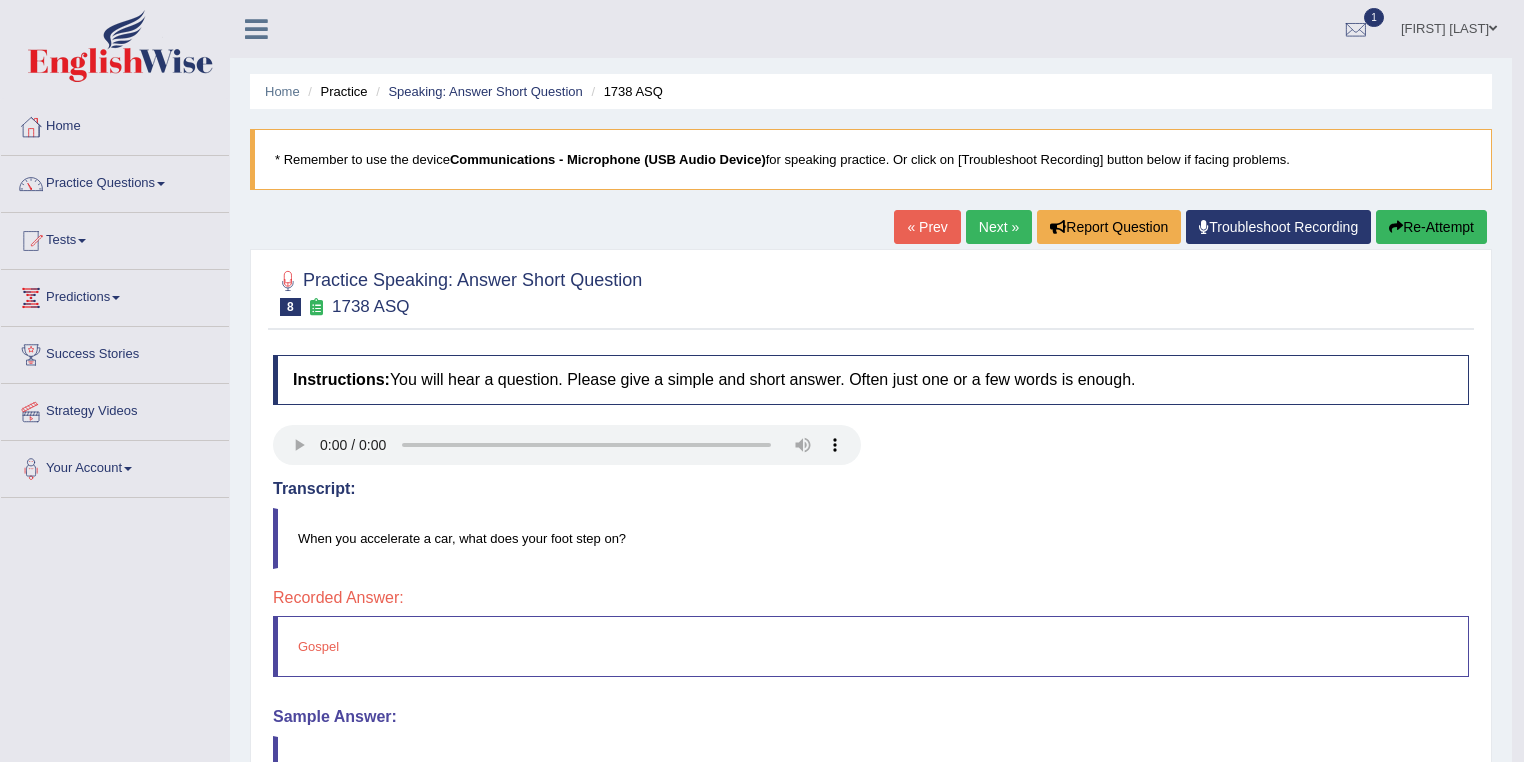 click on "Next »" at bounding box center [999, 227] 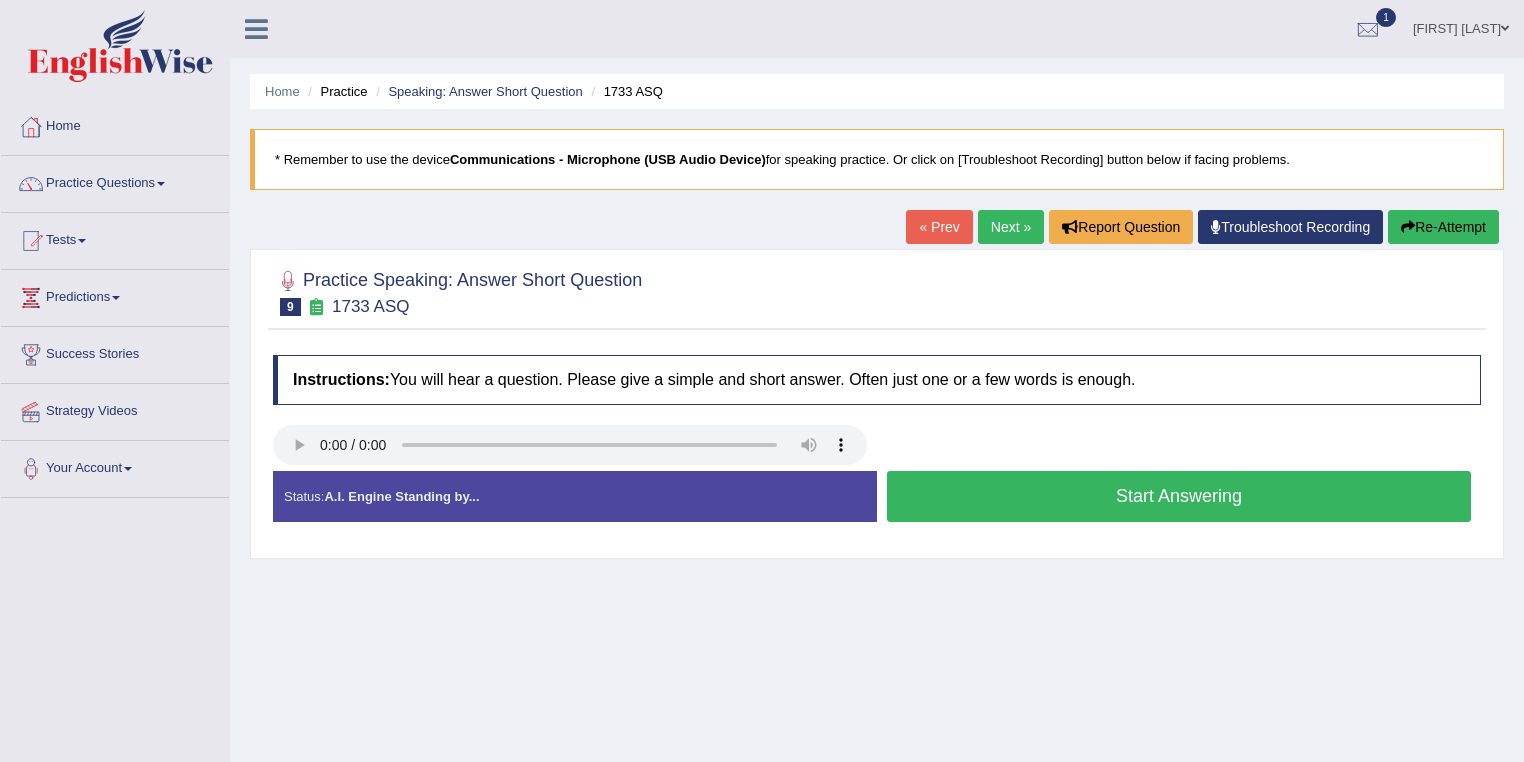 scroll, scrollTop: 0, scrollLeft: 0, axis: both 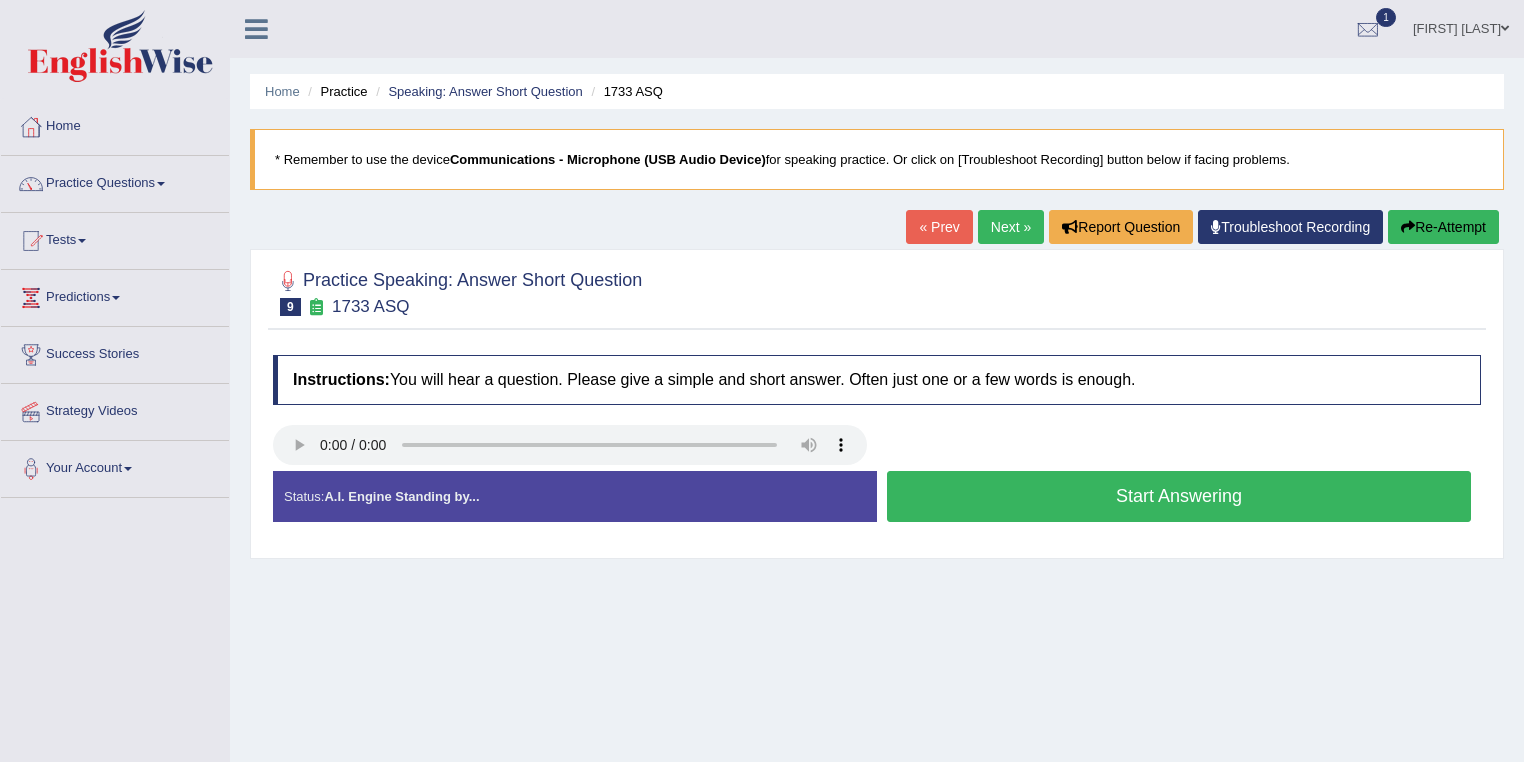 click on "Start Answering" at bounding box center (1179, 496) 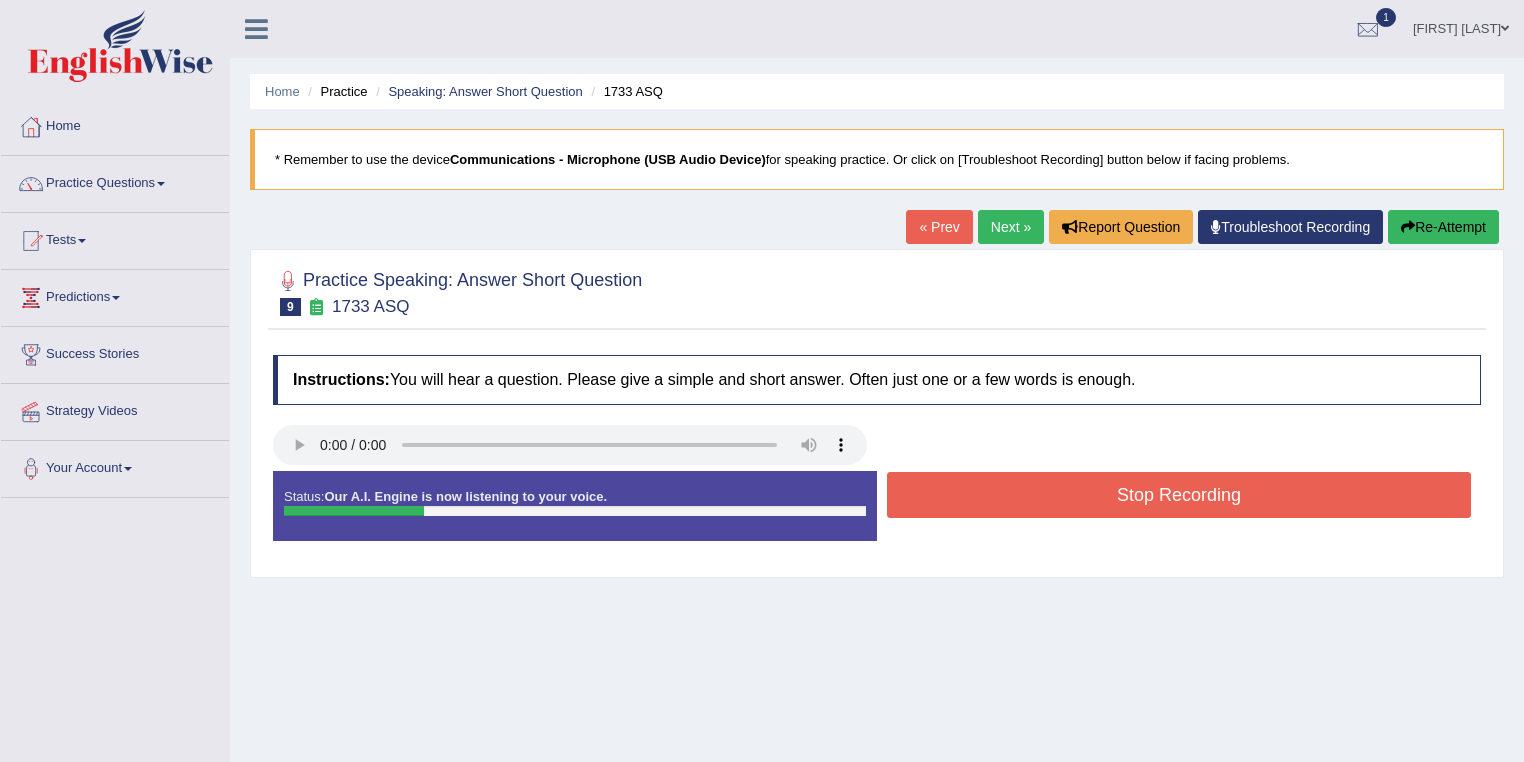 click on "Stop Recording" at bounding box center [1179, 495] 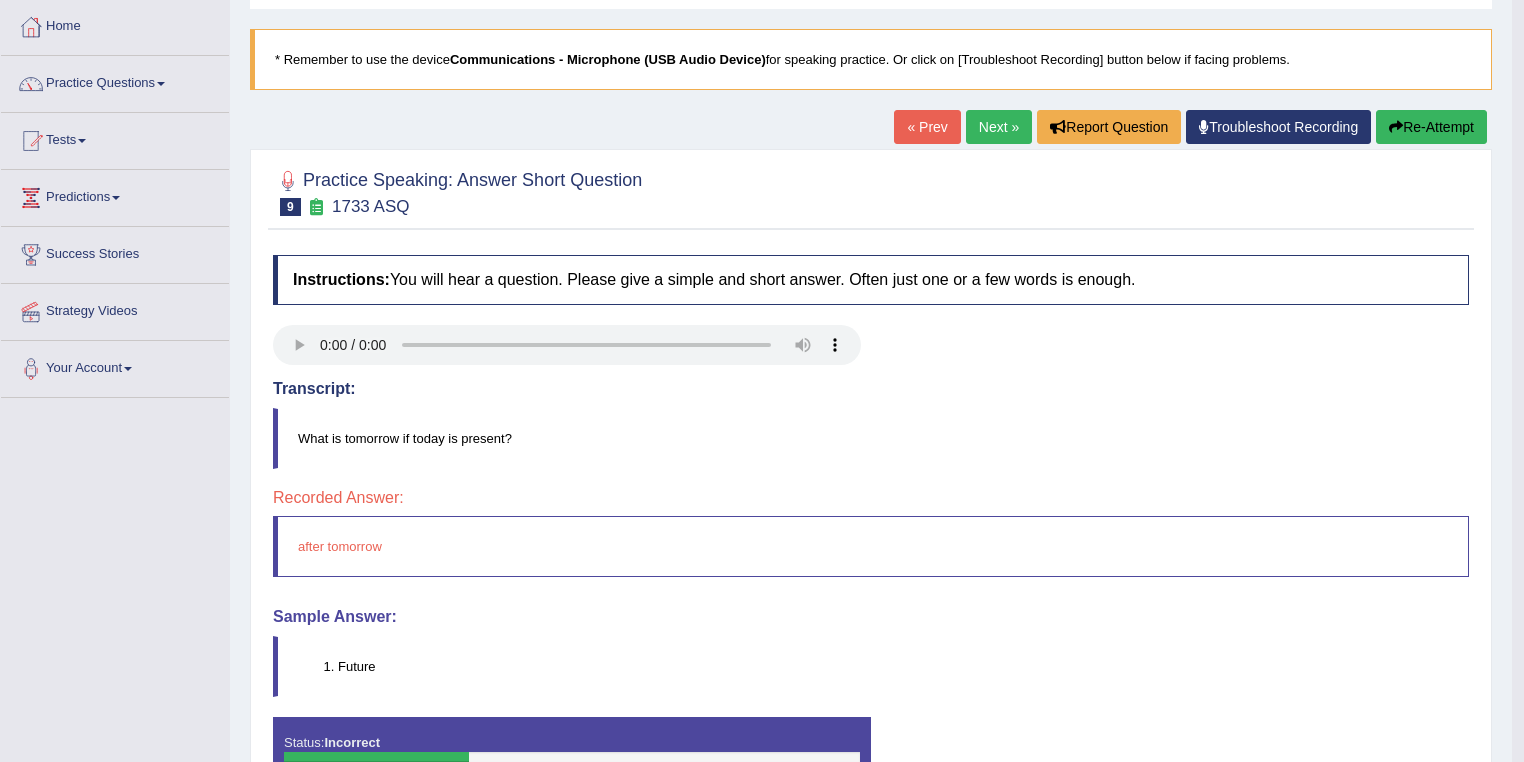 scroll, scrollTop: 0, scrollLeft: 0, axis: both 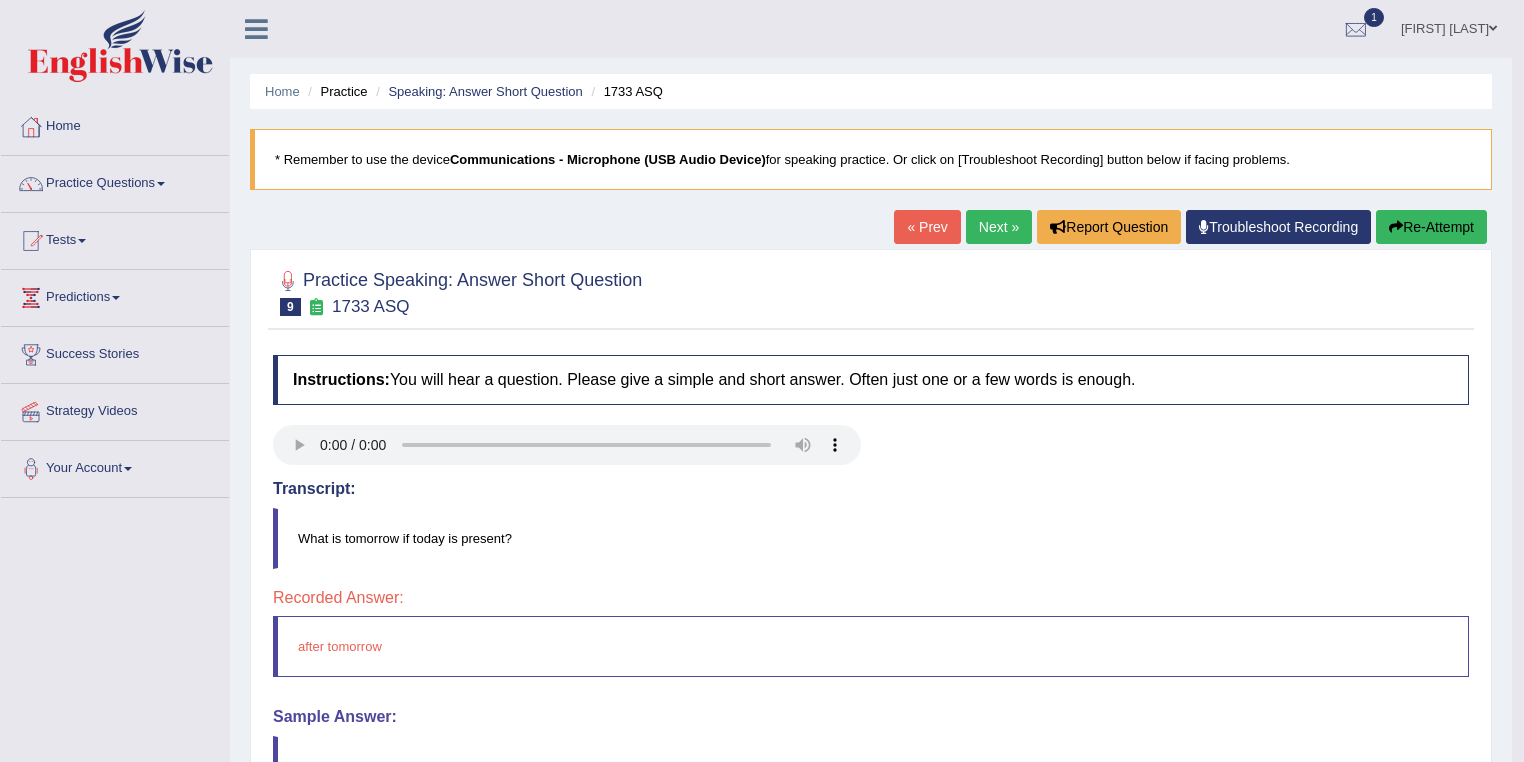 click on "Re-Attempt" at bounding box center [1431, 227] 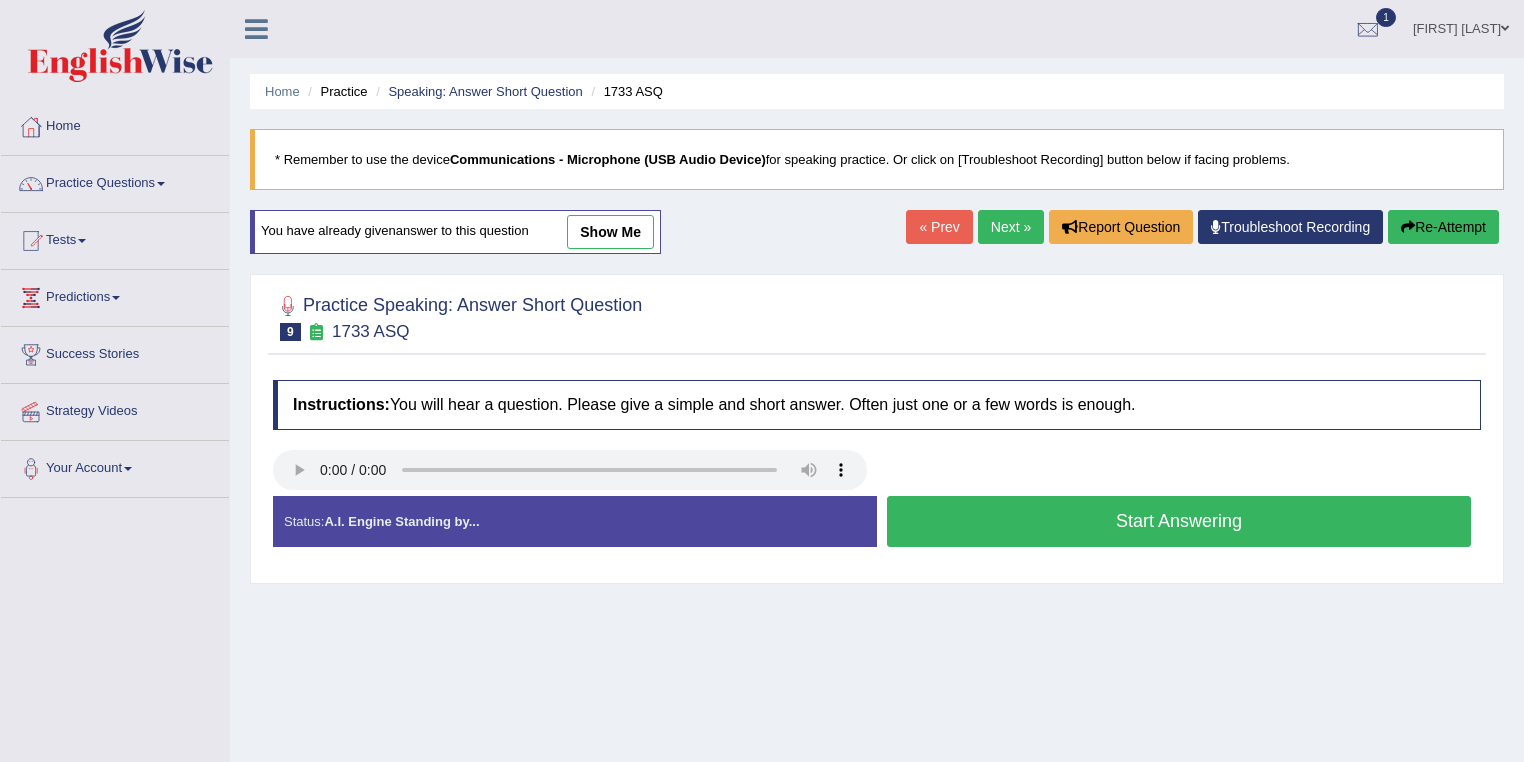 scroll, scrollTop: 0, scrollLeft: 0, axis: both 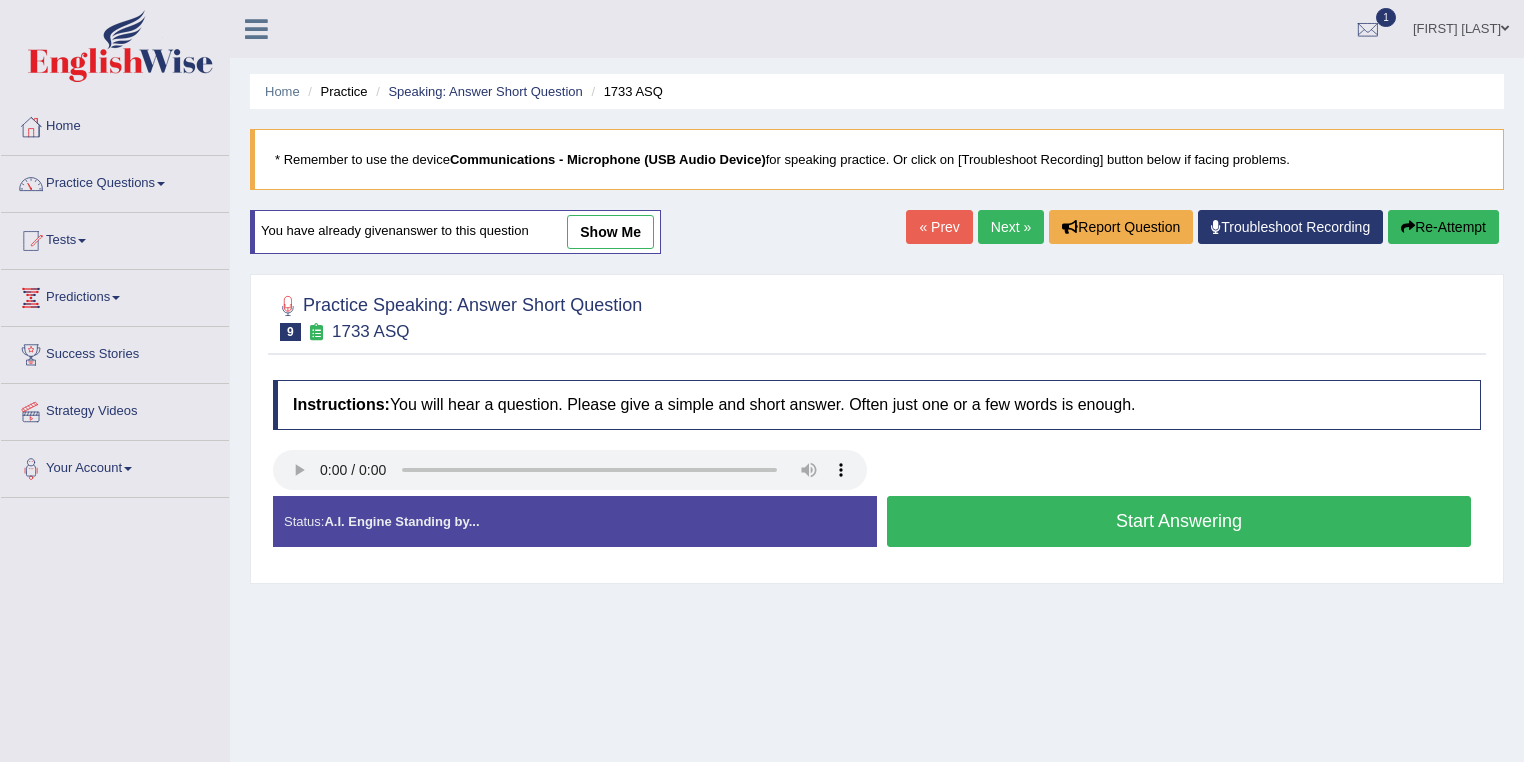 click on "Start Answering" at bounding box center (1179, 521) 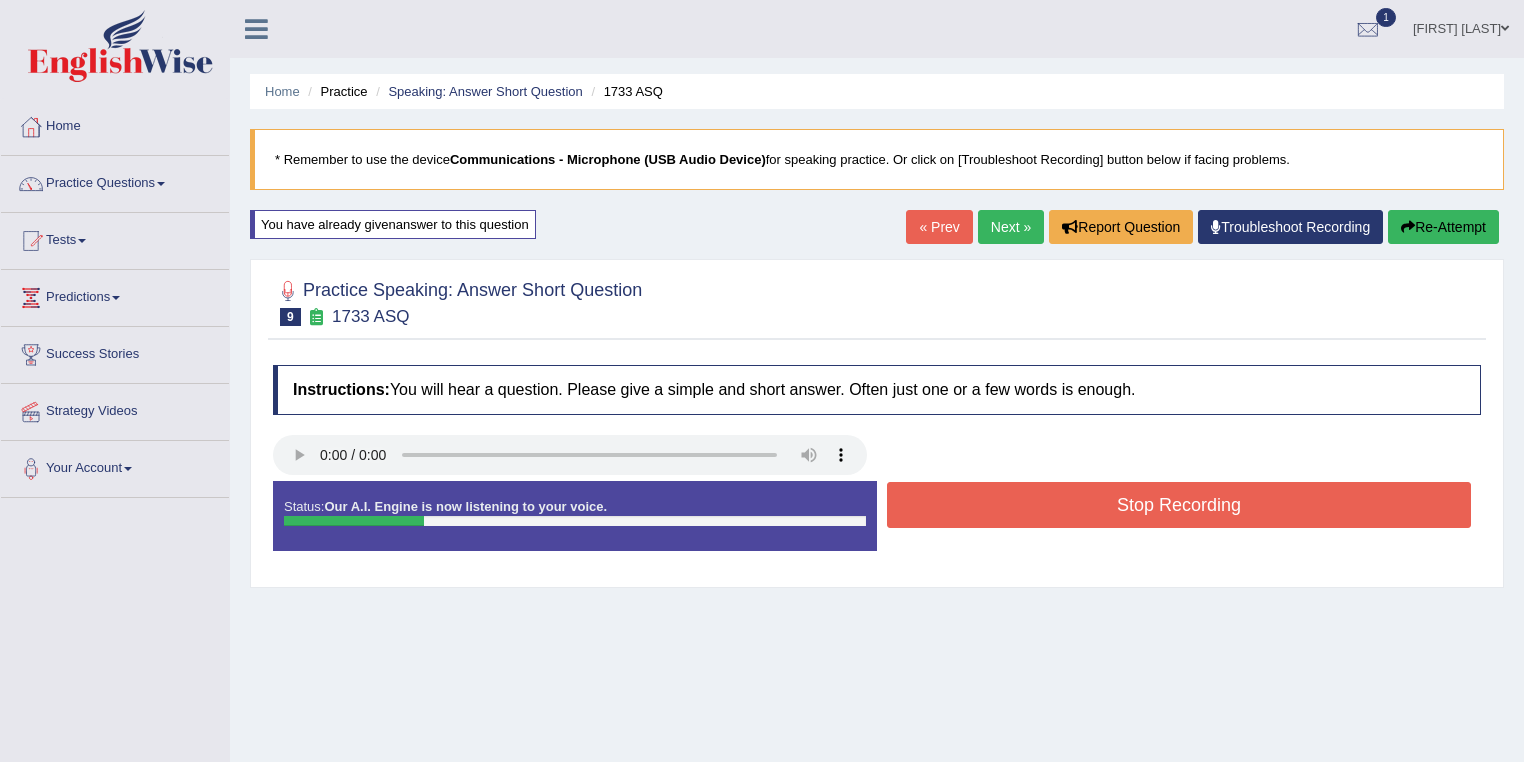 click on "Stop Recording" at bounding box center (1179, 505) 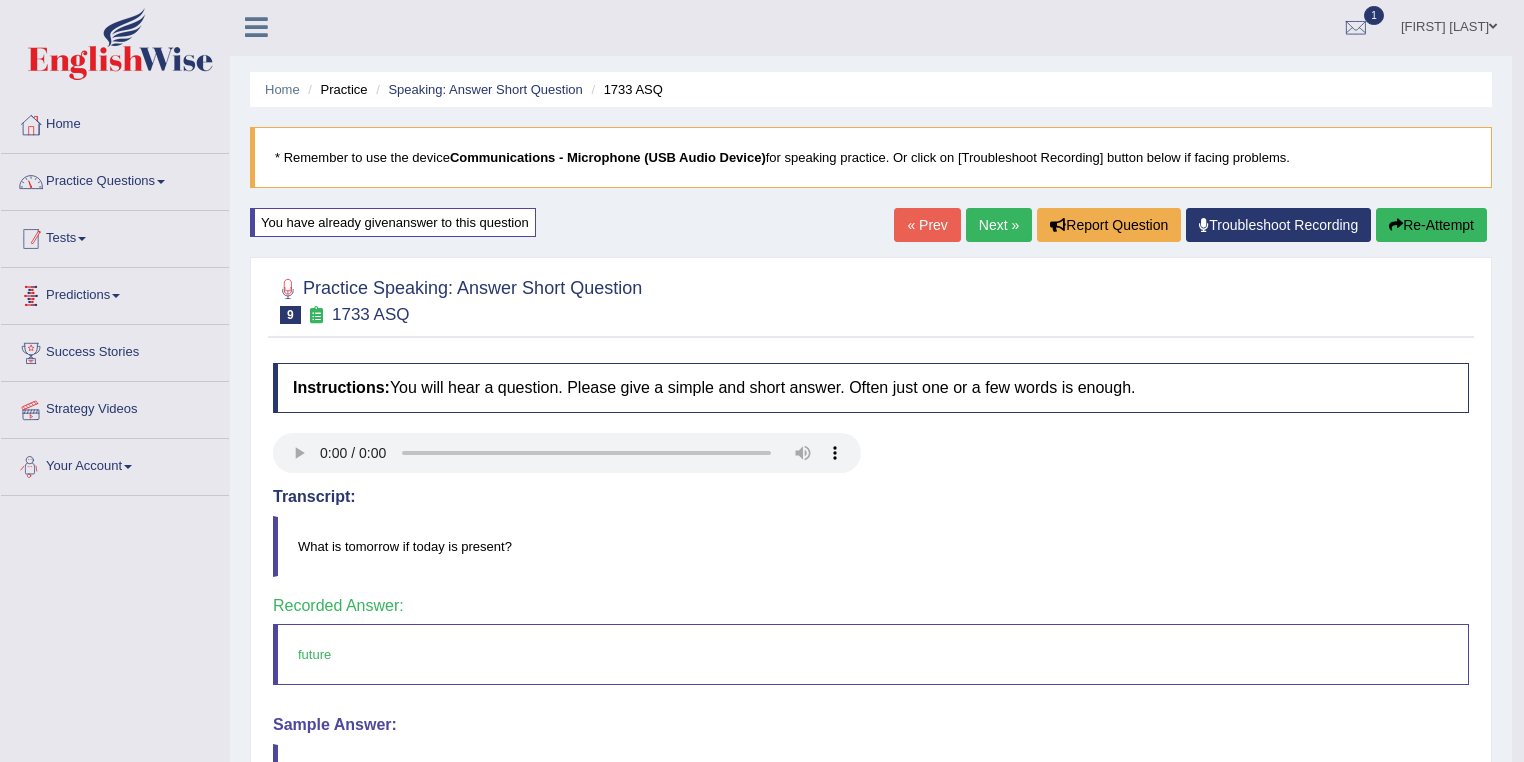 scroll, scrollTop: 0, scrollLeft: 0, axis: both 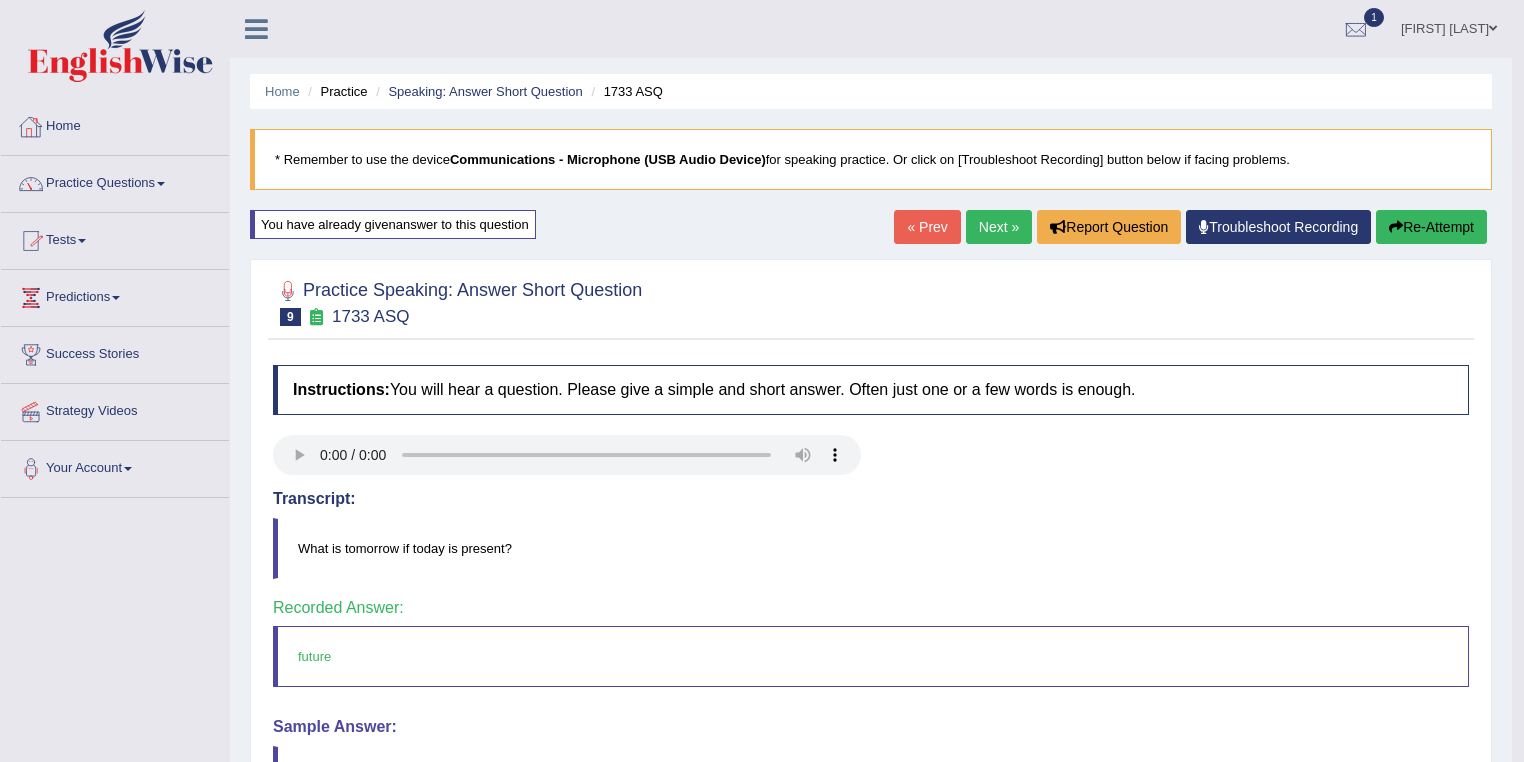click on "Home" at bounding box center (115, 124) 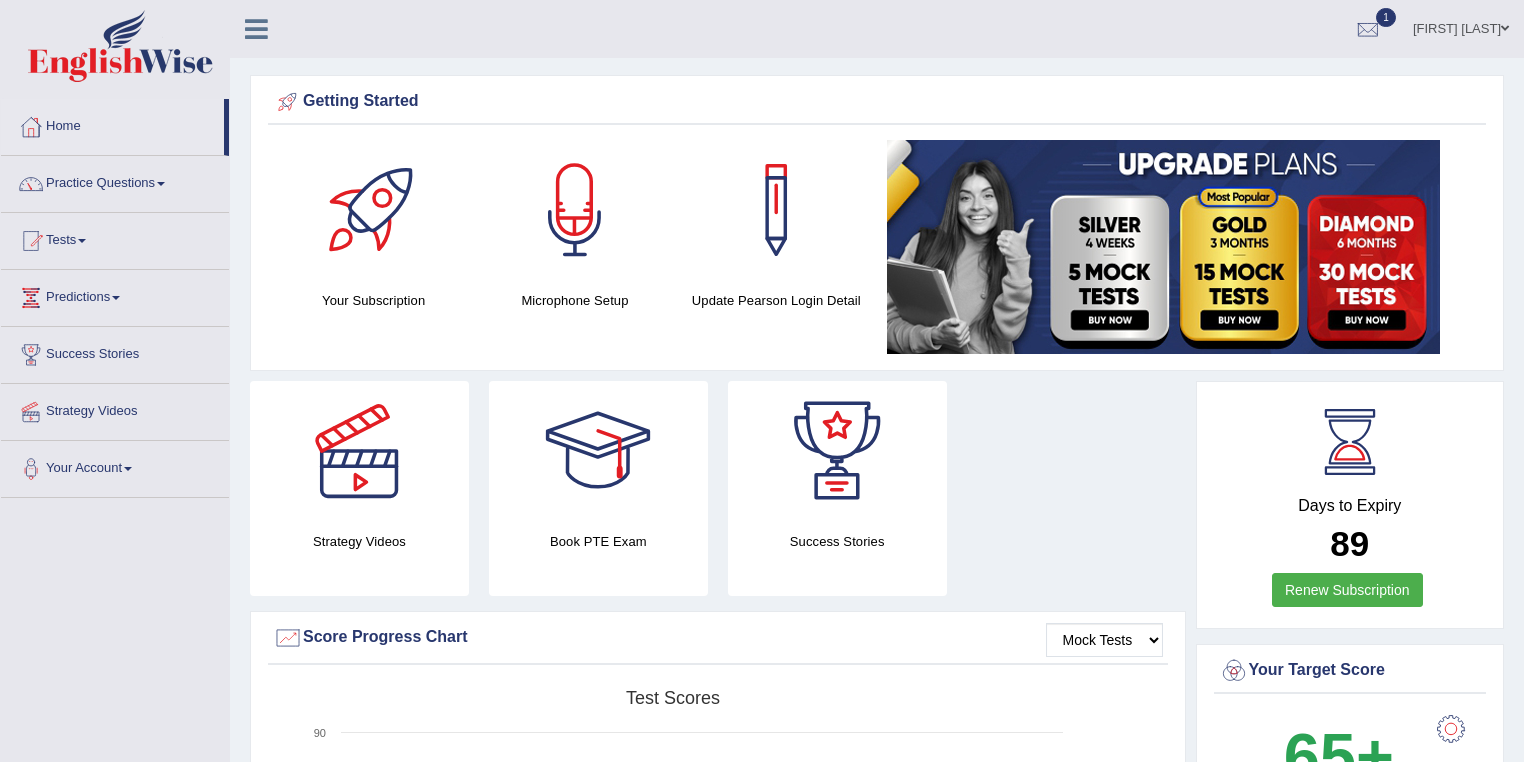 scroll, scrollTop: 0, scrollLeft: 0, axis: both 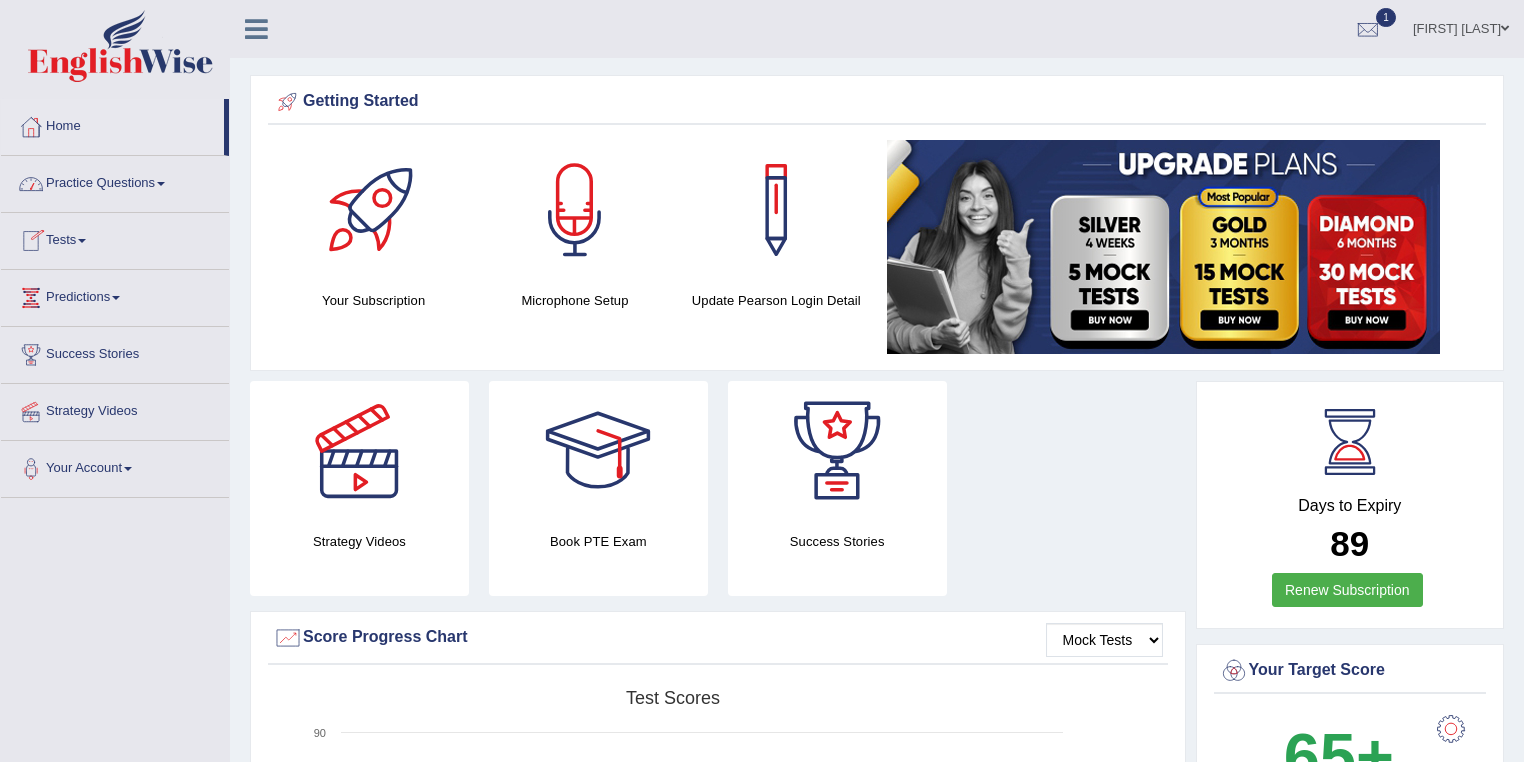 click on "Practice Questions" at bounding box center [115, 181] 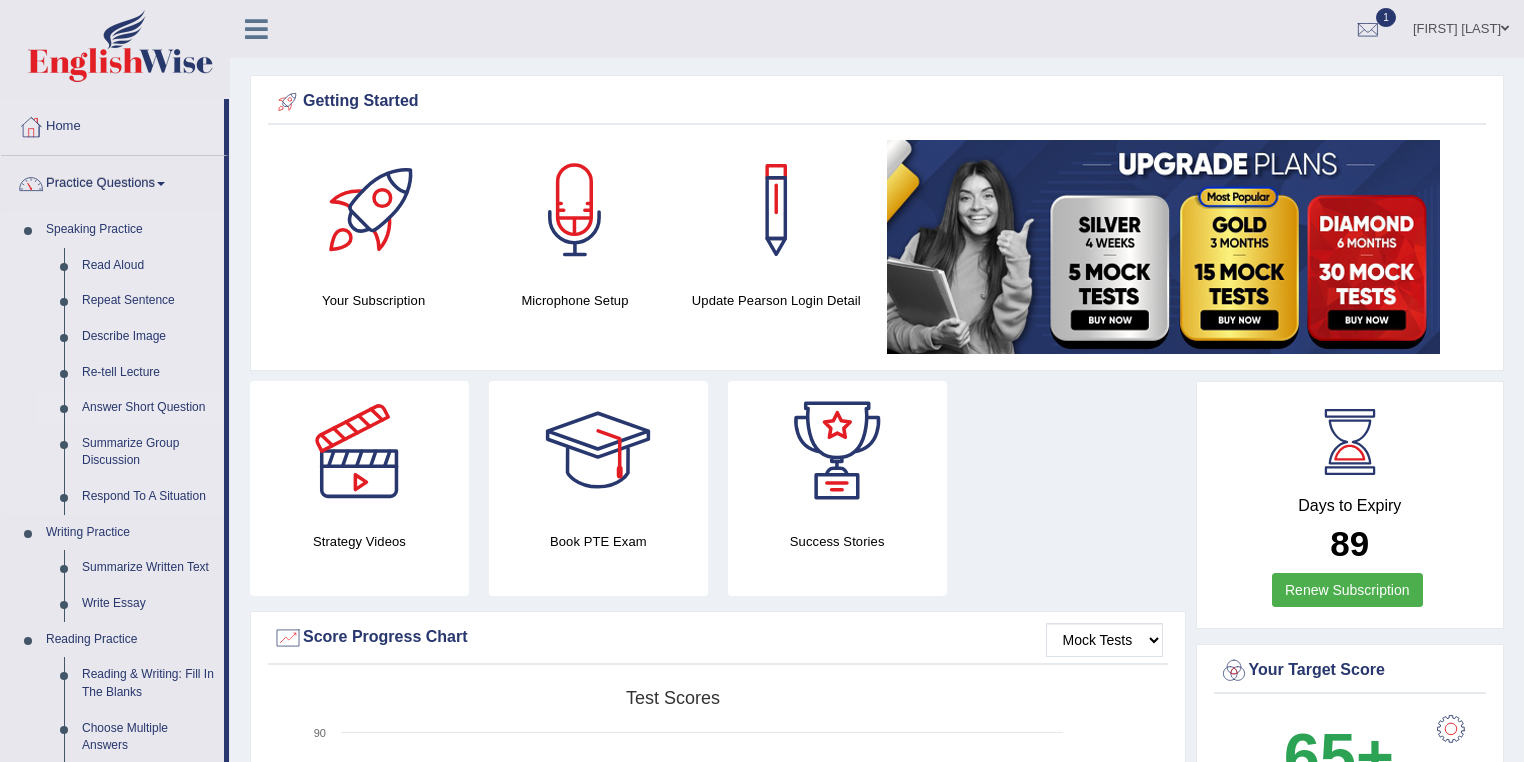 click on "Answer Short Question" at bounding box center [148, 408] 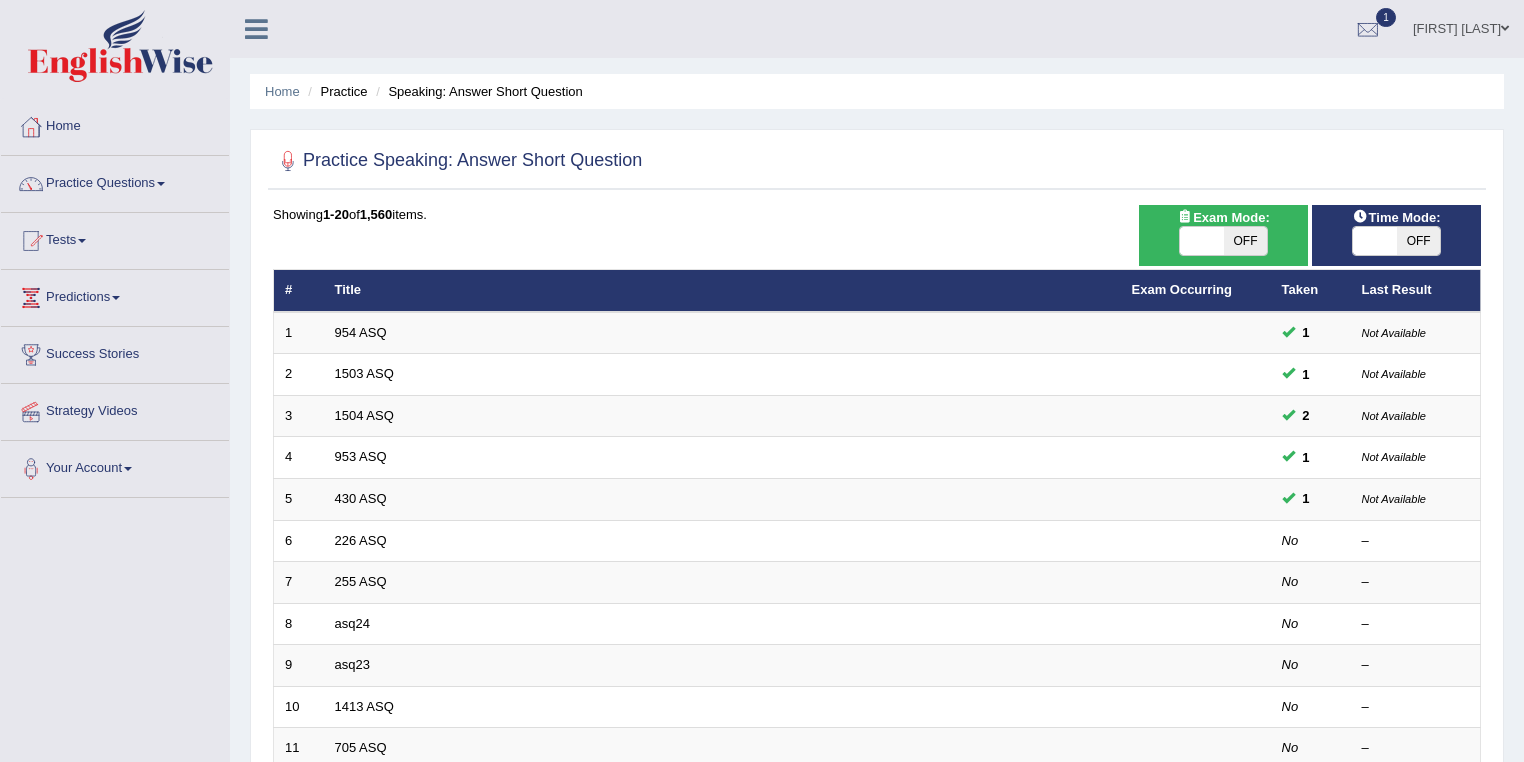 scroll, scrollTop: 0, scrollLeft: 0, axis: both 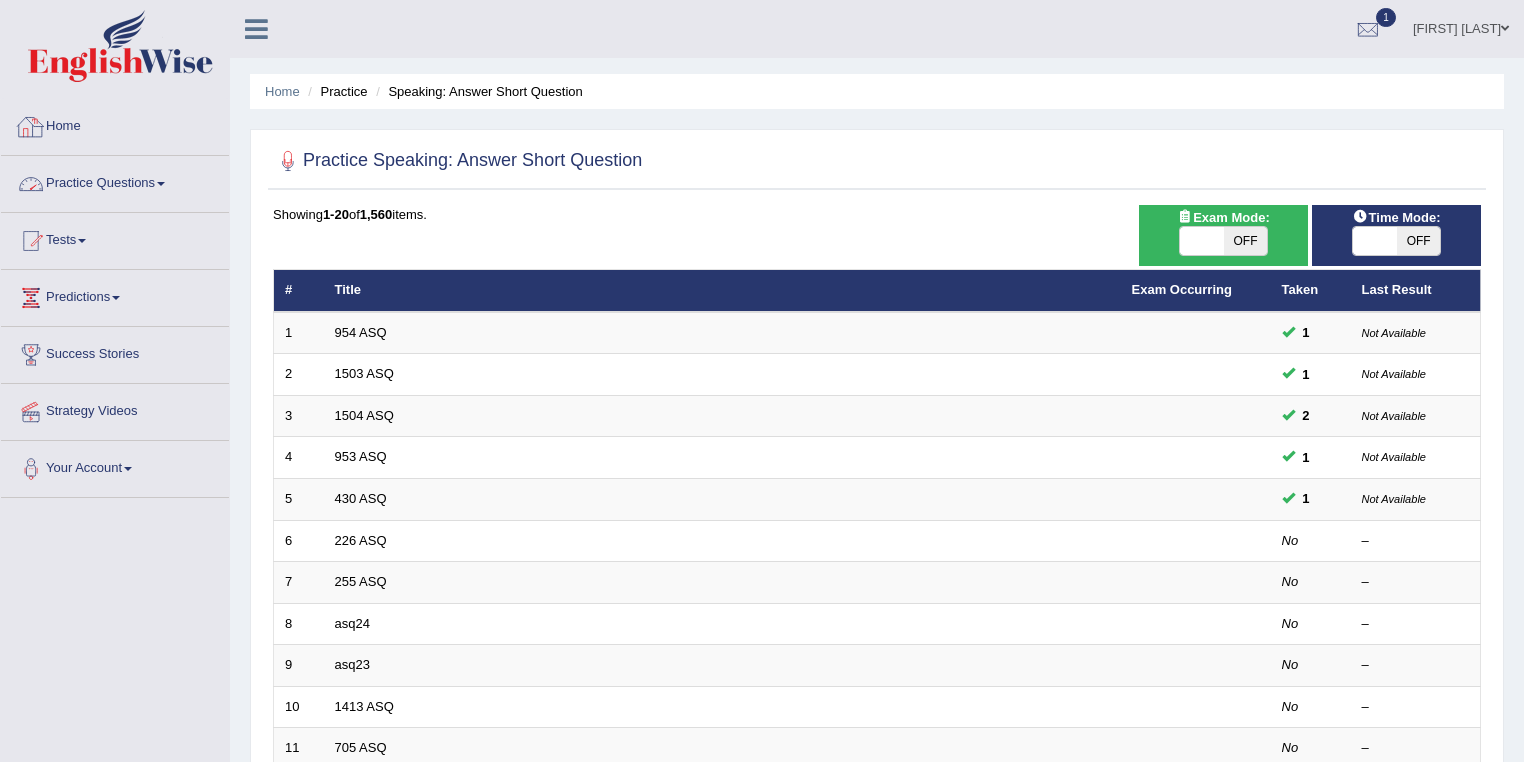 click on "Practice Questions" at bounding box center (115, 181) 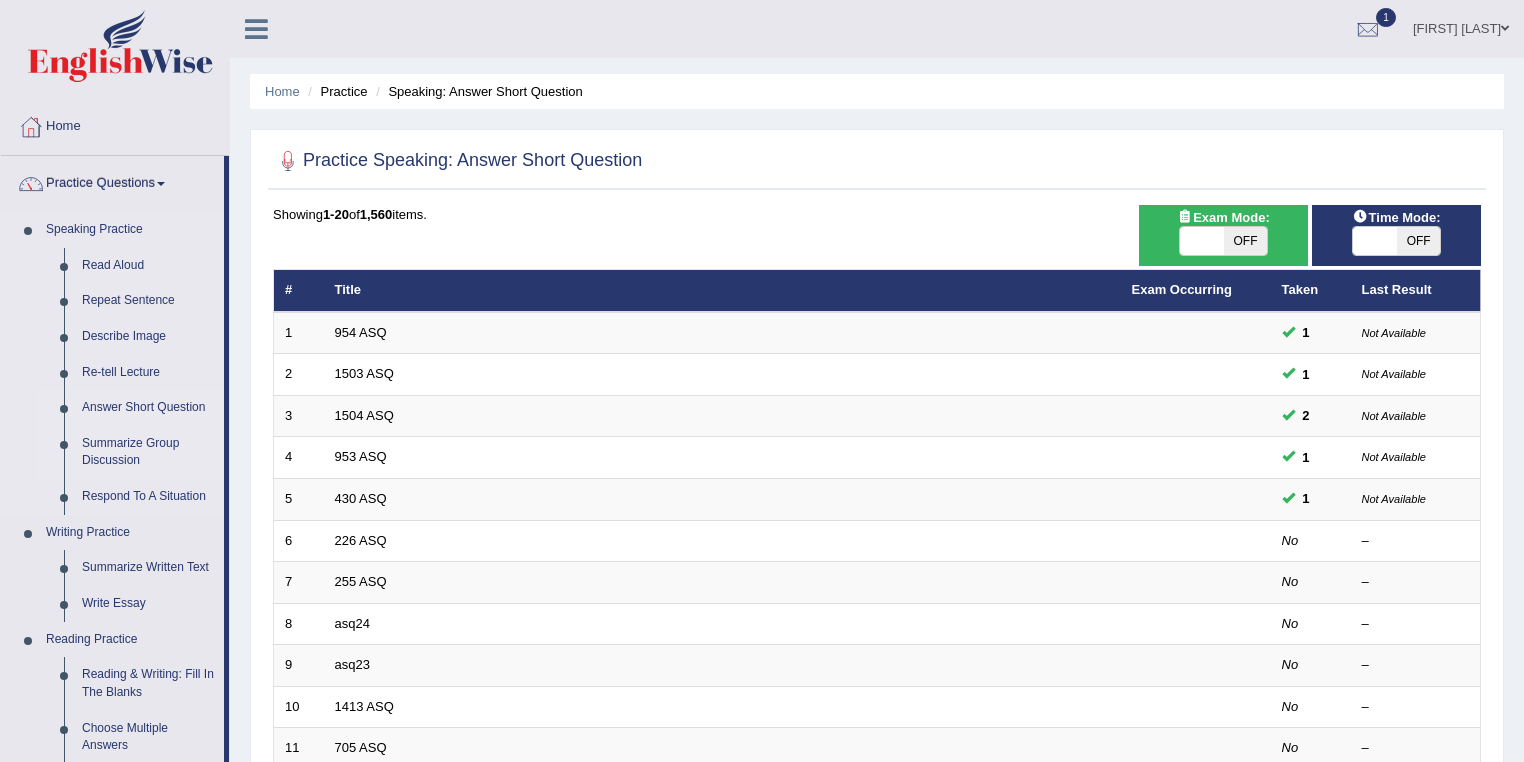 click on "Summarize Group Discussion" at bounding box center [148, 452] 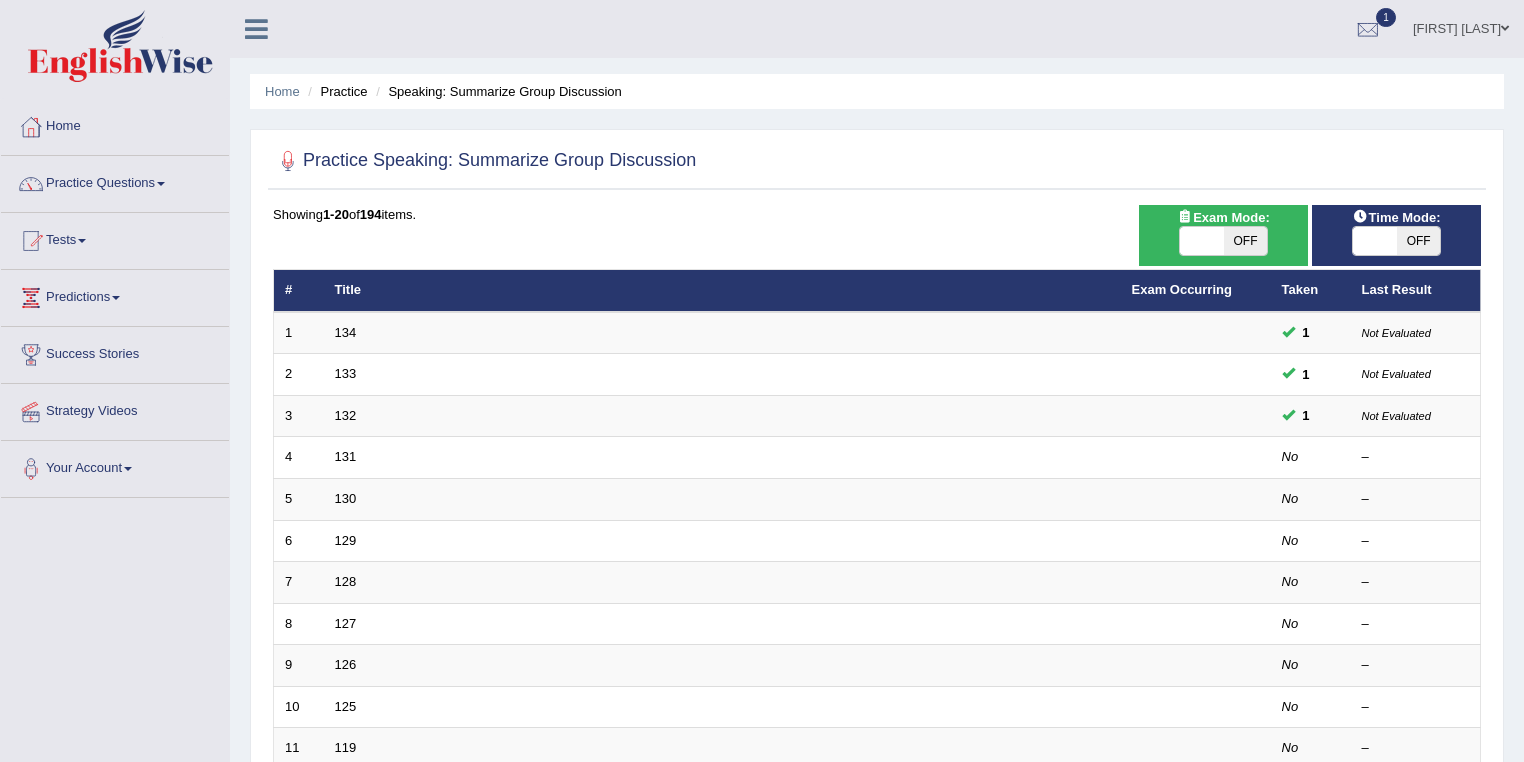 scroll, scrollTop: 0, scrollLeft: 0, axis: both 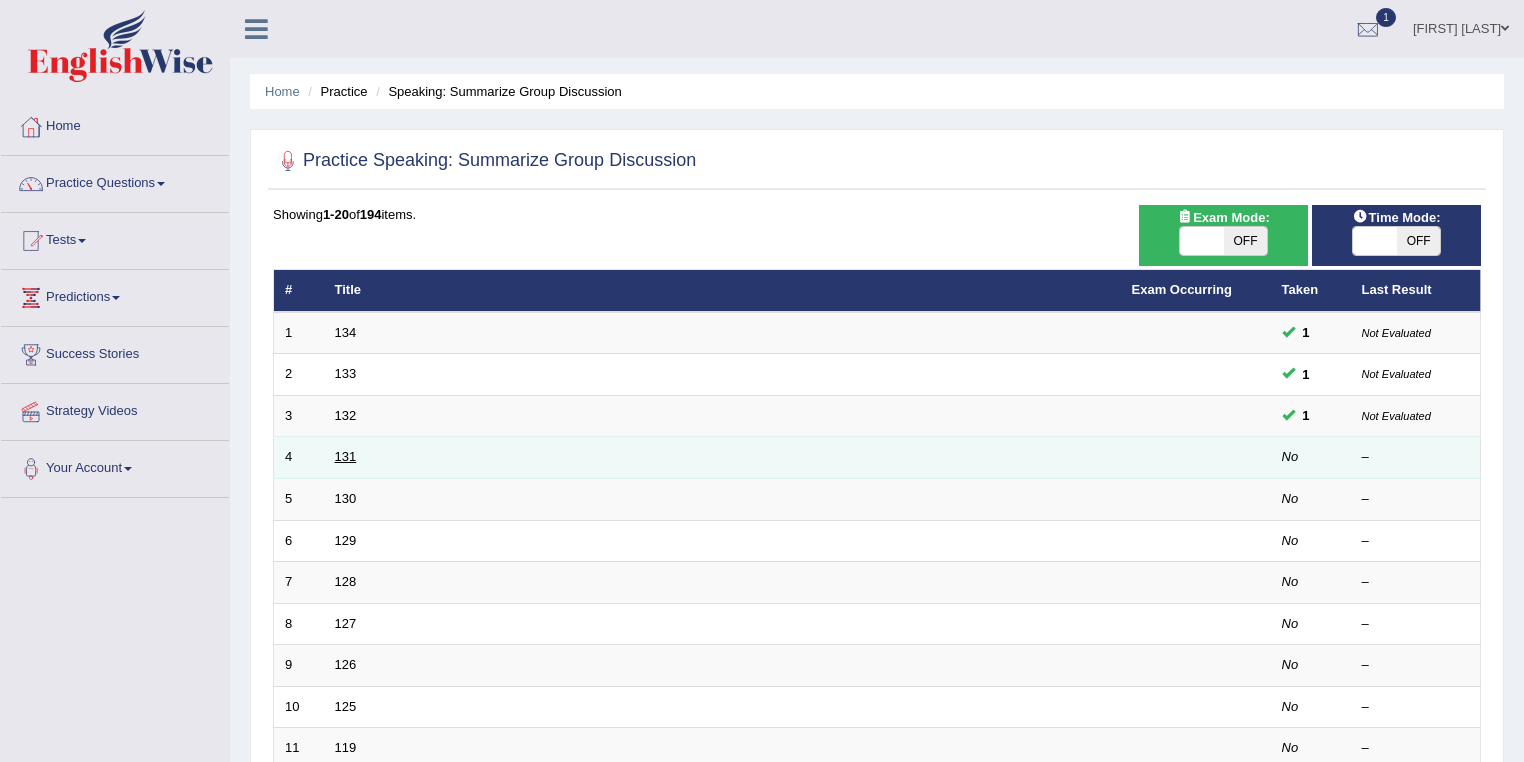 click on "131" at bounding box center (346, 456) 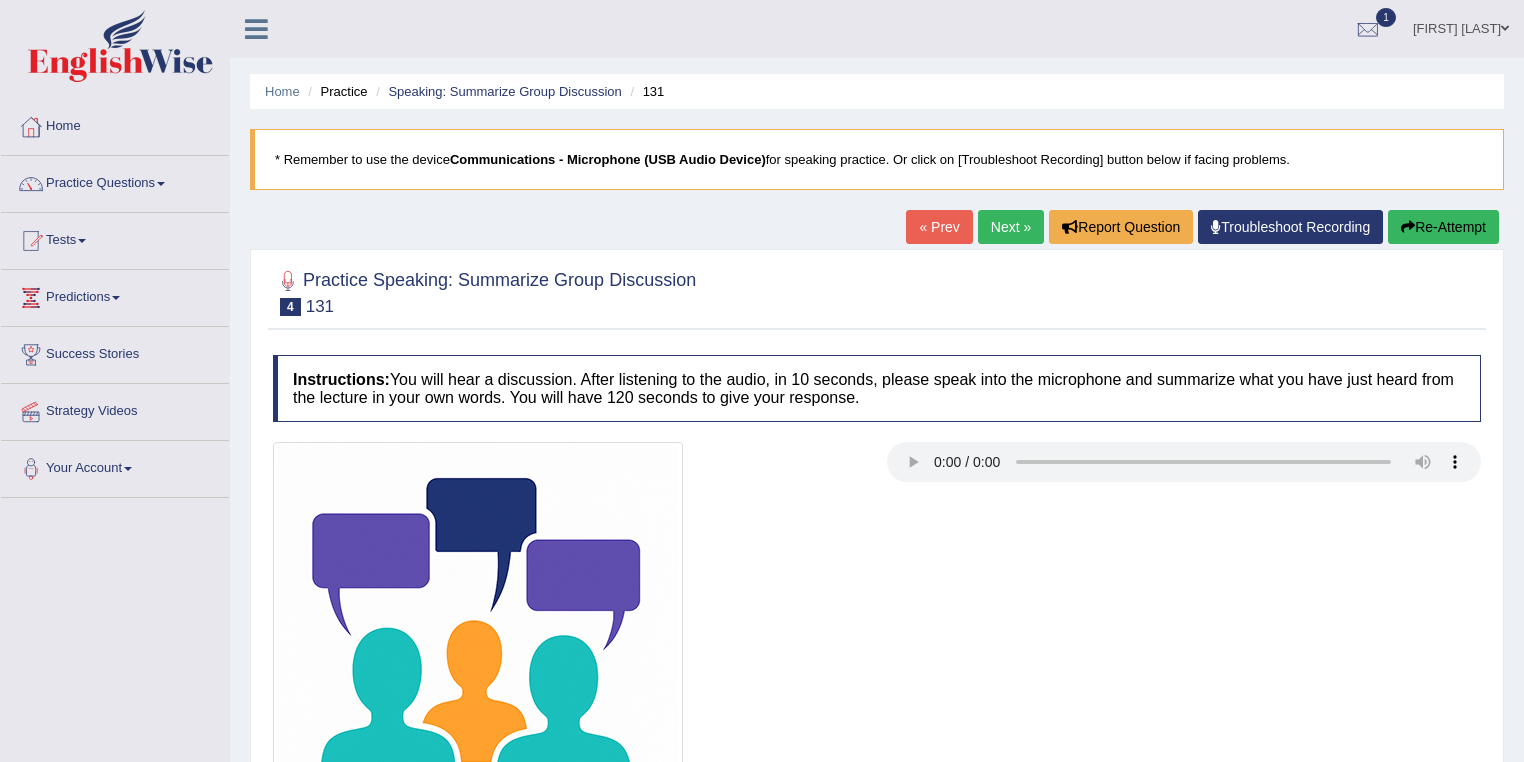 scroll, scrollTop: 0, scrollLeft: 0, axis: both 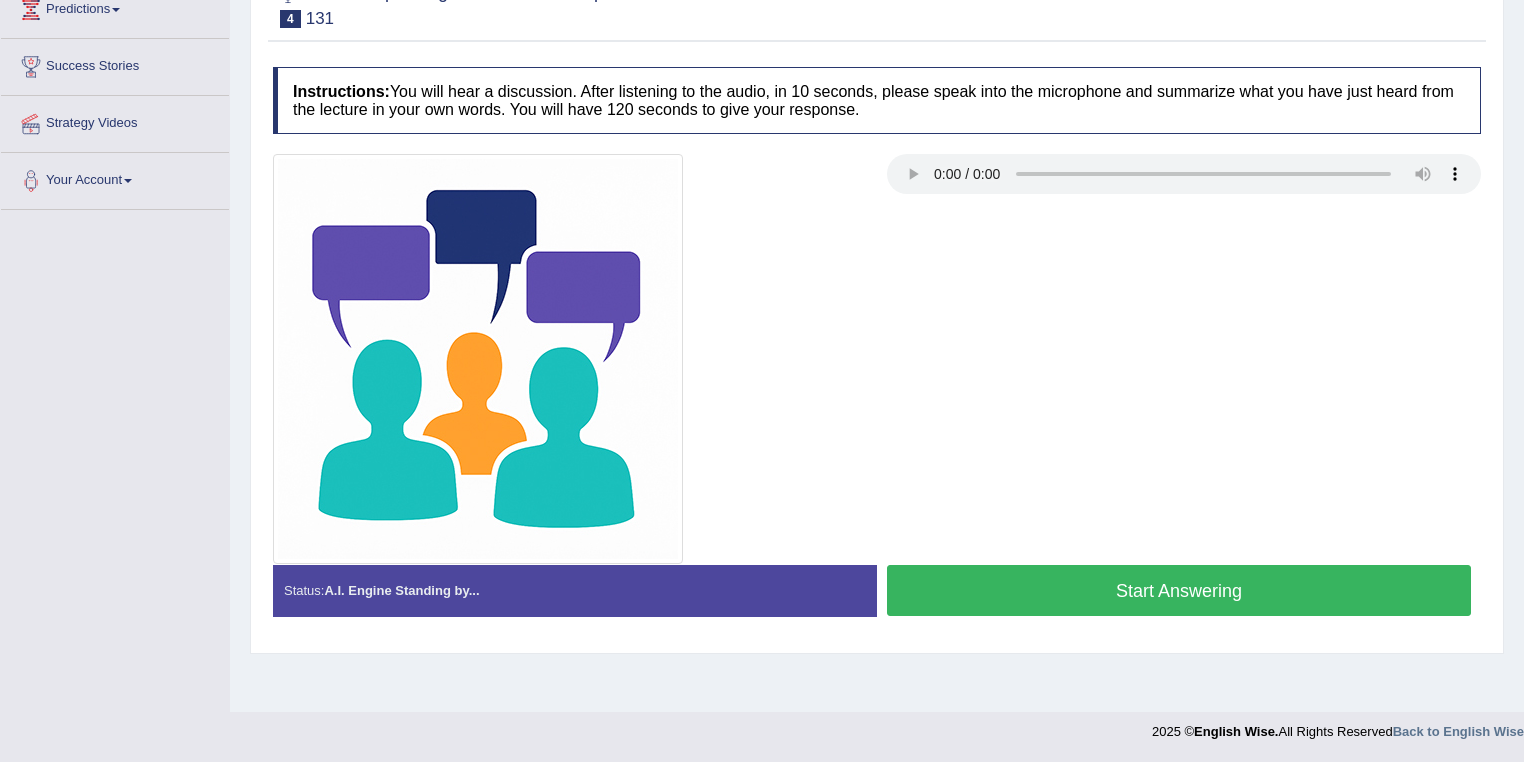 click on "Start Answering" at bounding box center (1179, 590) 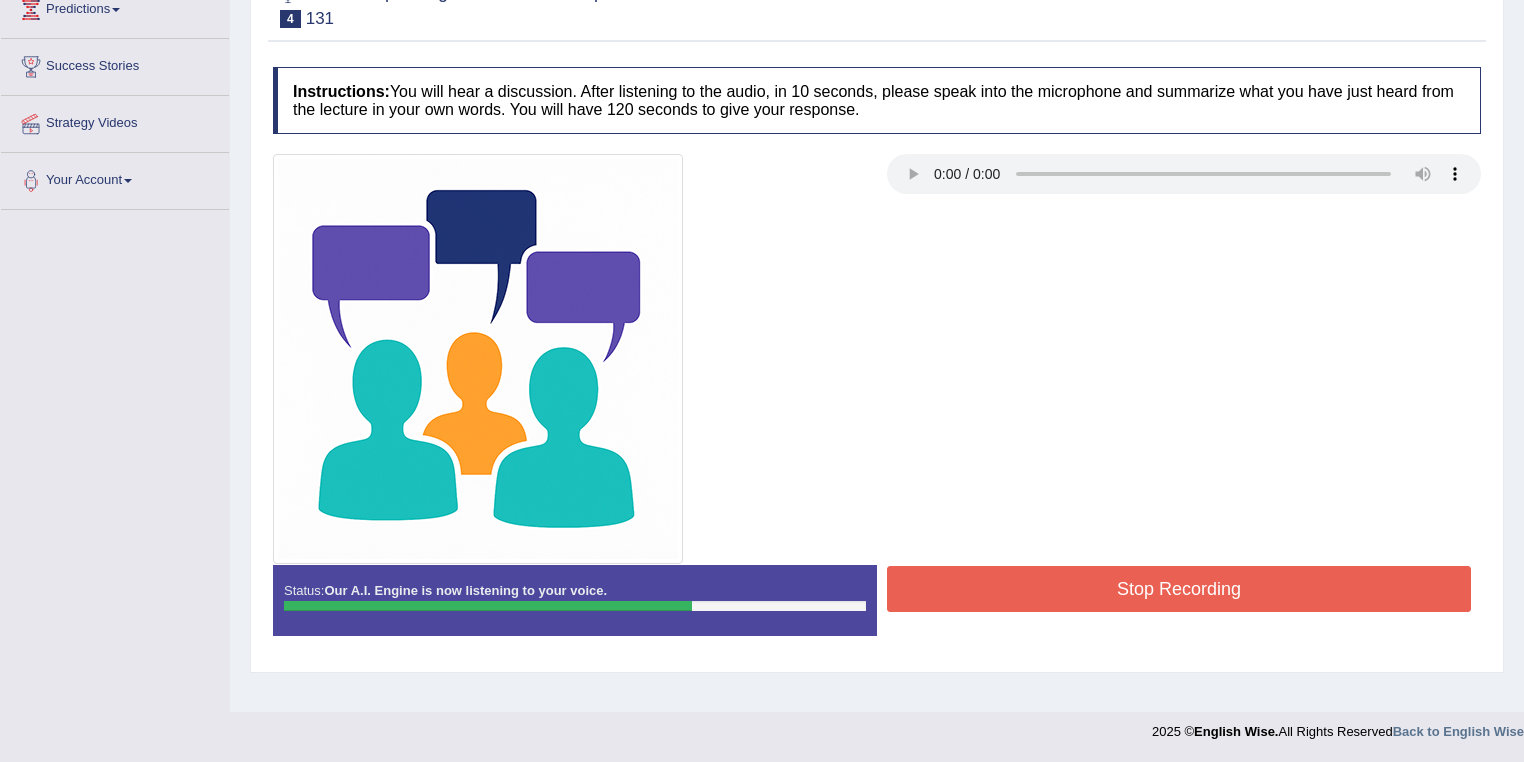 click on "Stop Recording" at bounding box center (1179, 589) 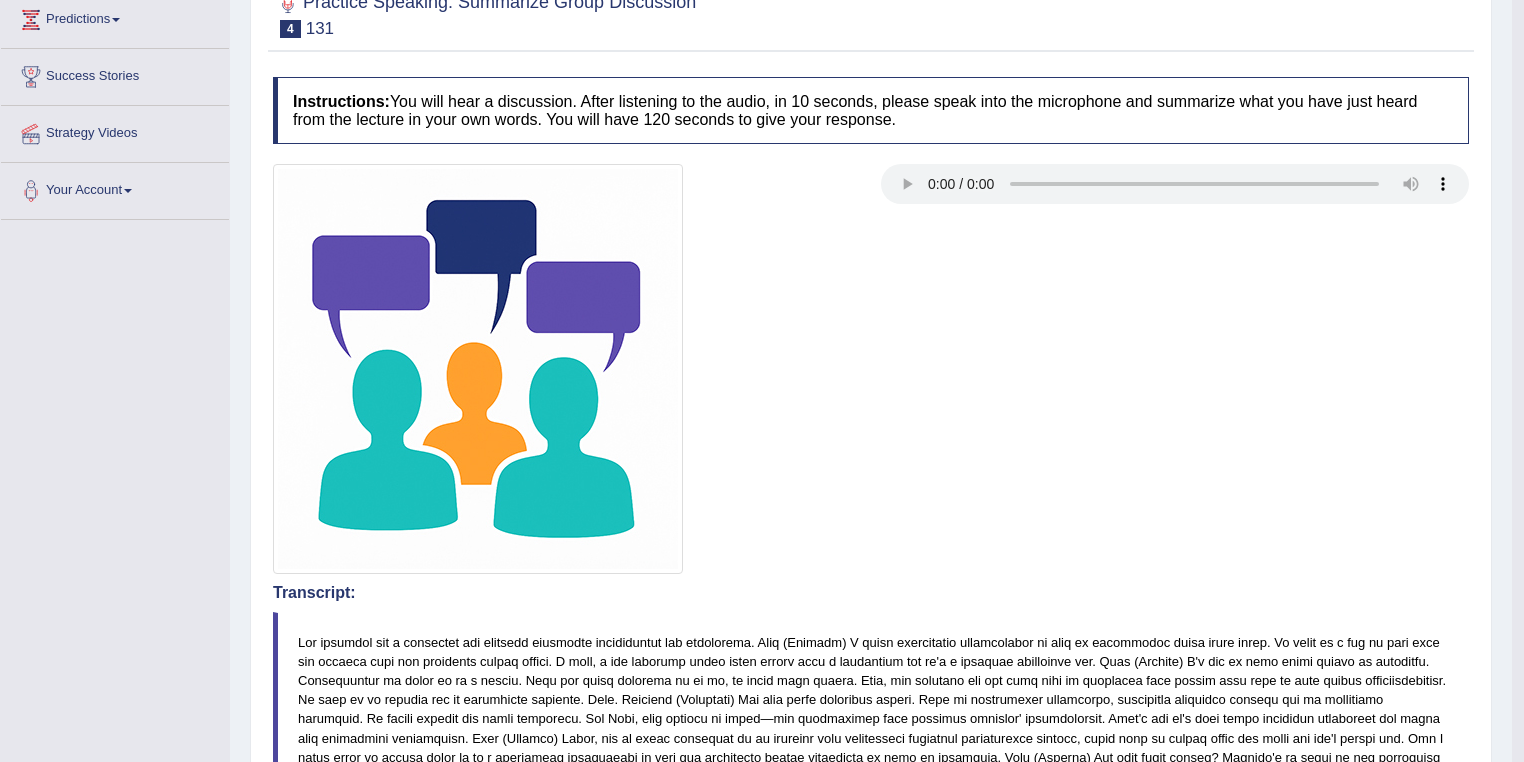 scroll, scrollTop: 208, scrollLeft: 0, axis: vertical 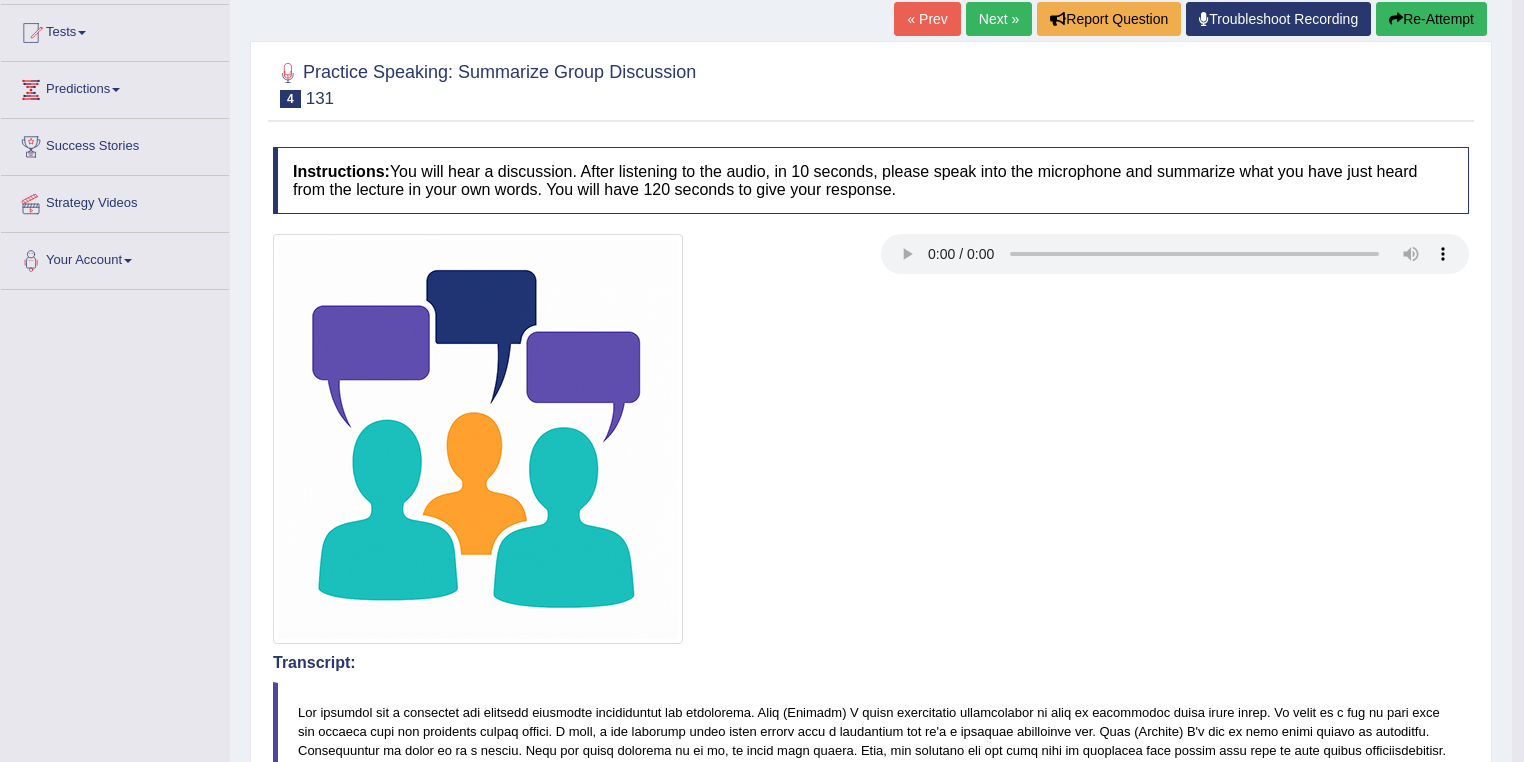 click on "Next »" at bounding box center [999, 19] 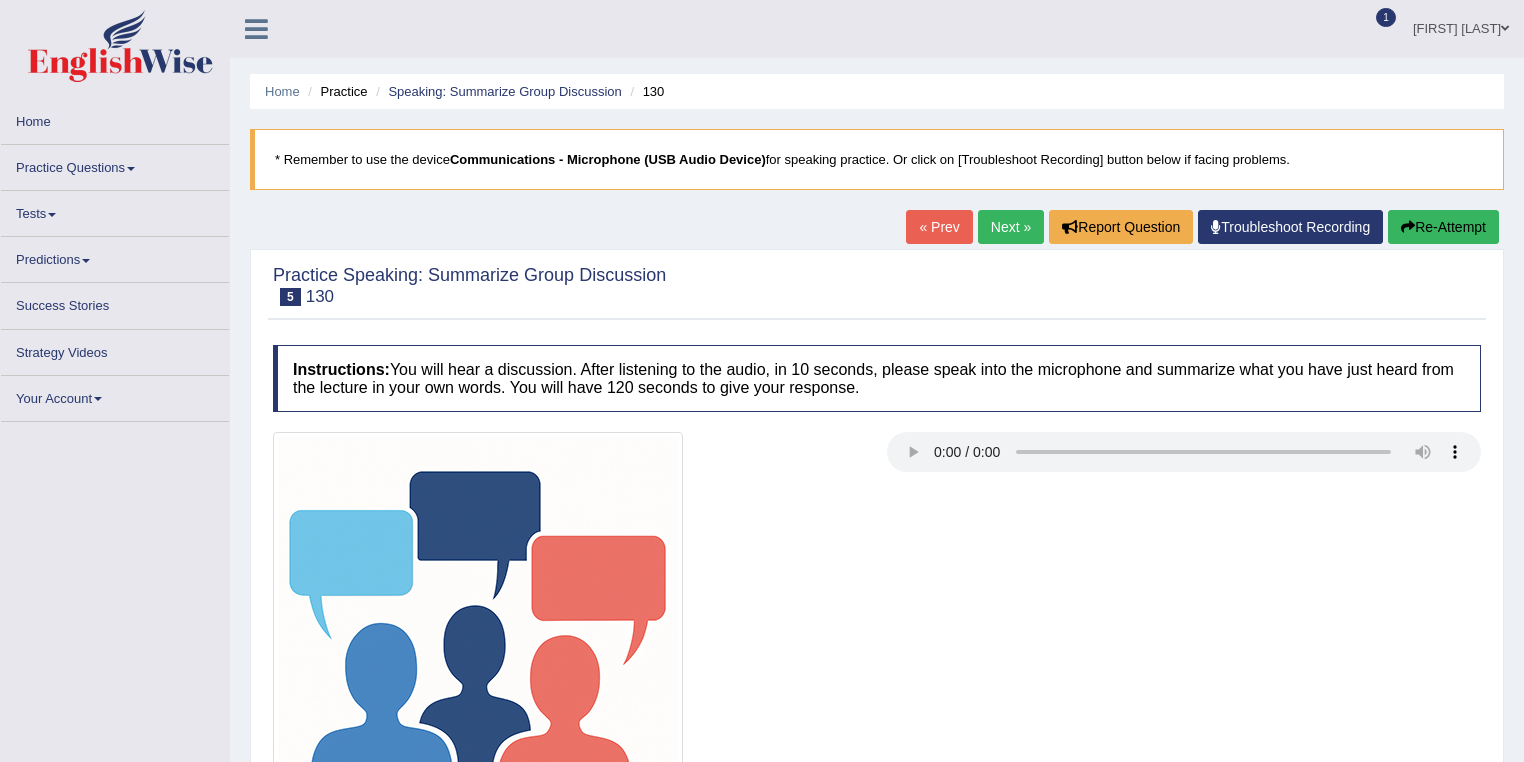 scroll, scrollTop: 0, scrollLeft: 0, axis: both 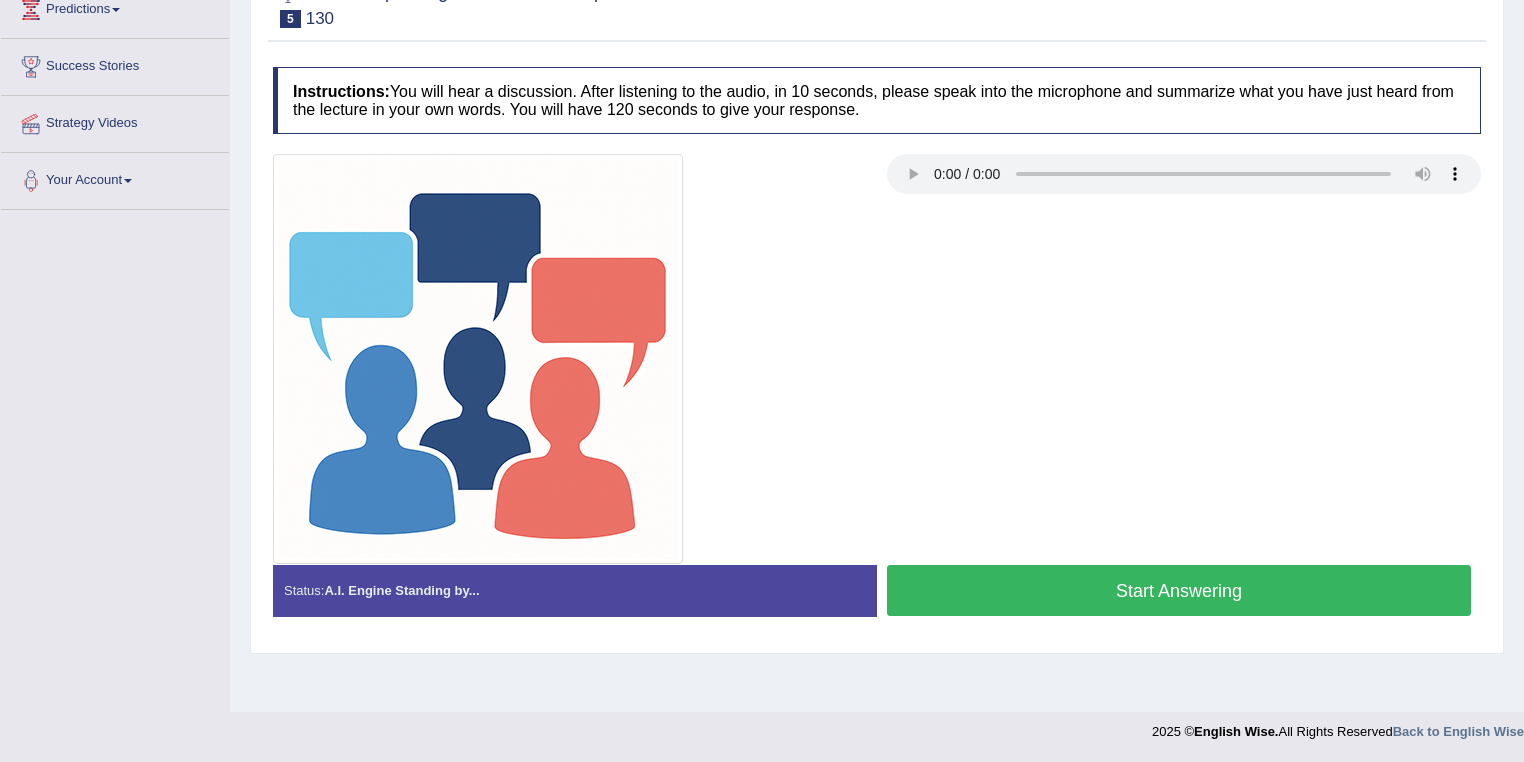 click on "Start Answering" at bounding box center (1179, 590) 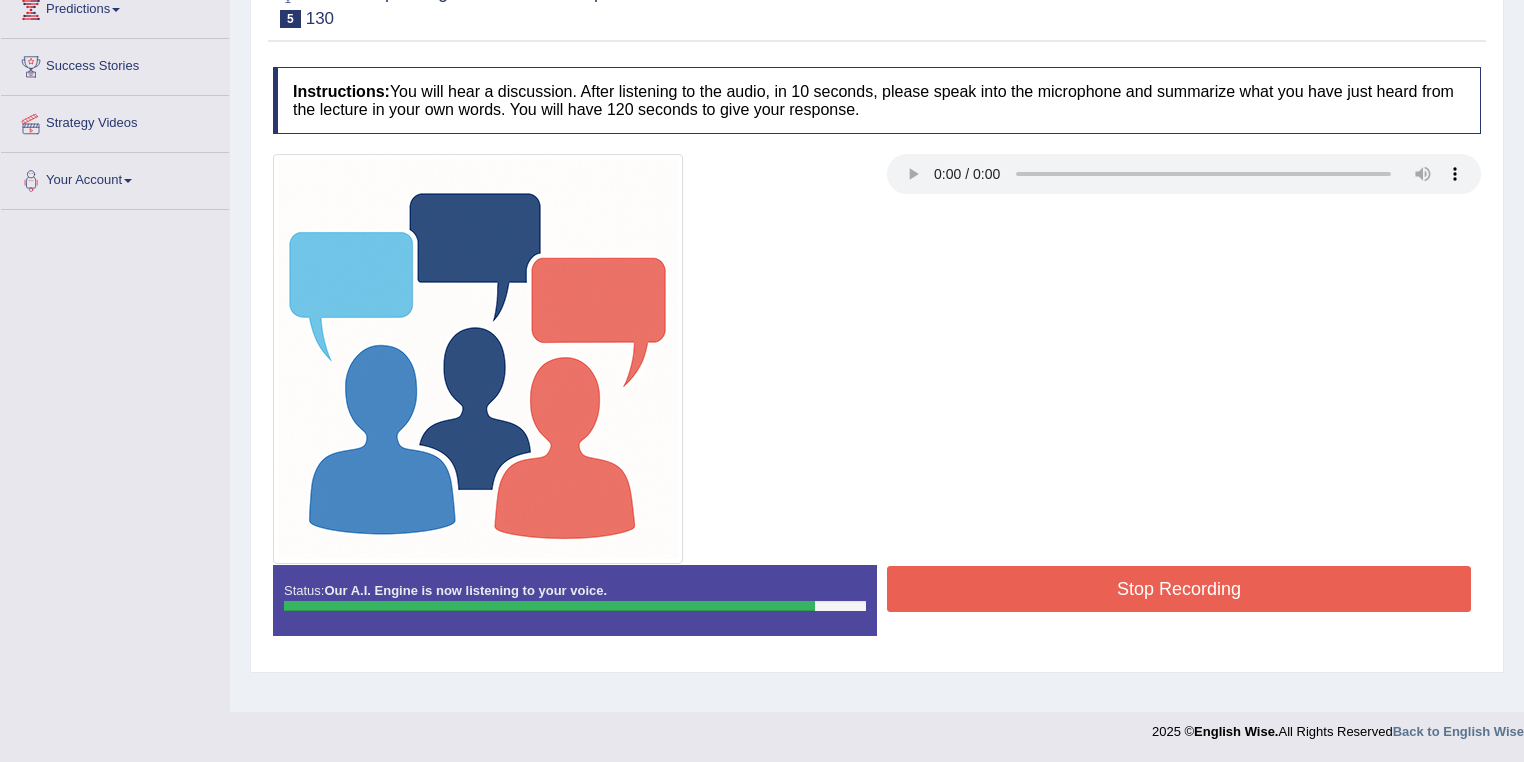 click on "Stop Recording" at bounding box center (1179, 589) 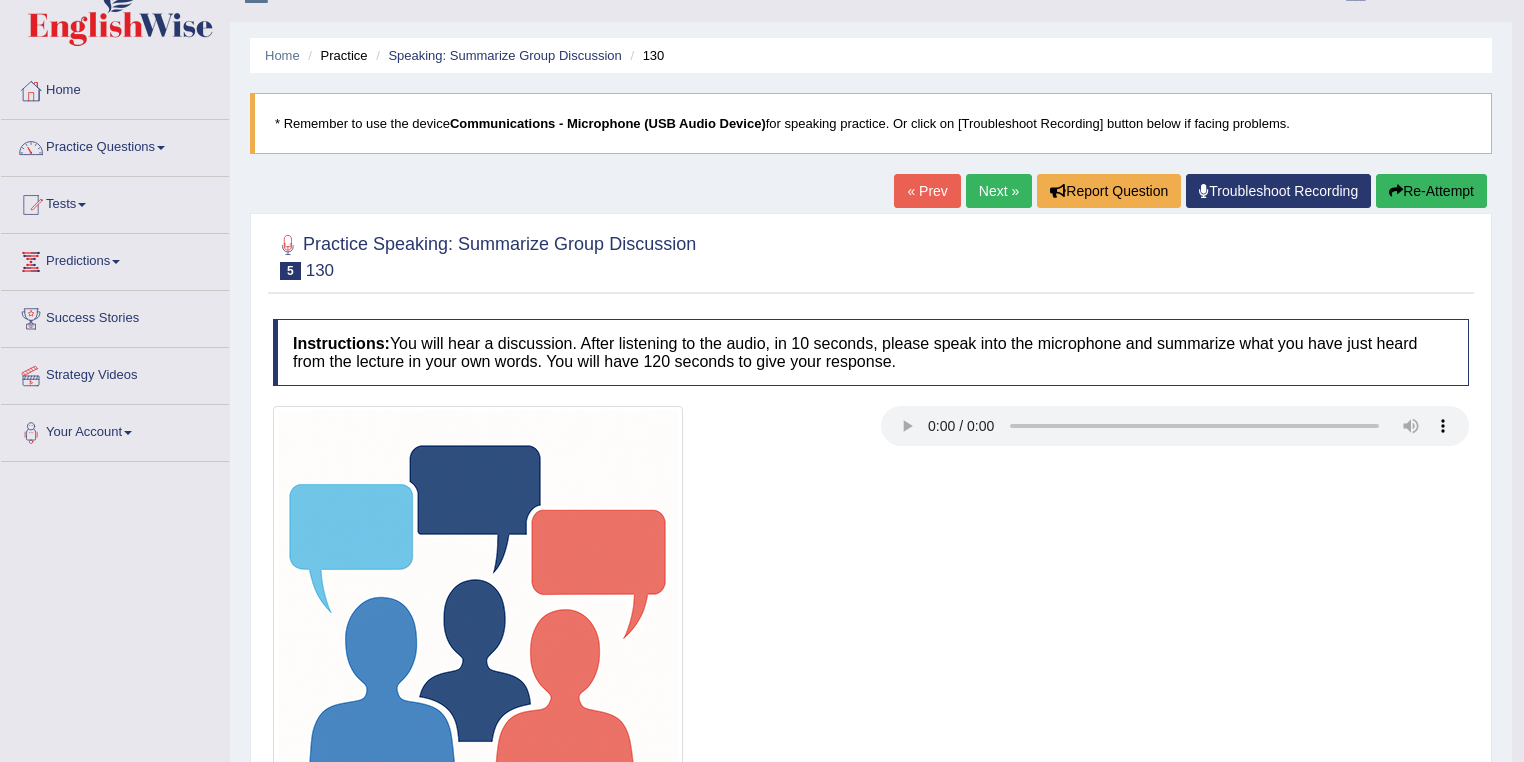 scroll, scrollTop: 36, scrollLeft: 0, axis: vertical 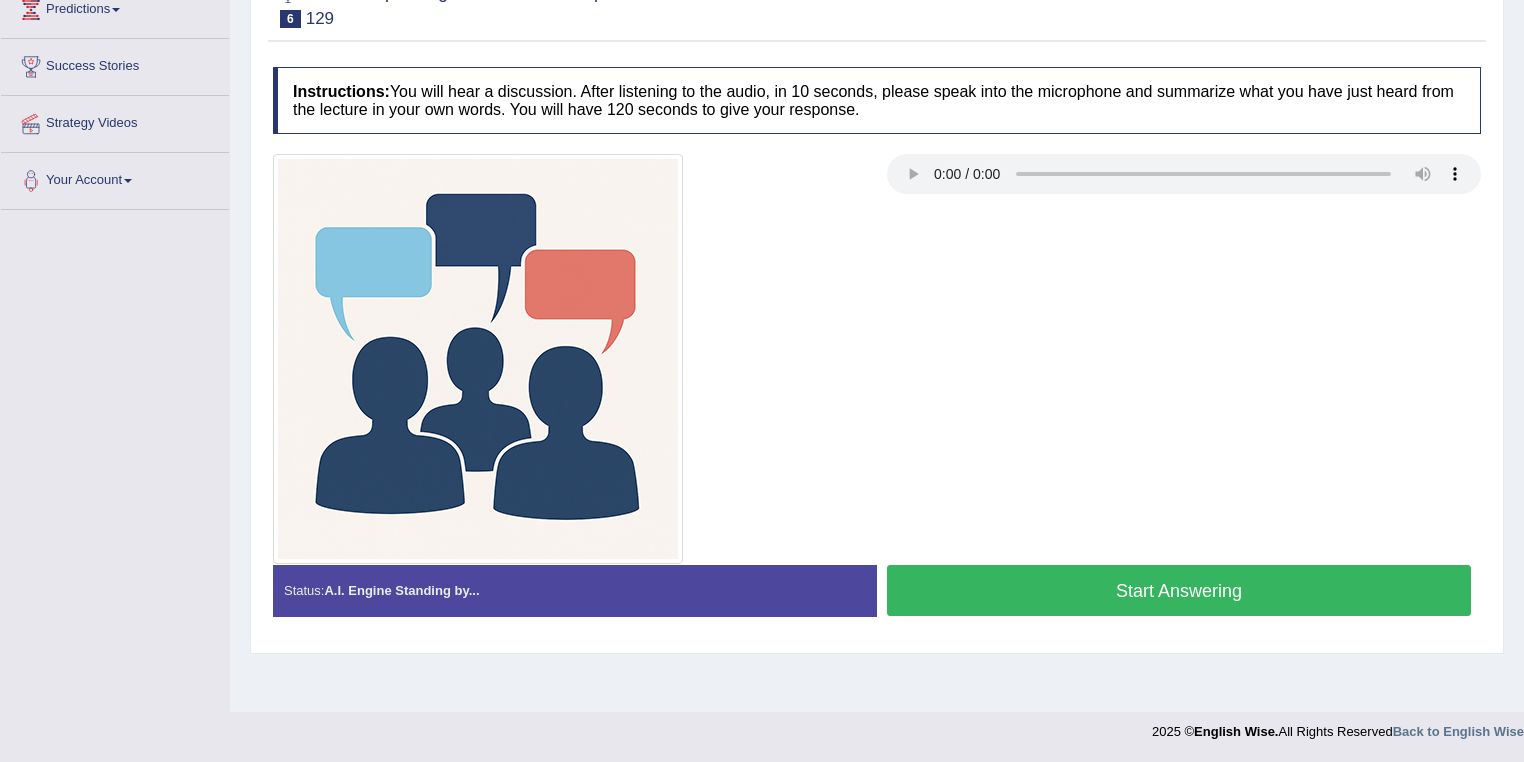 click on "Start Answering" at bounding box center [1179, 590] 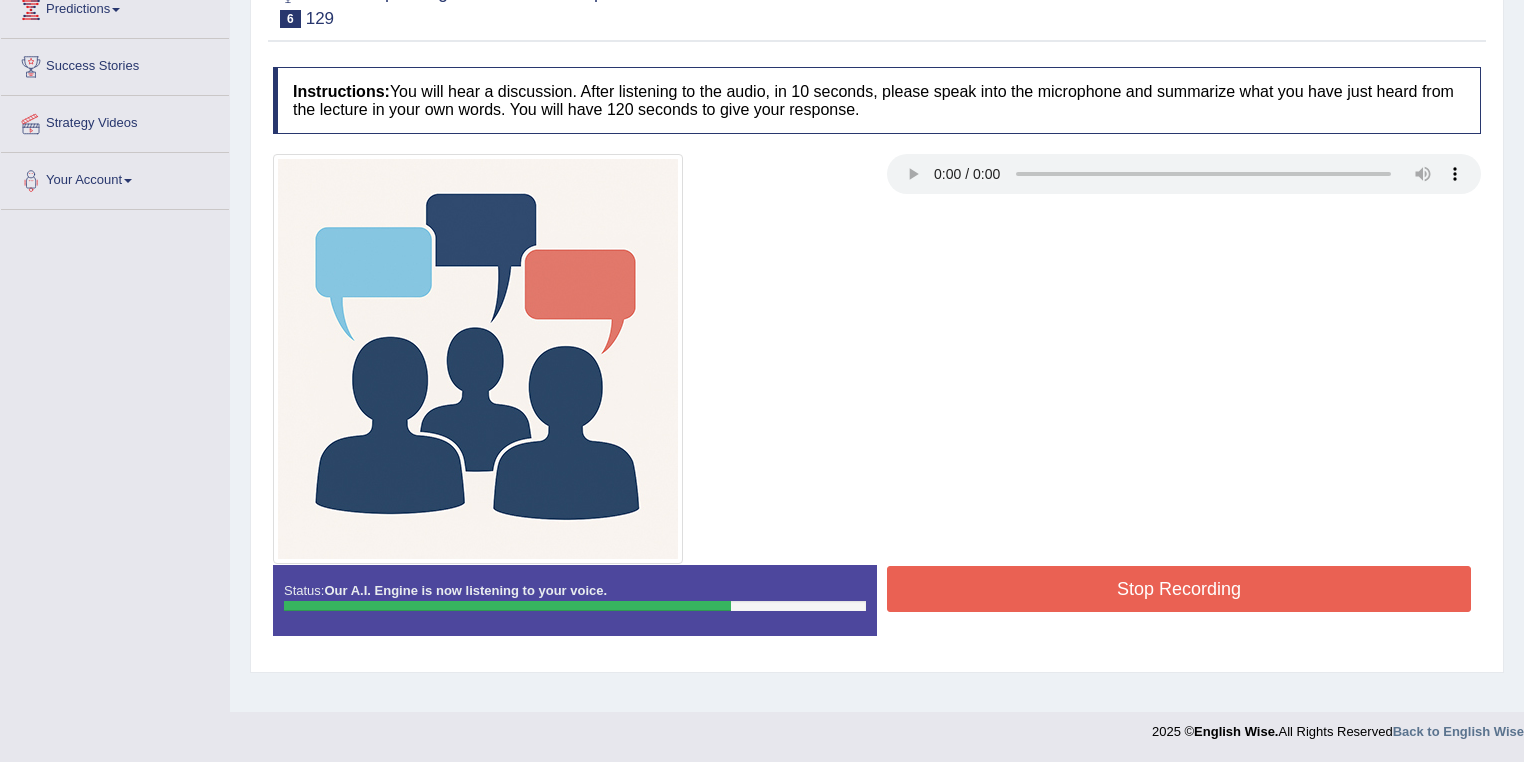 click on "Stop Recording" at bounding box center [1179, 589] 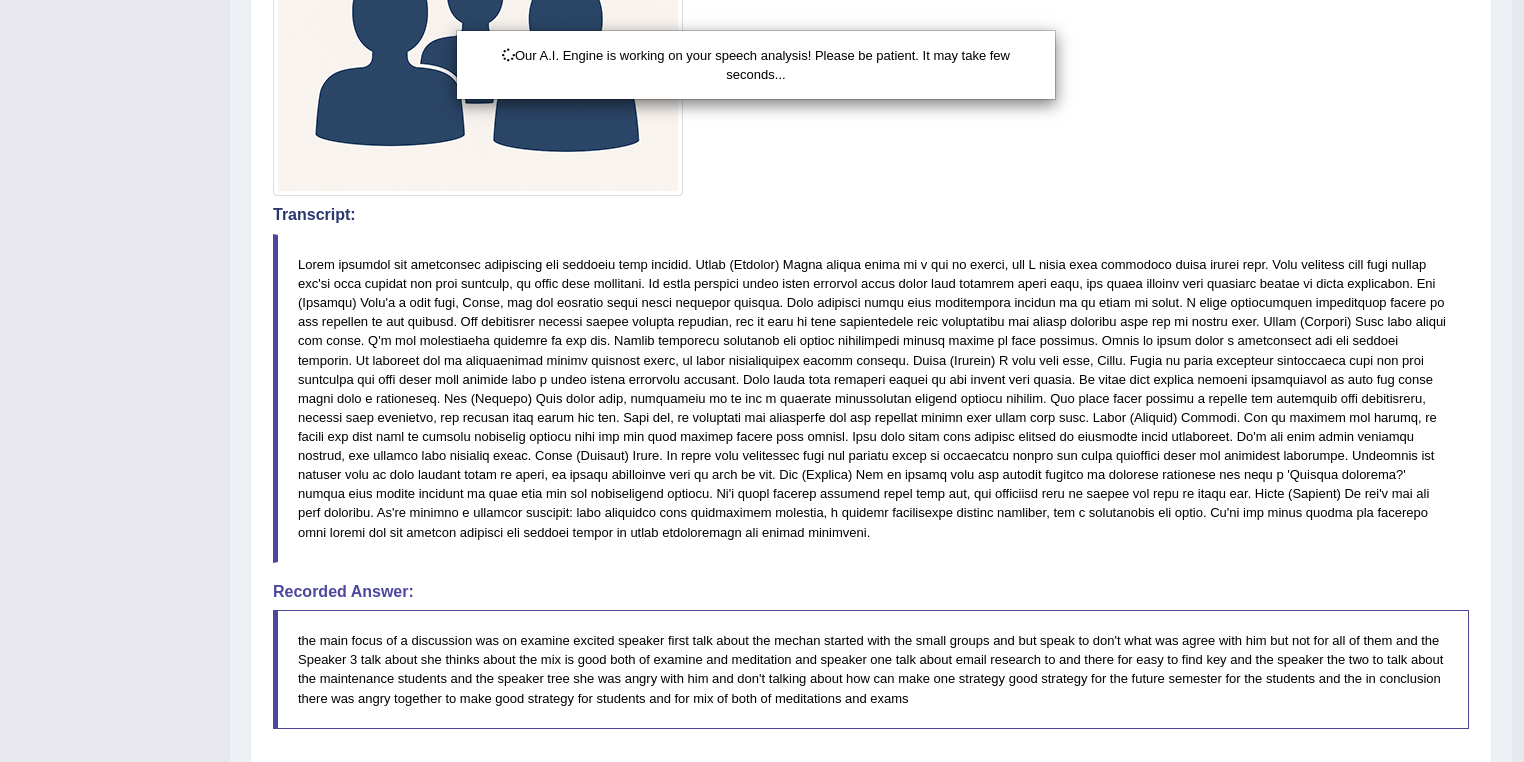 scroll, scrollTop: 848, scrollLeft: 0, axis: vertical 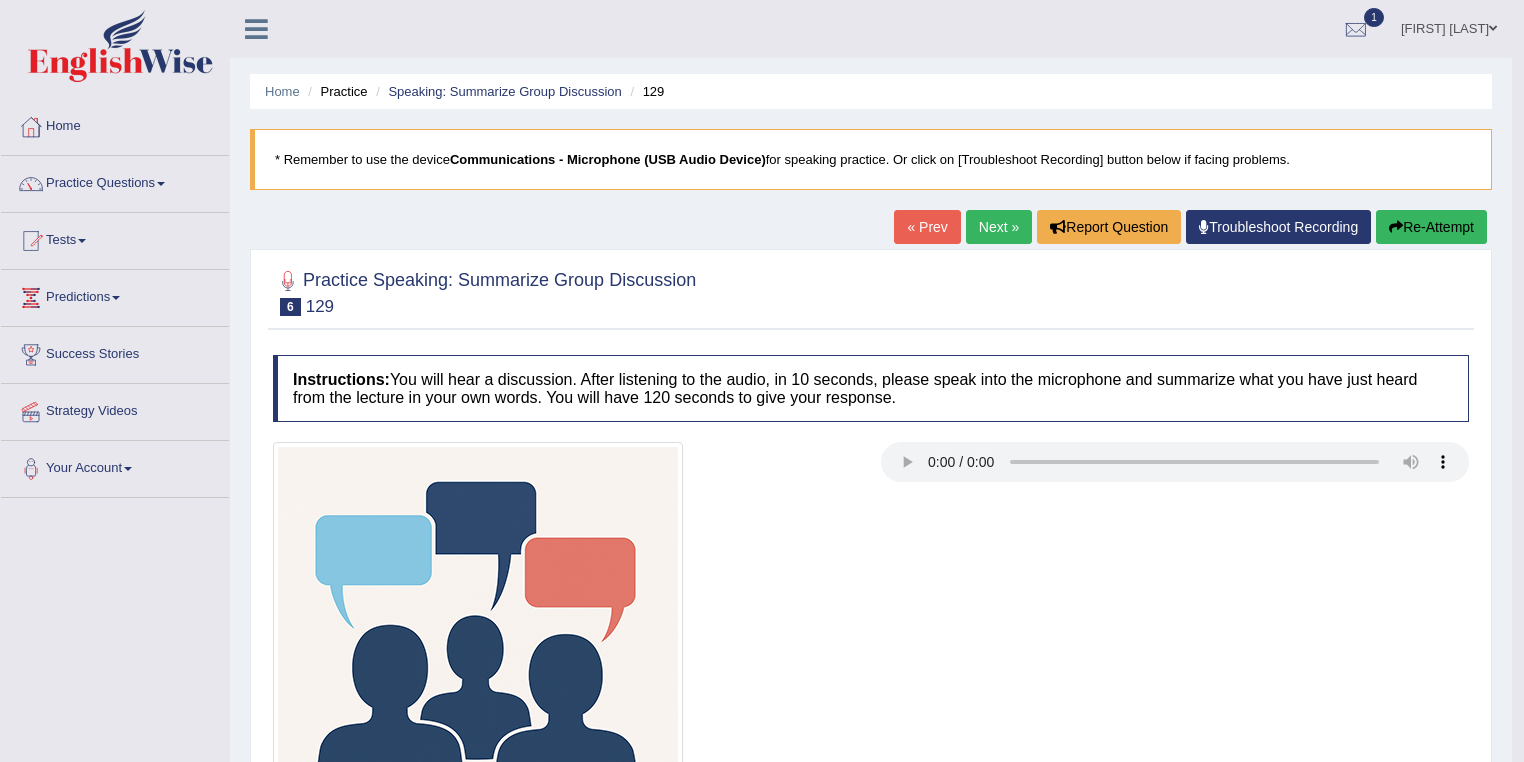 click on "Next »" at bounding box center (999, 227) 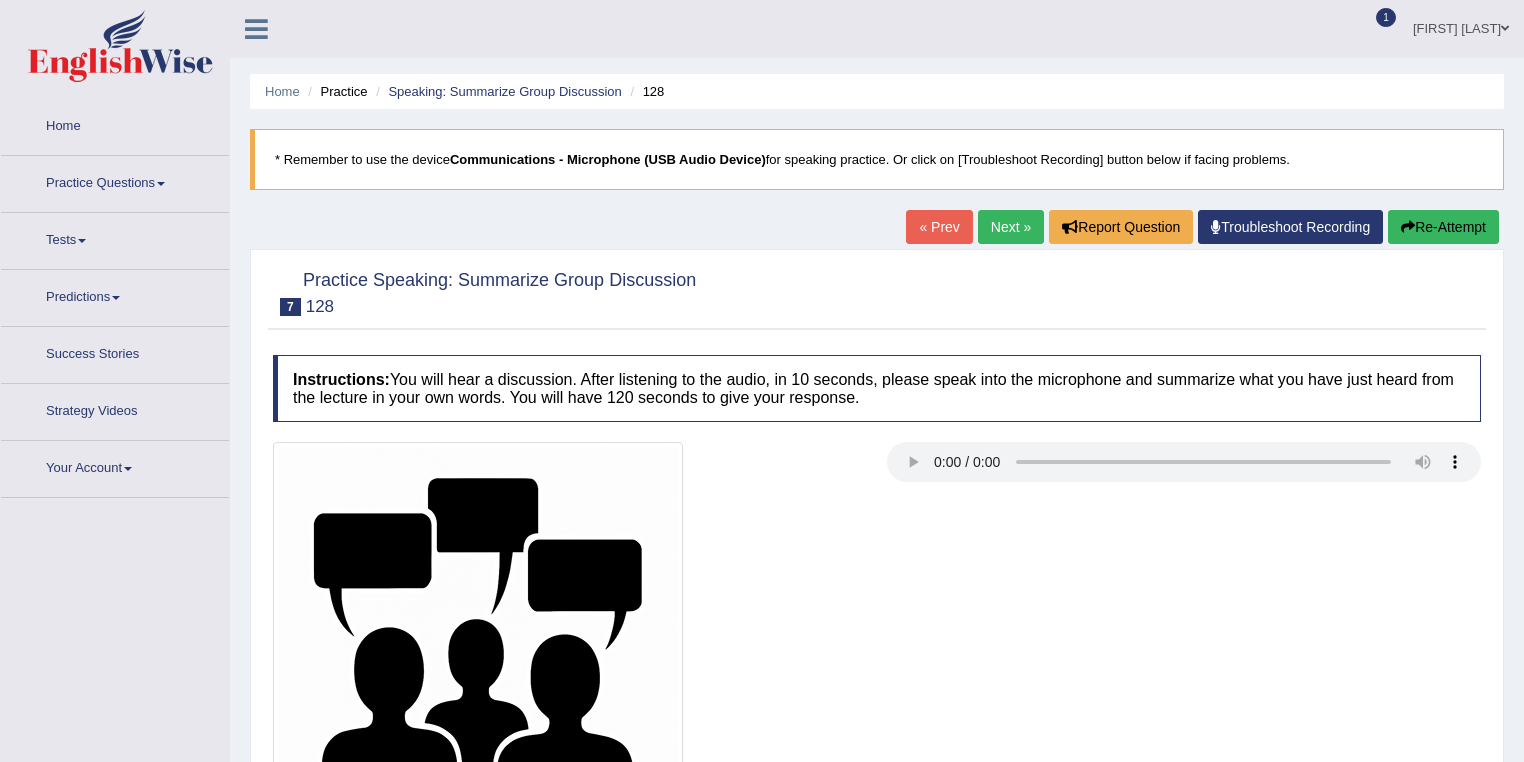 scroll, scrollTop: 0, scrollLeft: 0, axis: both 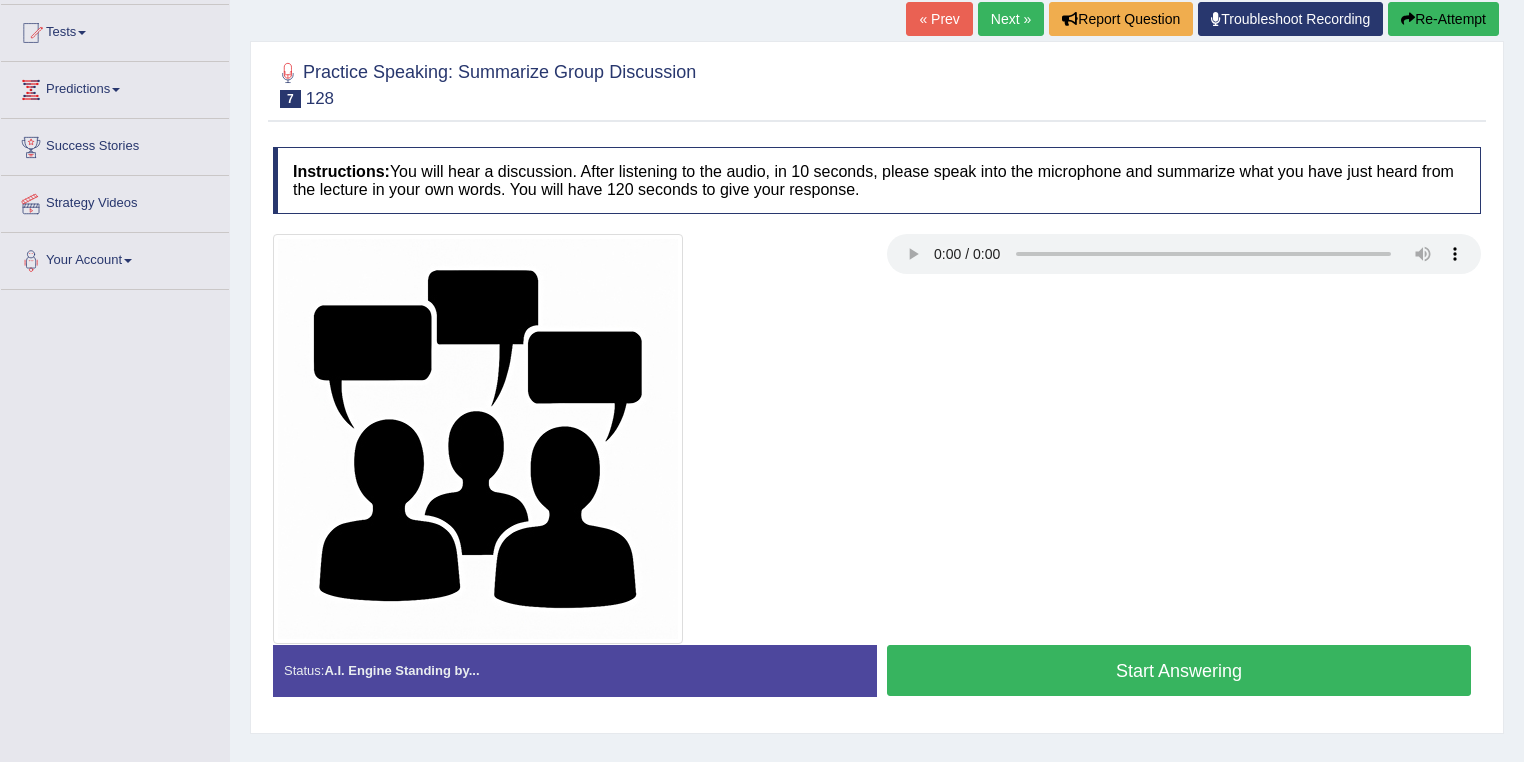click on "Predictions" at bounding box center [115, 87] 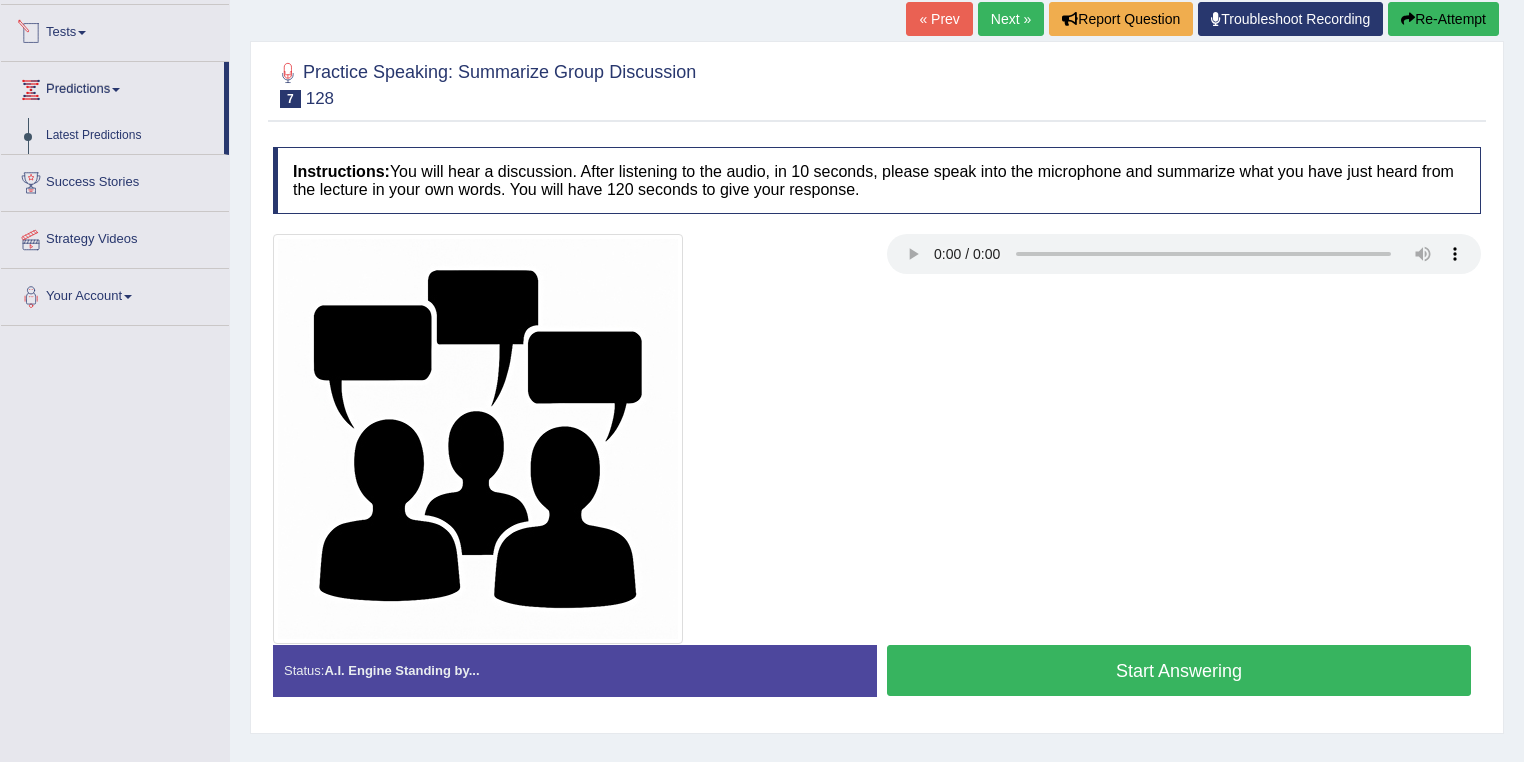 click on "Tests" at bounding box center [115, 30] 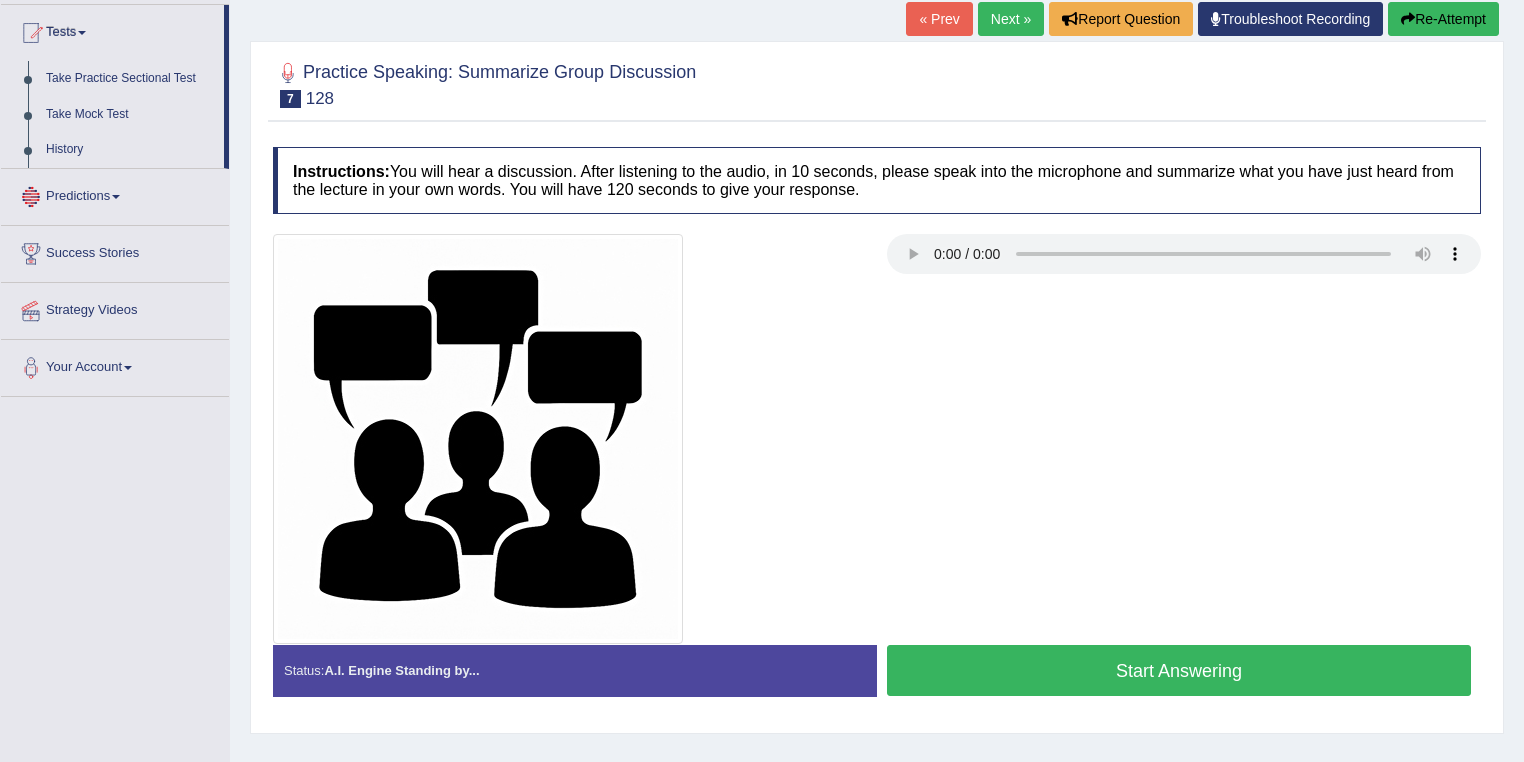 click on "Predictions" at bounding box center [115, 194] 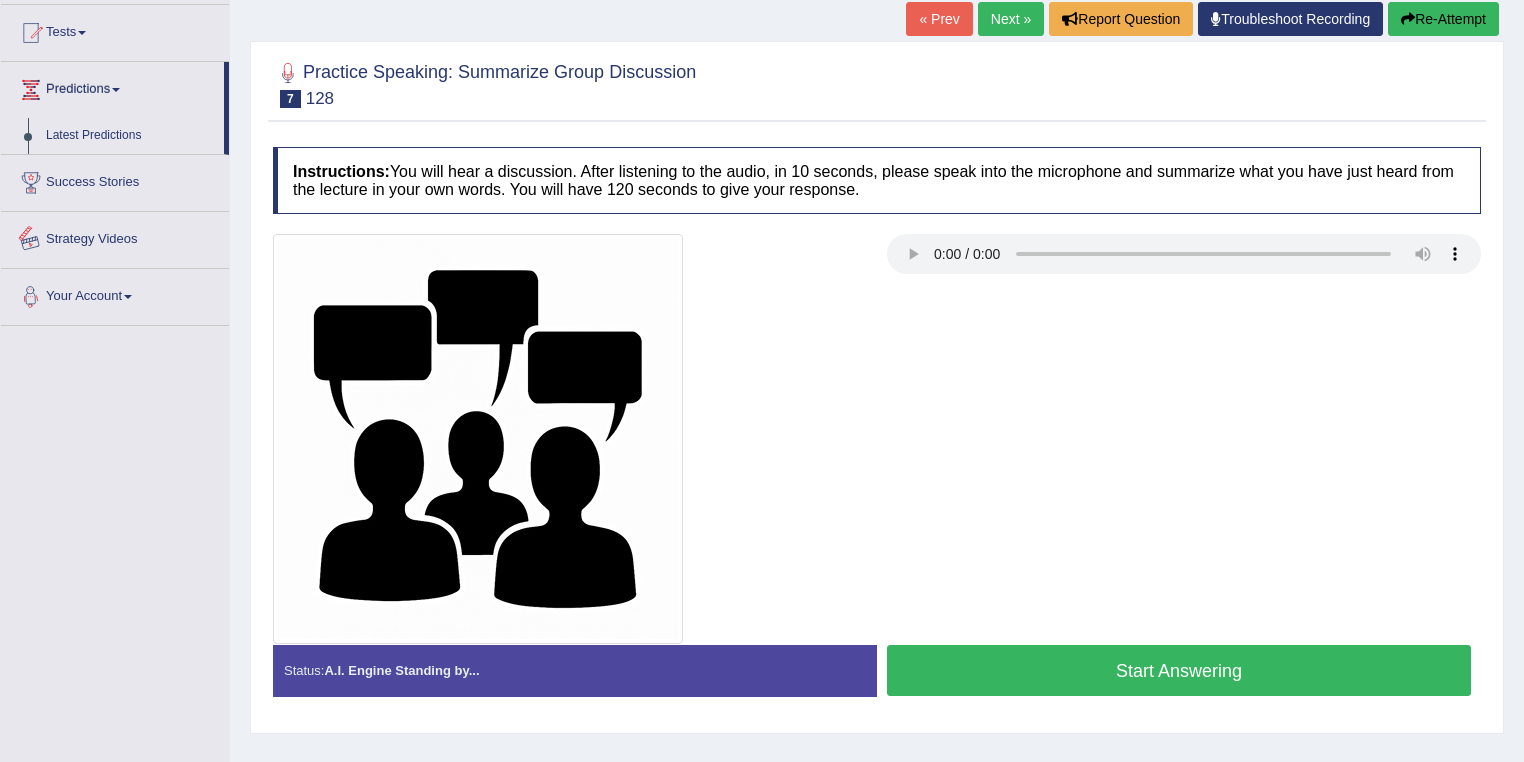 drag, startPoint x: 132, startPoint y: 404, endPoint x: 137, endPoint y: 389, distance: 15.811388 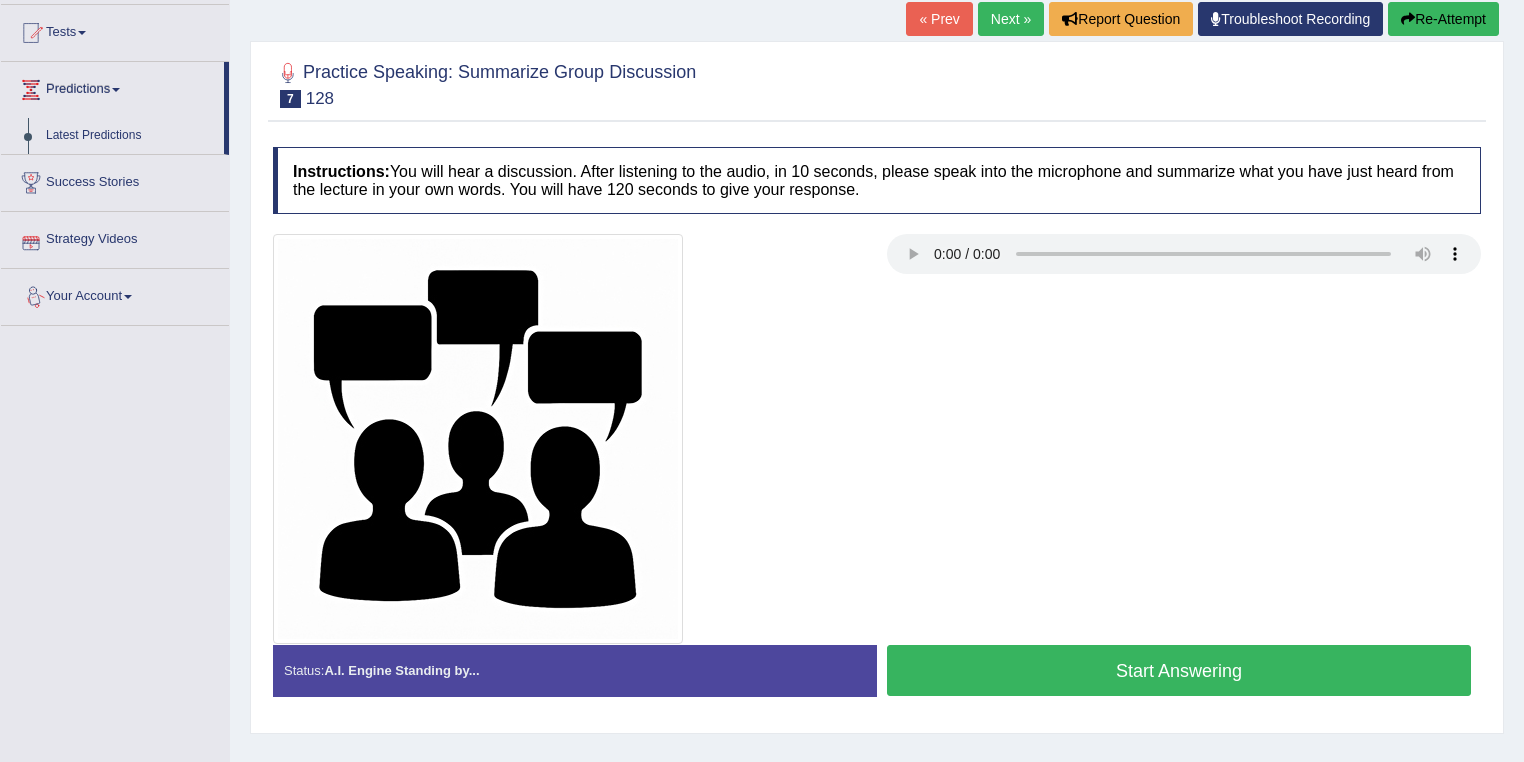 click at bounding box center (478, 439) 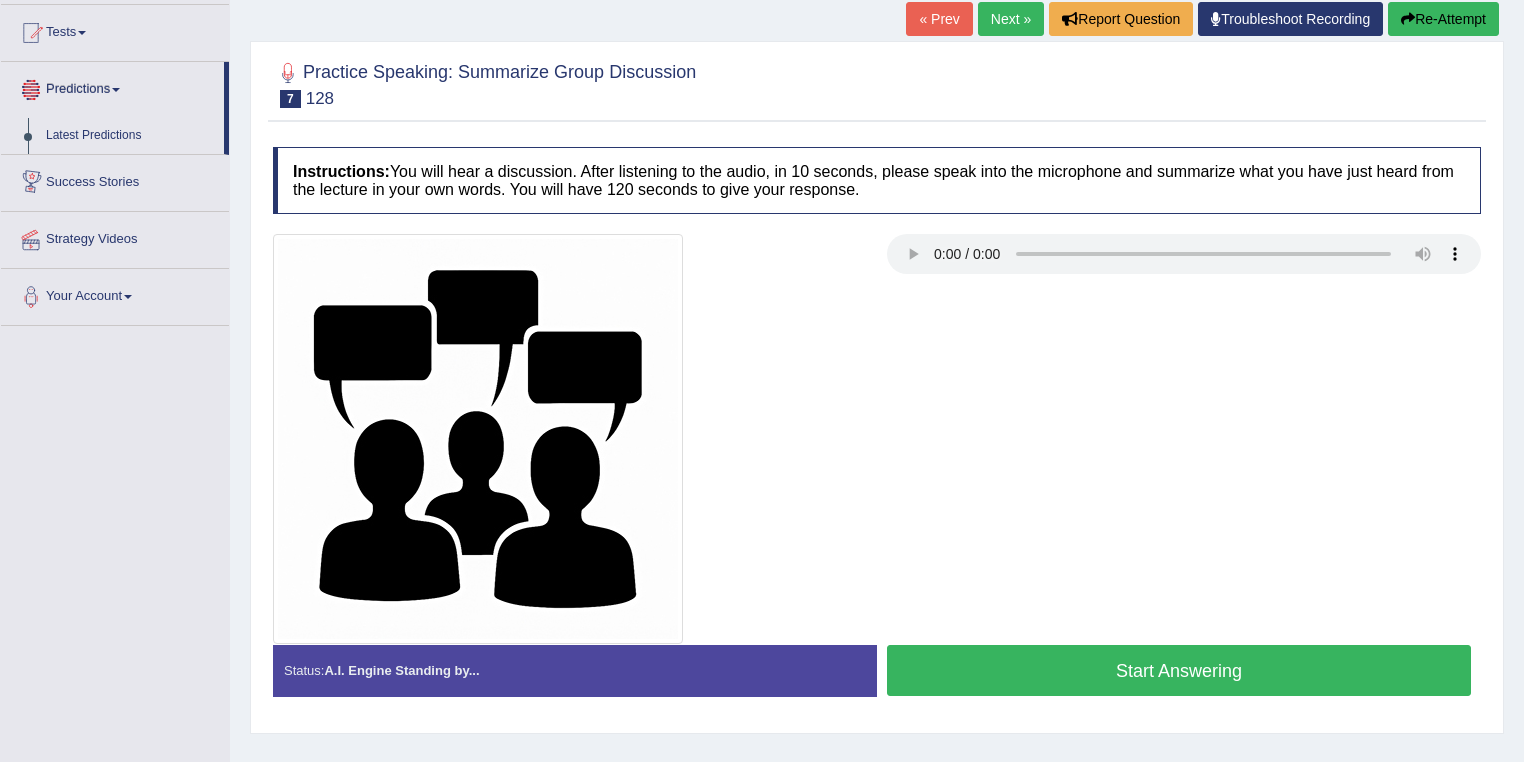 scroll, scrollTop: 0, scrollLeft: 0, axis: both 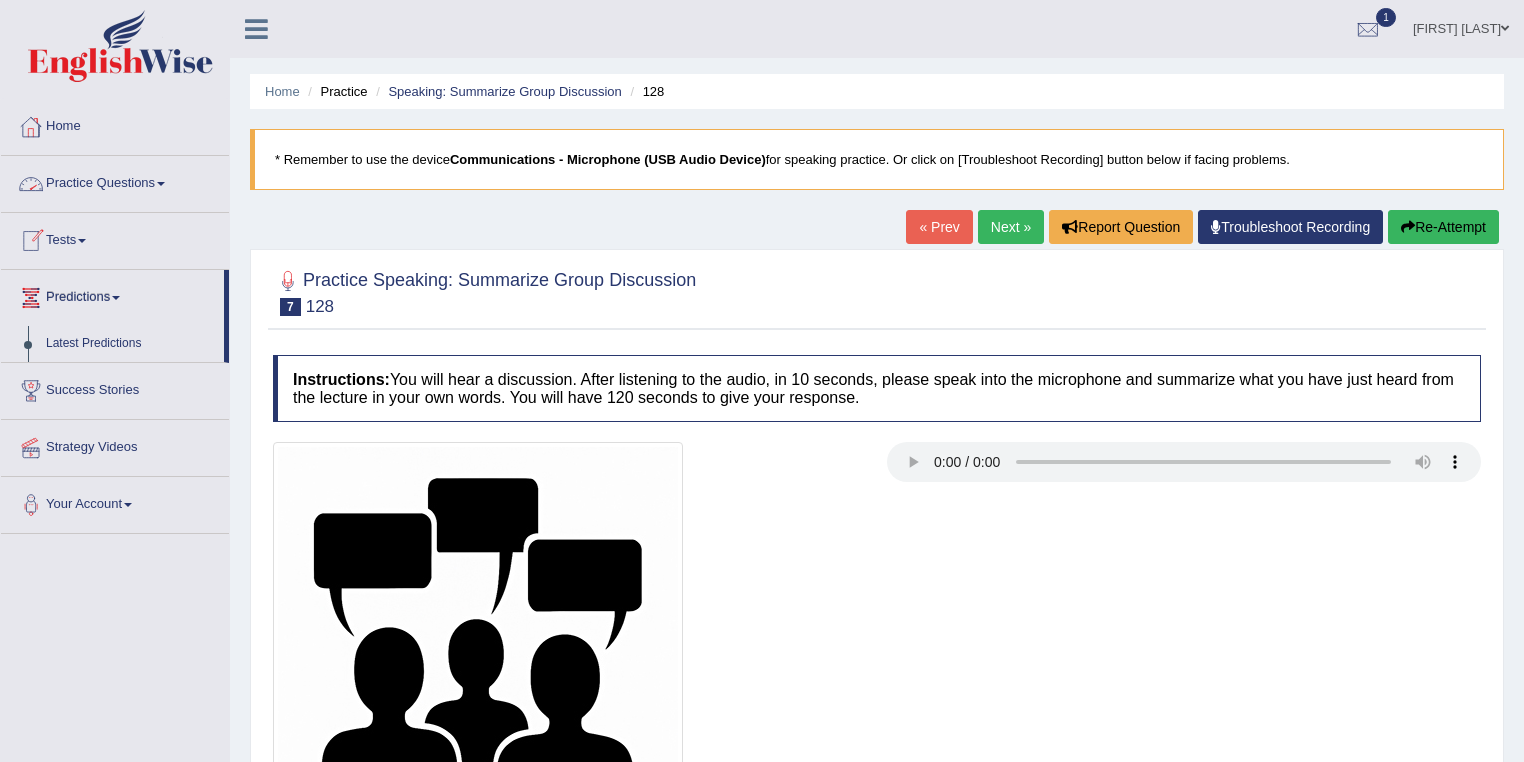 click on "Practice Questions" at bounding box center [115, 181] 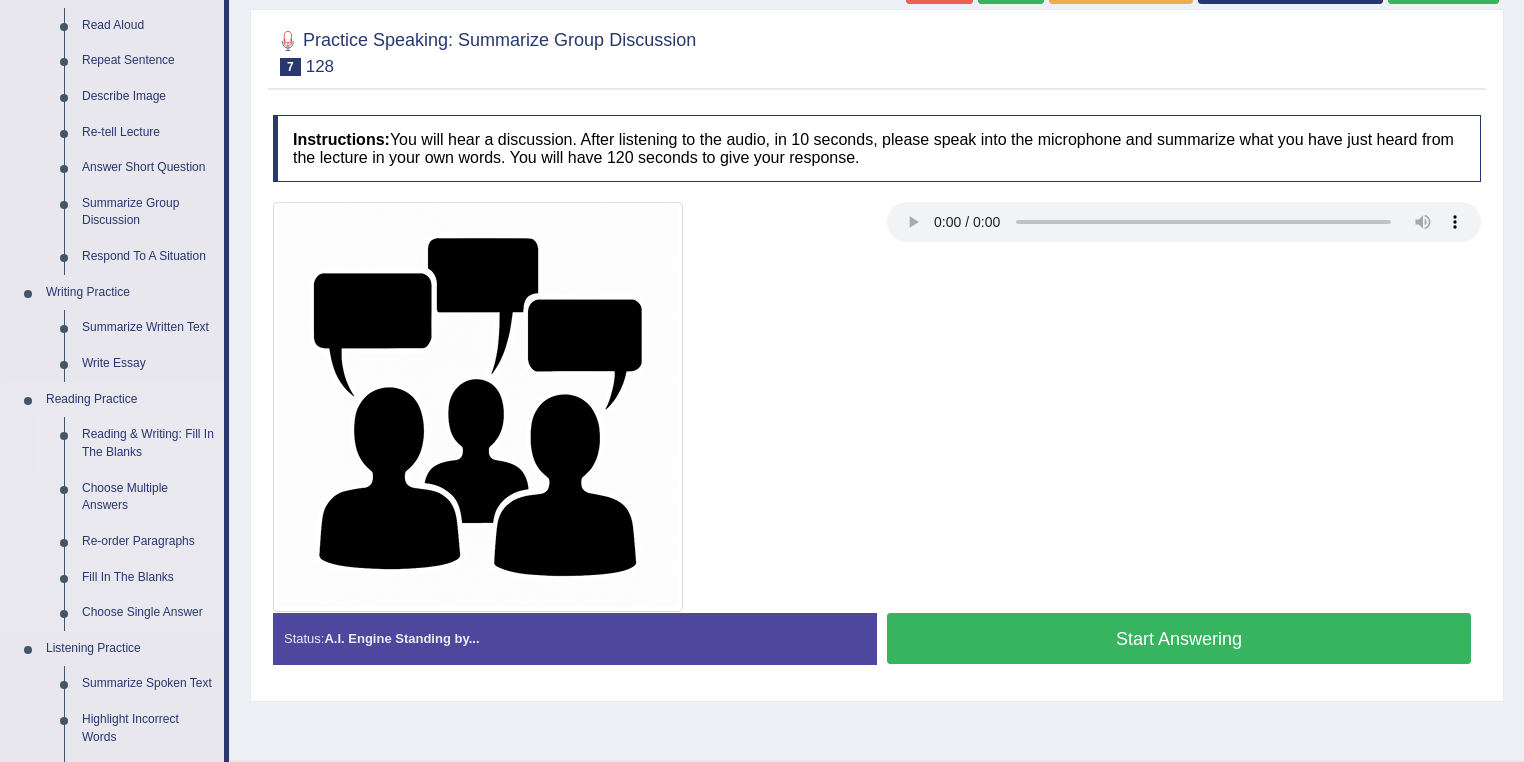 scroll, scrollTop: 240, scrollLeft: 0, axis: vertical 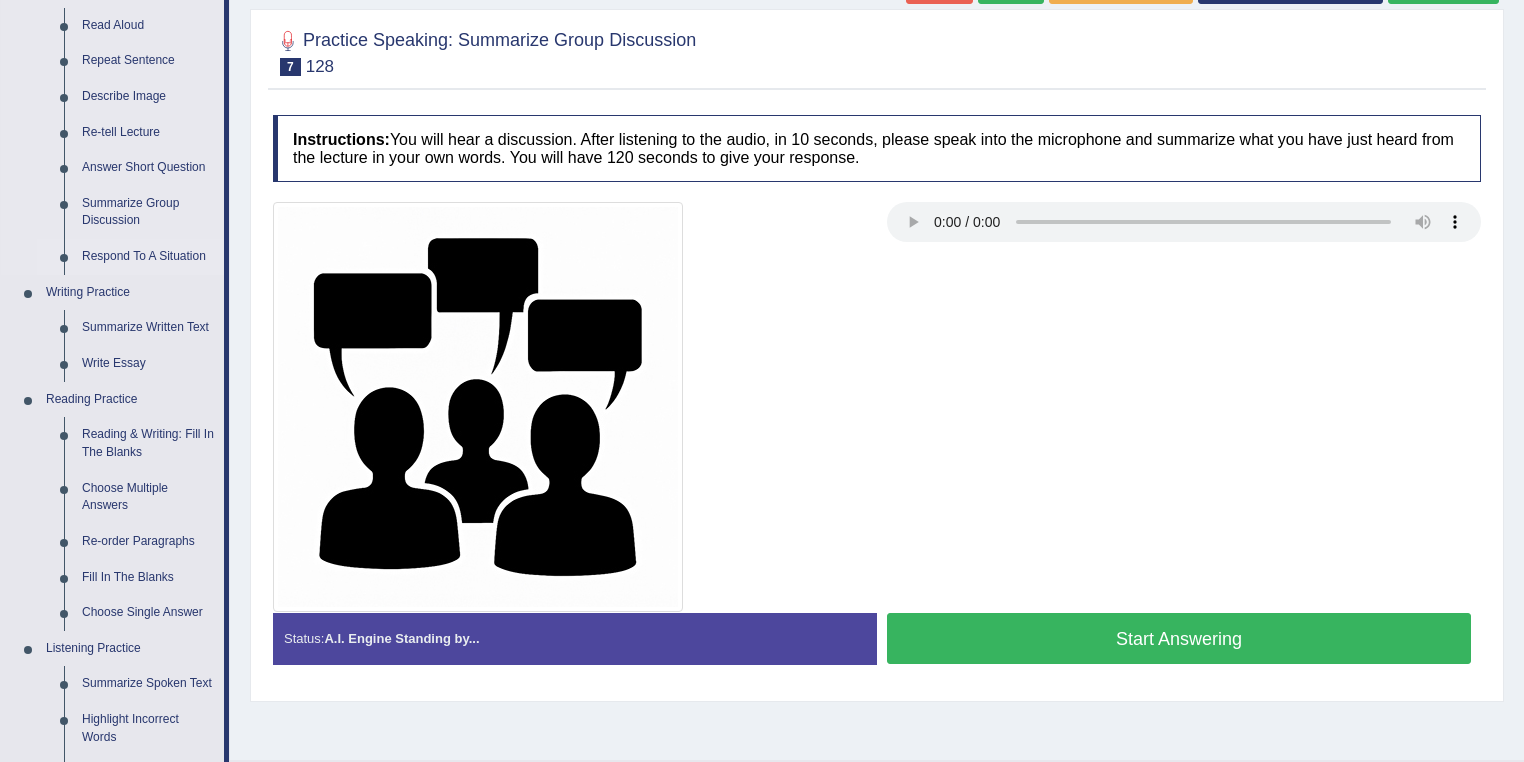 click on "Respond To A Situation" at bounding box center (148, 257) 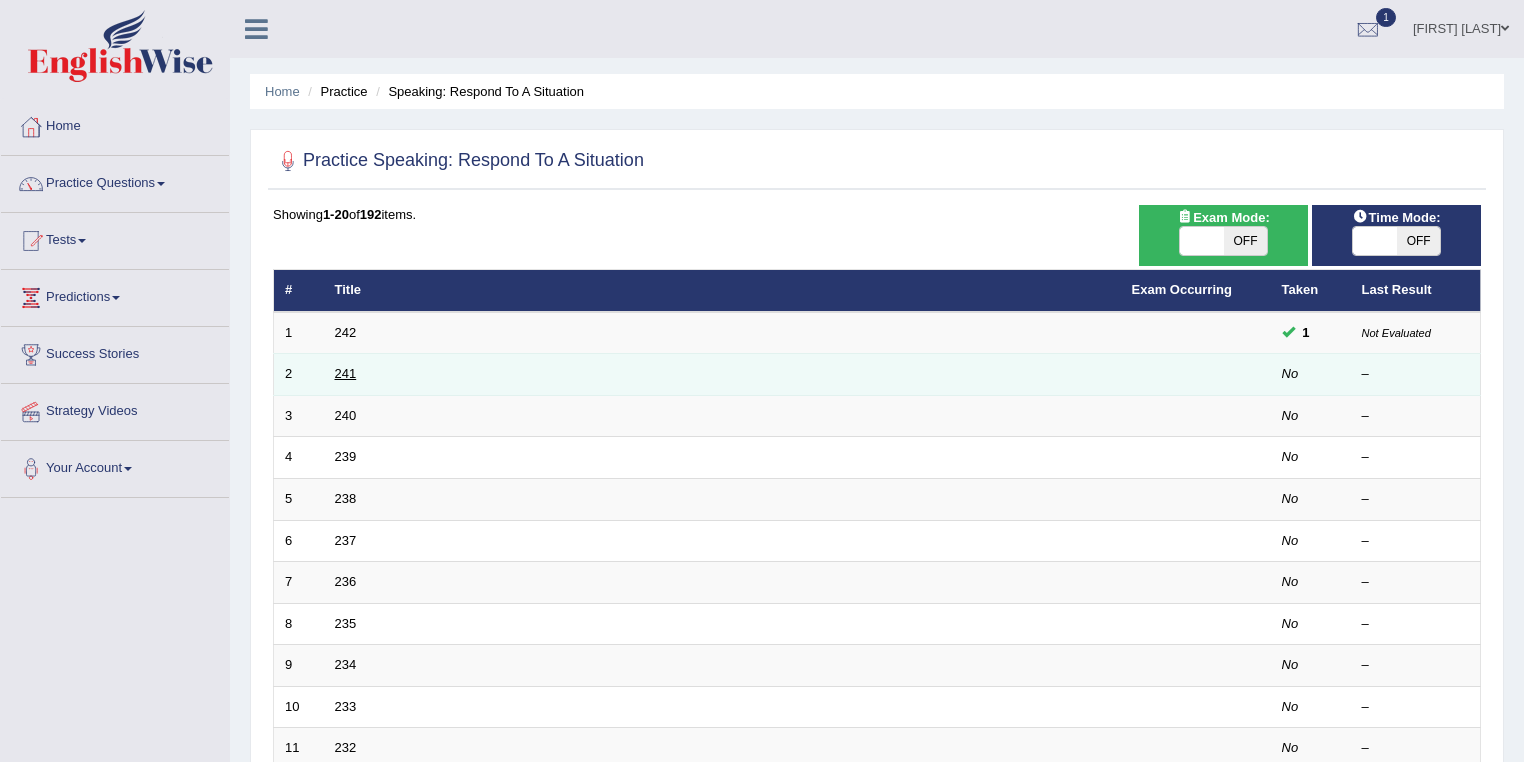 scroll, scrollTop: 0, scrollLeft: 0, axis: both 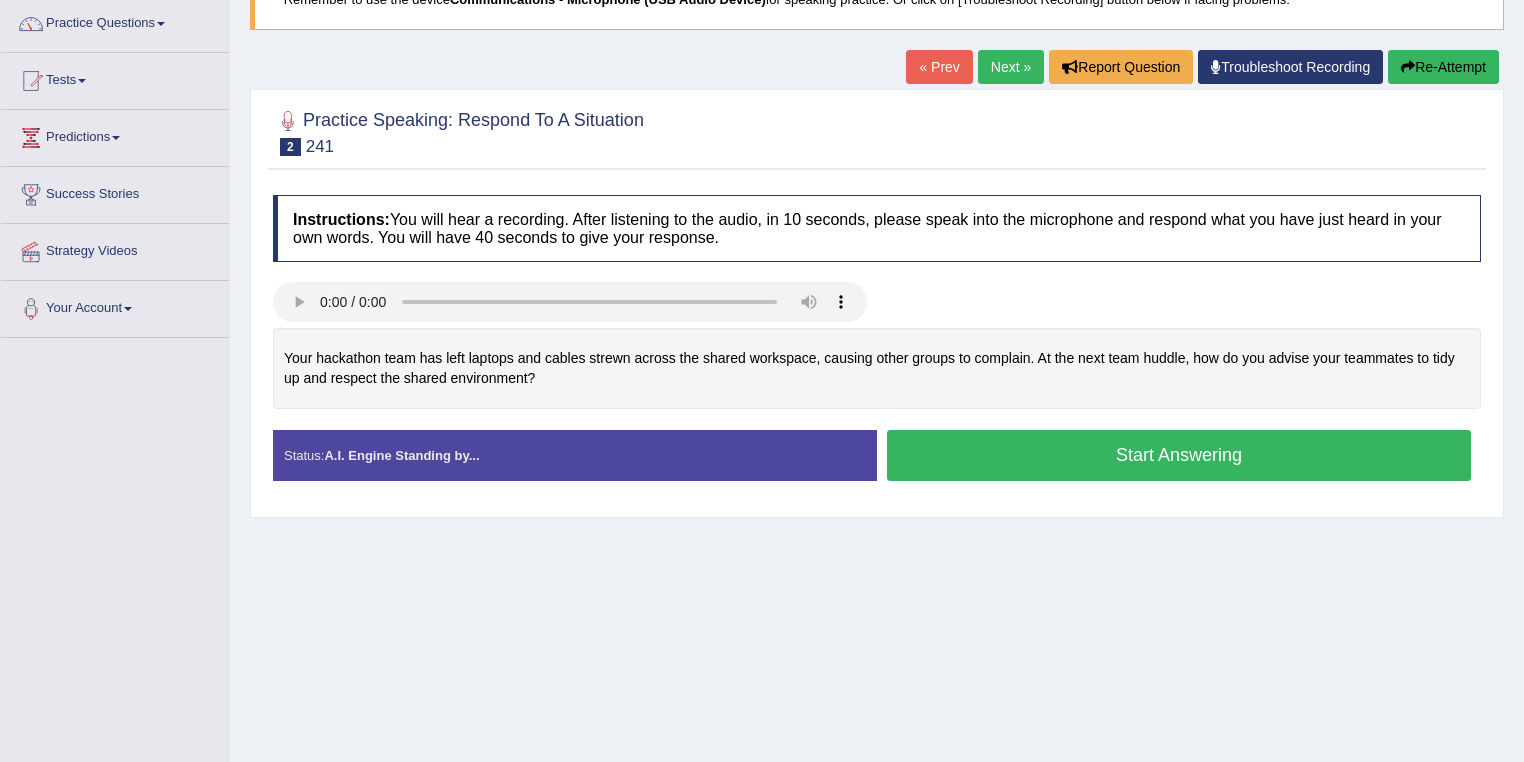 click on "Start Answering" at bounding box center [1179, 455] 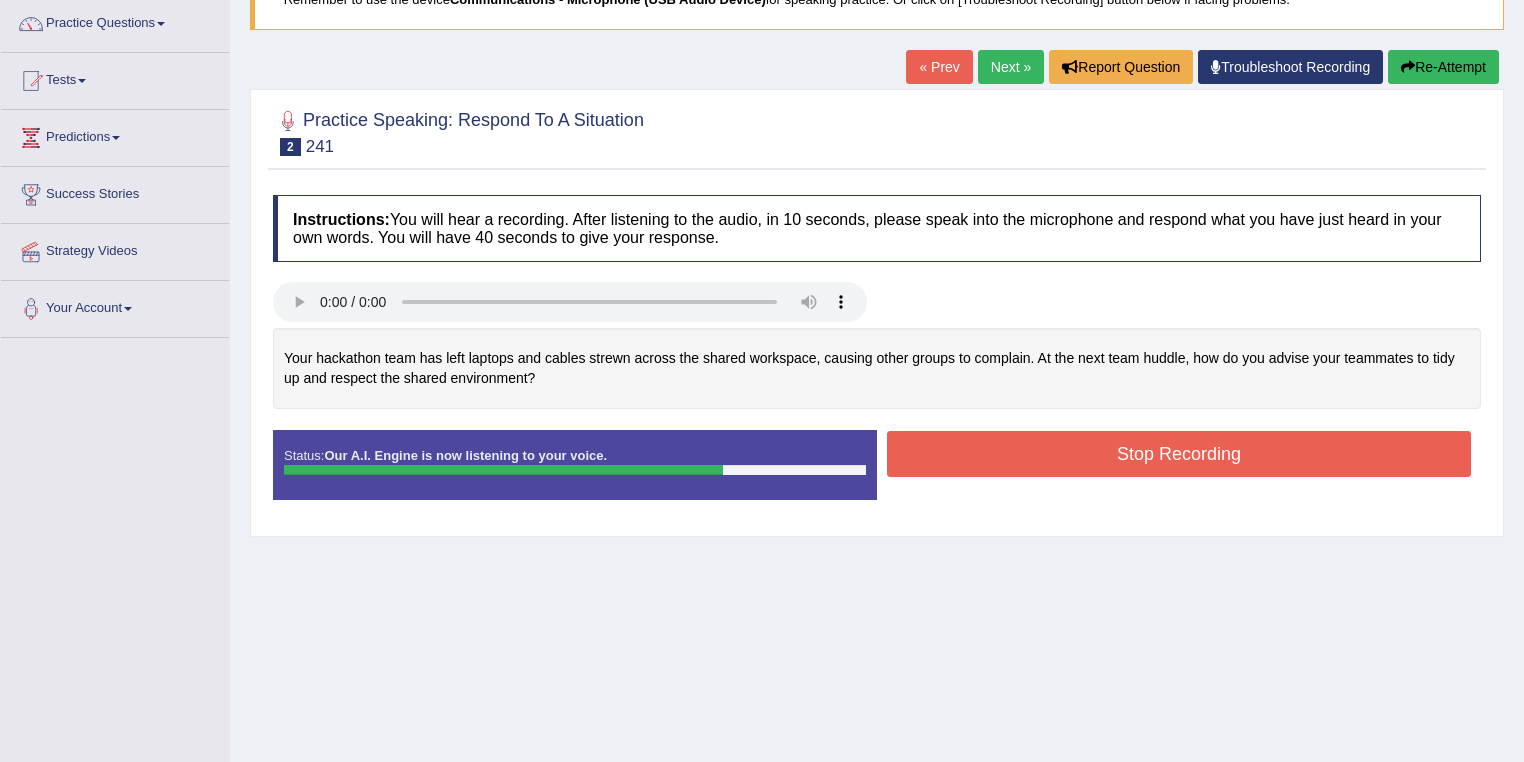 click on "Stop Recording" at bounding box center (1179, 454) 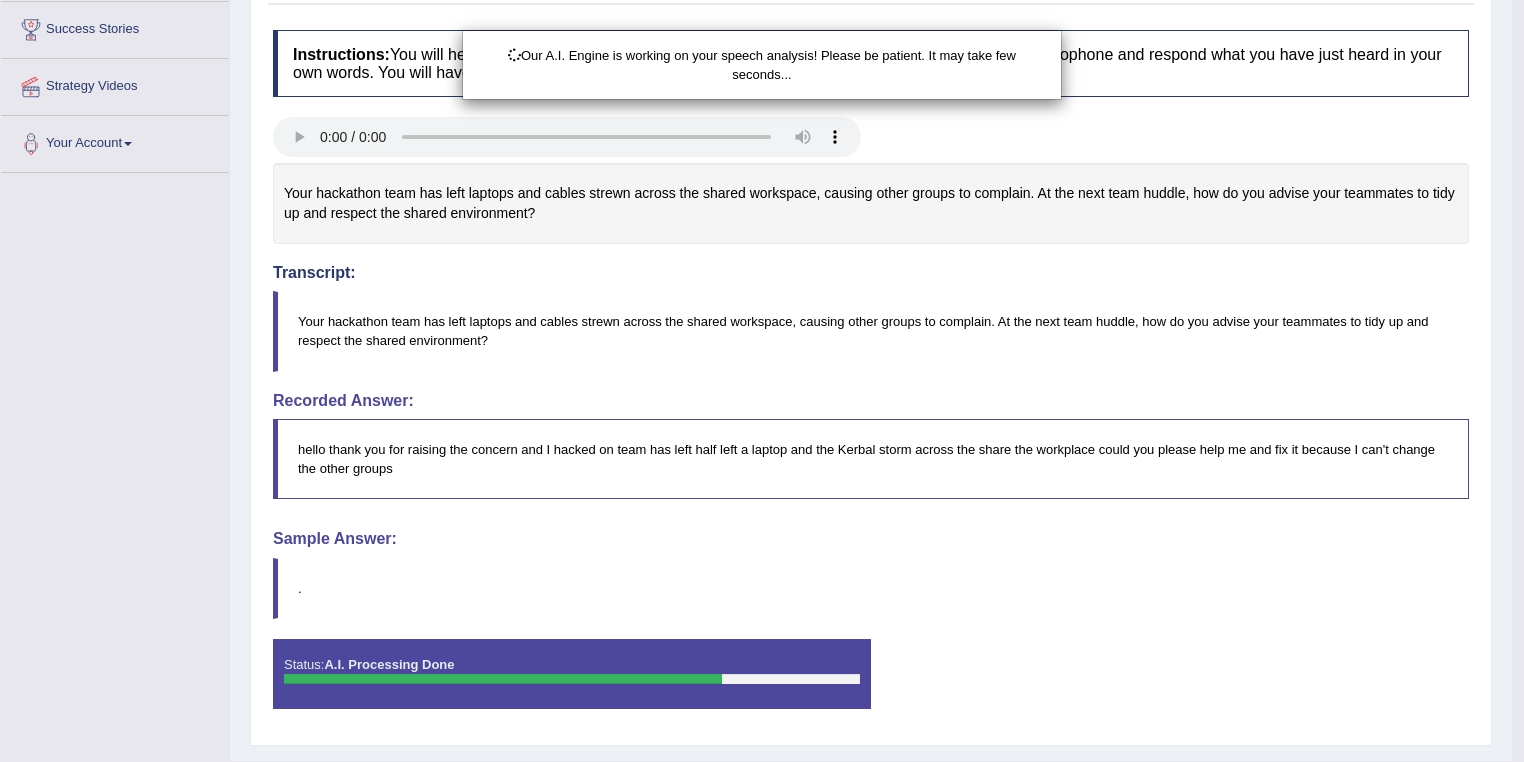 scroll, scrollTop: 370, scrollLeft: 0, axis: vertical 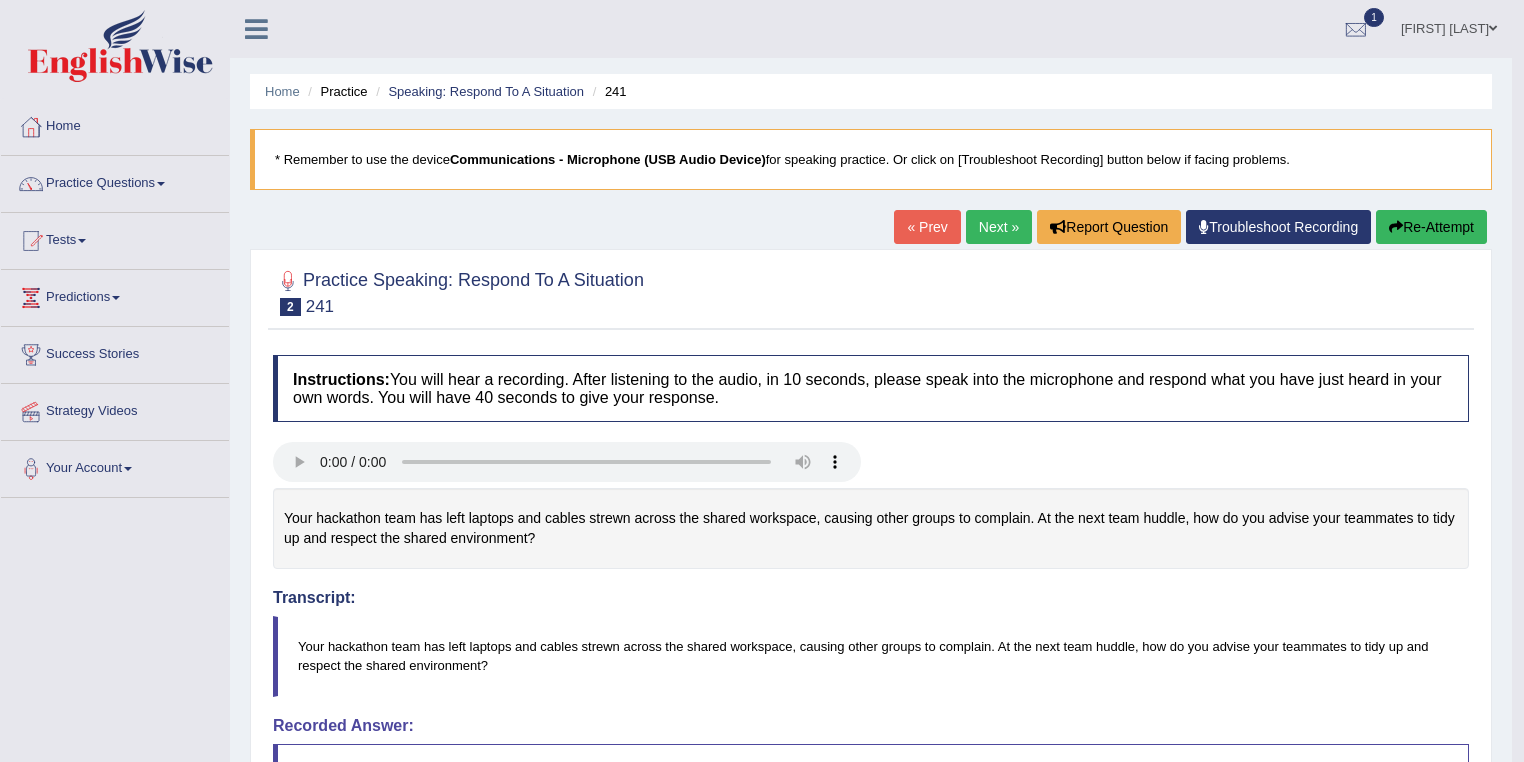 click on "Next »" at bounding box center [999, 227] 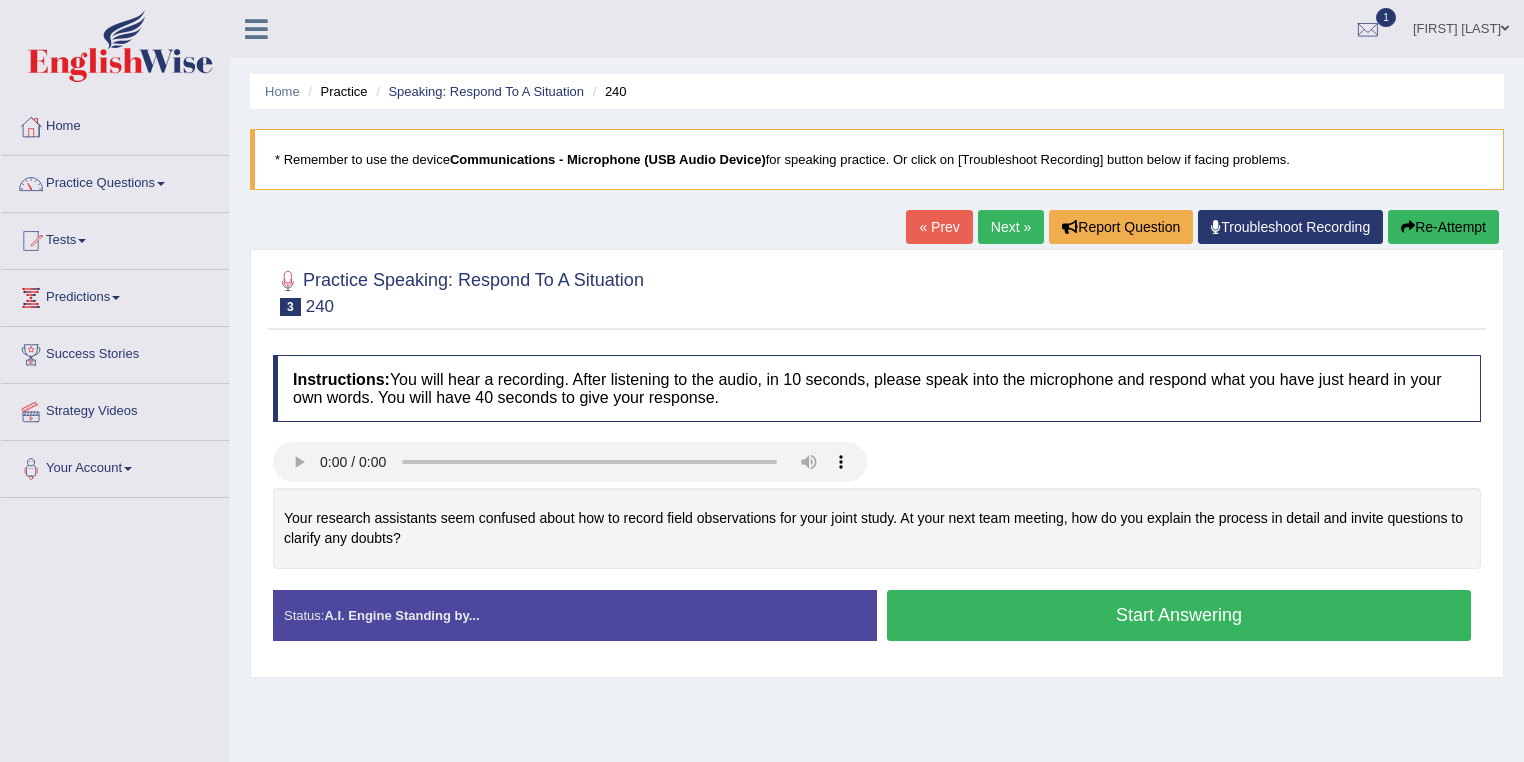 scroll, scrollTop: 0, scrollLeft: 0, axis: both 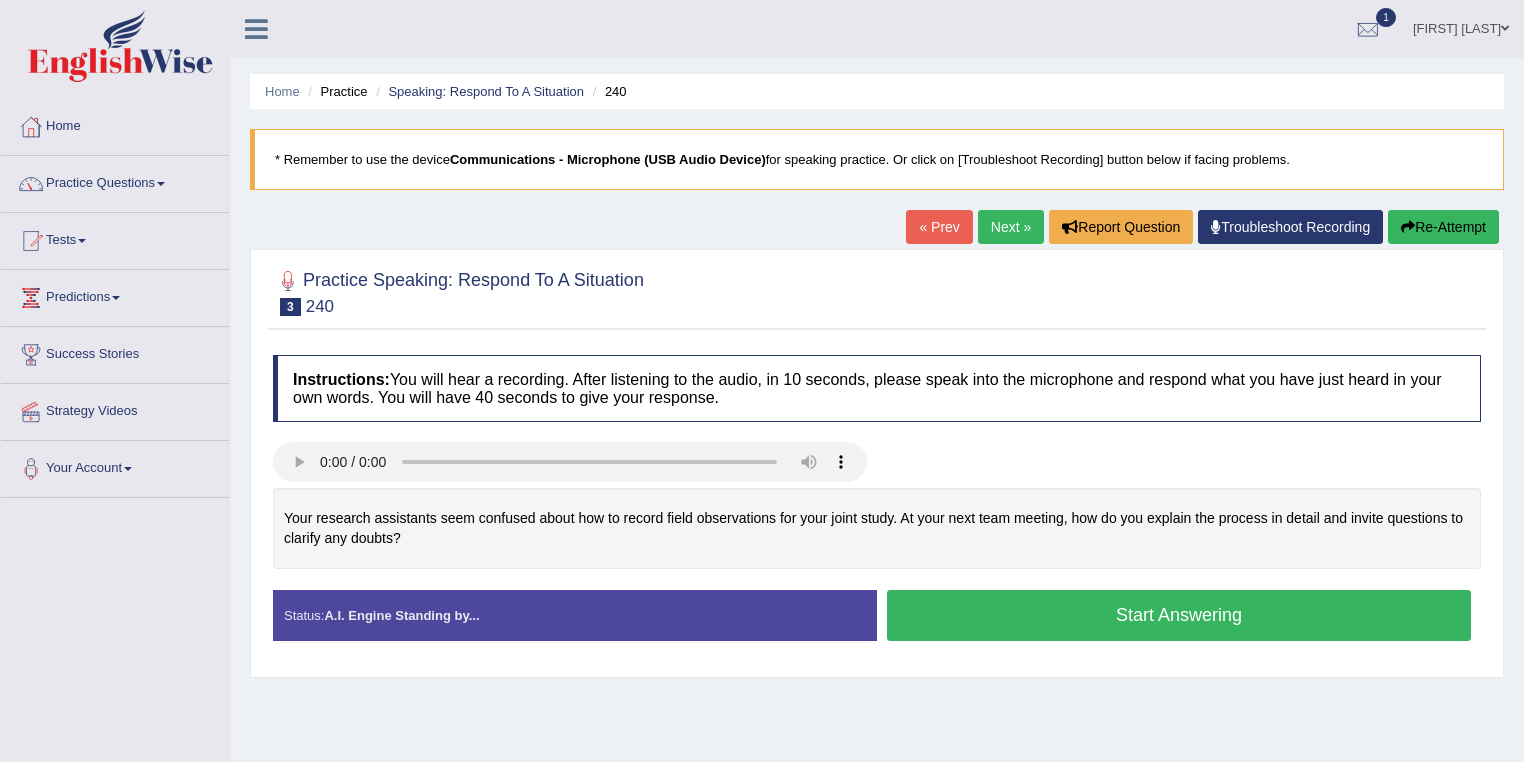 click on "Start Answering" at bounding box center (1179, 615) 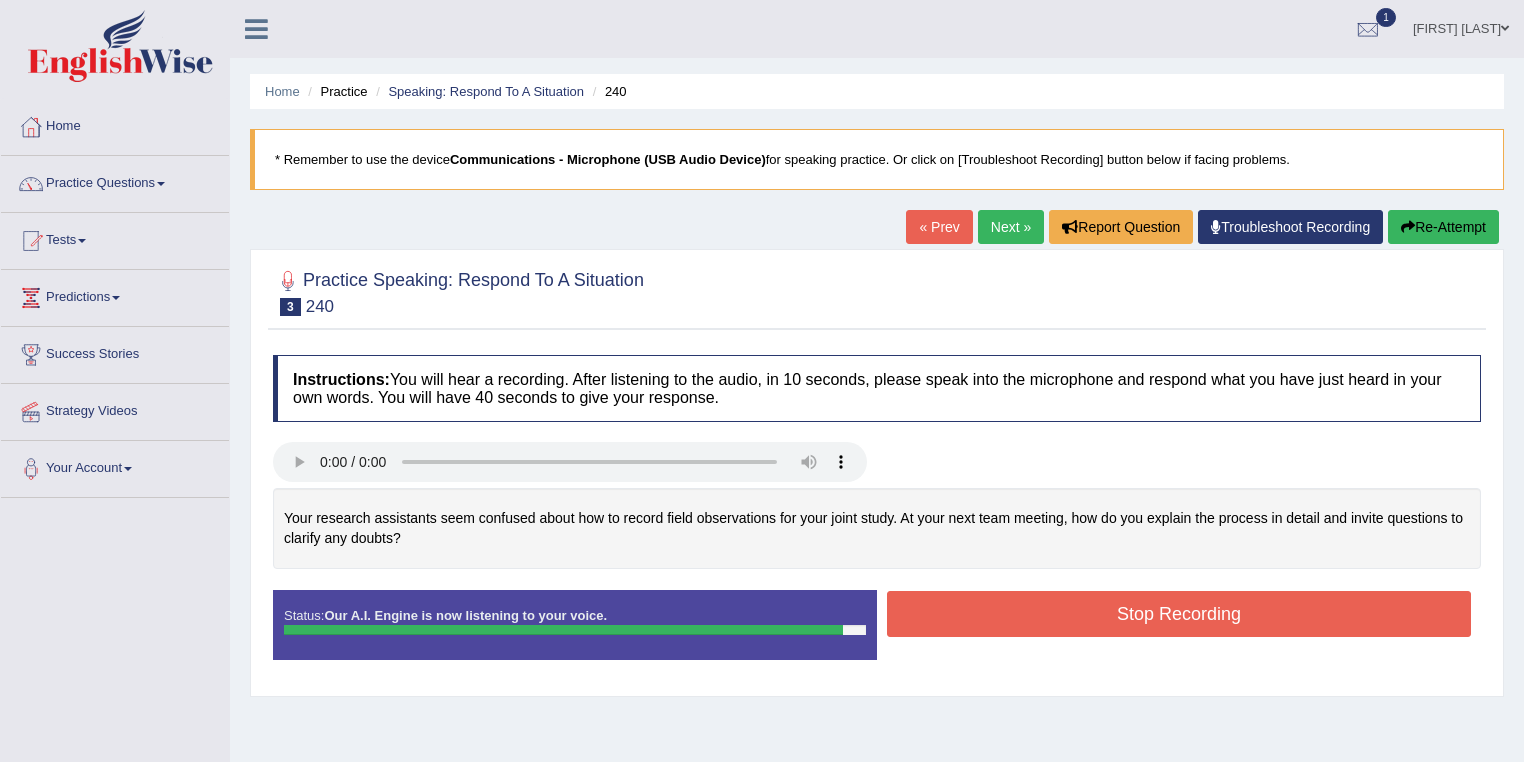 click on "Stop Recording" at bounding box center (1179, 614) 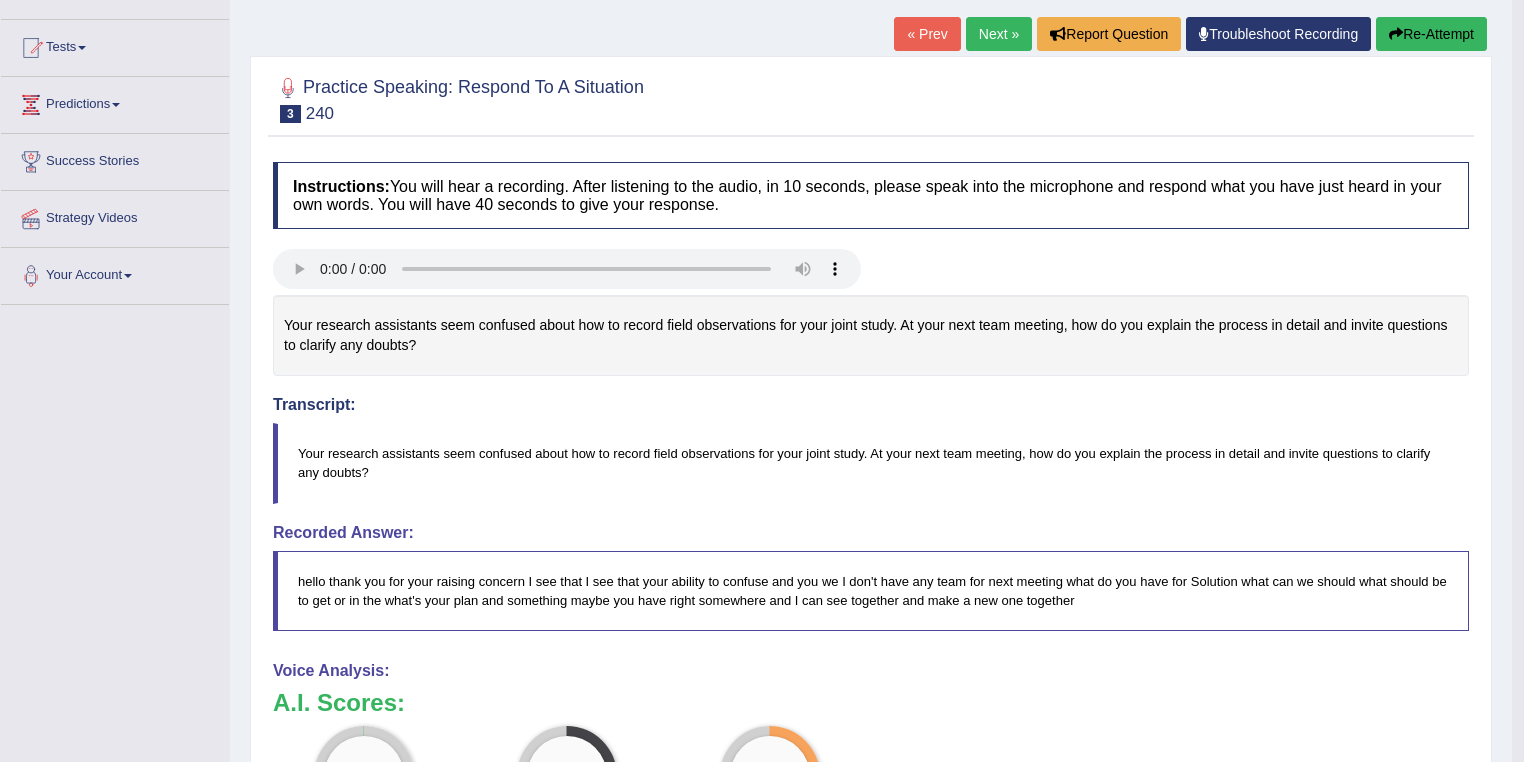 scroll, scrollTop: 177, scrollLeft: 0, axis: vertical 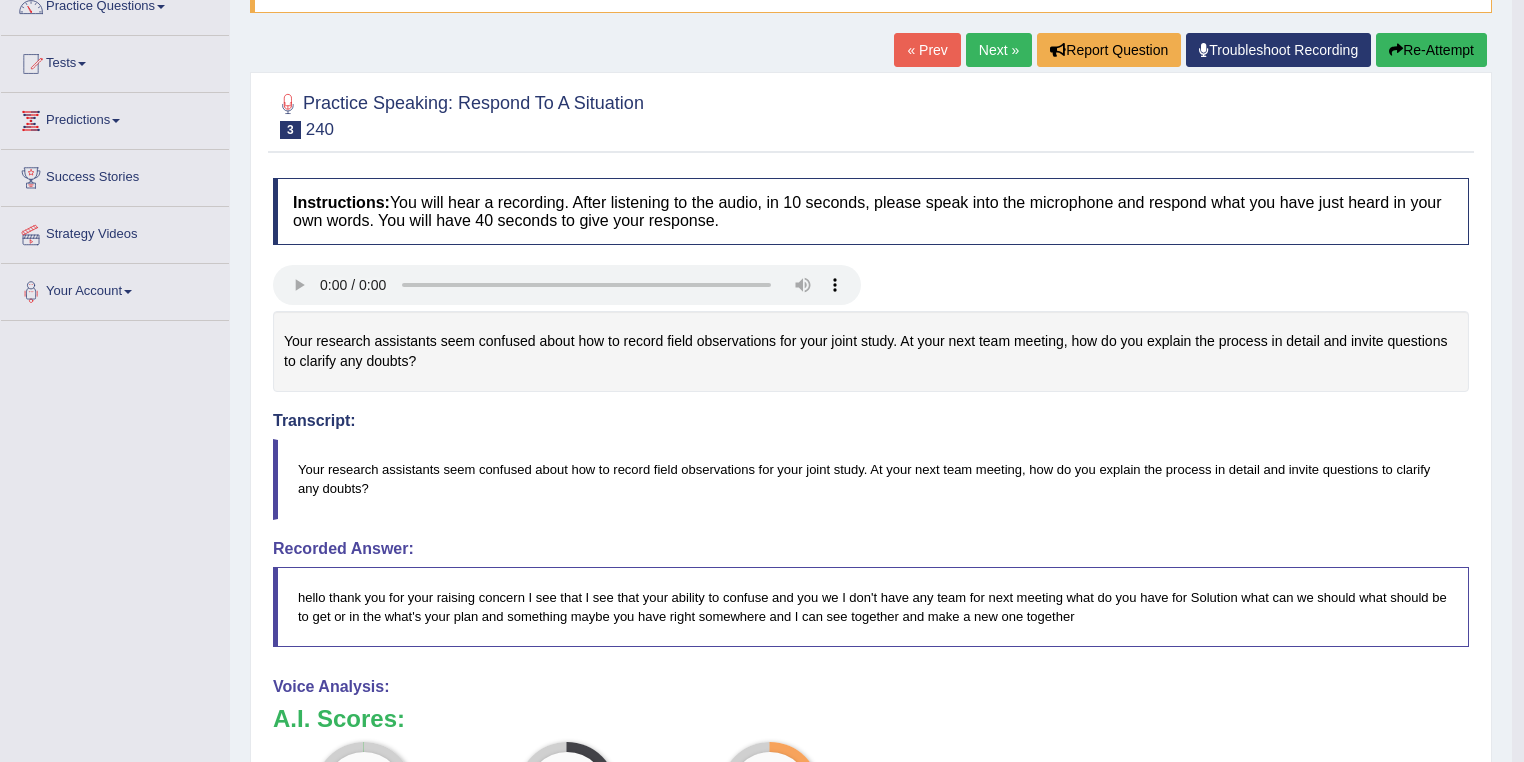 drag, startPoint x: 1453, startPoint y: 339, endPoint x: 594, endPoint y: 332, distance: 859.0285 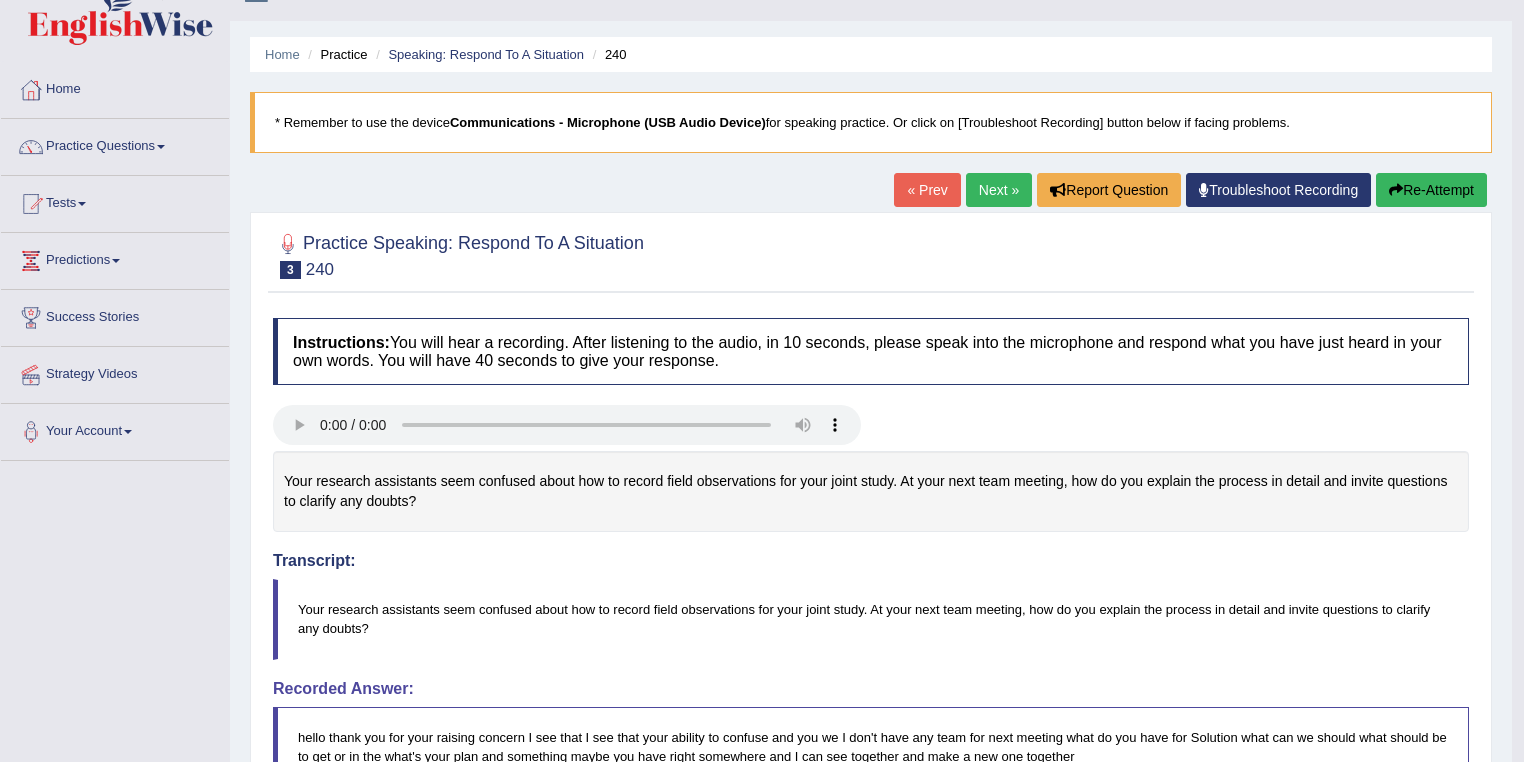 scroll, scrollTop: 17, scrollLeft: 0, axis: vertical 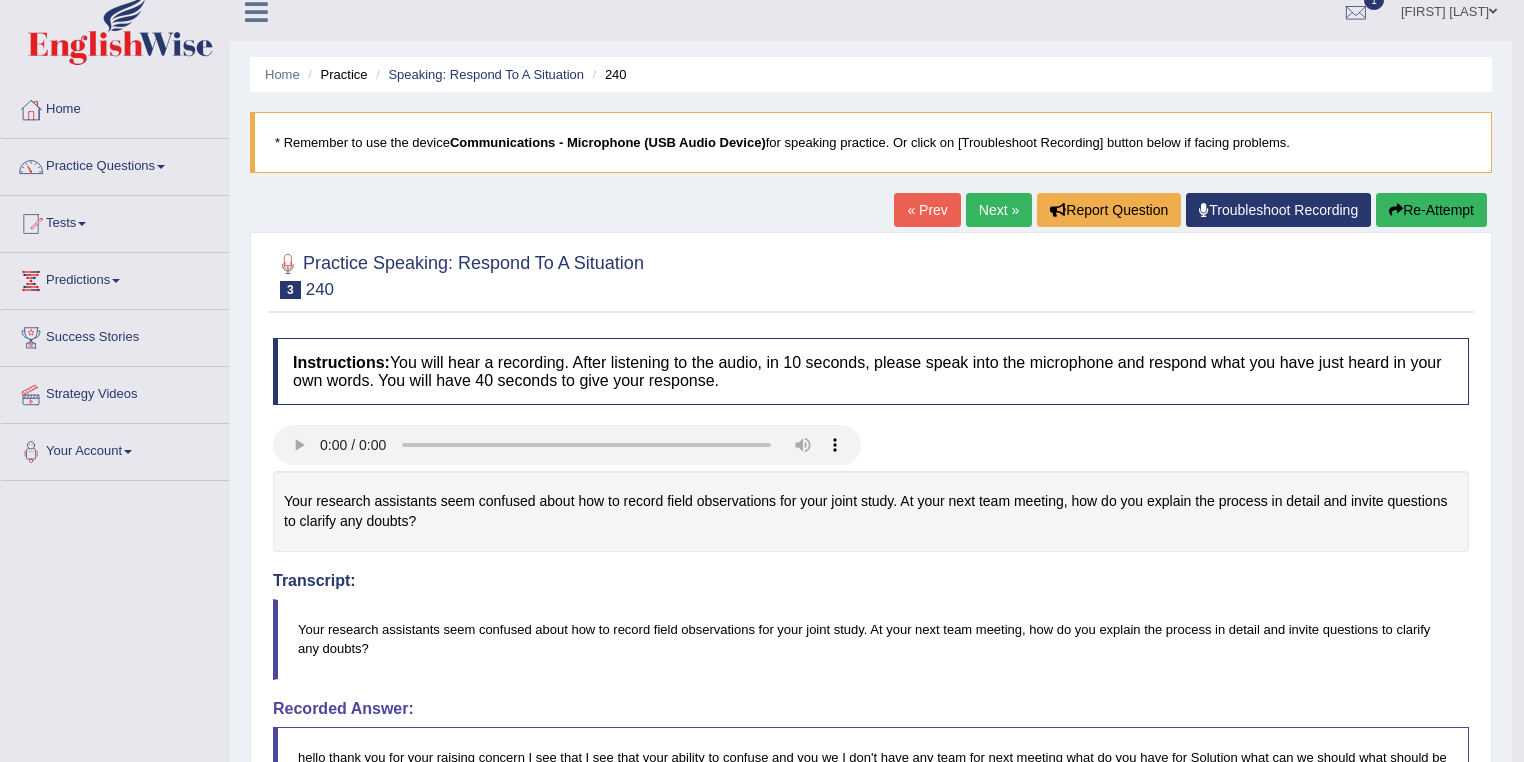 click on "Next »" at bounding box center [999, 210] 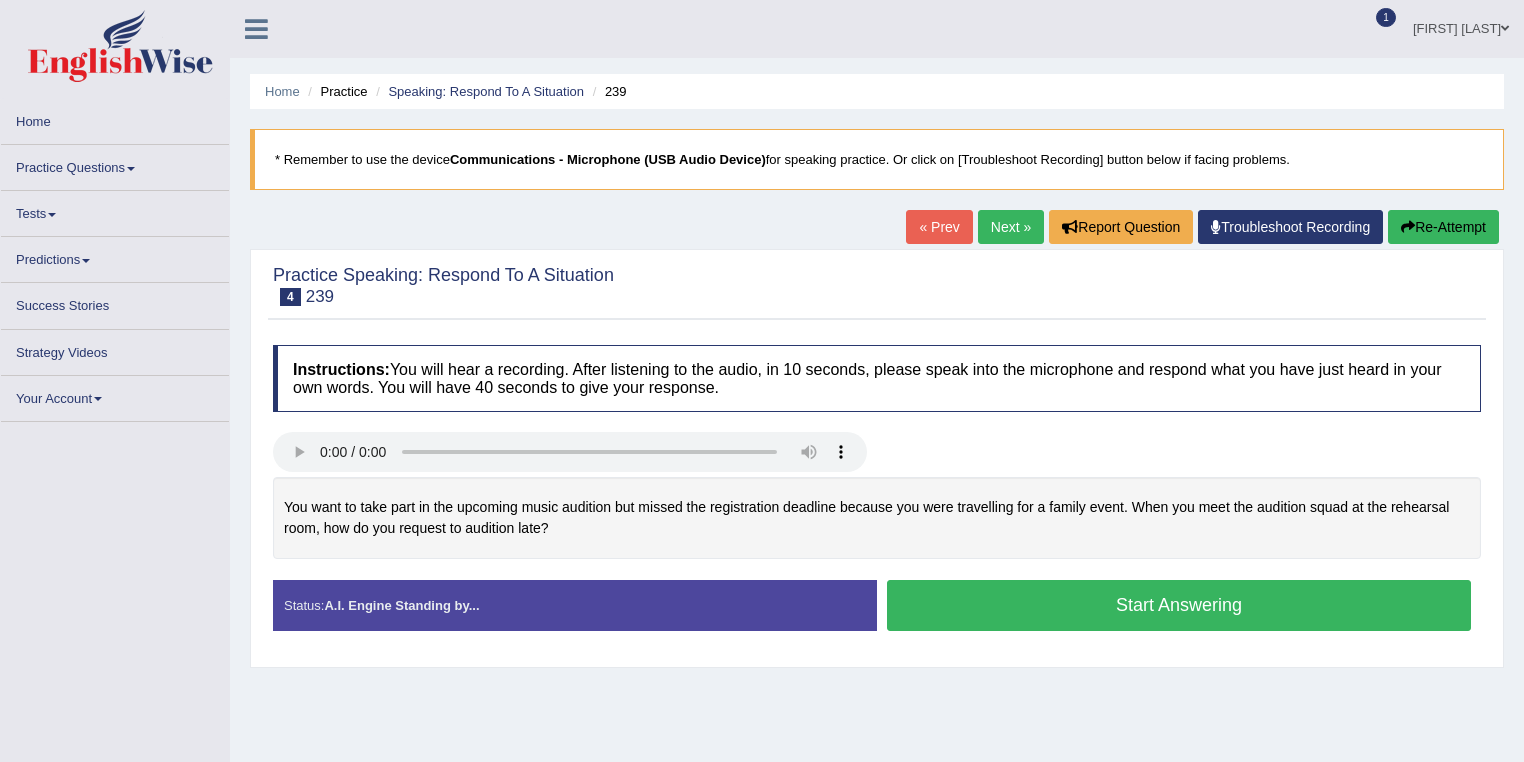 scroll, scrollTop: 0, scrollLeft: 0, axis: both 